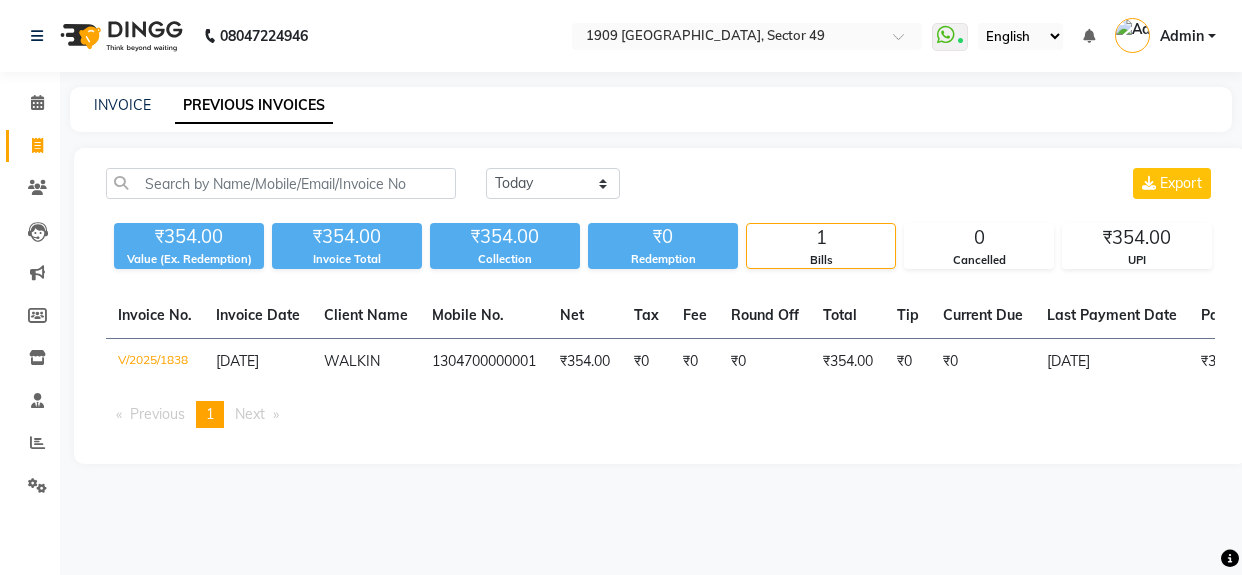 scroll, scrollTop: 0, scrollLeft: 0, axis: both 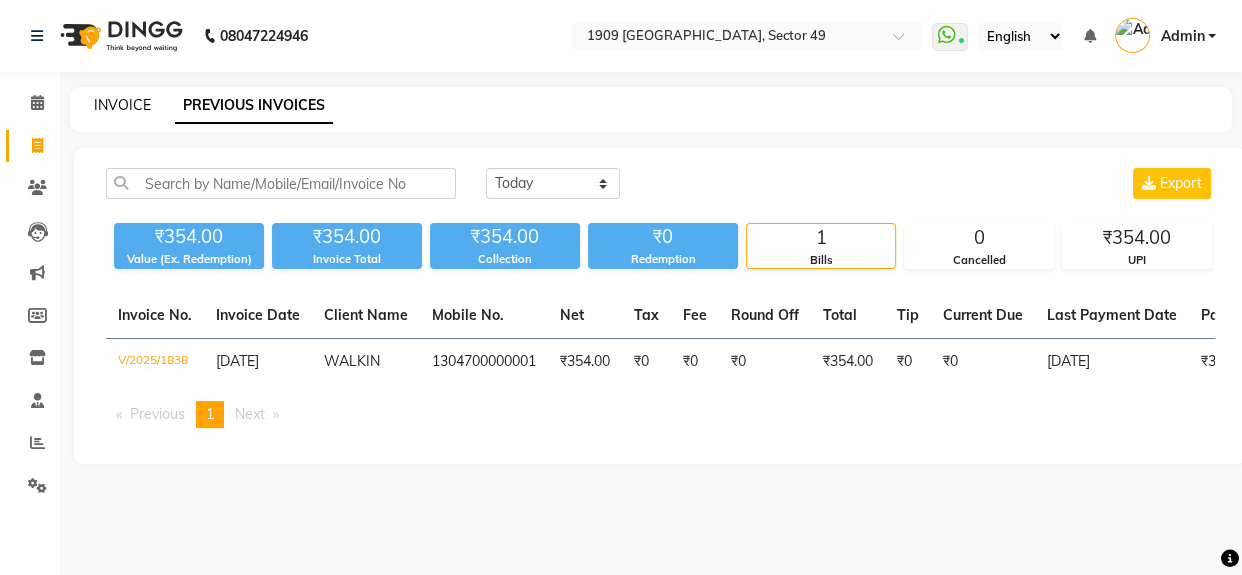 click on "INVOICE" 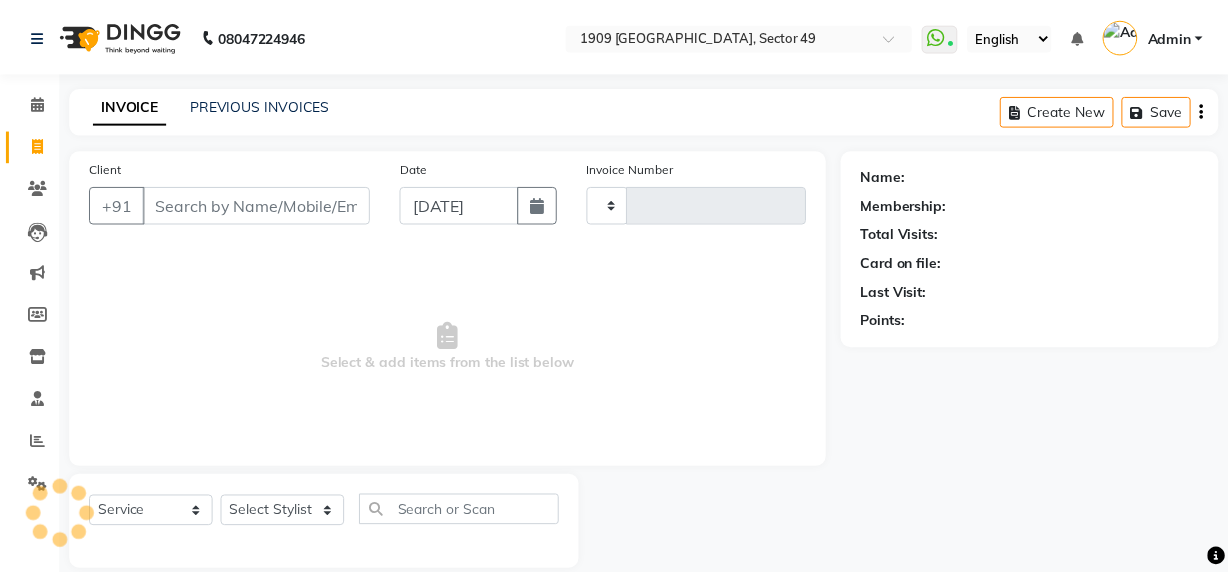 scroll, scrollTop: 26, scrollLeft: 0, axis: vertical 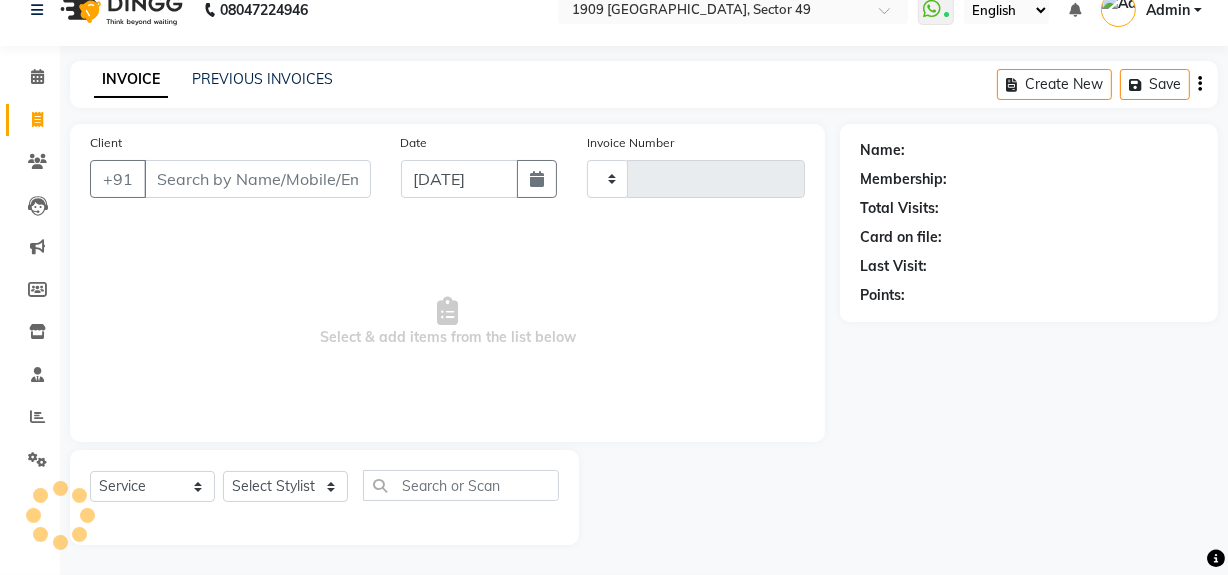 type on "1434" 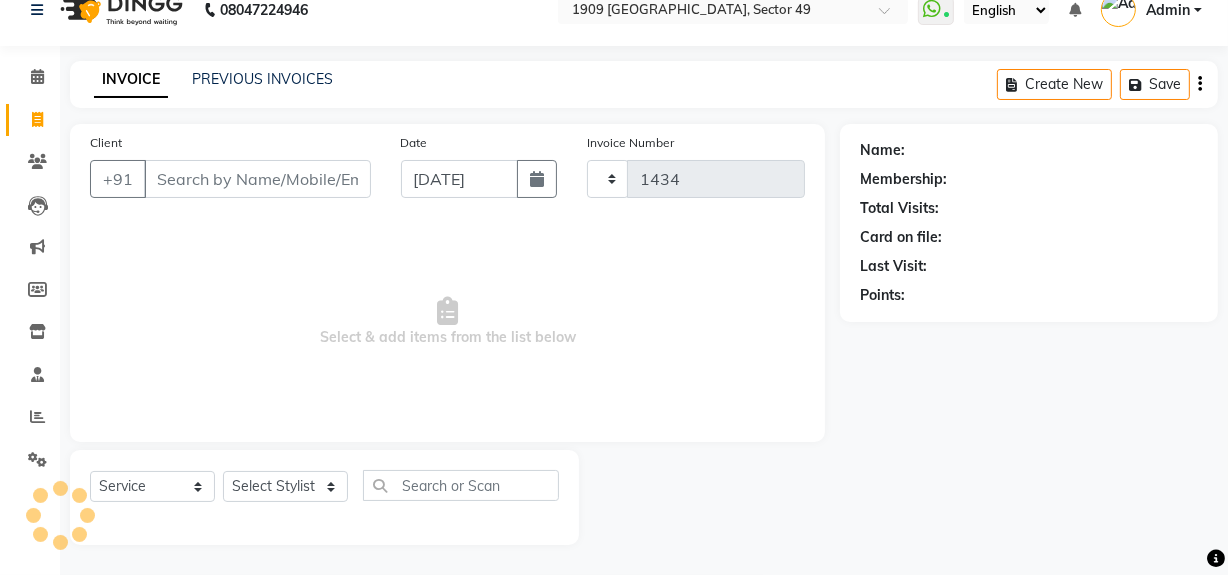select on "6923" 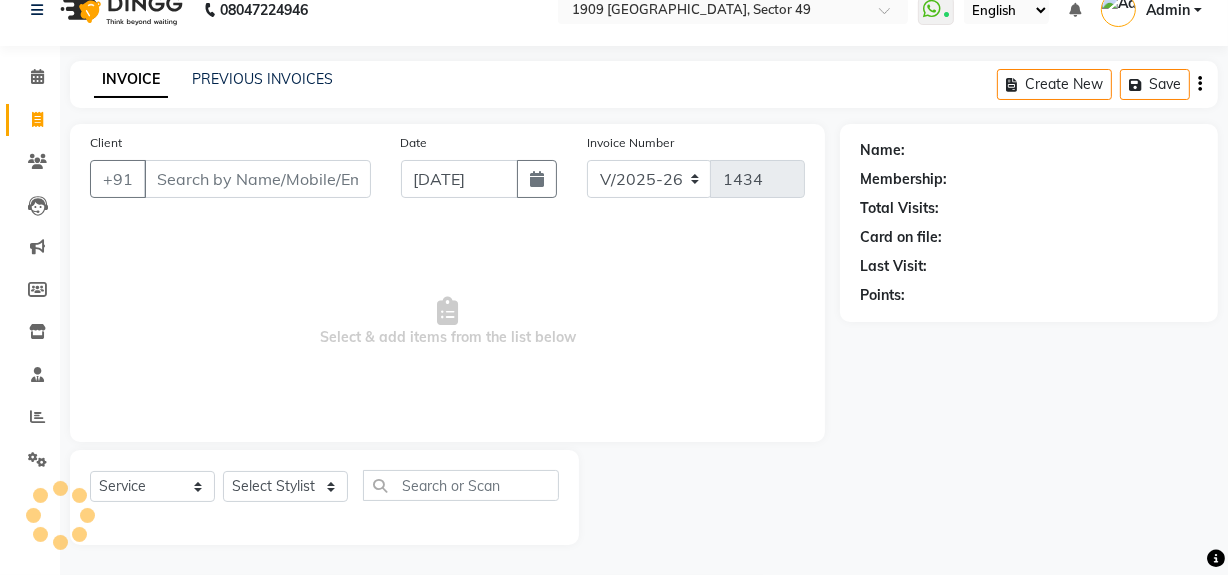 click on "Client" at bounding box center (257, 179) 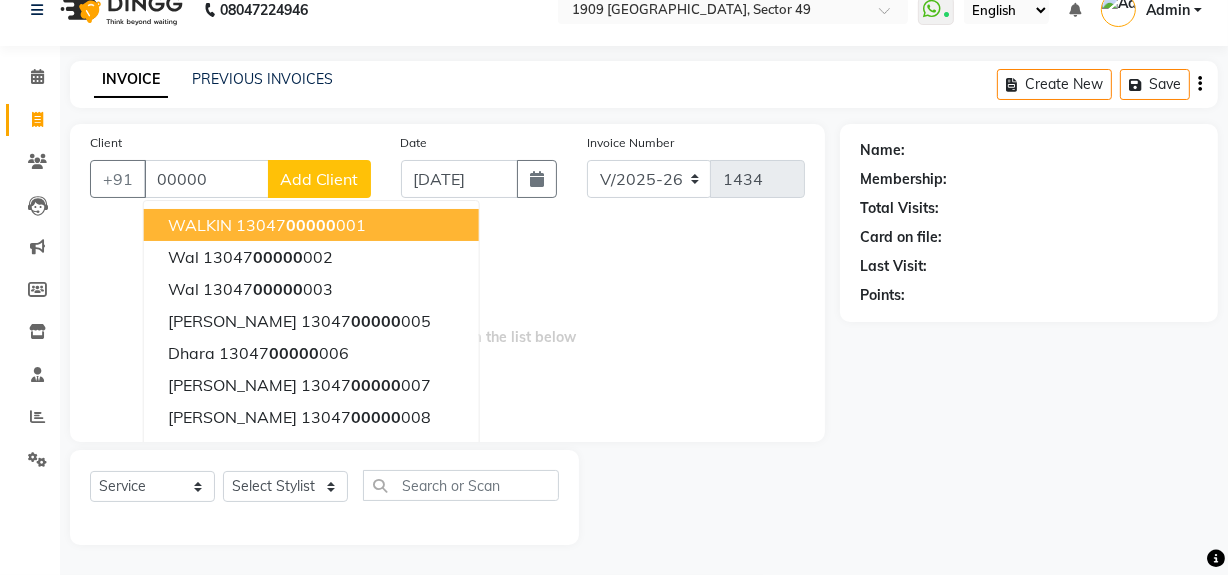 click on "13047 00000 001" at bounding box center [301, 225] 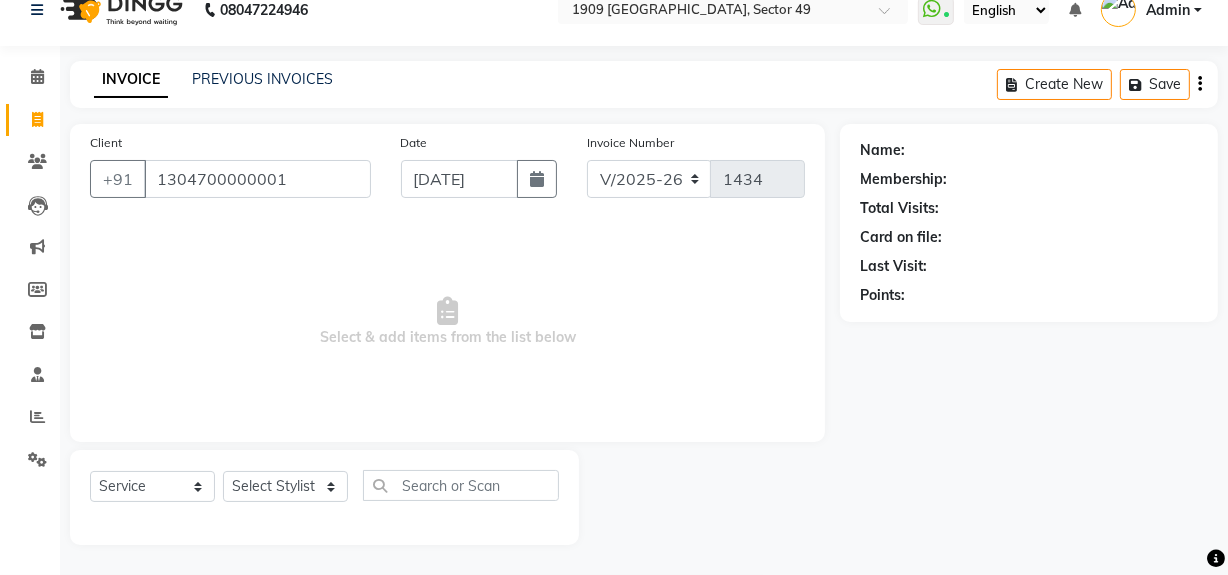 type on "1304700000001" 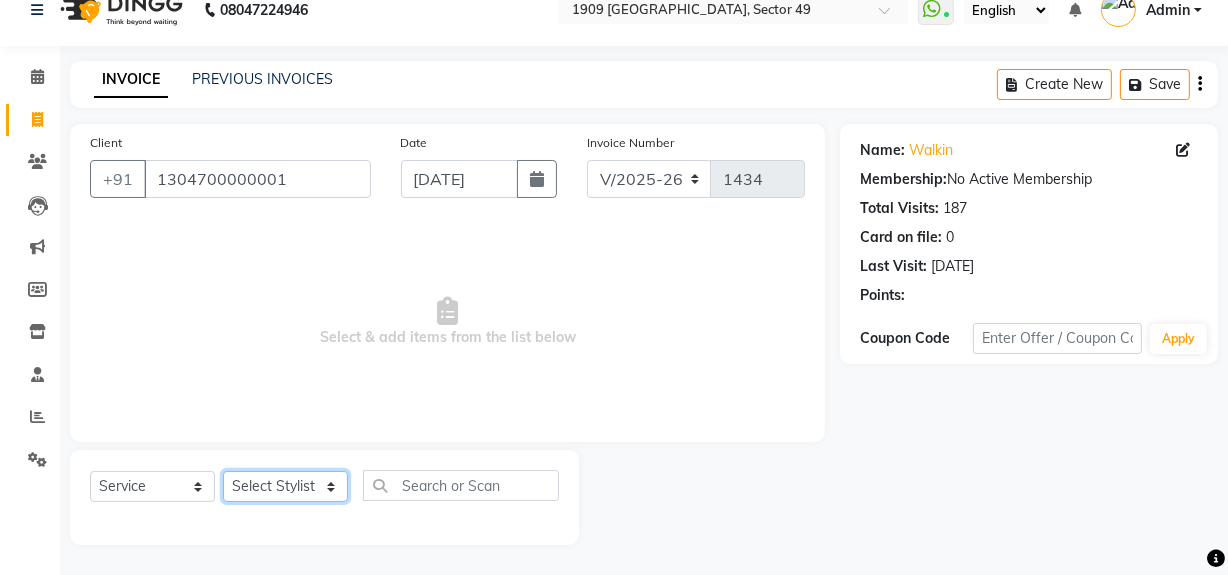 drag, startPoint x: 315, startPoint y: 479, endPoint x: 293, endPoint y: 486, distance: 23.086792 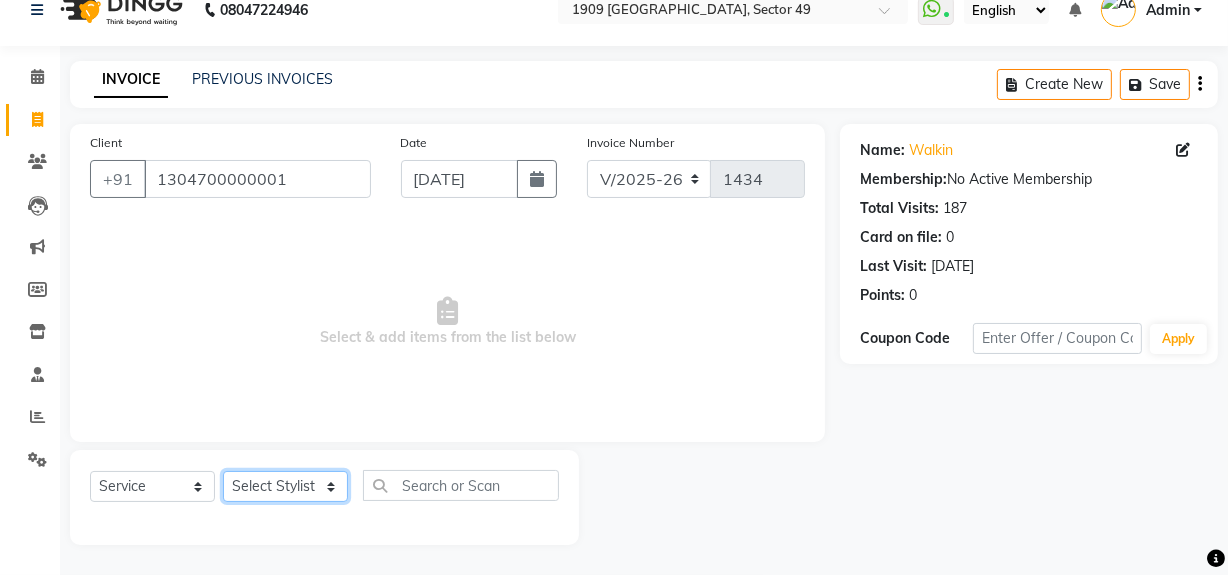 select on "57114" 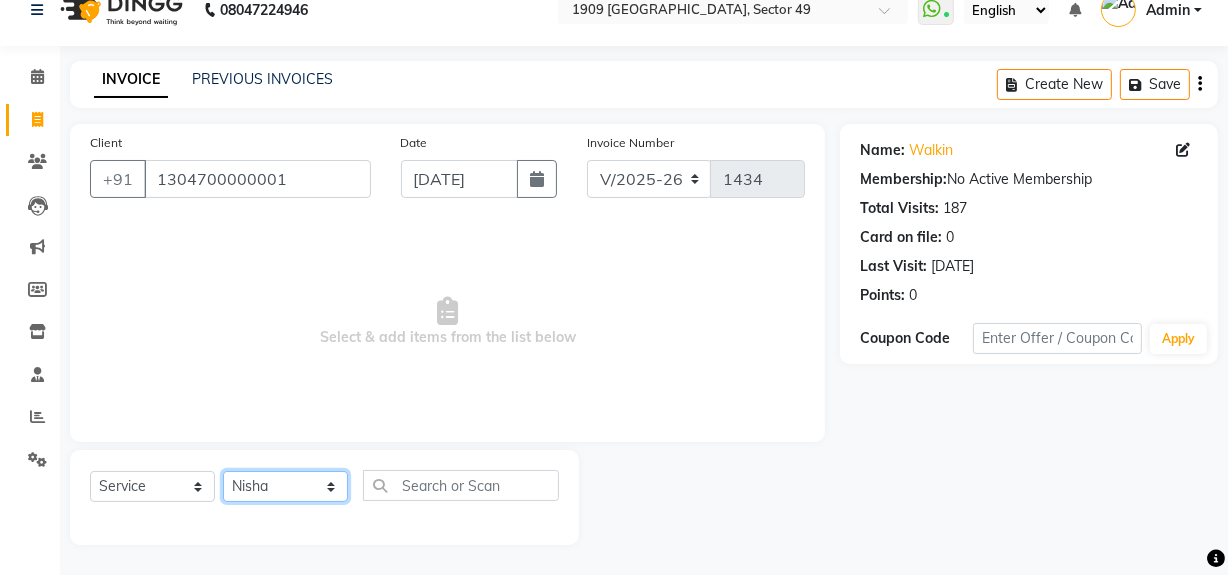 click on "Select Stylist Abdul Ahmed Arif Harun House Sale Jyoti Nisha Rehaan Ujjwal Umesh Veer vikram mehta Vishal" 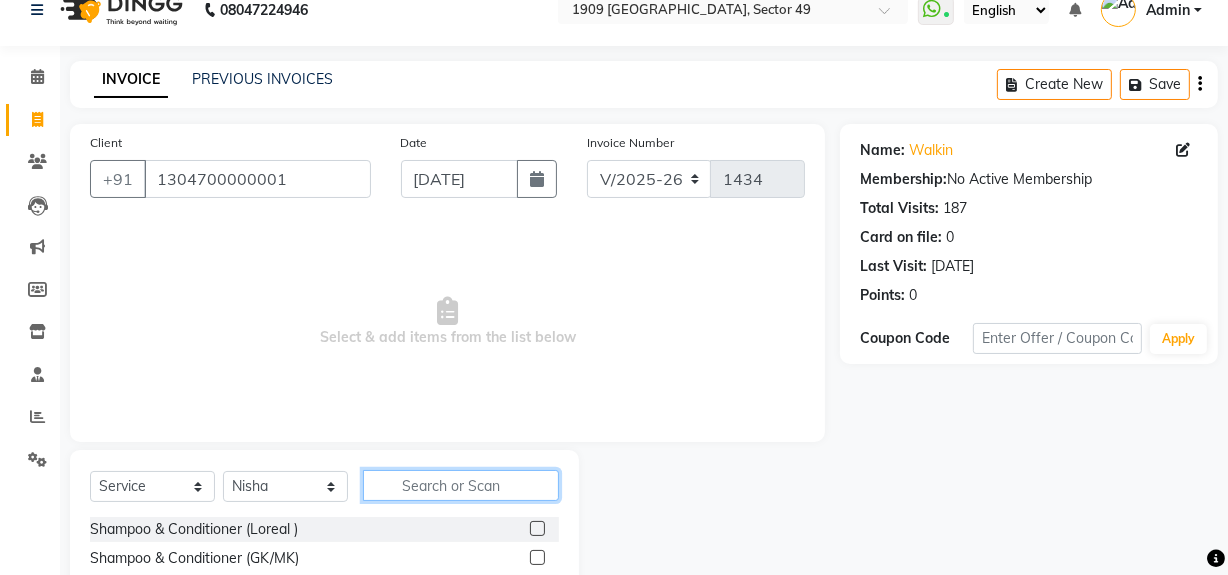 click 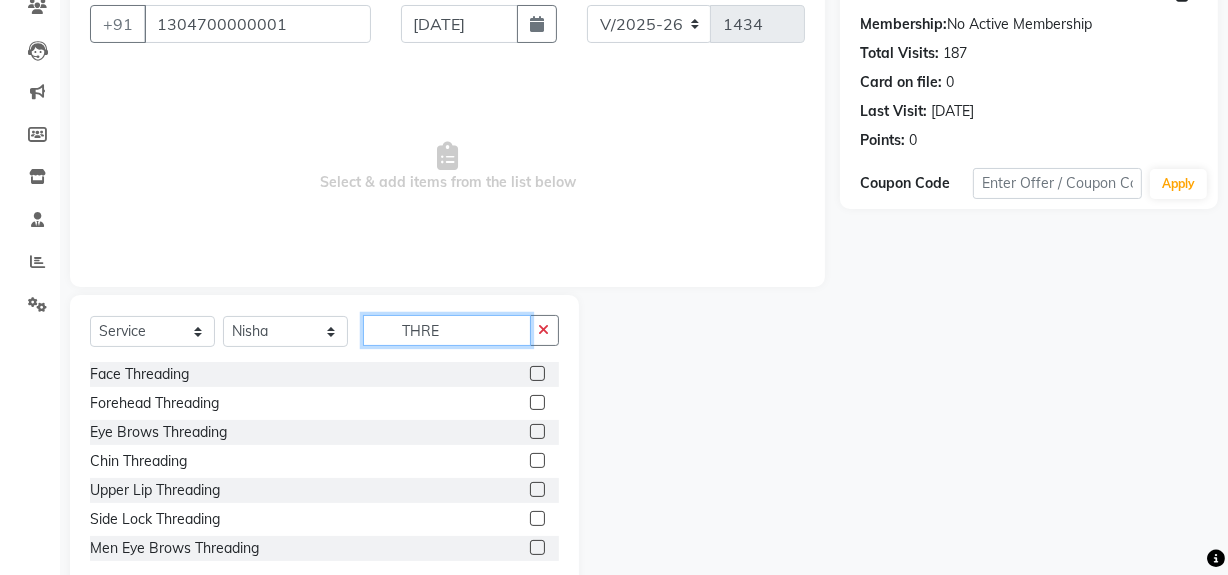 scroll, scrollTop: 26, scrollLeft: 0, axis: vertical 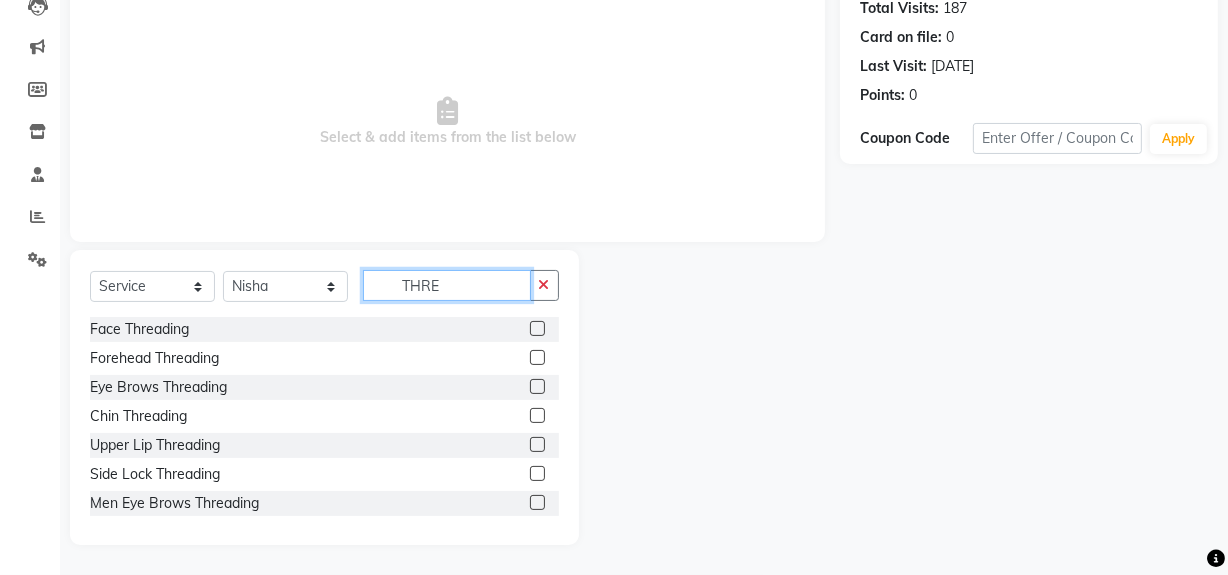type on "THRE" 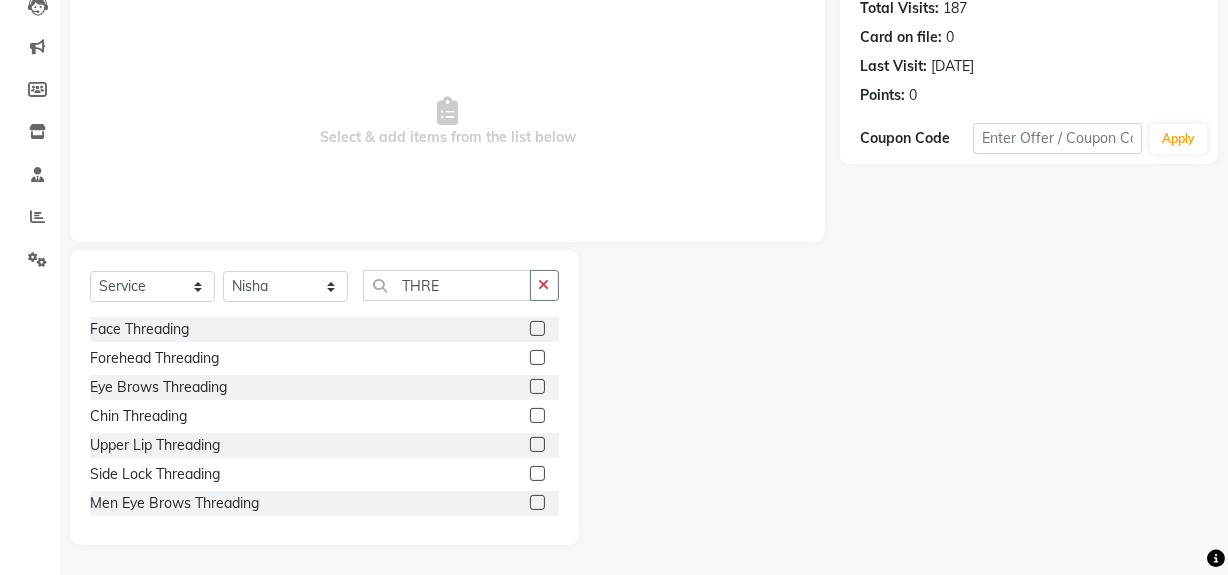 click 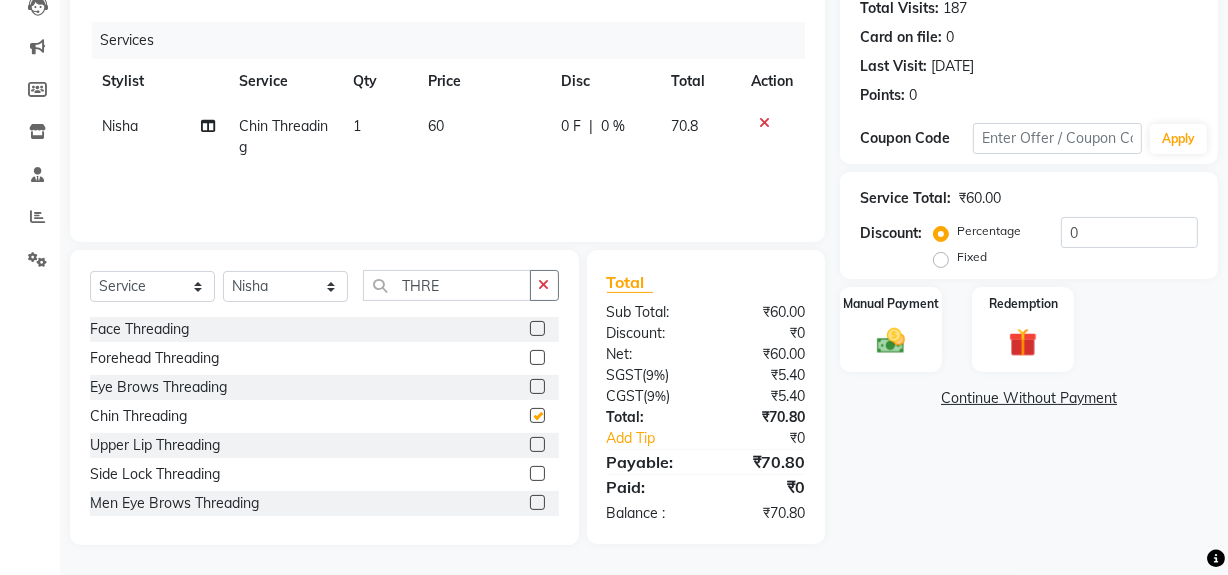 checkbox on "false" 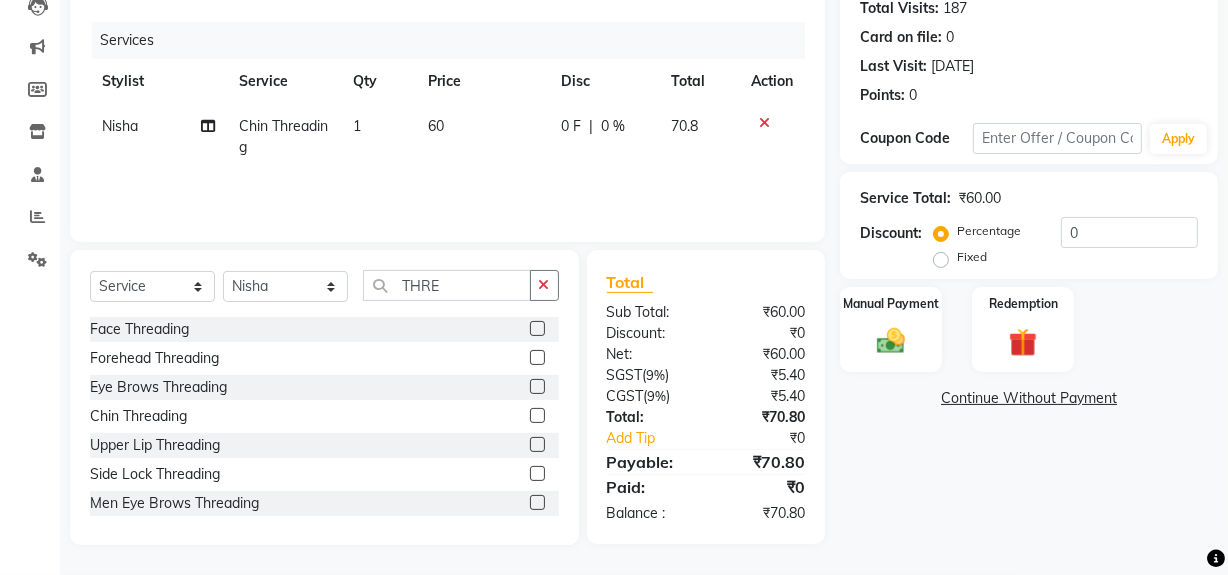 click 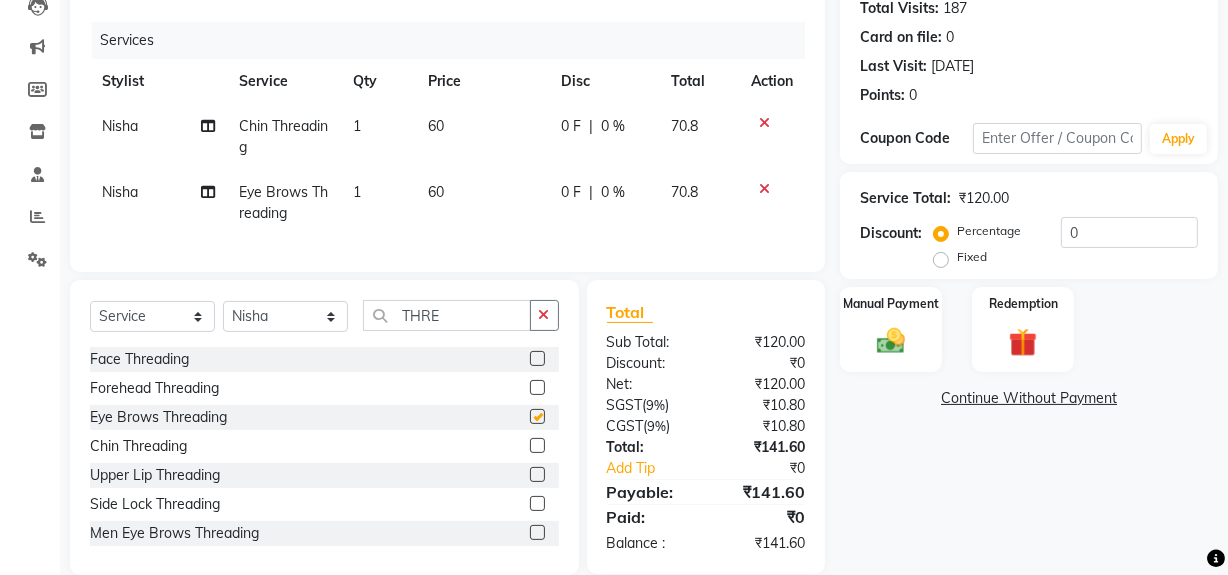 checkbox on "false" 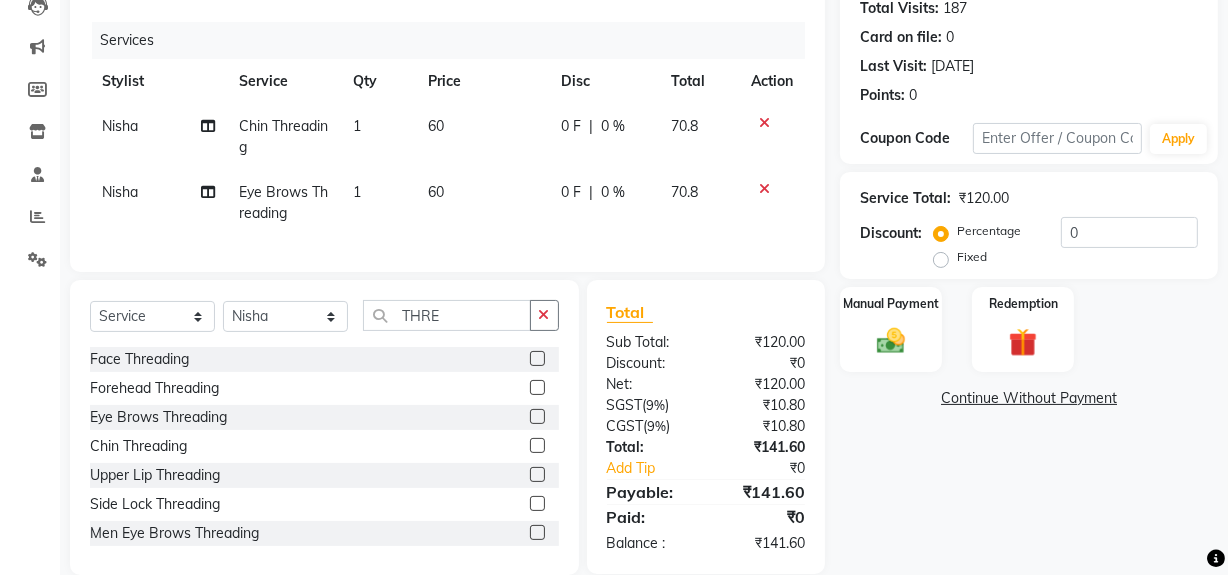 drag, startPoint x: 546, startPoint y: 175, endPoint x: 527, endPoint y: 179, distance: 19.416489 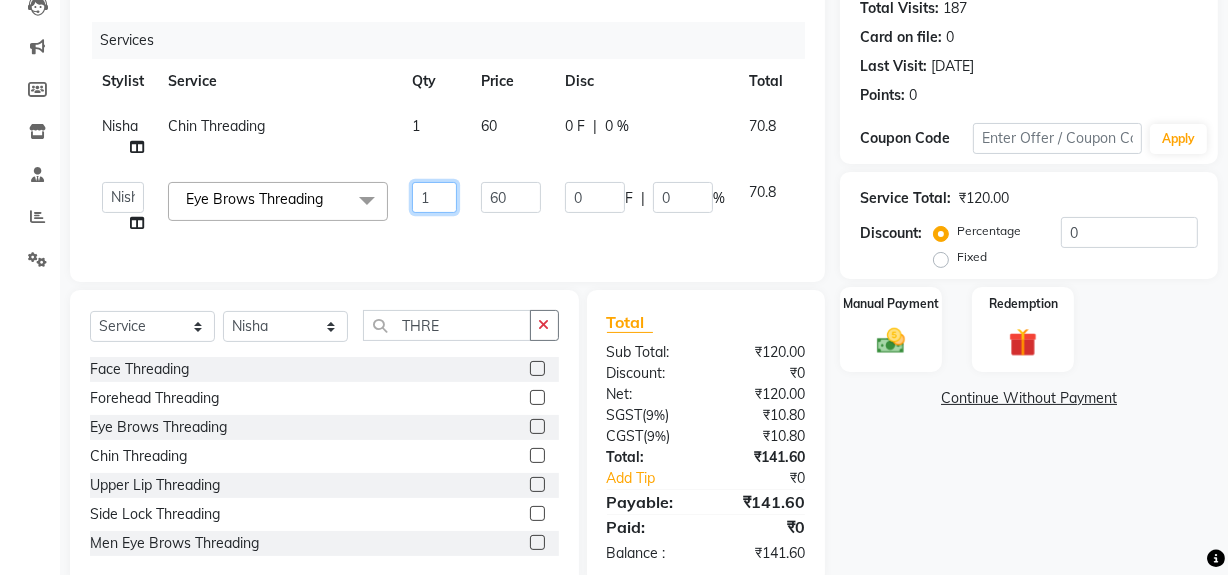 drag, startPoint x: 469, startPoint y: 200, endPoint x: 489, endPoint y: 198, distance: 20.09975 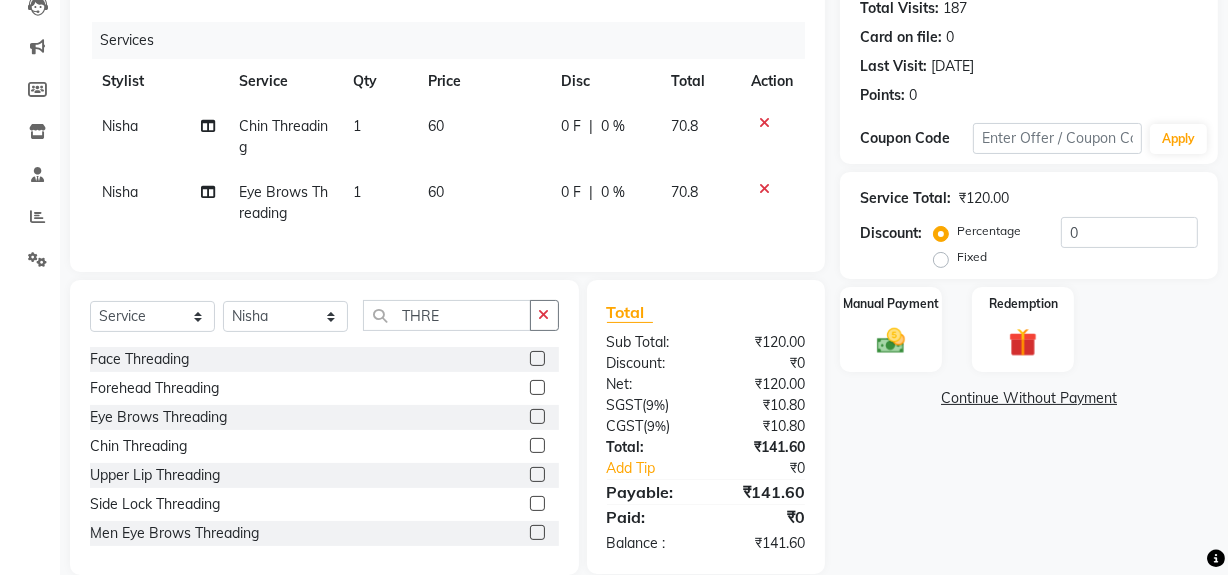 drag, startPoint x: 489, startPoint y: 196, endPoint x: 523, endPoint y: 204, distance: 34.928497 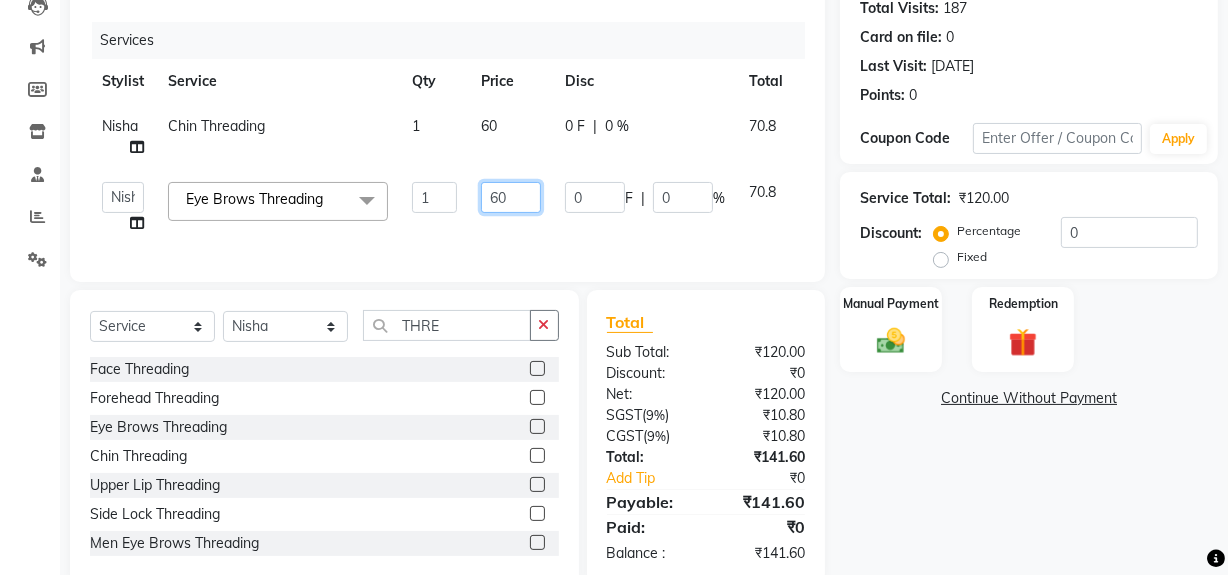 drag, startPoint x: 486, startPoint y: 190, endPoint x: 519, endPoint y: 195, distance: 33.37664 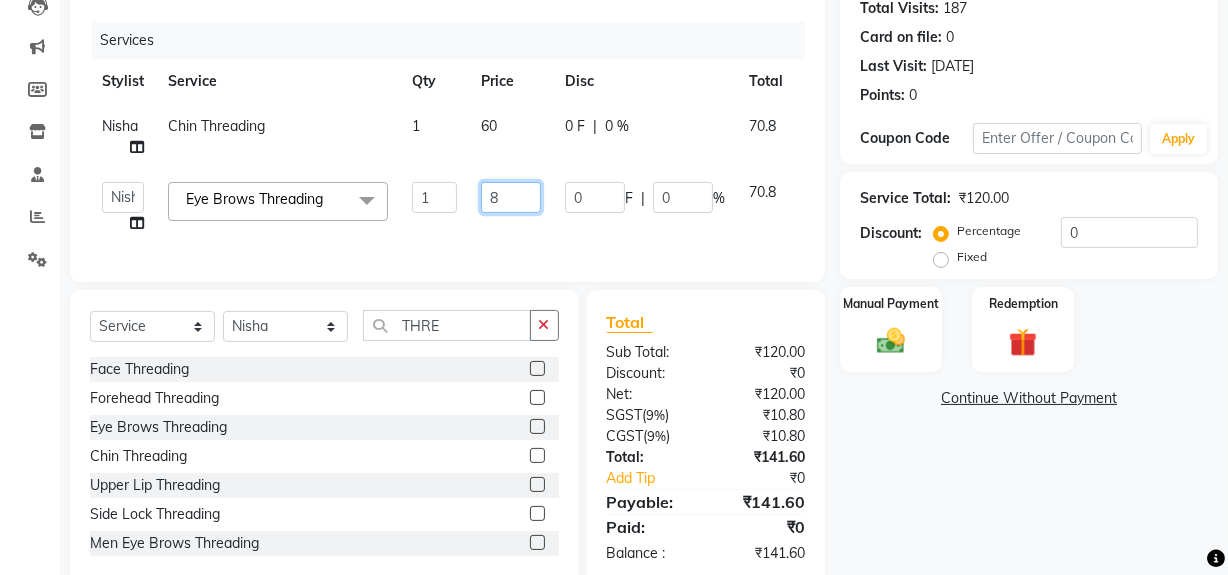 type on "80" 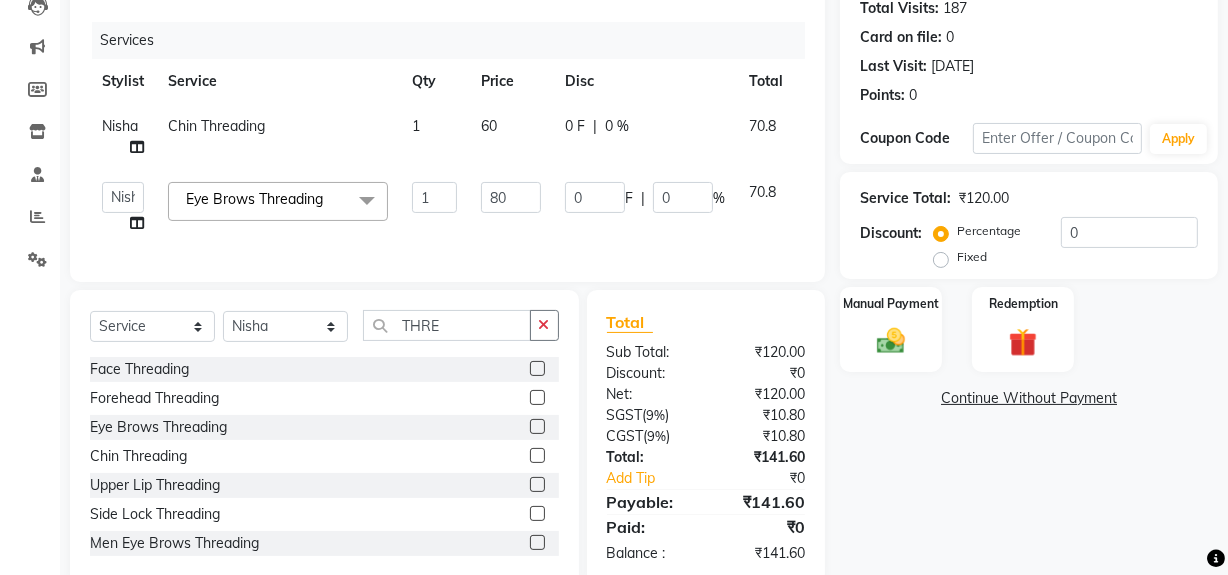 click on "Name: Walkin  Membership:  No Active Membership  Total Visits:  187 Card on file:  0 Last Visit:   10-07-2025 Points:   0  Coupon Code Apply Service Total:  ₹120.00  Discount:  Percentage   Fixed  0 Manual Payment Redemption  Continue Without Payment" 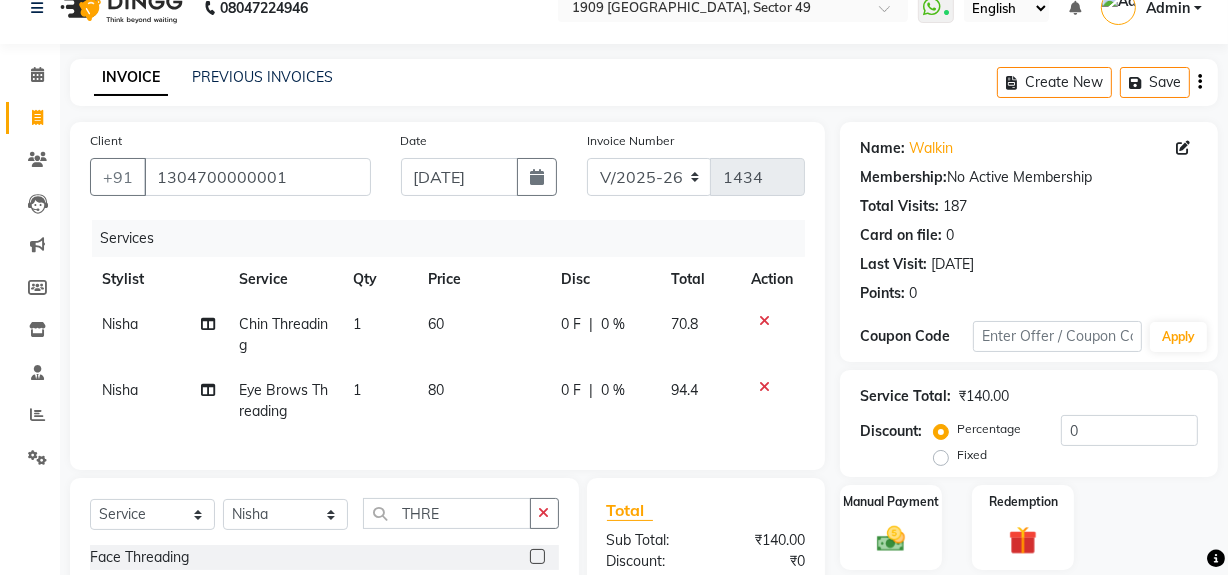 scroll, scrollTop: 21, scrollLeft: 0, axis: vertical 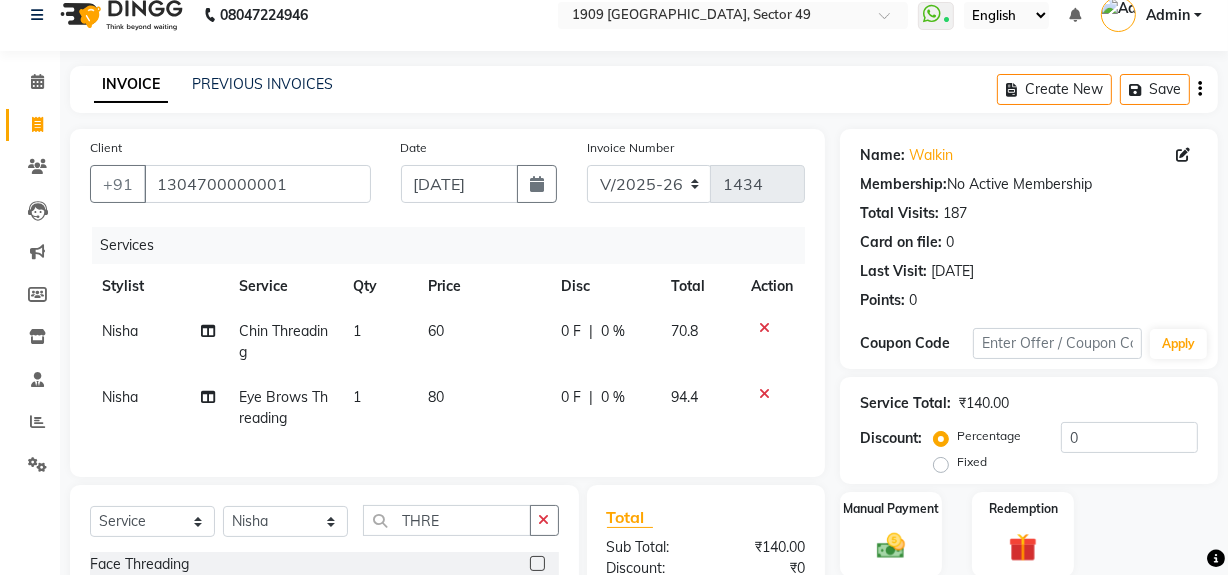 click 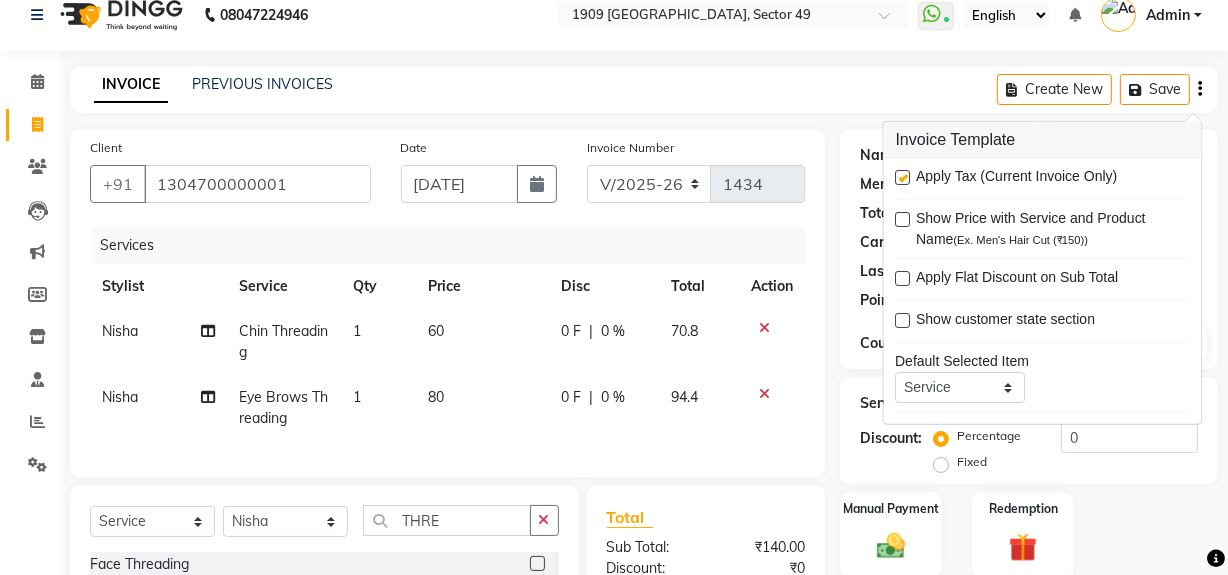 click at bounding box center [903, 177] 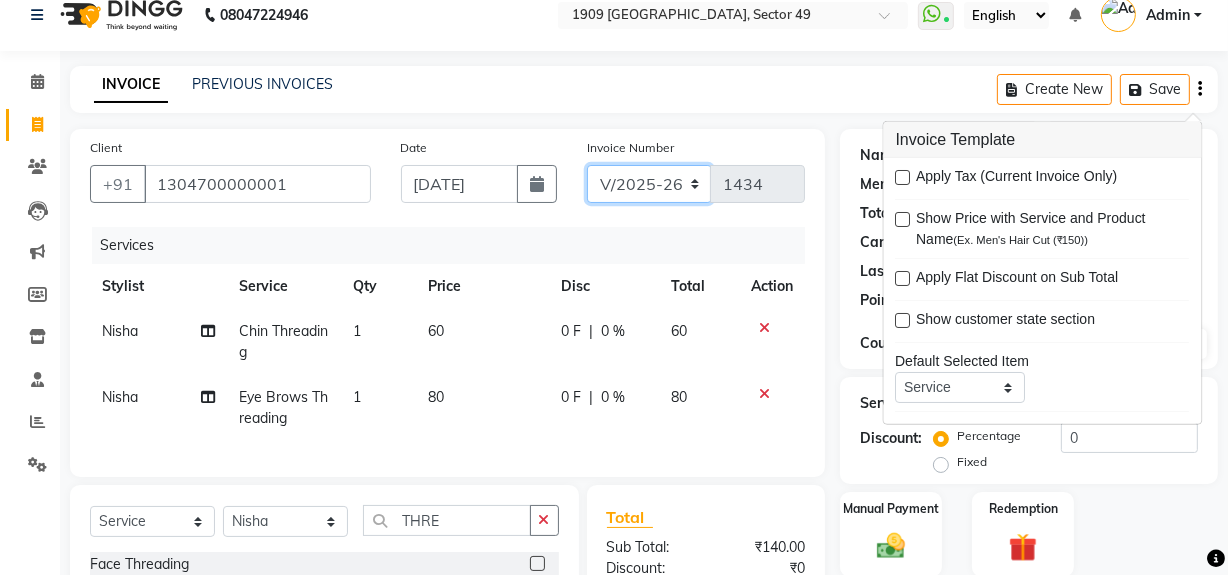 click on "V/2025 V/2025-26" 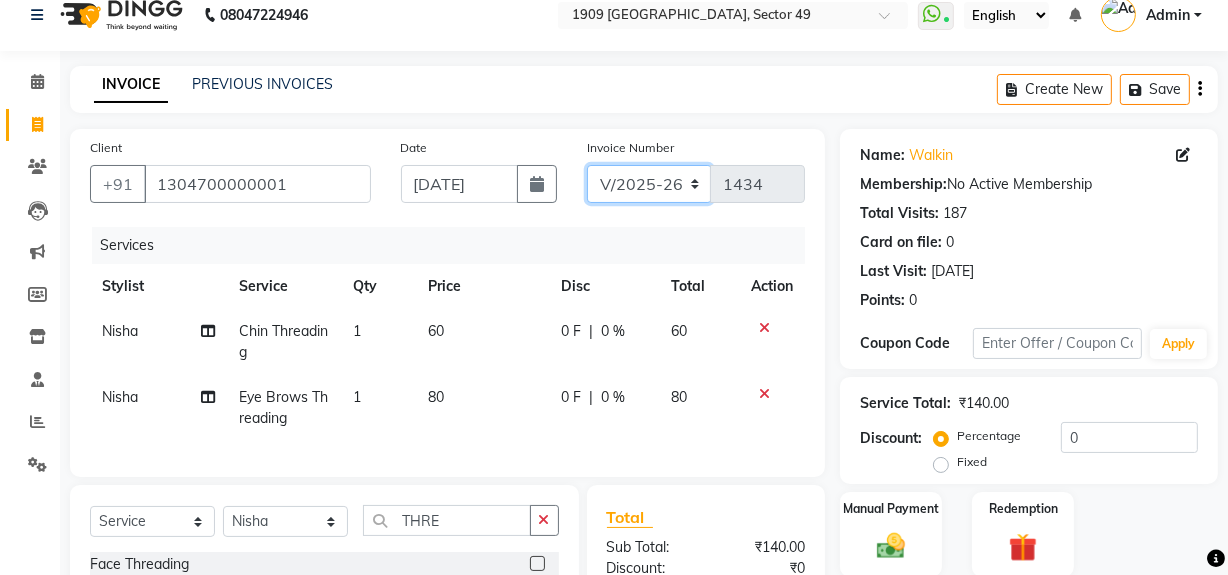 select on "6924" 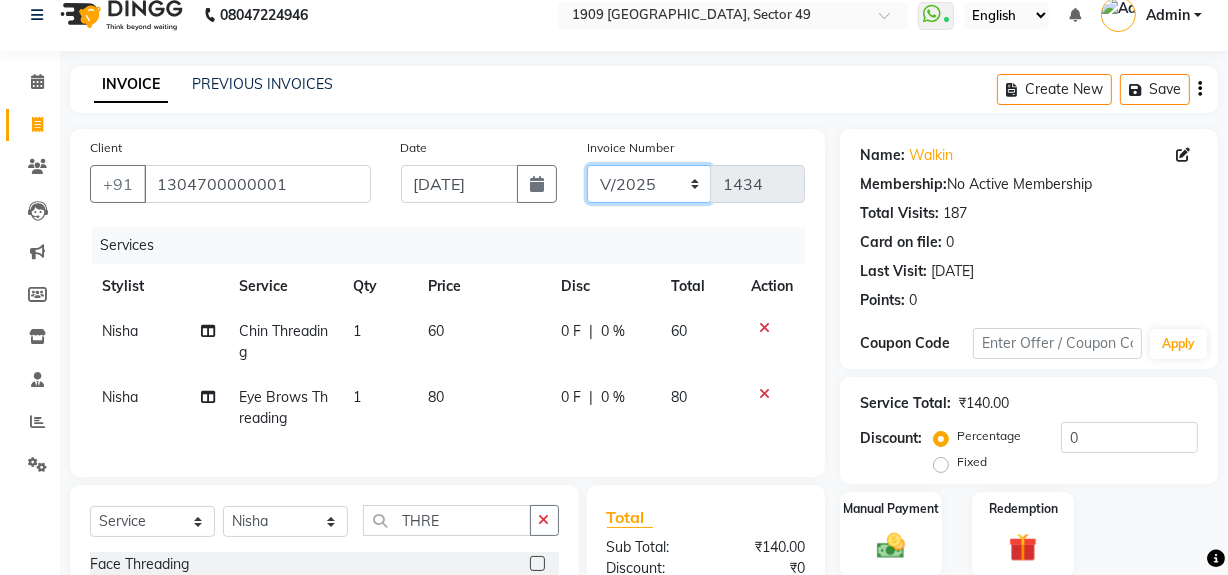 click on "V/2025 V/2025-26" 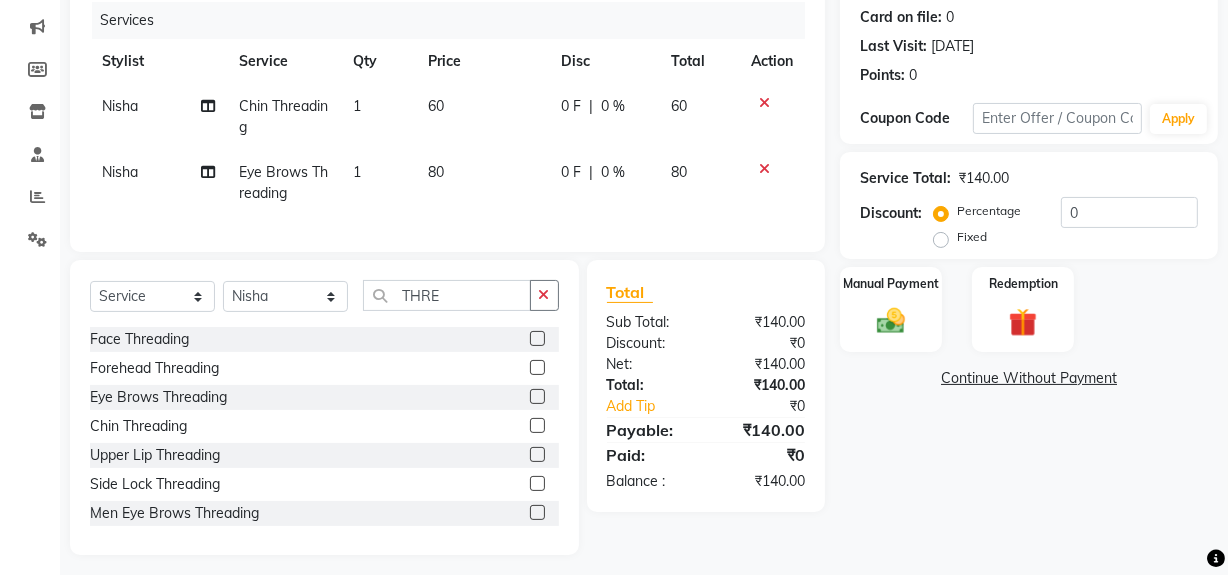 scroll, scrollTop: 270, scrollLeft: 0, axis: vertical 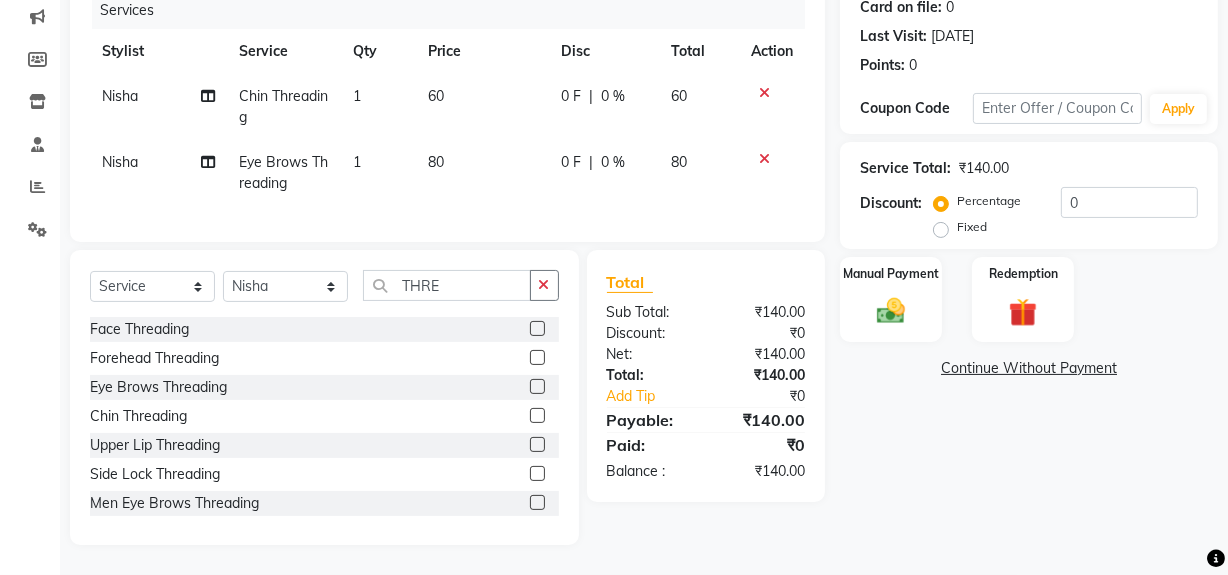 click on "Name: Walkin  Membership:  No Active Membership  Total Visits:  187 Card on file:  0 Last Visit:   10-07-2025 Points:   0  Coupon Code Apply Service Total:  ₹140.00  Discount:  Percentage   Fixed  0 Manual Payment Redemption  Continue Without Payment" 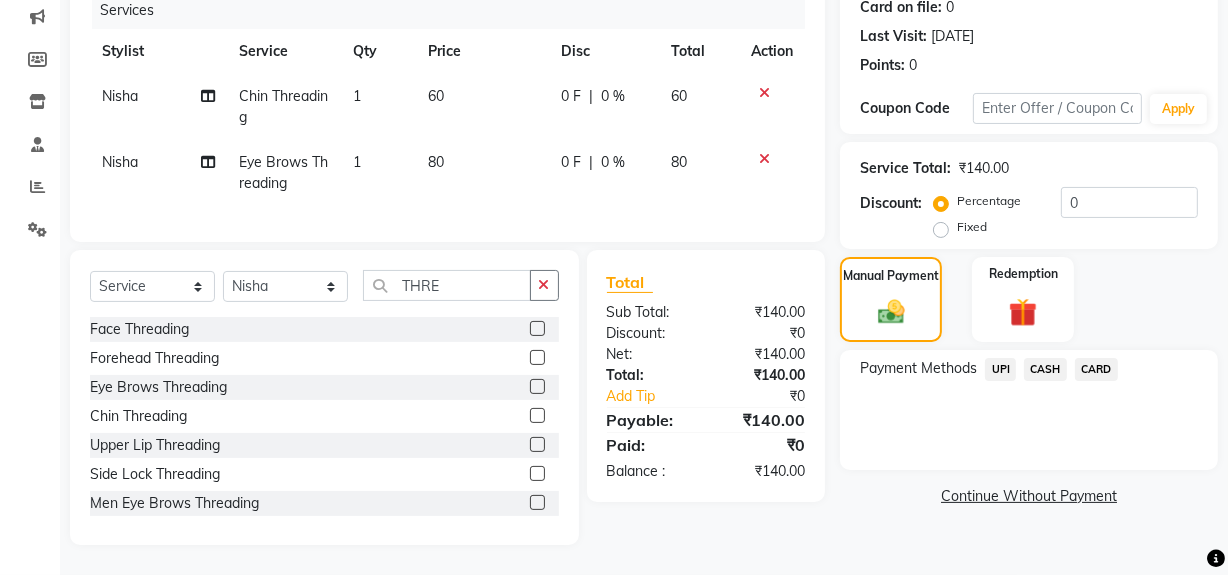 click on "CASH" 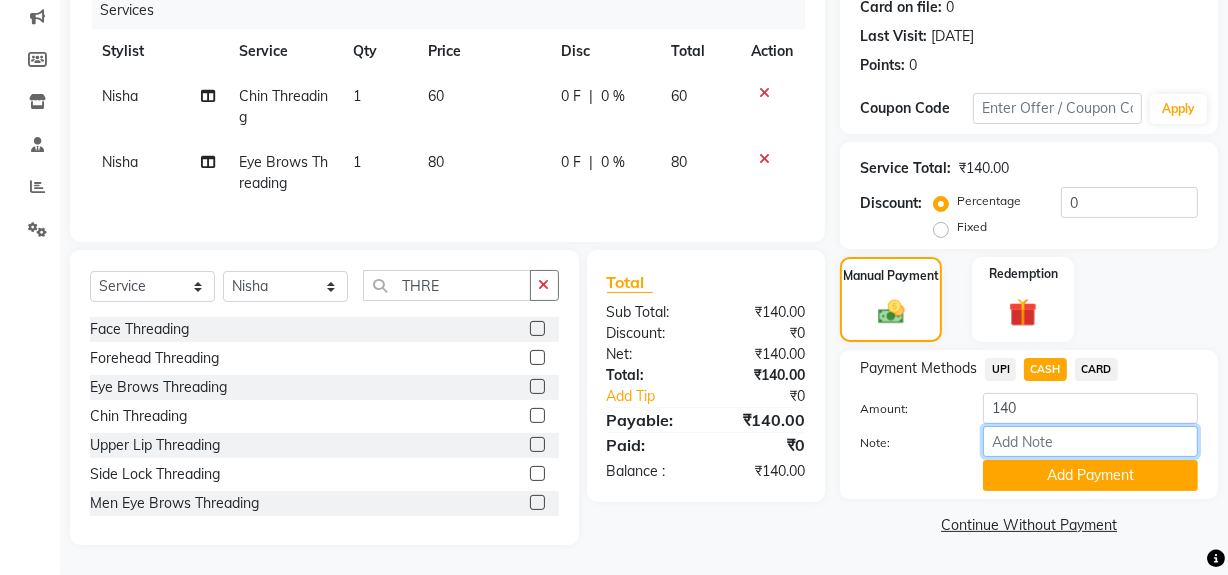 click on "Note:" at bounding box center [1090, 441] 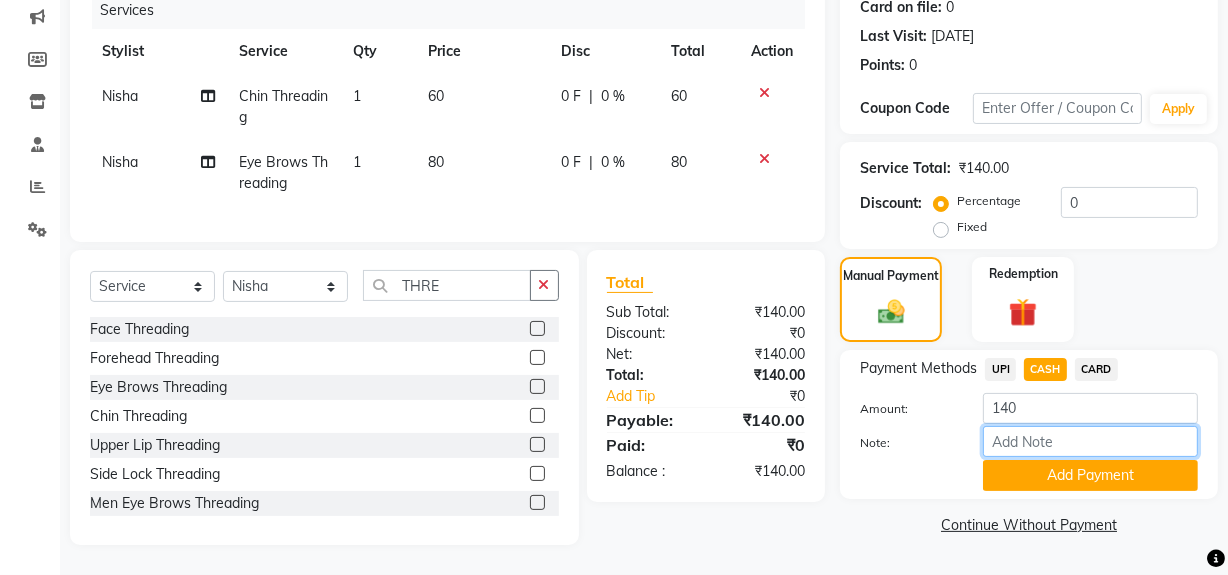 type on "NT" 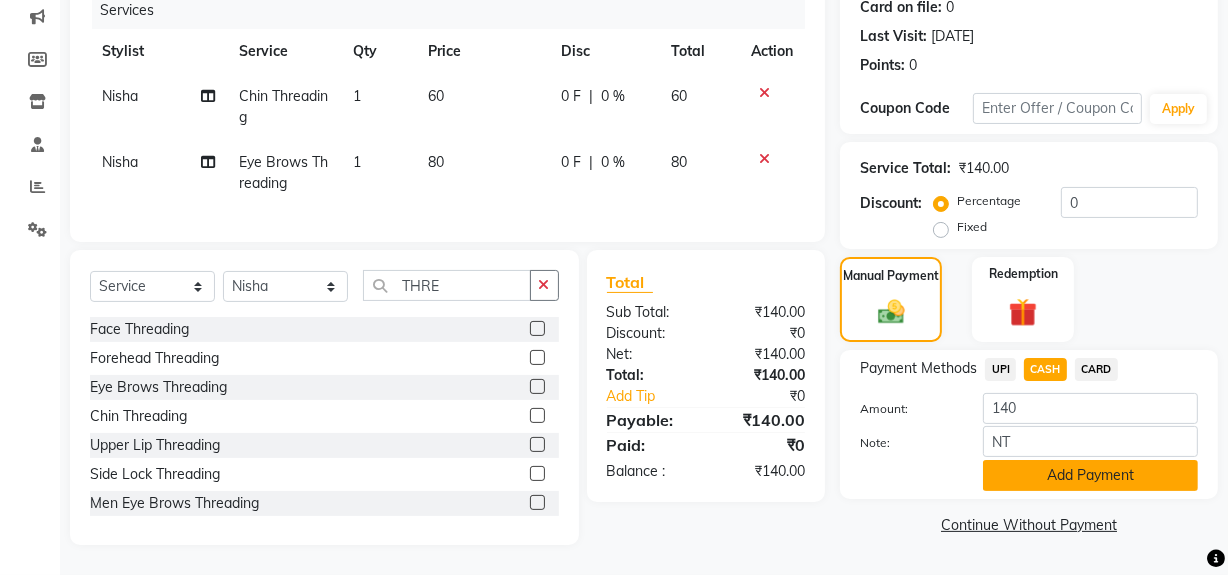 click on "Add Payment" 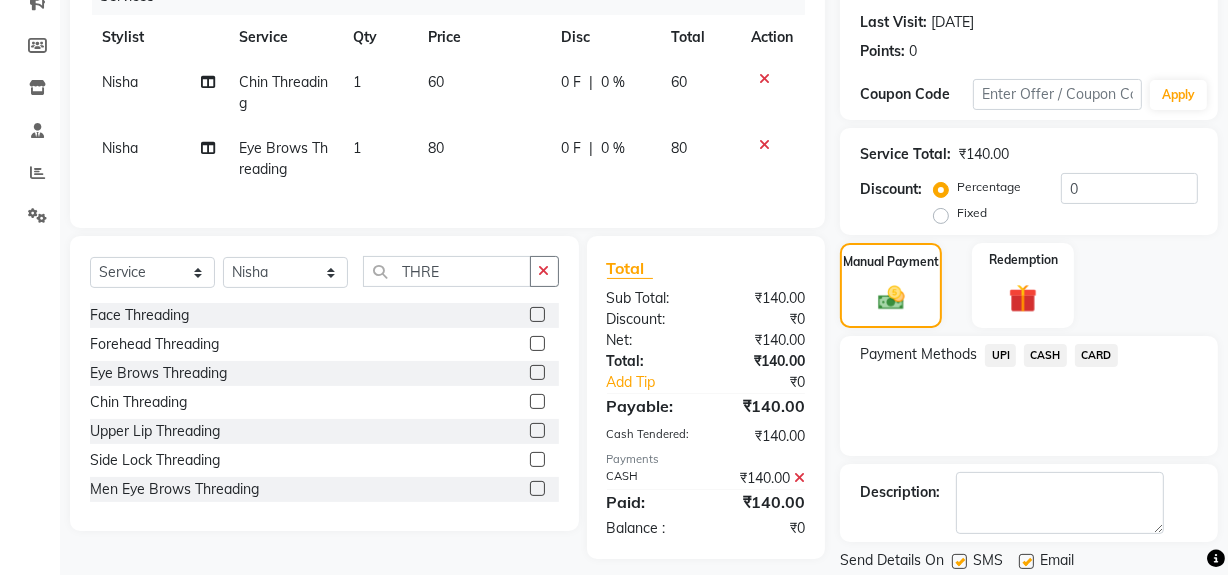 scroll, scrollTop: 333, scrollLeft: 0, axis: vertical 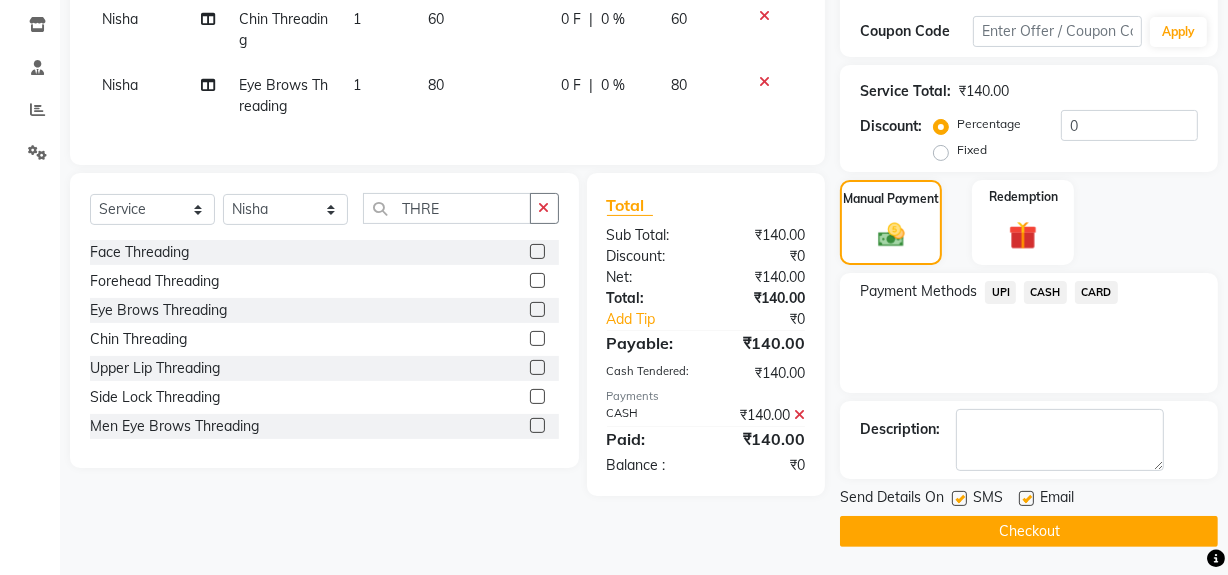 click 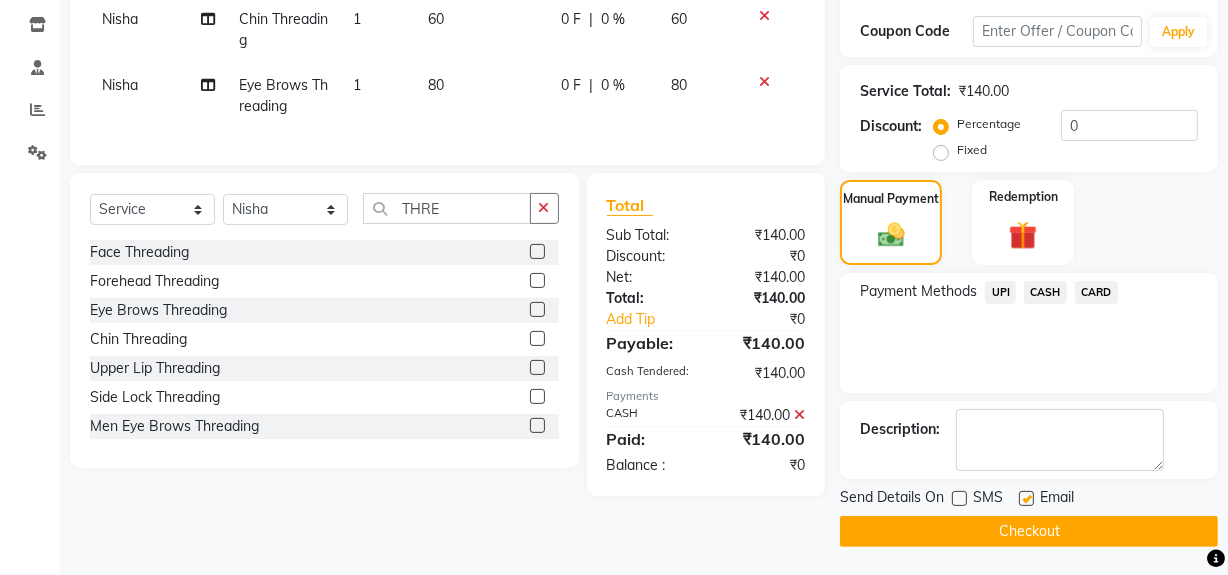 drag, startPoint x: 1010, startPoint y: 530, endPoint x: 997, endPoint y: 512, distance: 22.203604 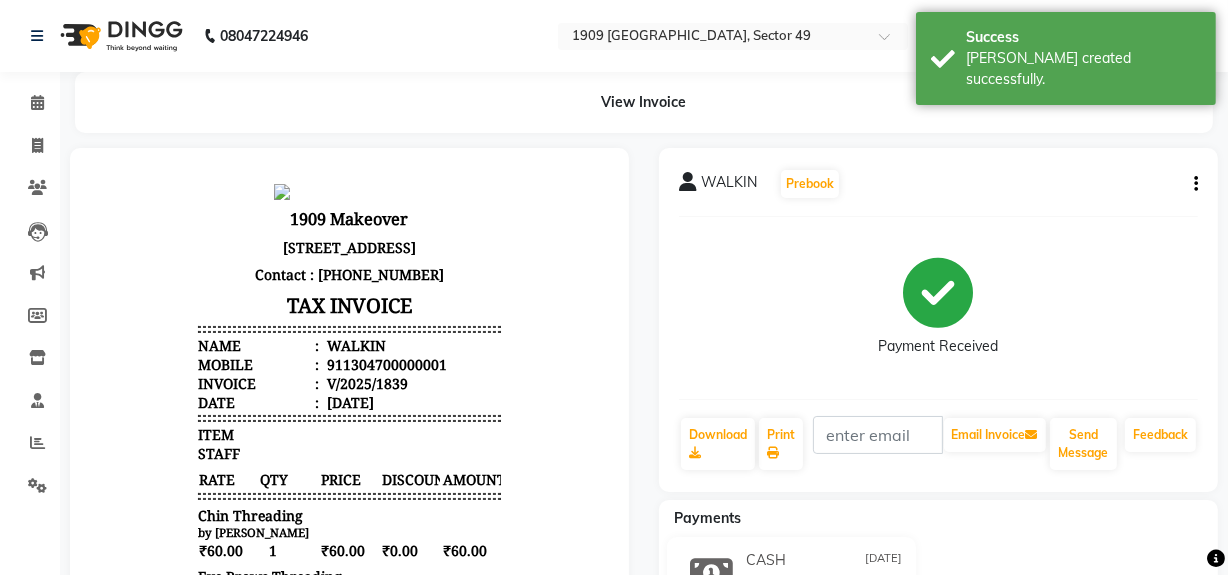 scroll, scrollTop: 0, scrollLeft: 0, axis: both 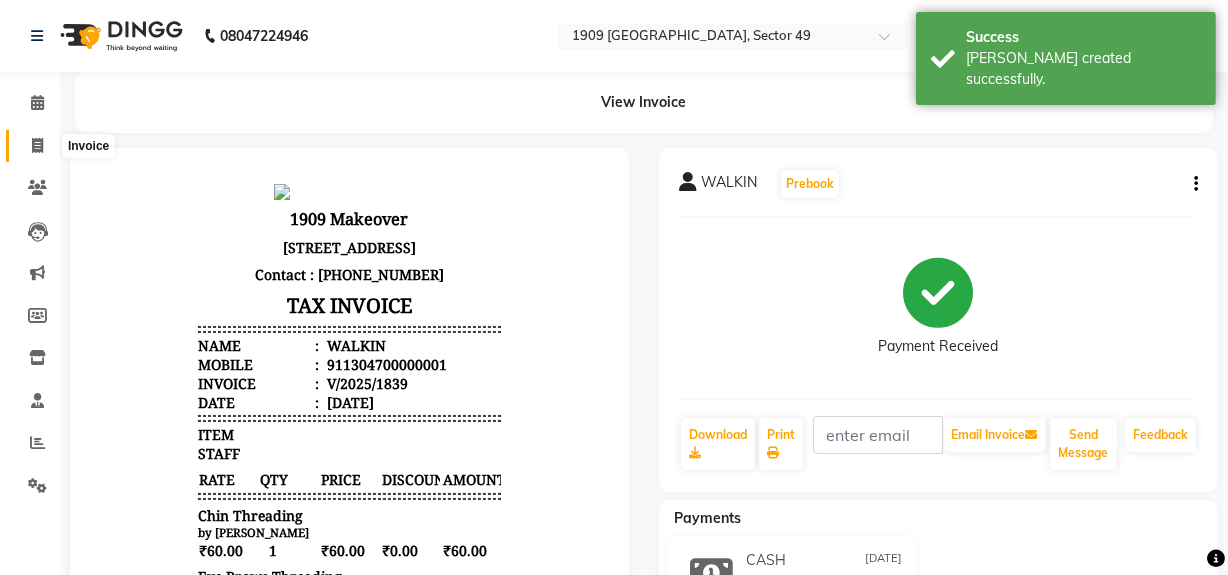 click 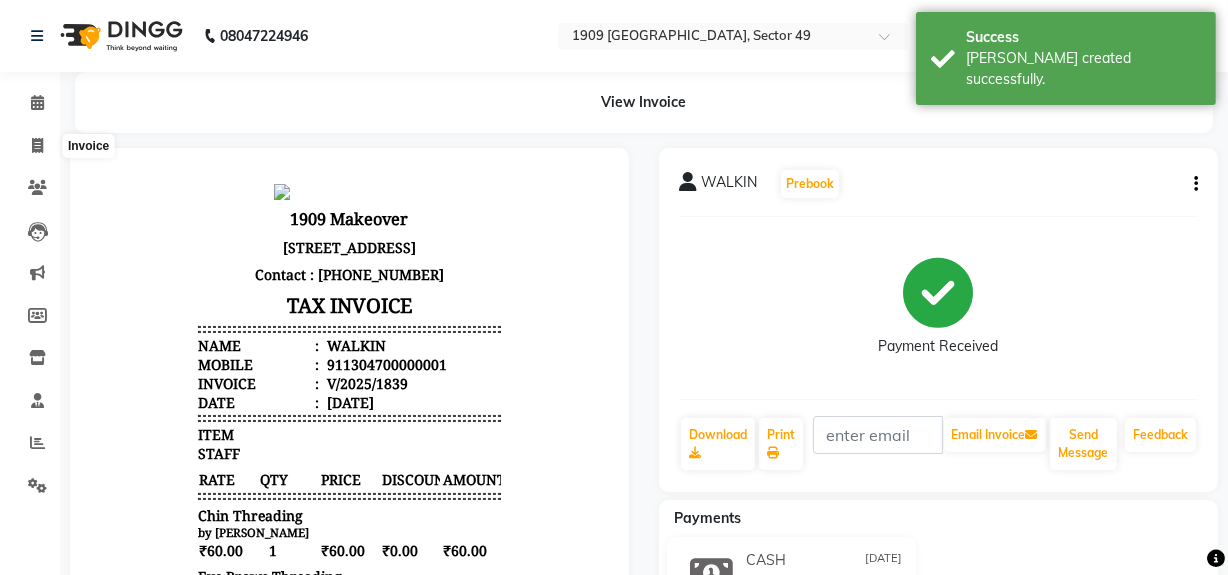 select on "6923" 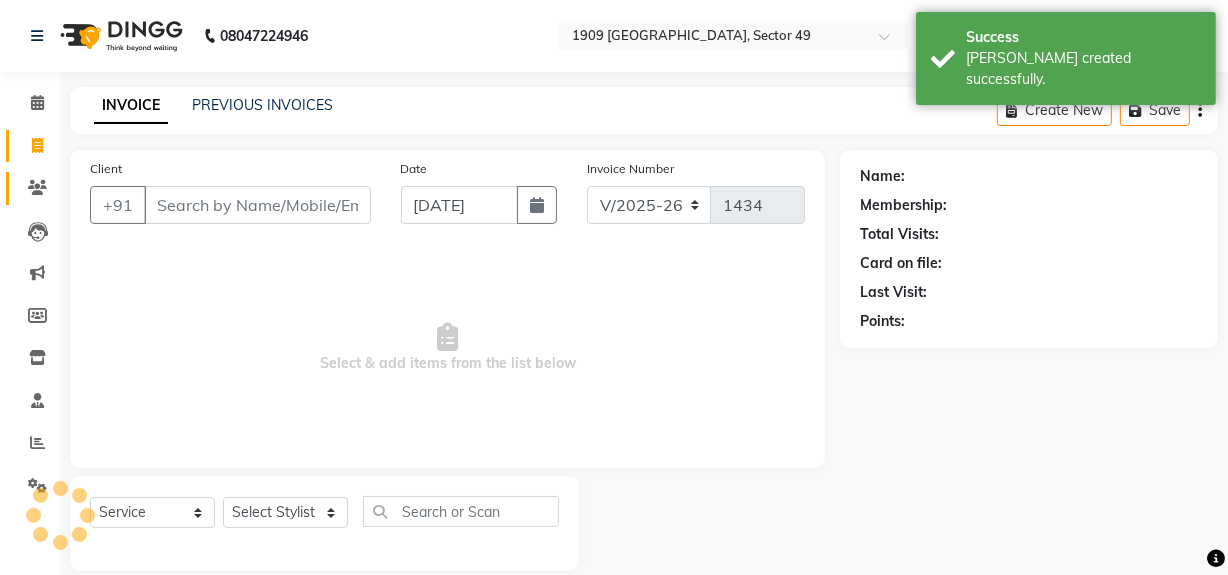 scroll, scrollTop: 26, scrollLeft: 0, axis: vertical 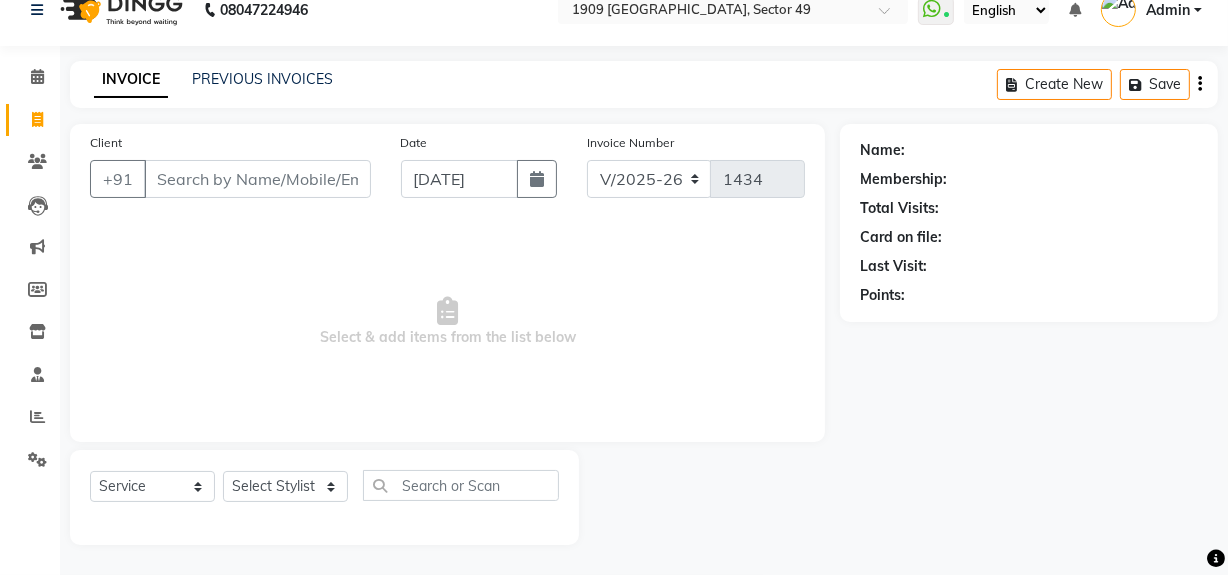 click on "Select & add items from the list below" at bounding box center [447, 322] 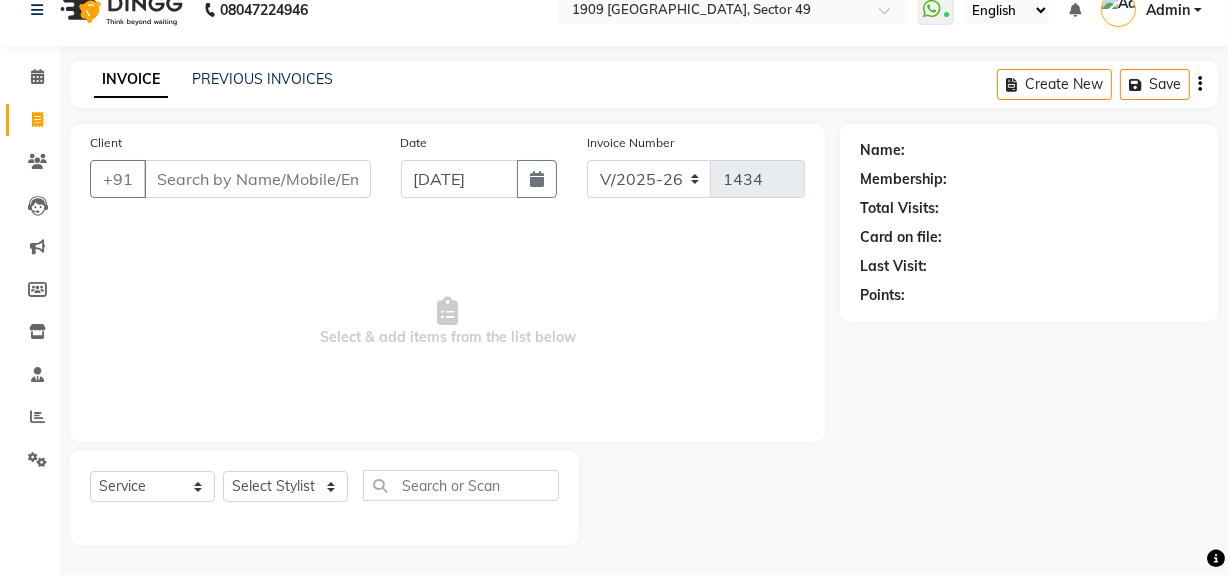 scroll, scrollTop: 0, scrollLeft: 0, axis: both 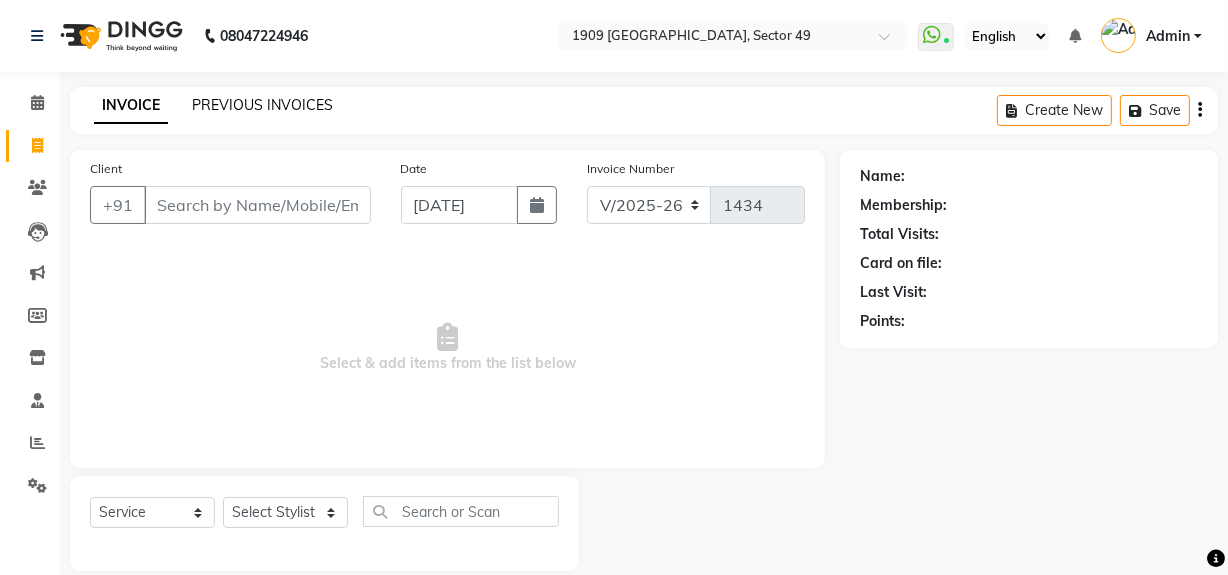 click on "PREVIOUS INVOICES" 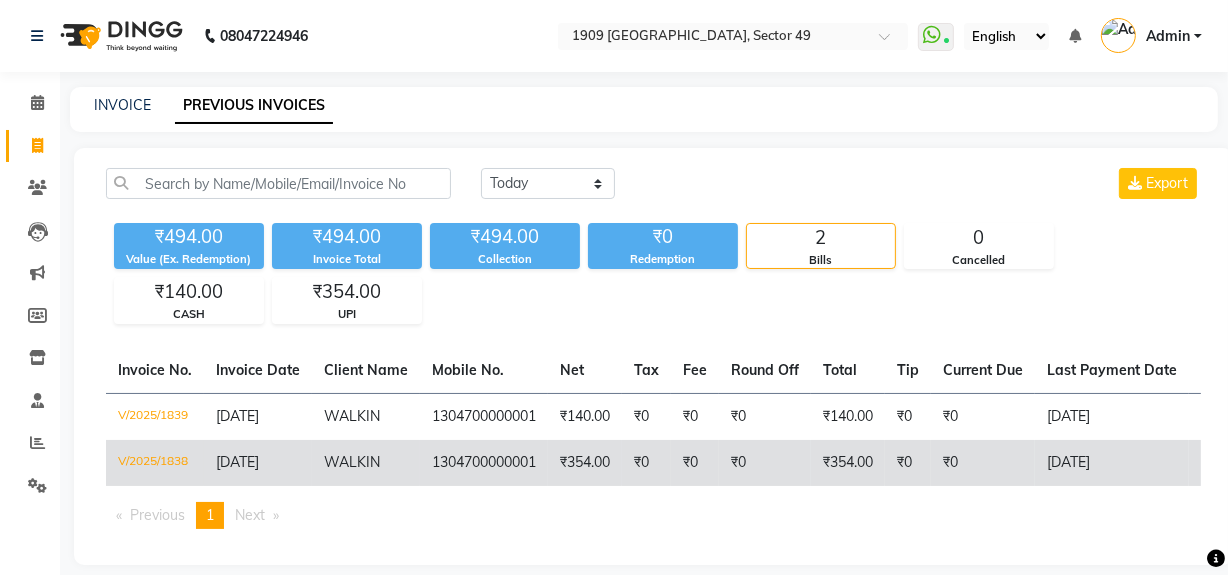 click on "₹354.00" 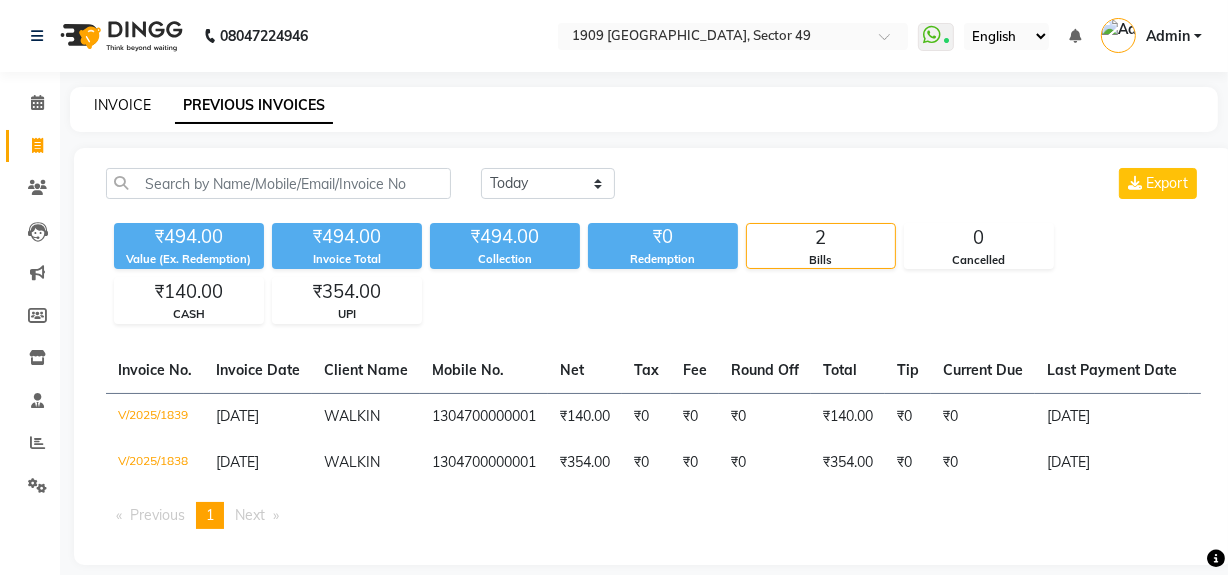 click on "INVOICE" 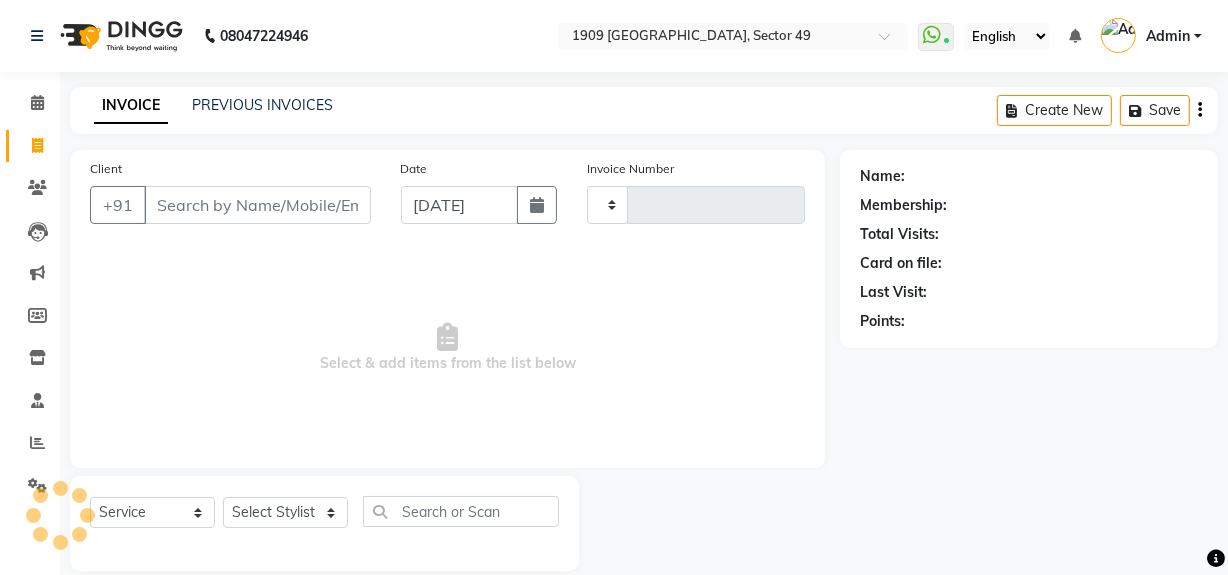 scroll, scrollTop: 26, scrollLeft: 0, axis: vertical 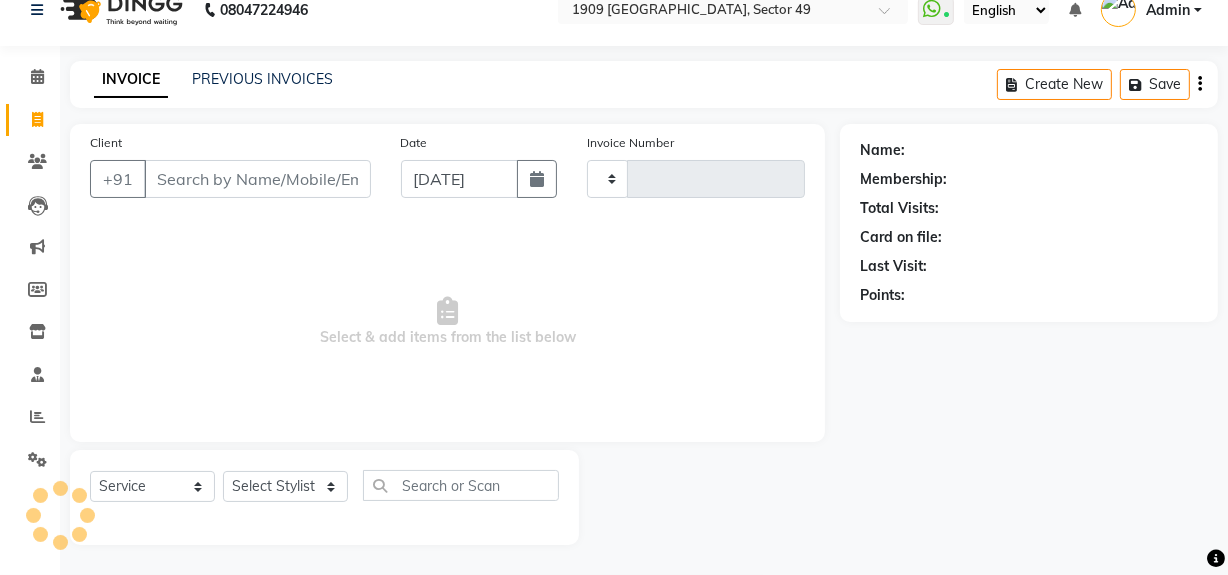 type on "1434" 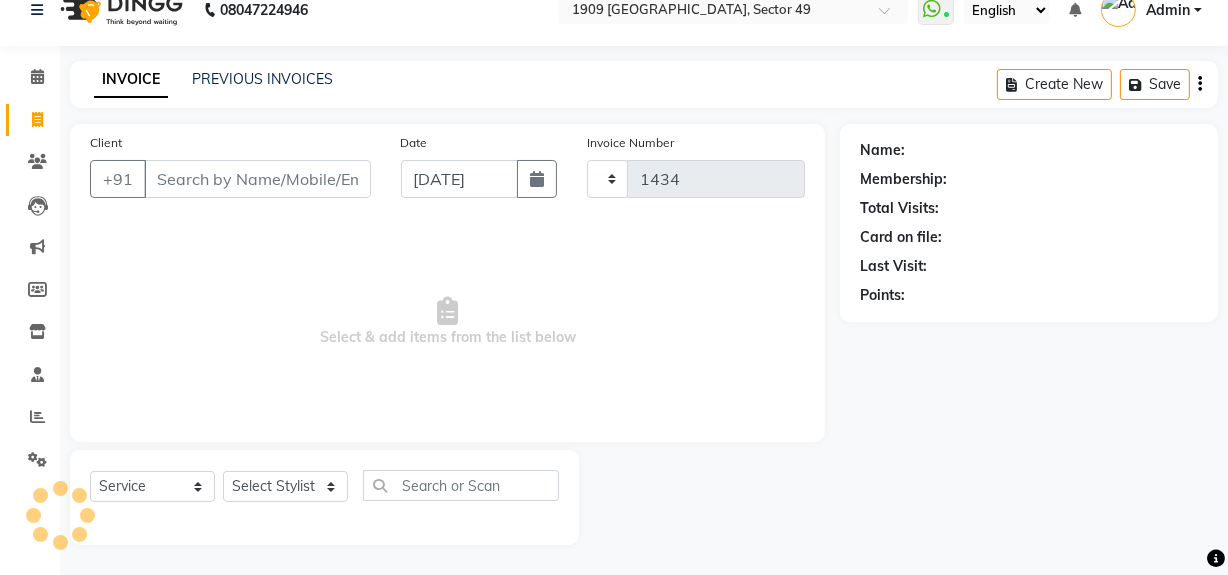 select on "6923" 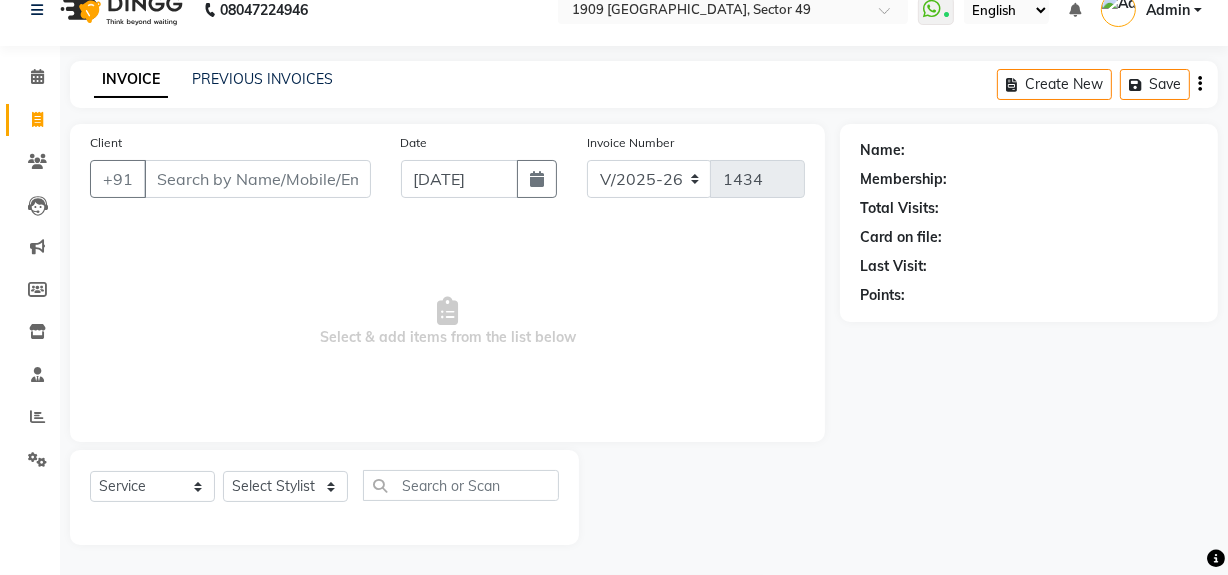 click on "Select & add items from the list below" at bounding box center (447, 322) 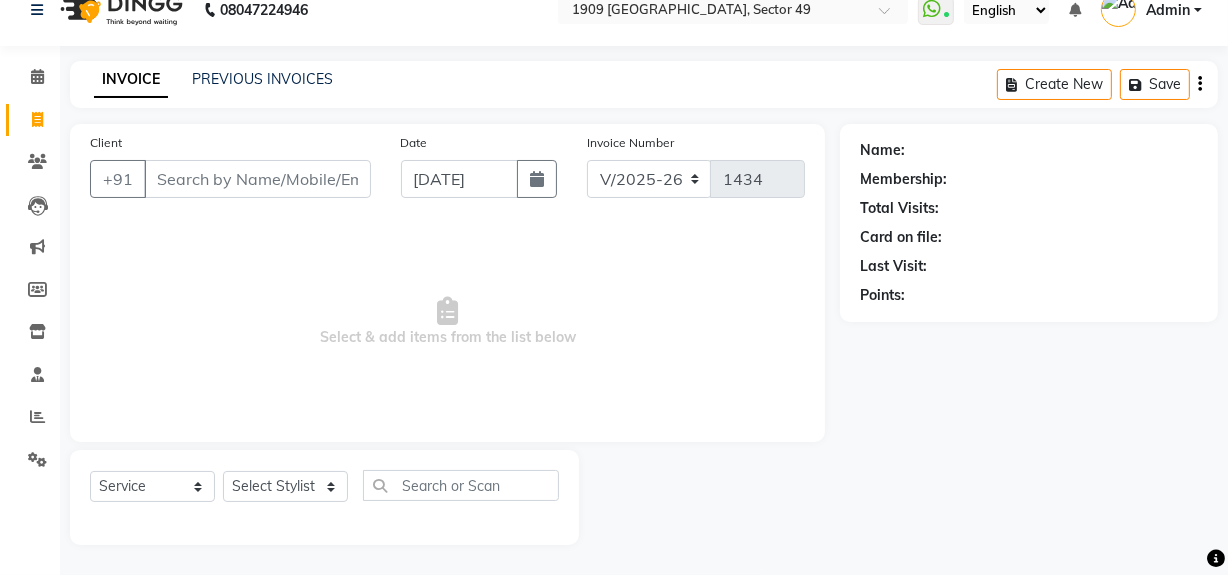 scroll, scrollTop: 0, scrollLeft: 0, axis: both 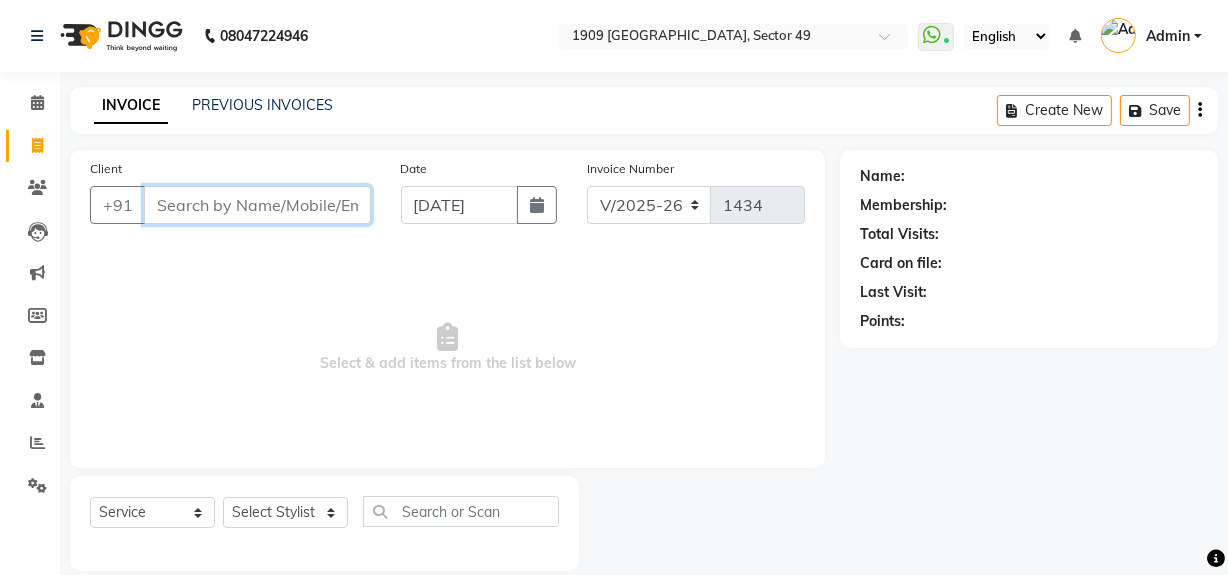 click on "Client" at bounding box center (257, 205) 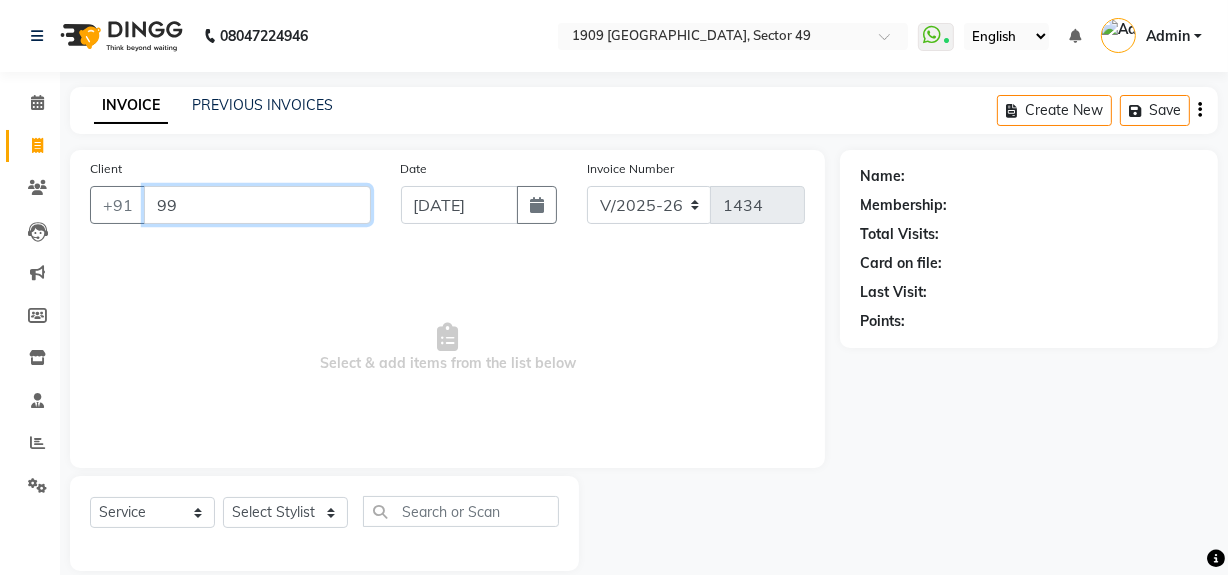 type on "9" 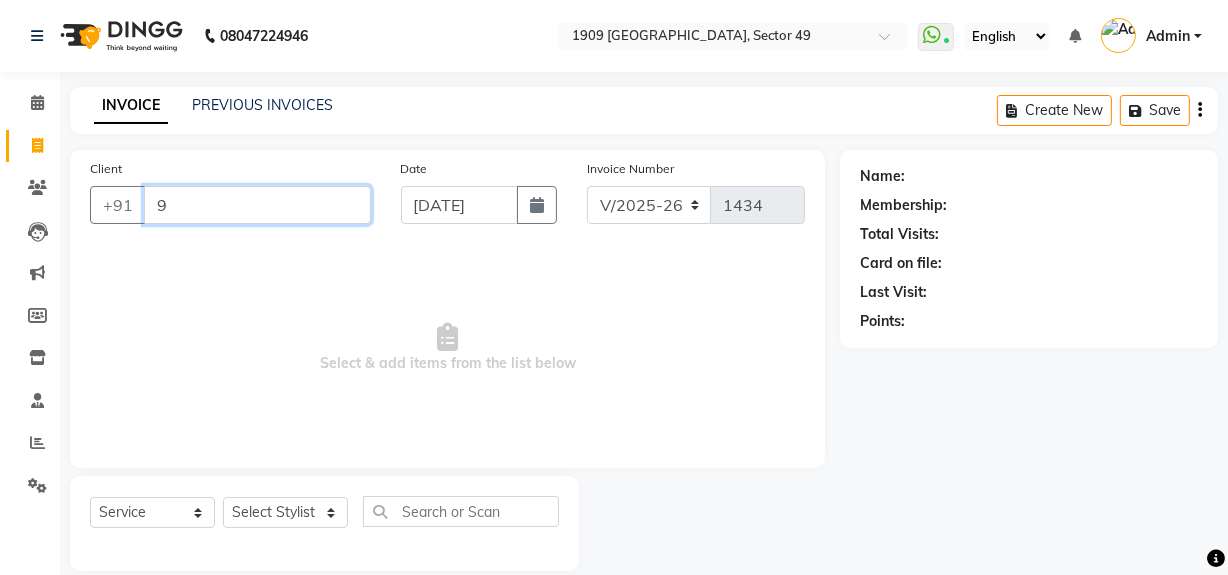 type 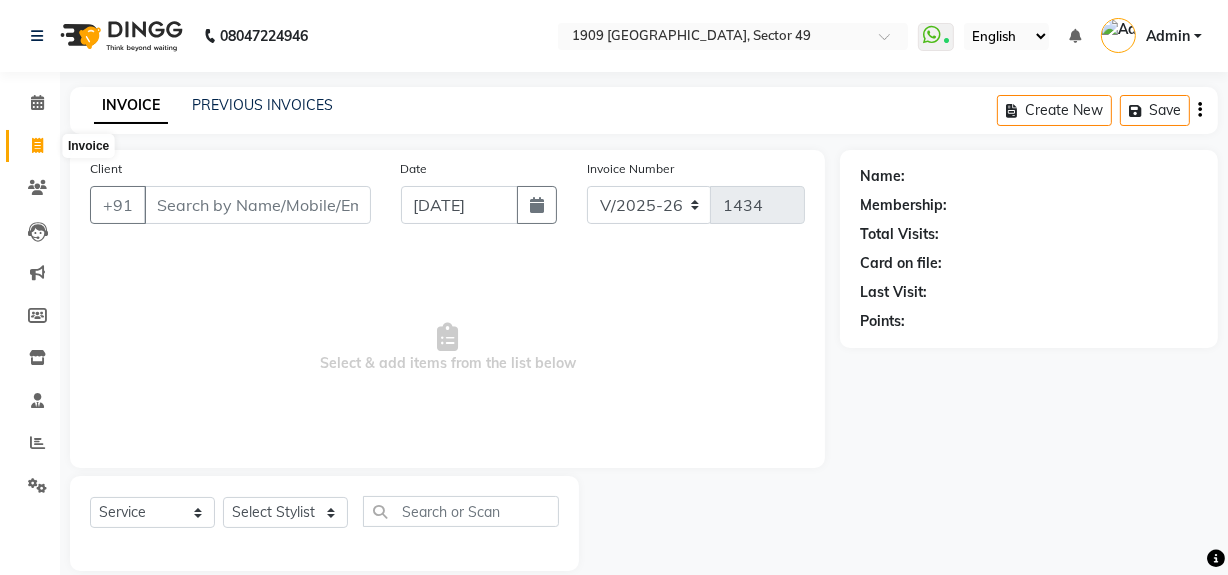click 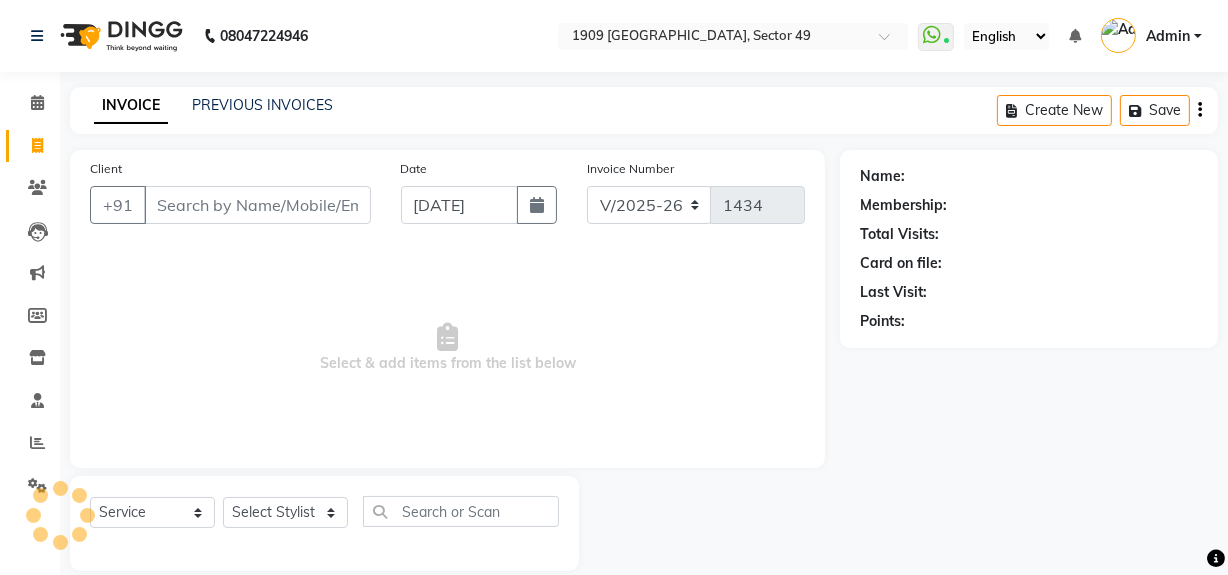 scroll, scrollTop: 26, scrollLeft: 0, axis: vertical 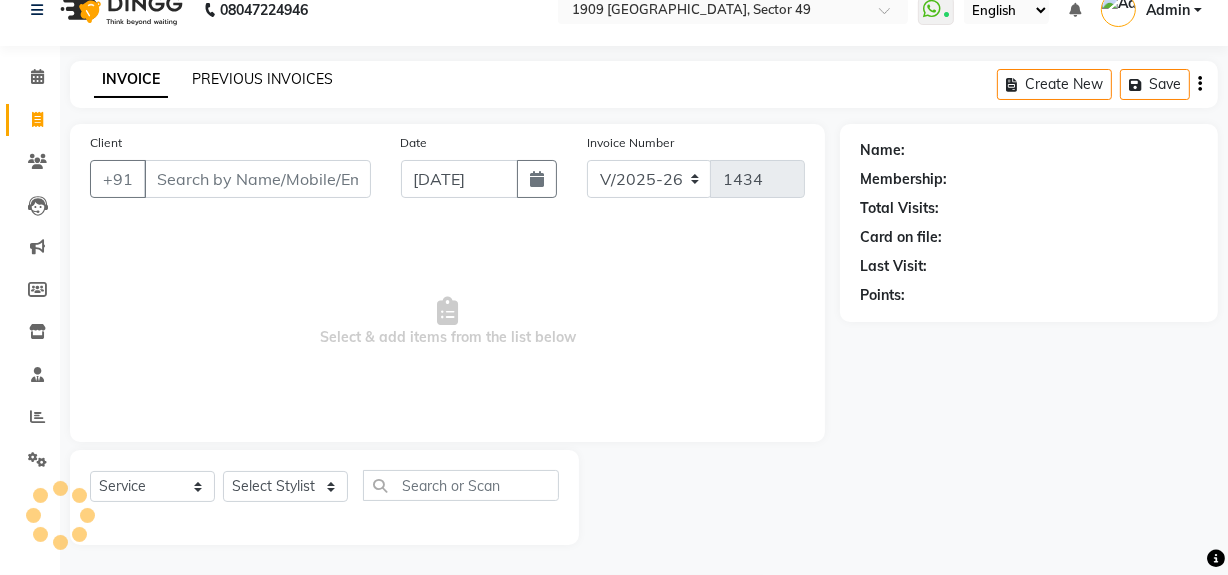 click on "PREVIOUS INVOICES" 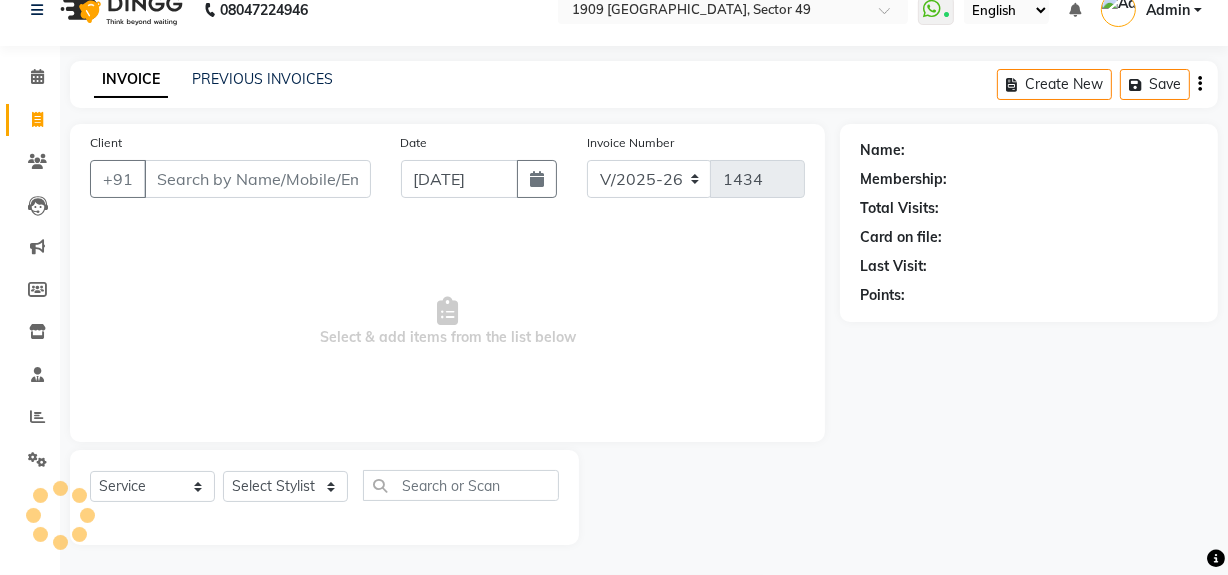 scroll, scrollTop: 0, scrollLeft: 0, axis: both 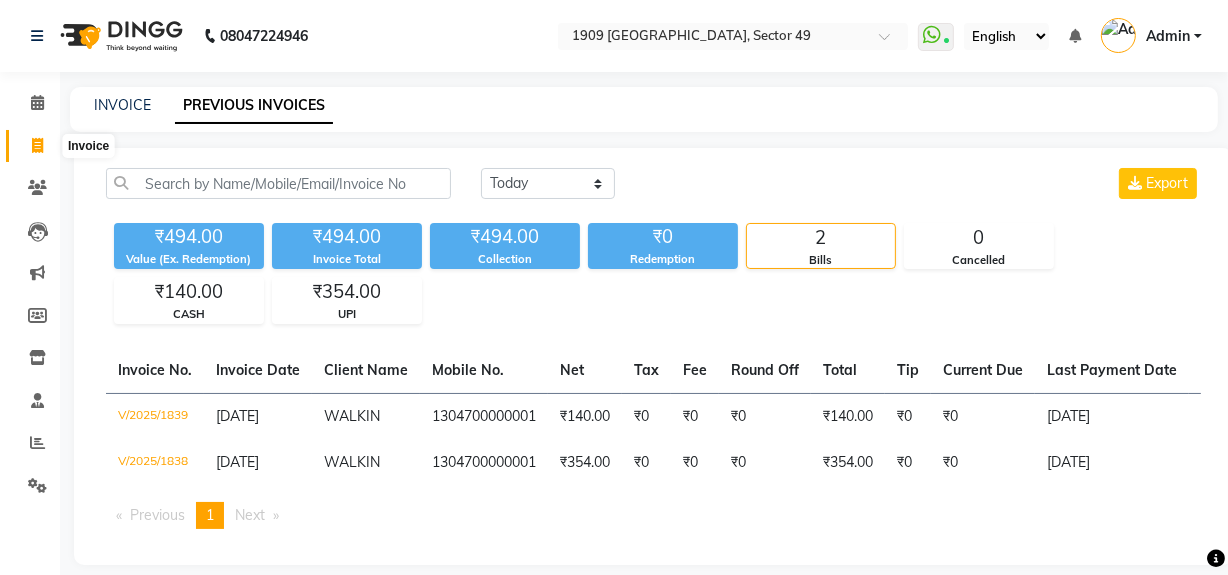 click 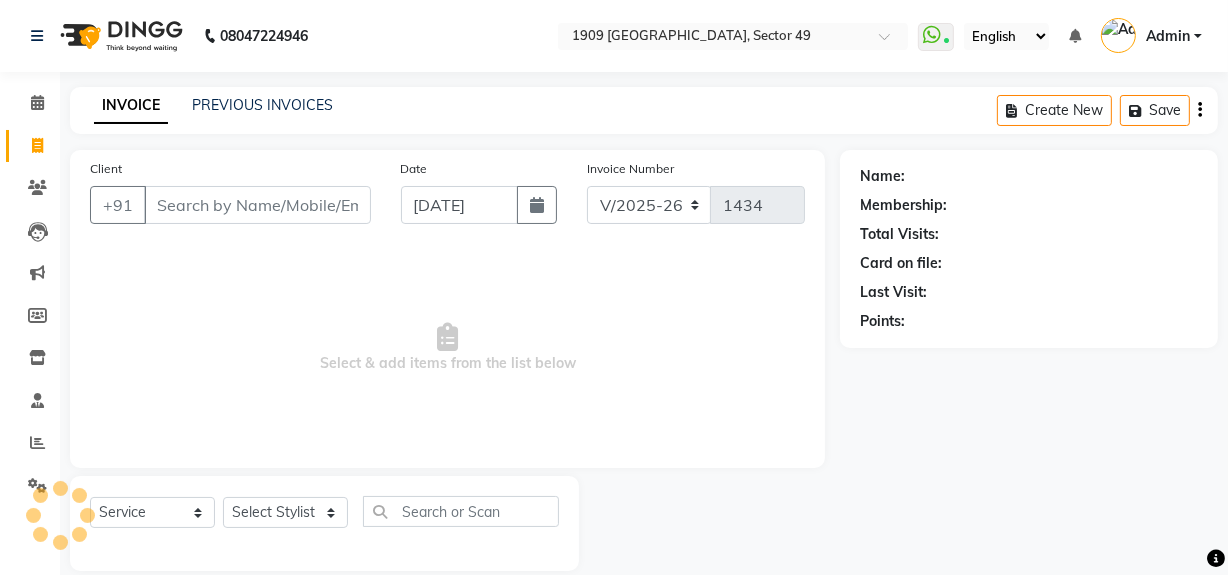 scroll, scrollTop: 26, scrollLeft: 0, axis: vertical 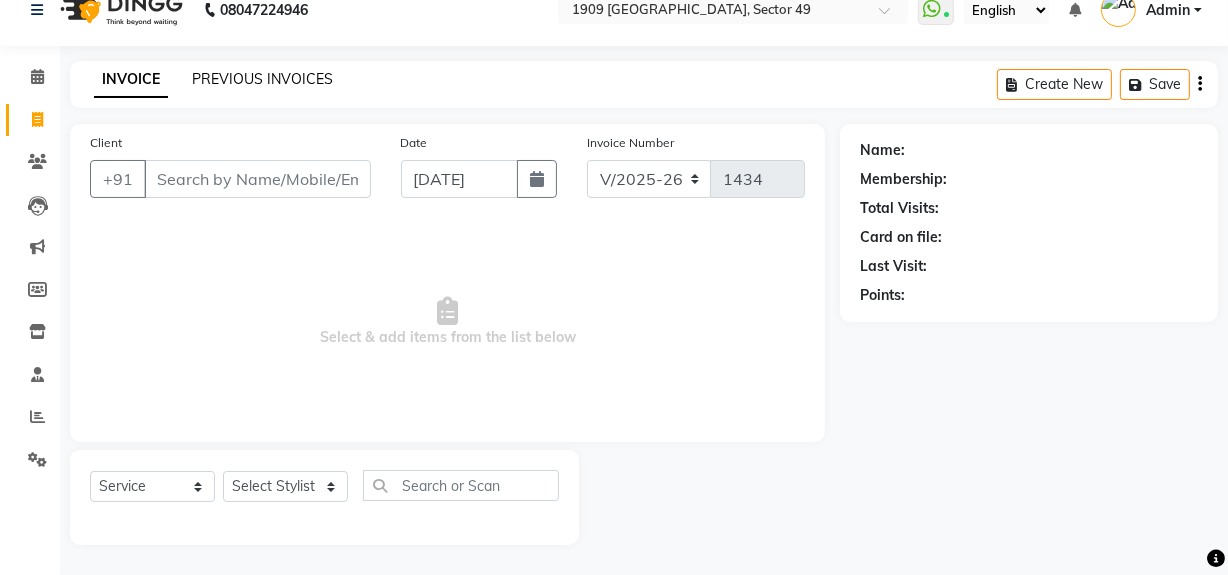 click on "PREVIOUS INVOICES" 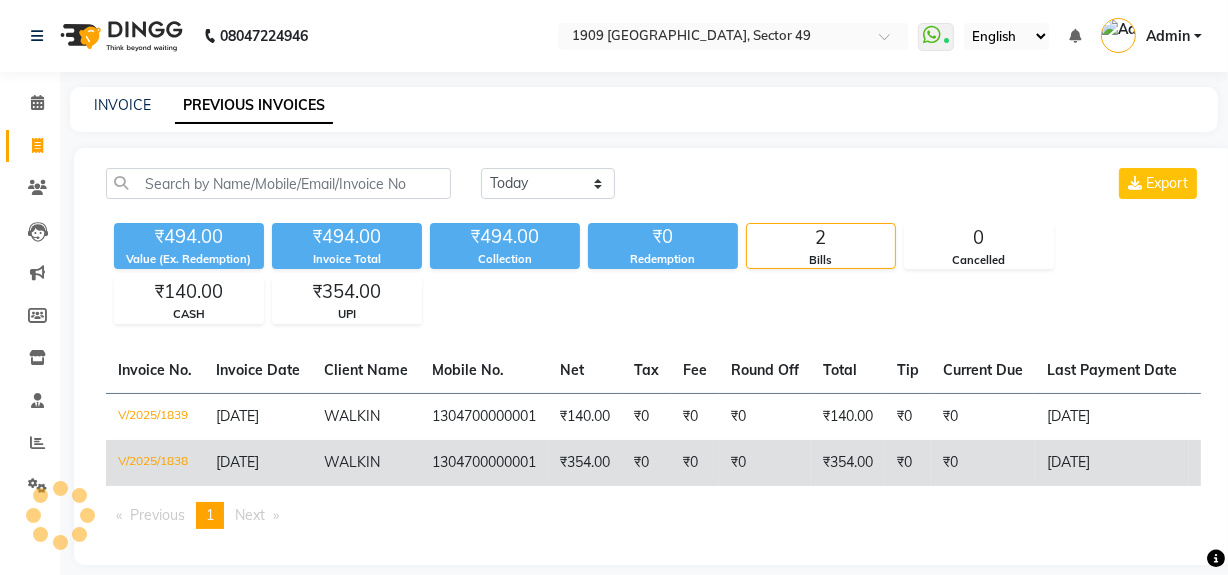 click on "WALKIN" 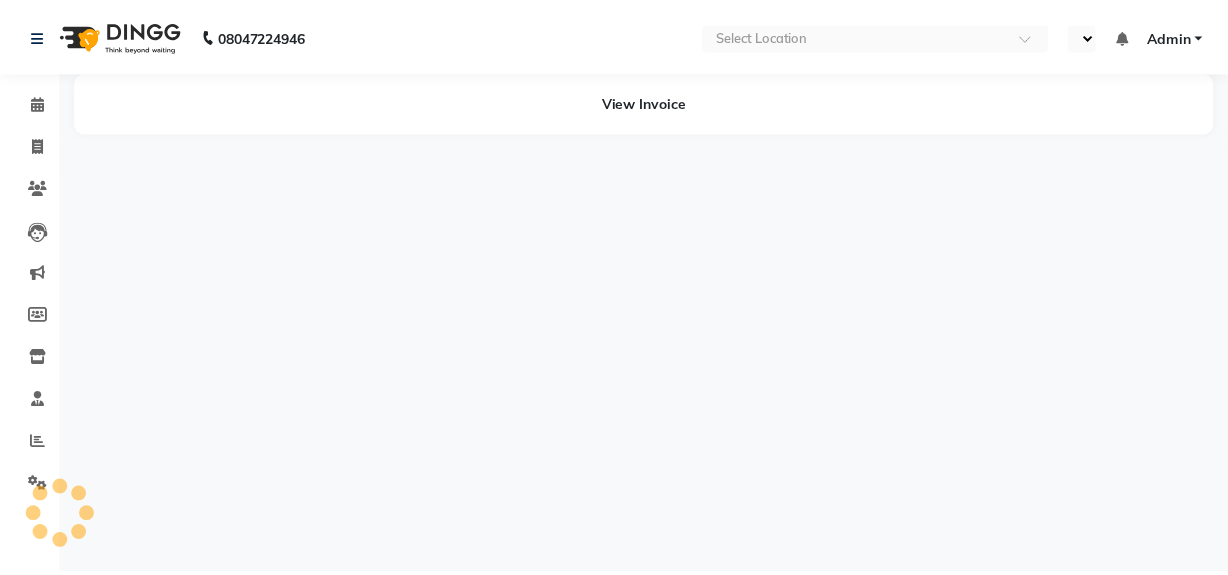 scroll, scrollTop: 0, scrollLeft: 0, axis: both 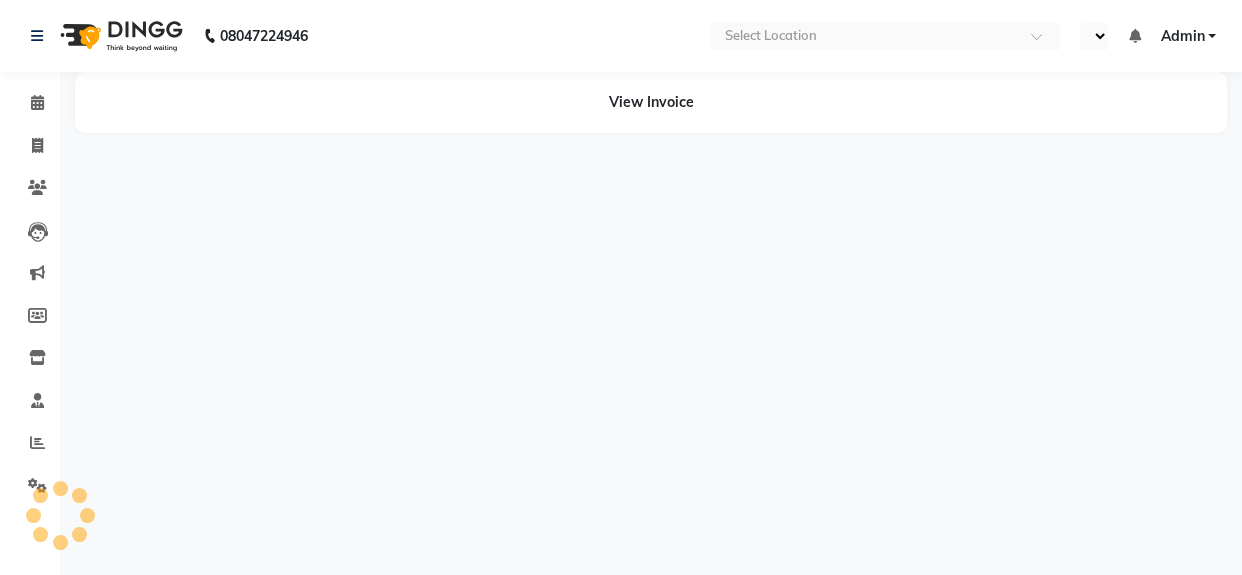 select on "en" 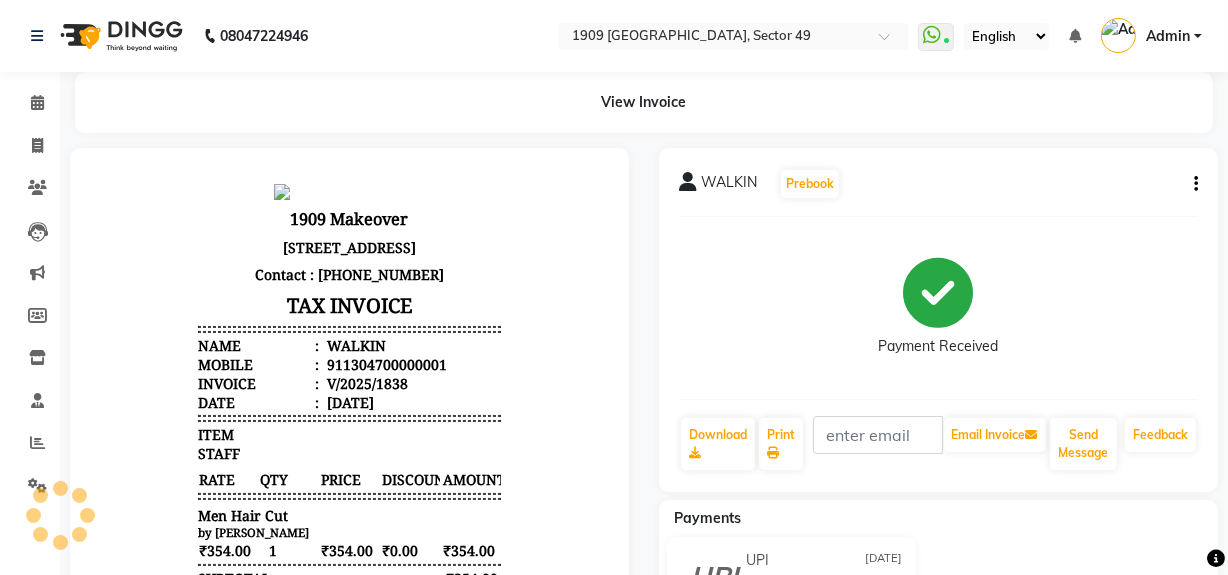 scroll, scrollTop: 0, scrollLeft: 0, axis: both 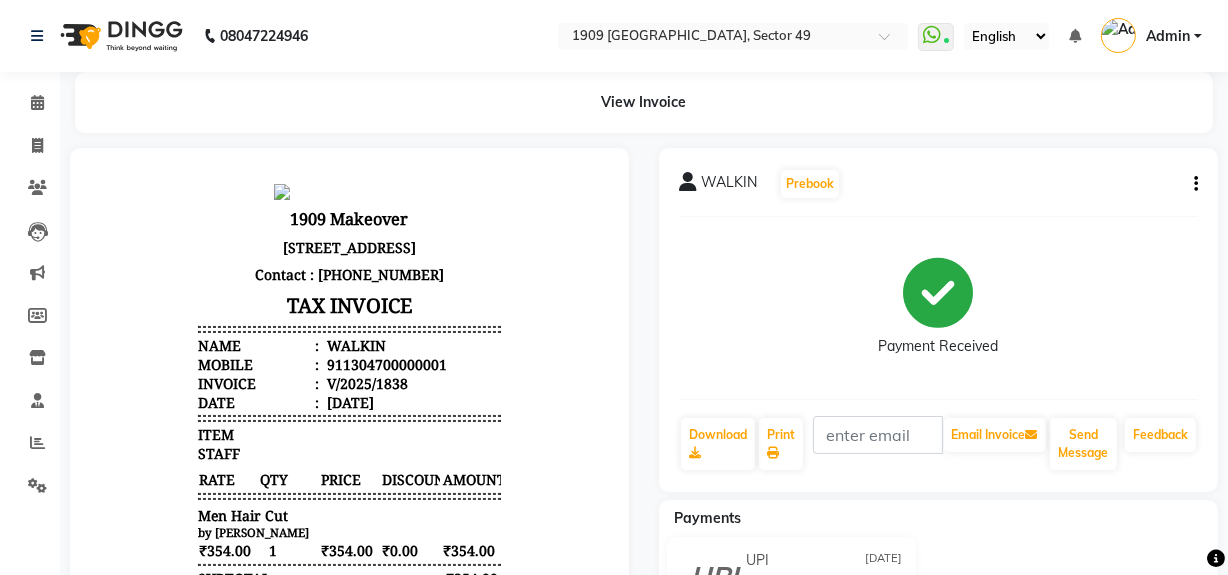 click 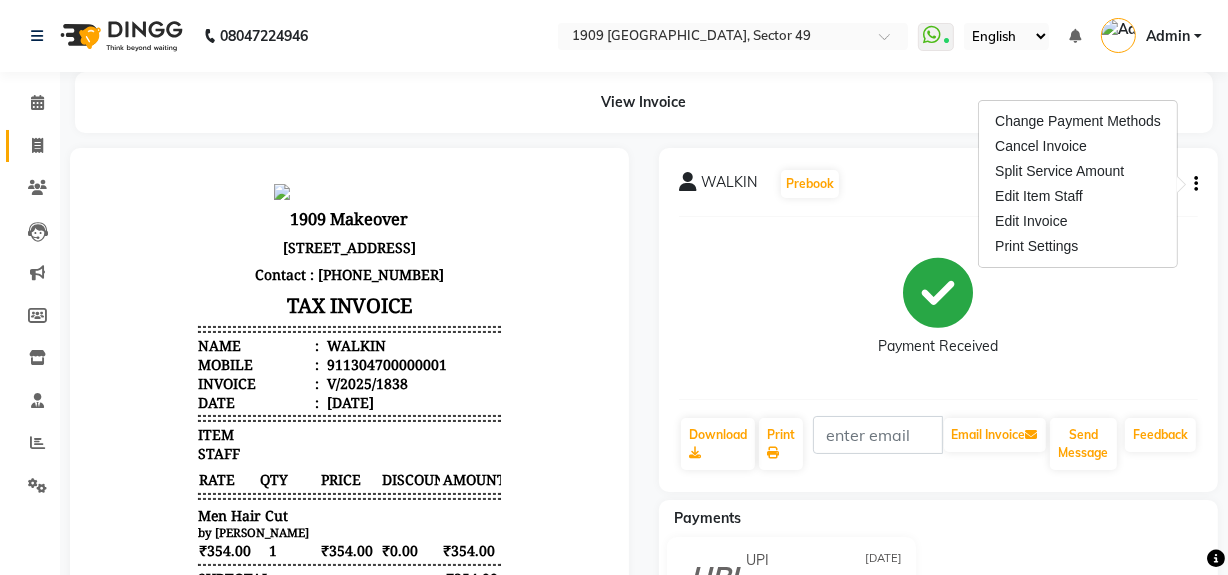 click 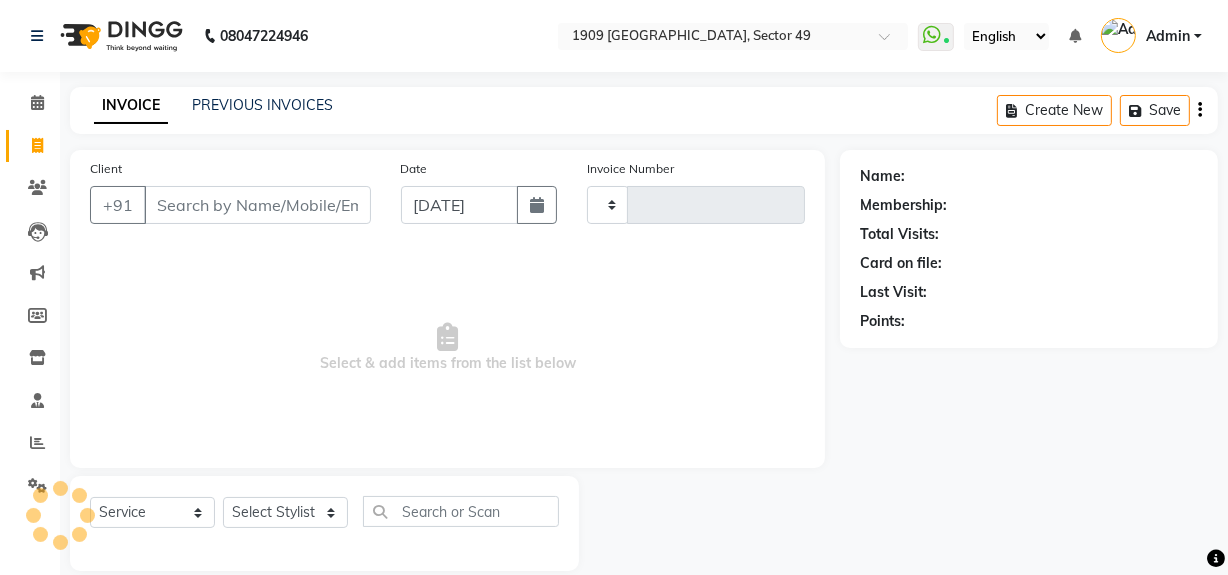 type on "1434" 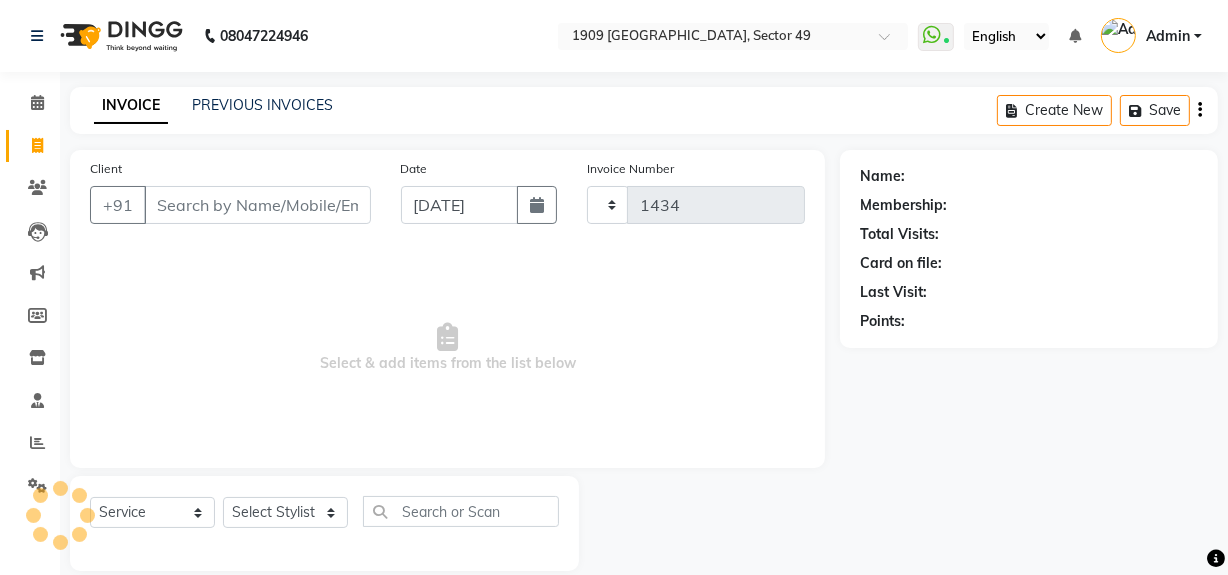 scroll, scrollTop: 26, scrollLeft: 0, axis: vertical 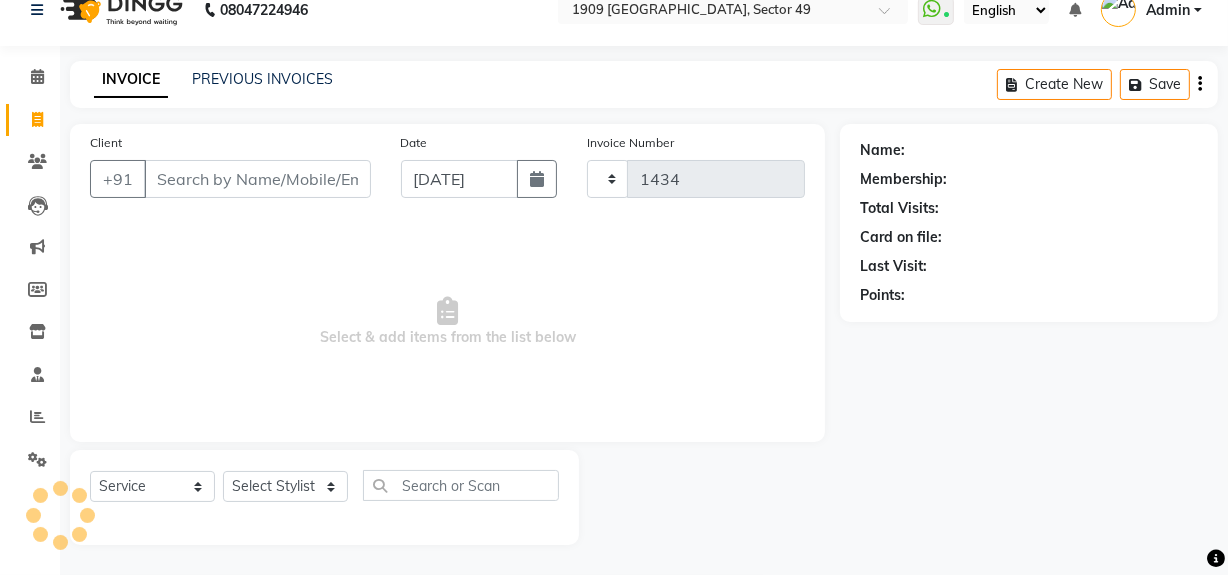 select on "6923" 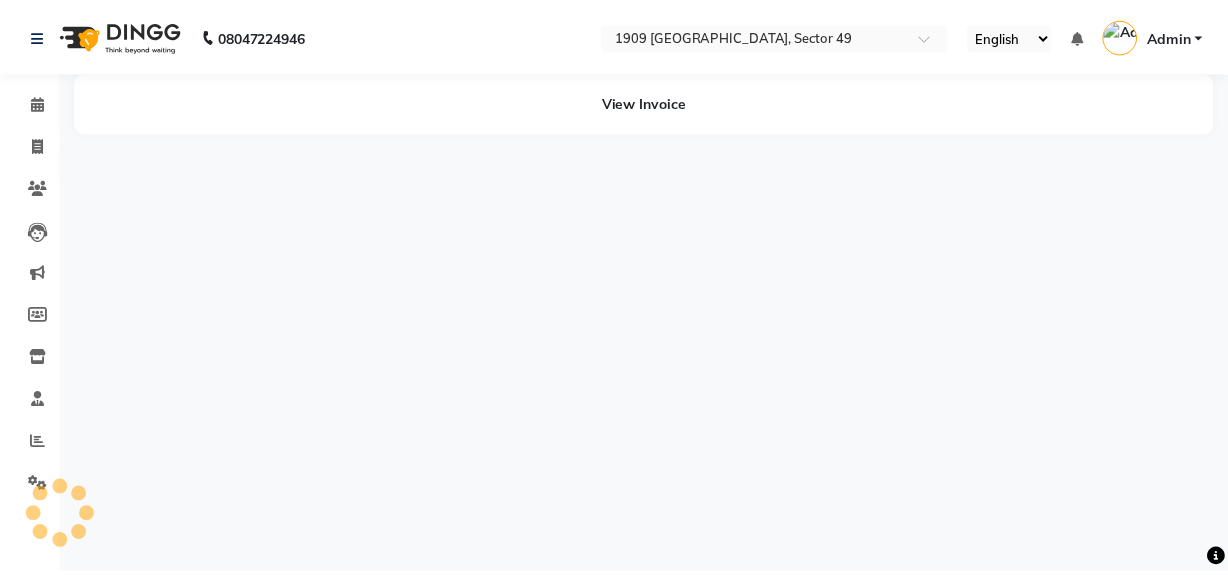 scroll, scrollTop: 0, scrollLeft: 0, axis: both 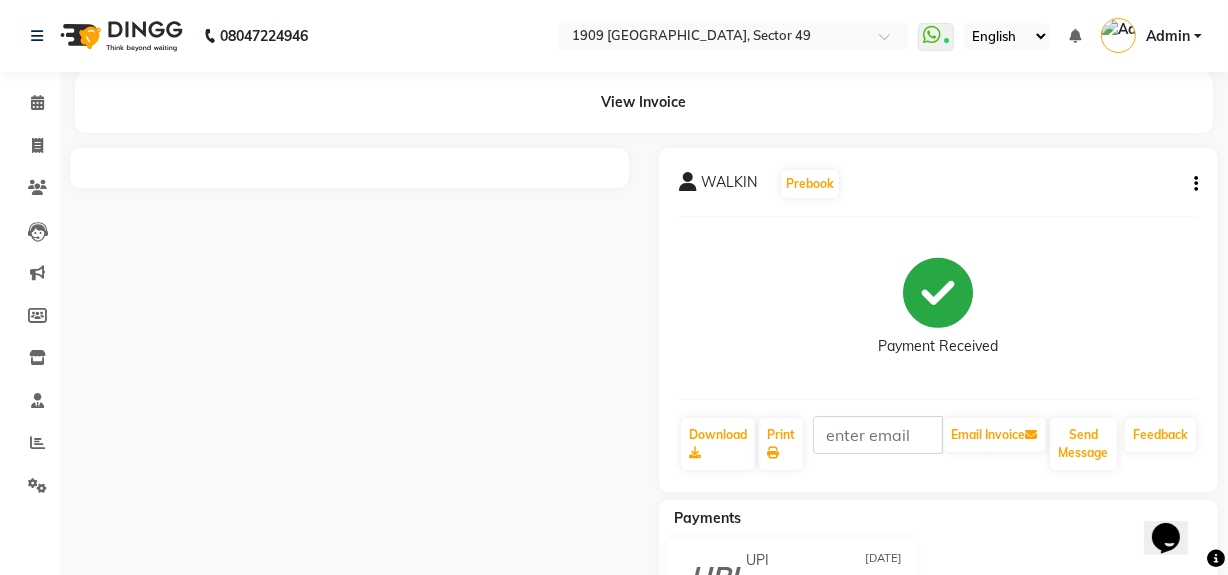 click 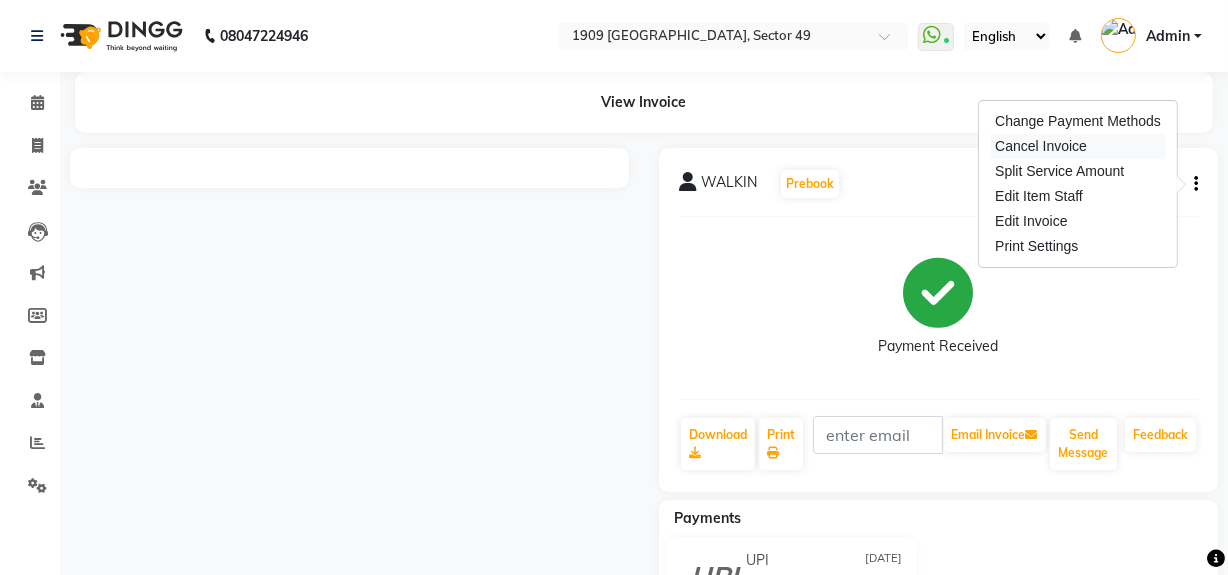 click on "Cancel Invoice" at bounding box center (1078, 146) 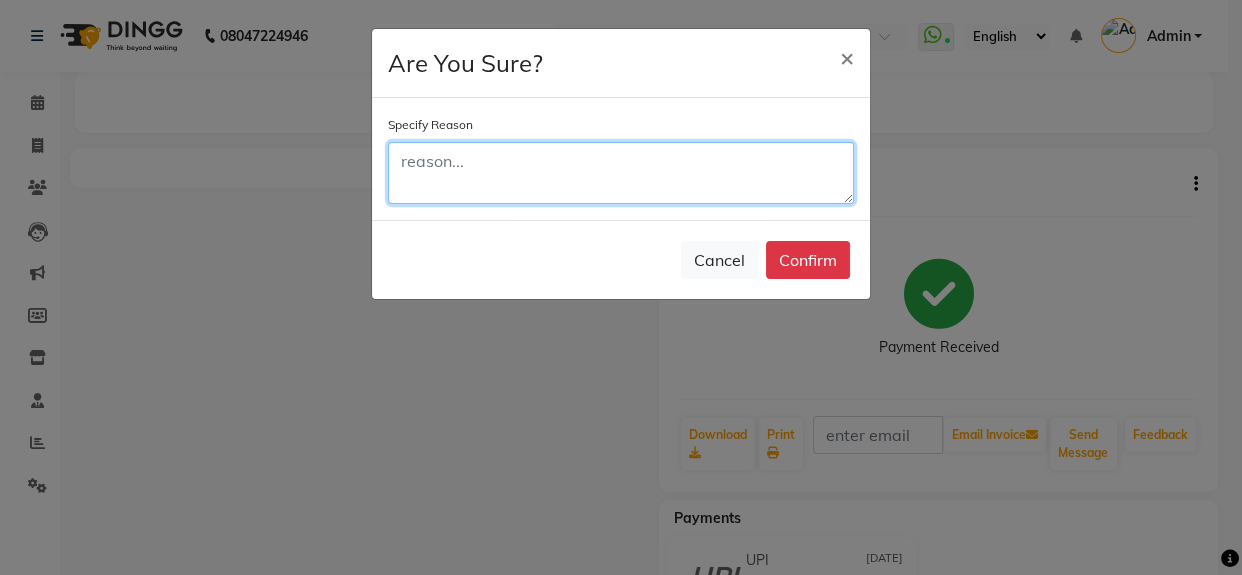 click 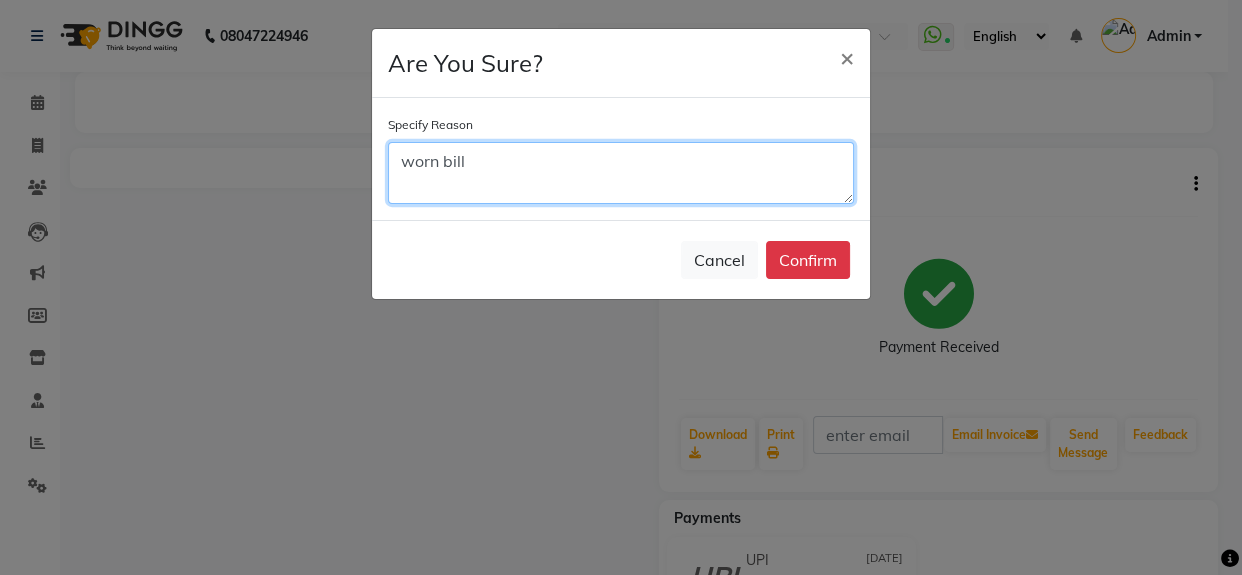 click on "worn bill" 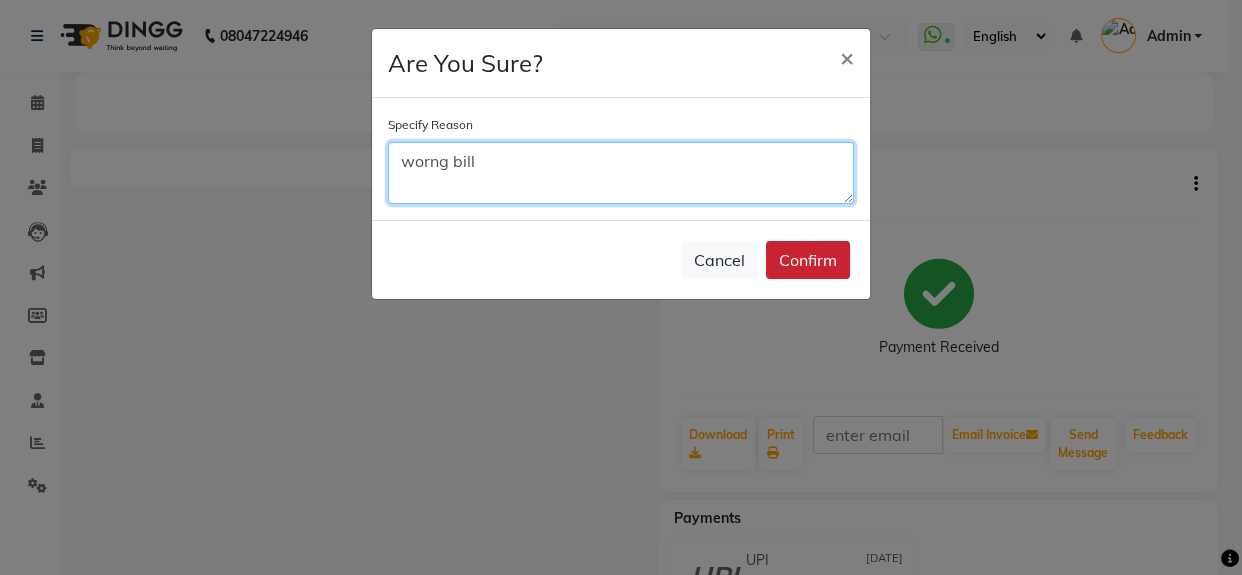 type on "worng bill" 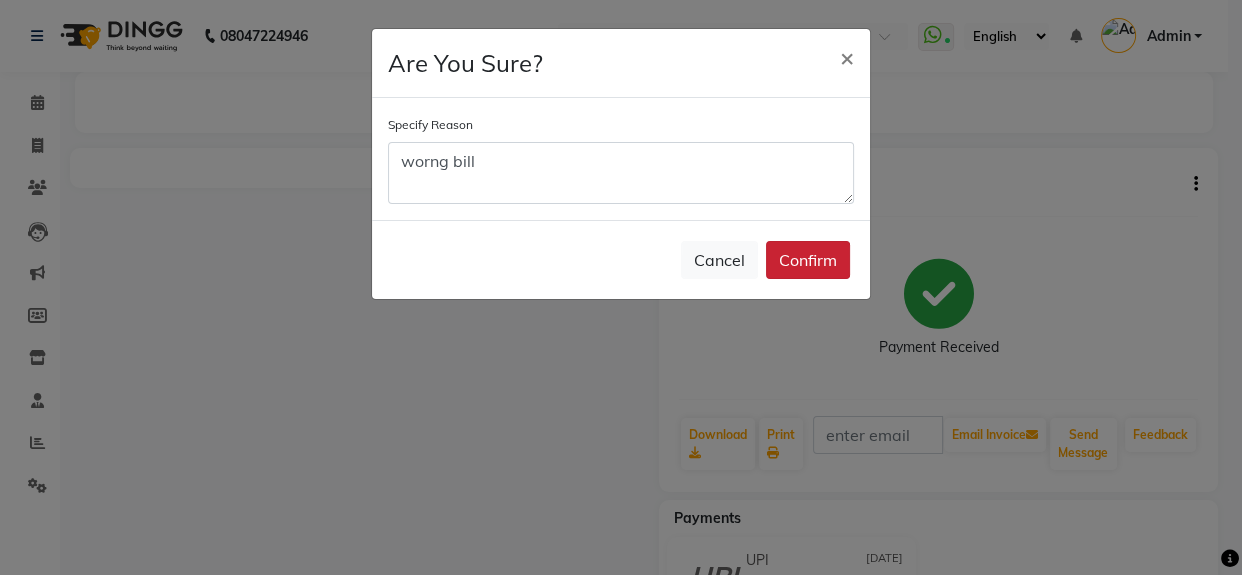 drag, startPoint x: 825, startPoint y: 260, endPoint x: 802, endPoint y: 262, distance: 23.086792 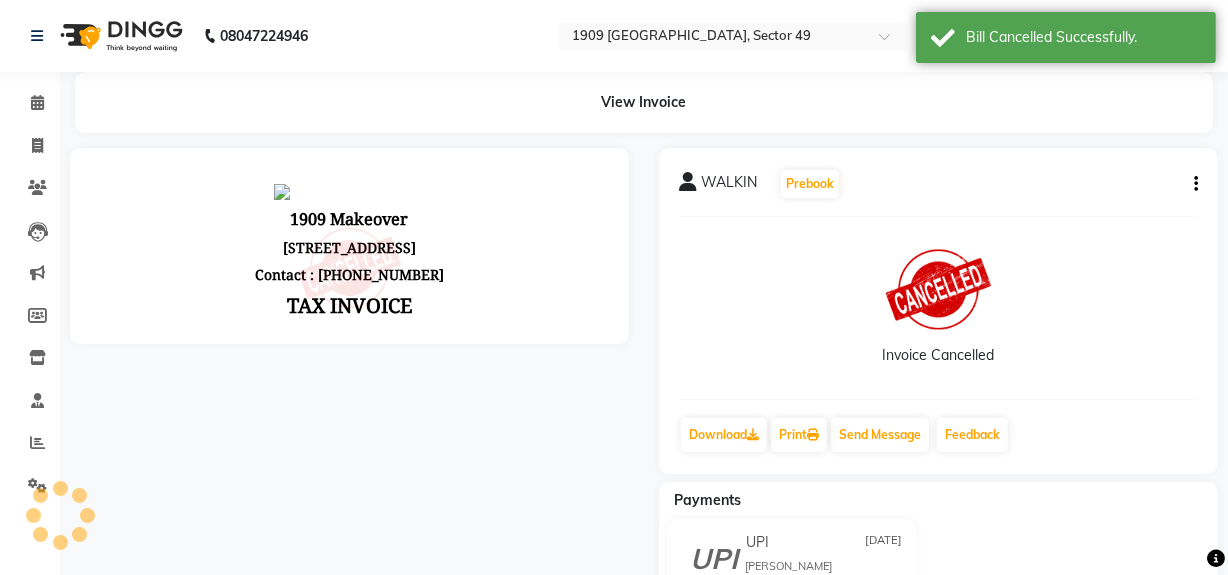 scroll, scrollTop: 0, scrollLeft: 0, axis: both 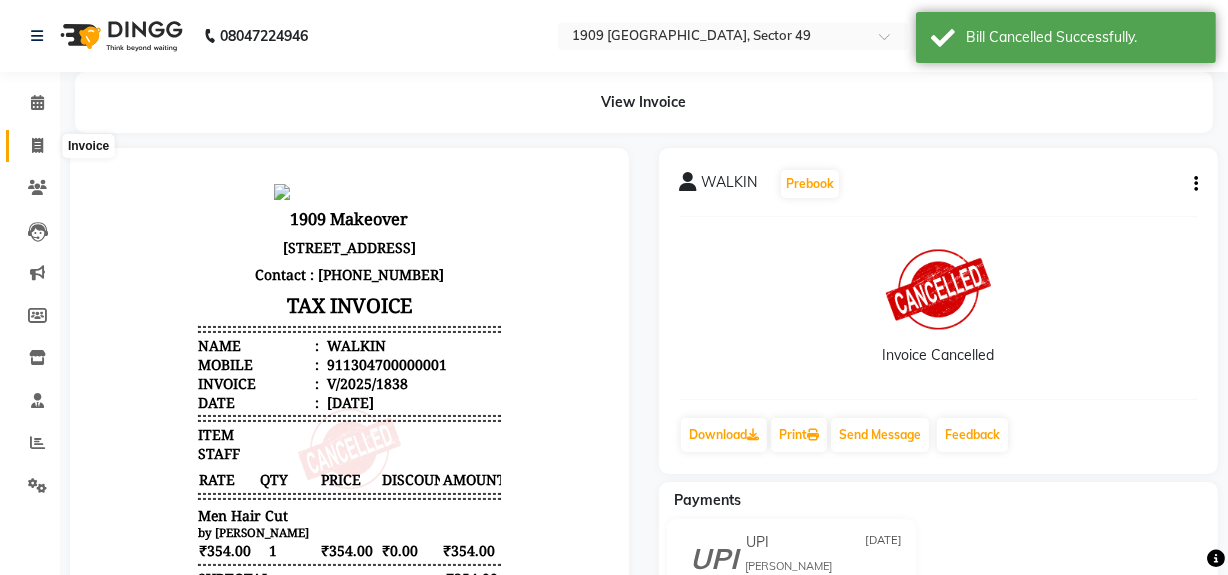 click 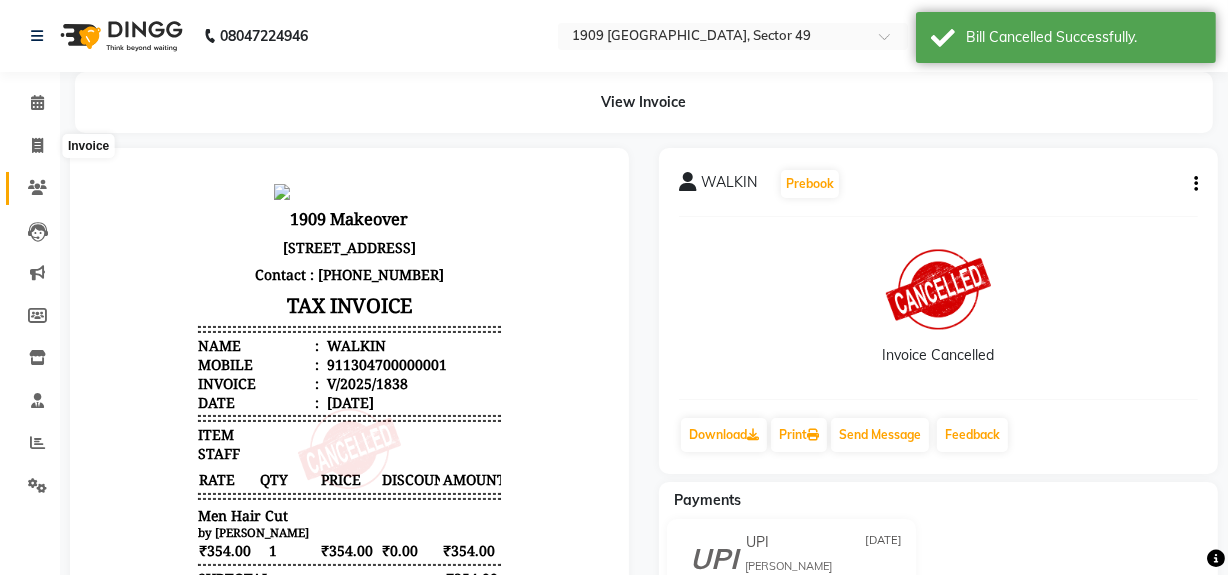 select on "service" 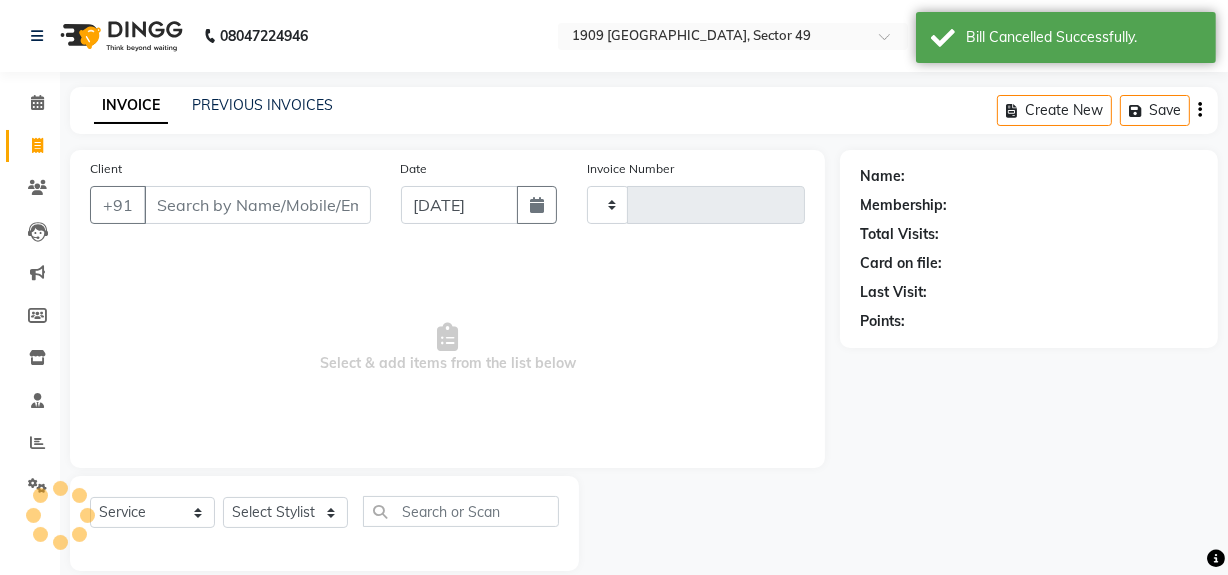 scroll, scrollTop: 26, scrollLeft: 0, axis: vertical 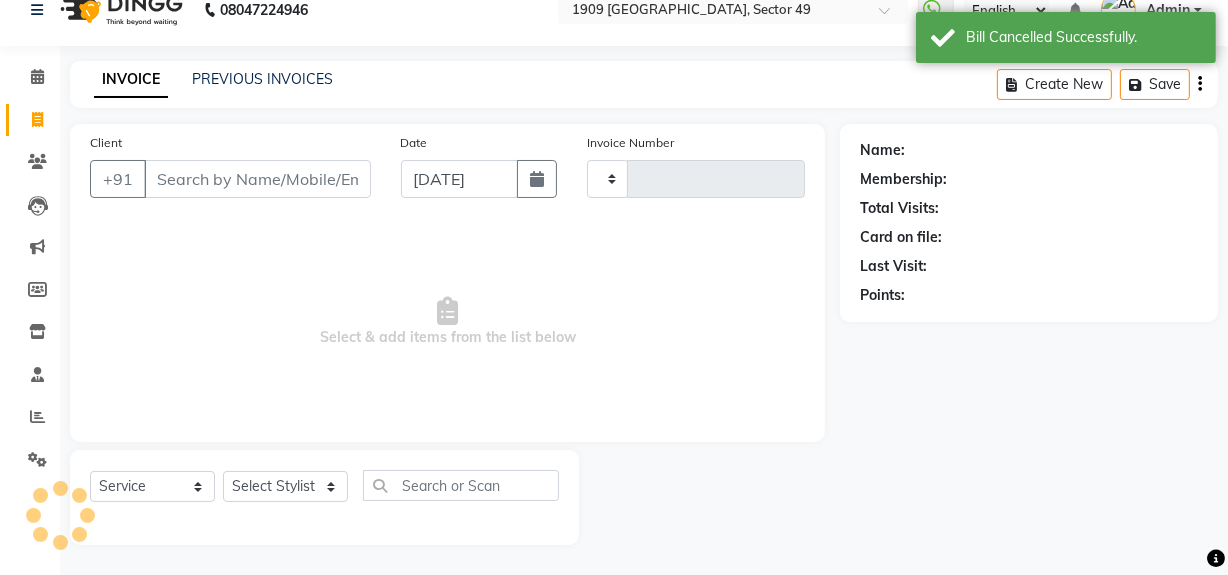 type on "1434" 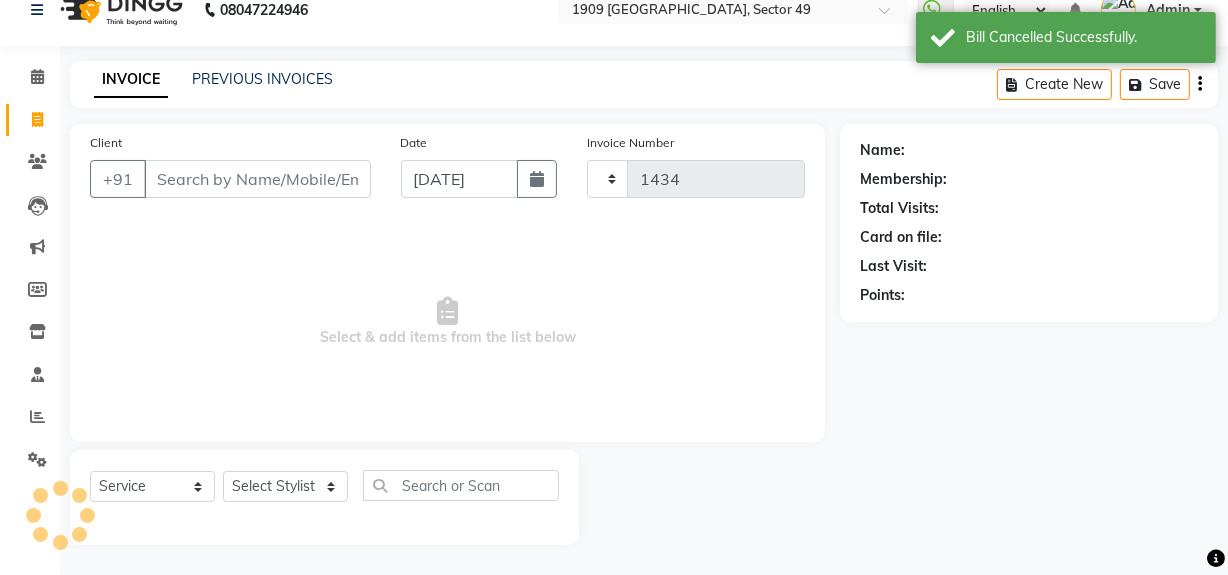 select on "6923" 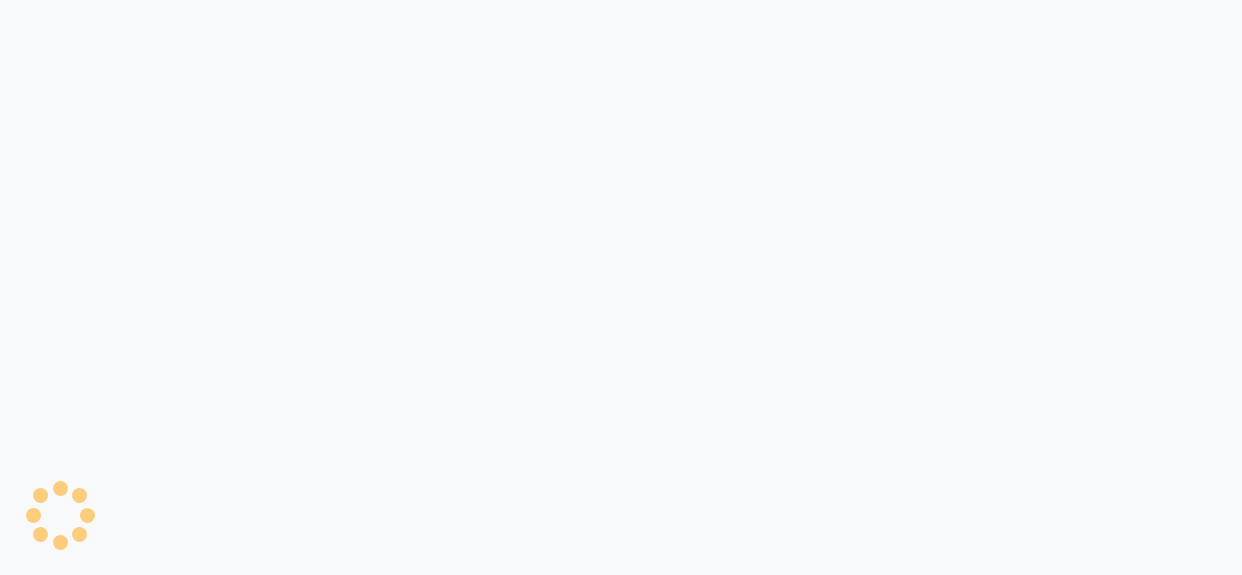scroll, scrollTop: 0, scrollLeft: 0, axis: both 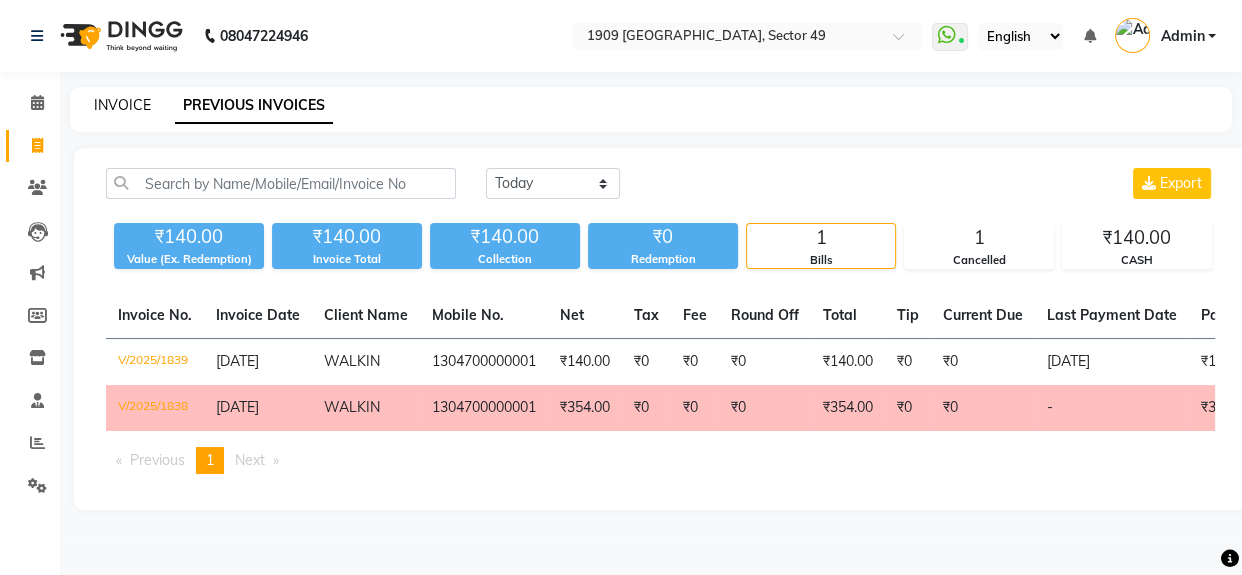 click on "INVOICE" 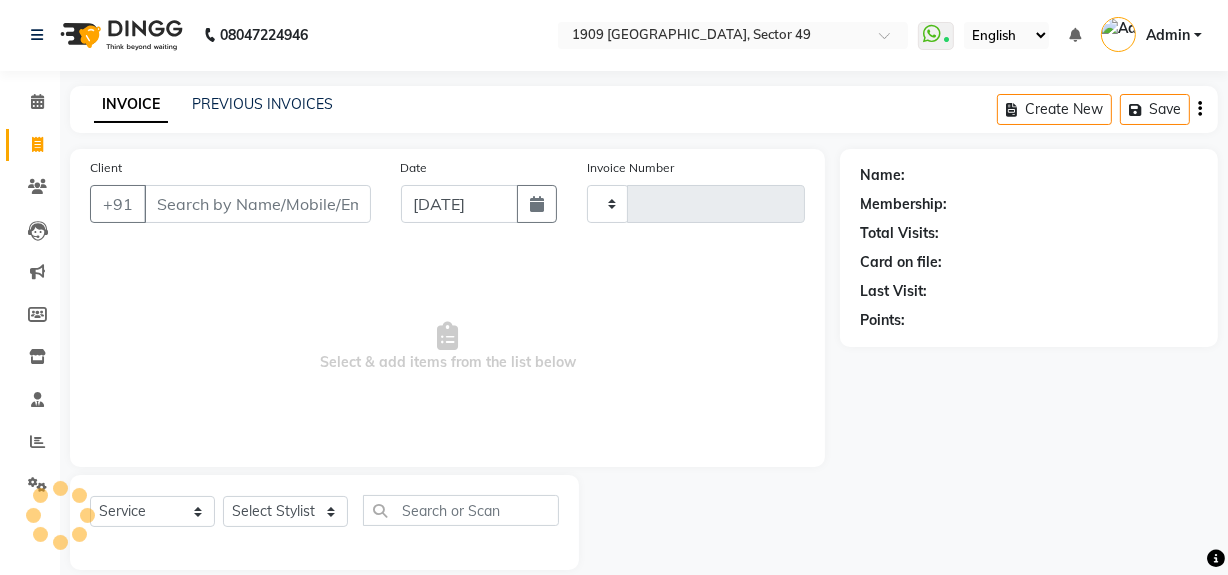 type on "1434" 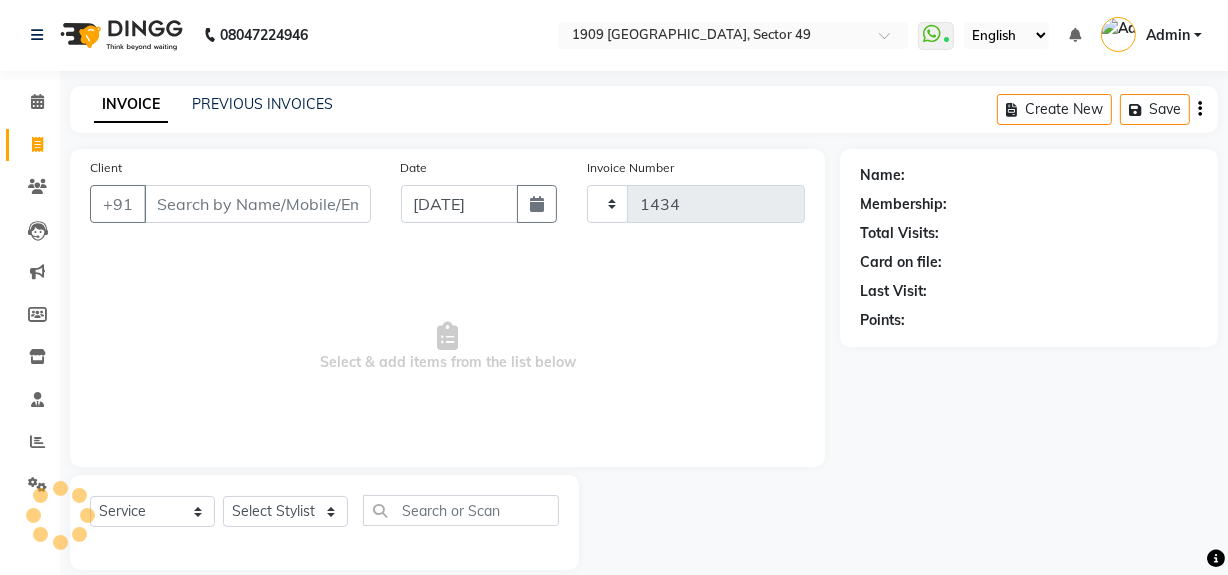 select on "6923" 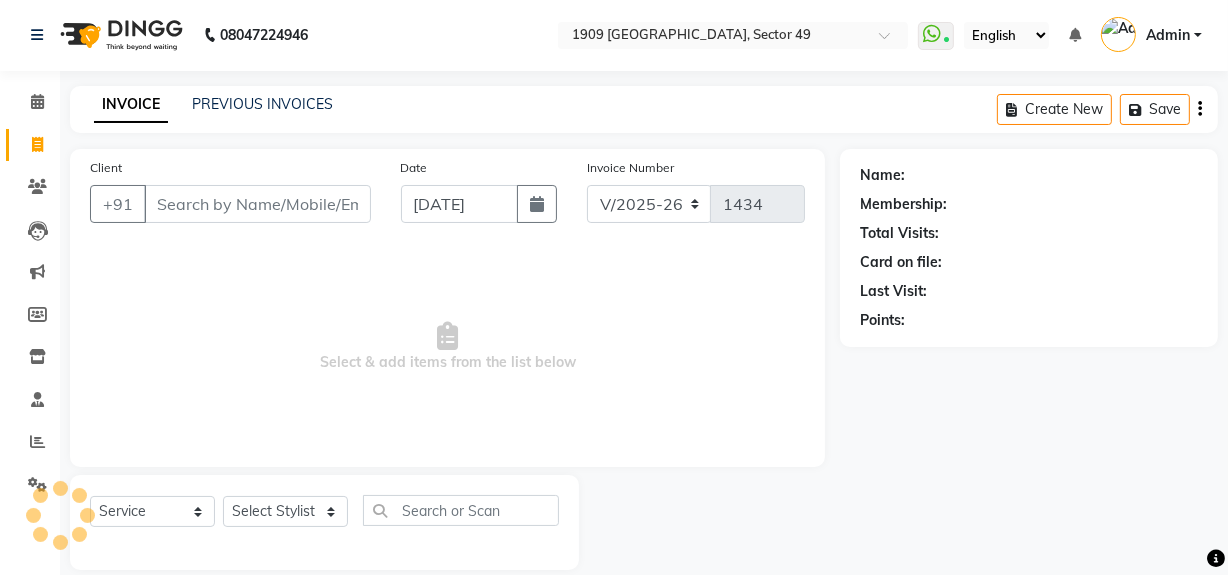 scroll, scrollTop: 26, scrollLeft: 0, axis: vertical 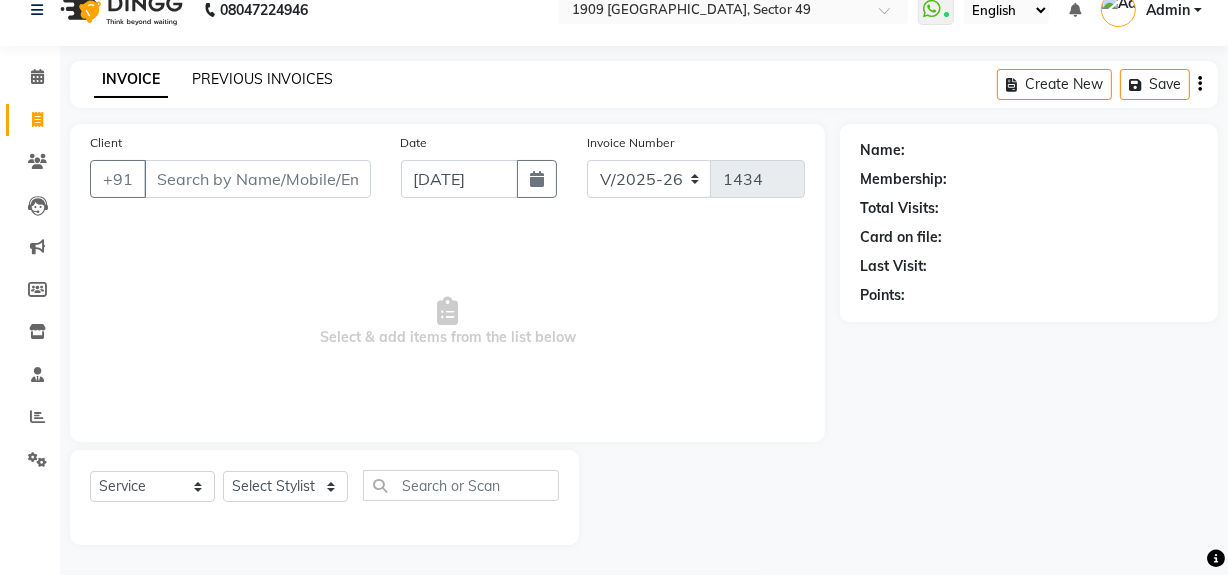 click on "PREVIOUS INVOICES" 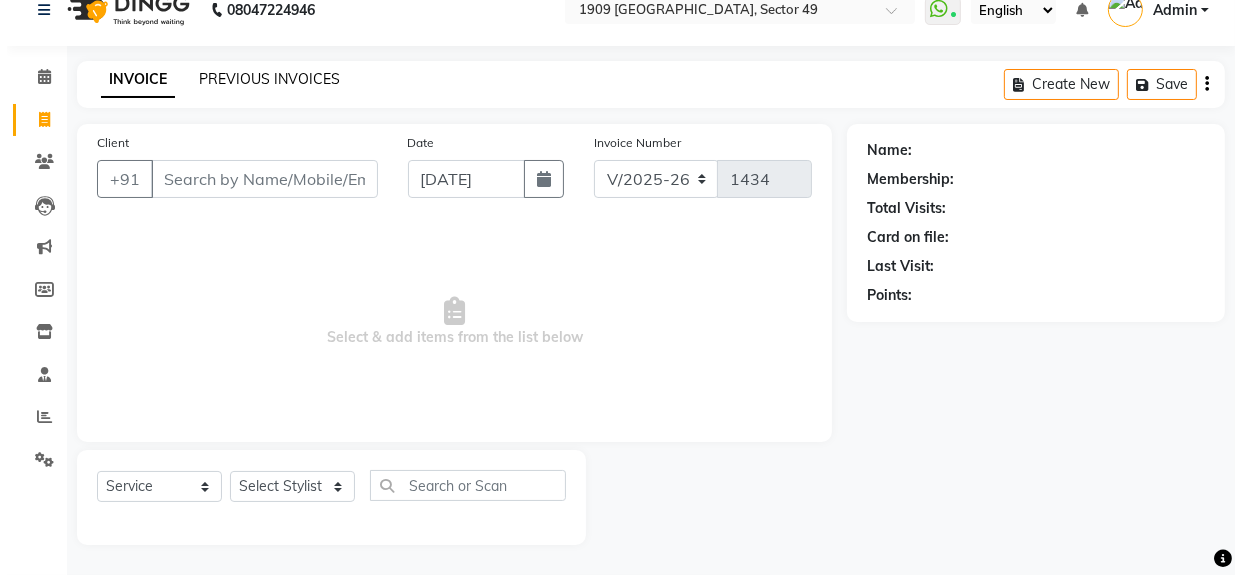 scroll, scrollTop: 0, scrollLeft: 0, axis: both 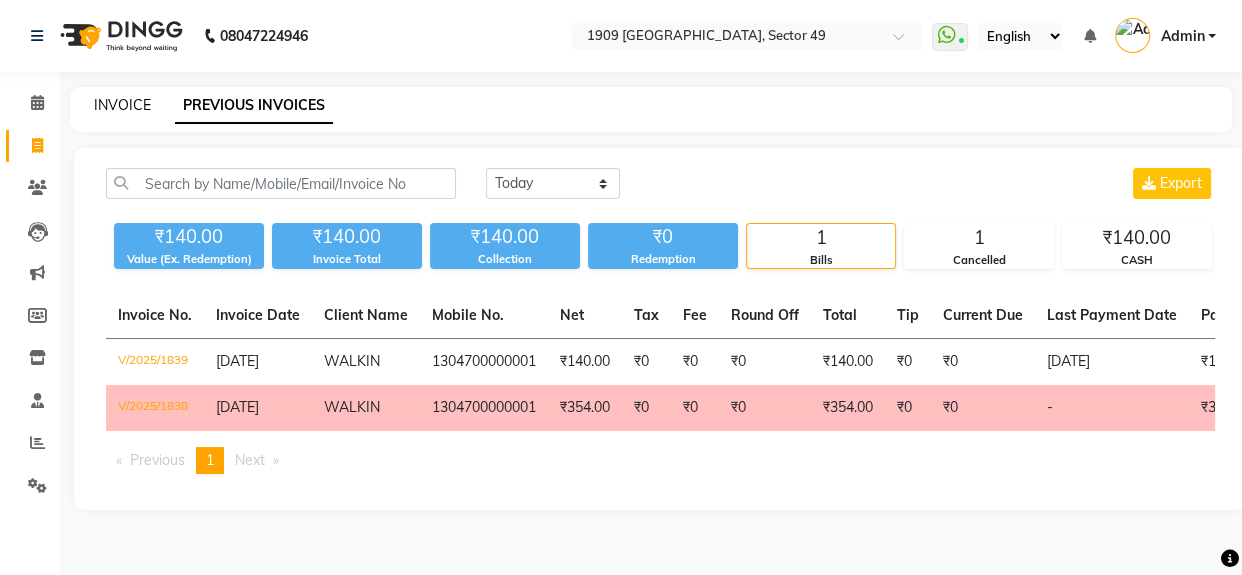 click on "INVOICE" 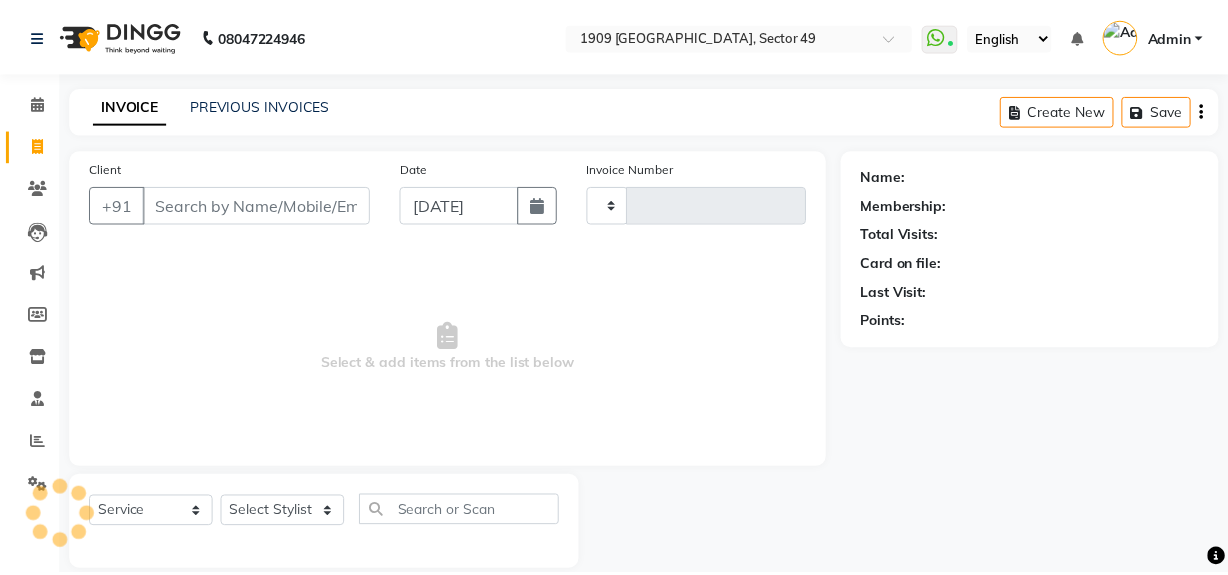 scroll, scrollTop: 26, scrollLeft: 0, axis: vertical 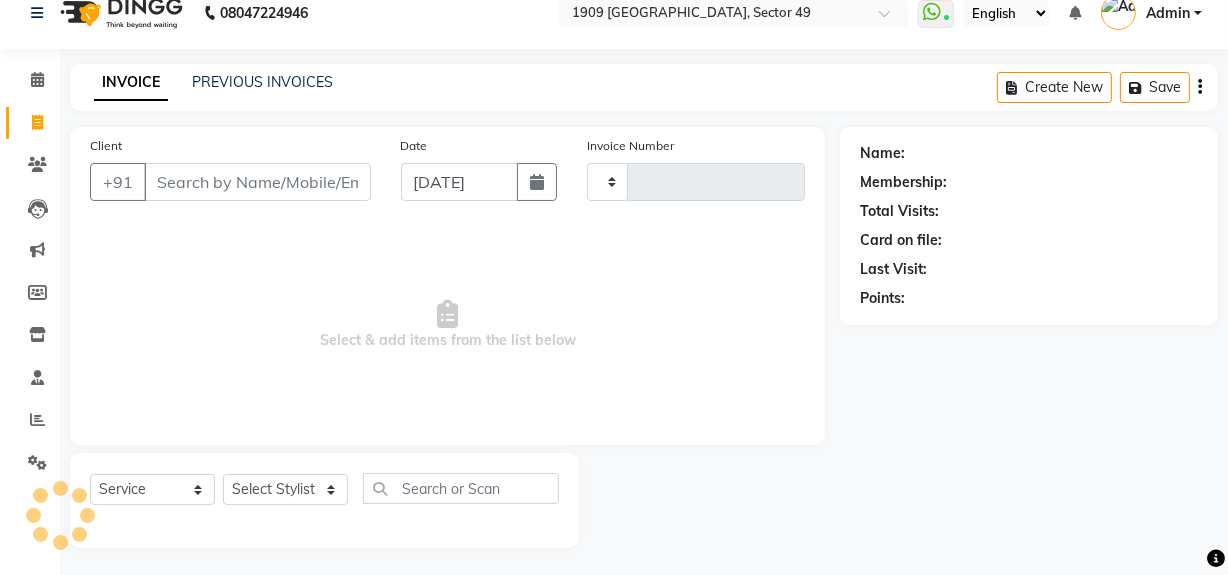 type on "1434" 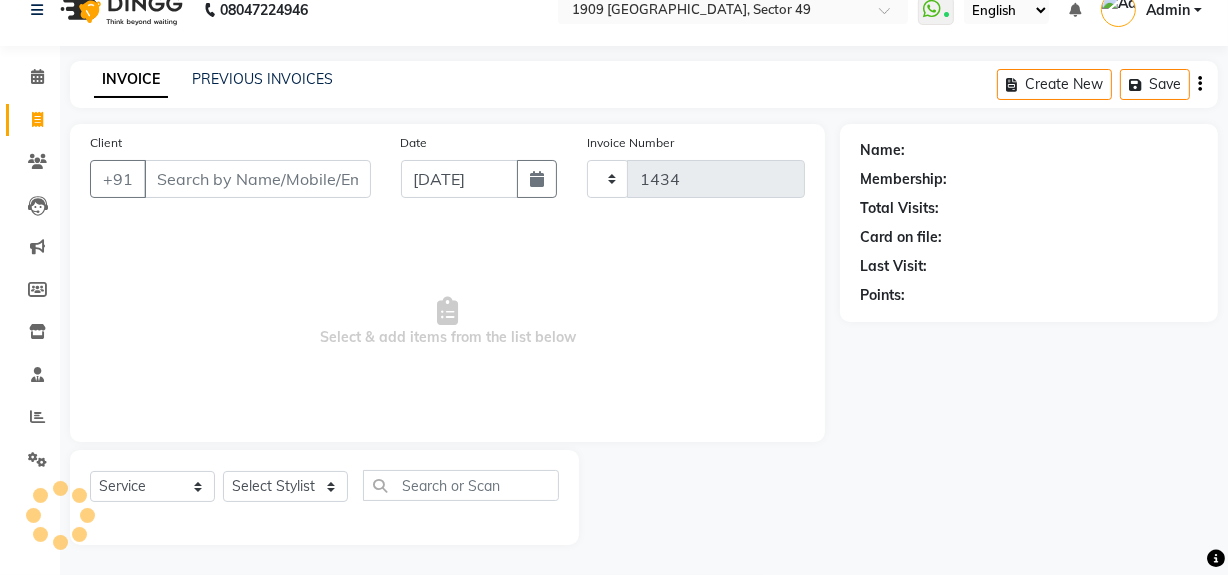select on "6923" 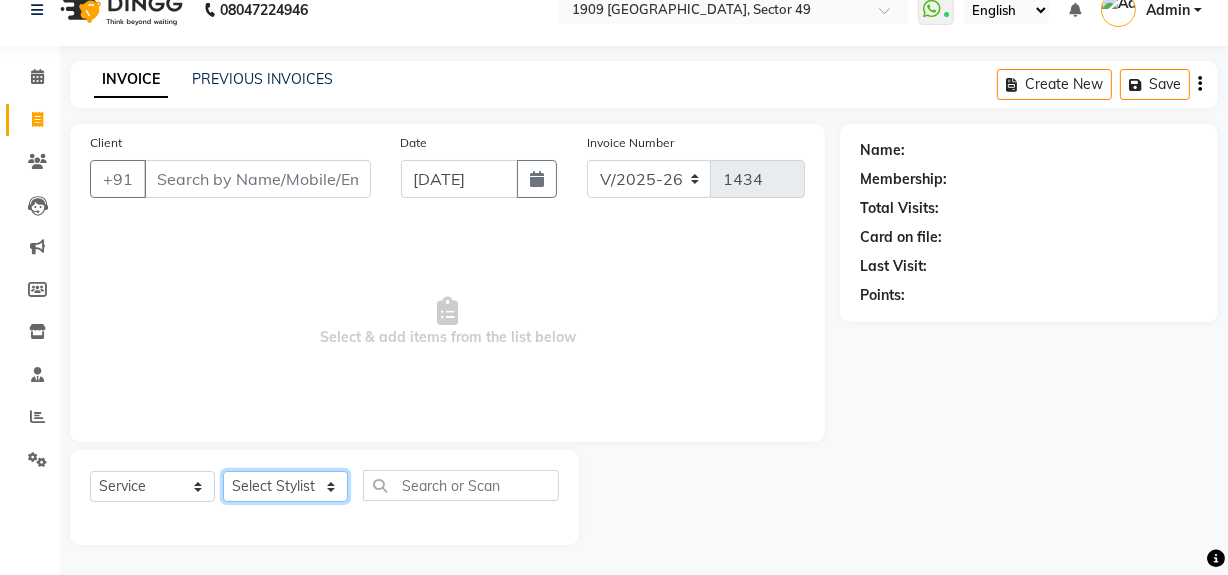 click on "Select Stylist [PERSON_NAME] [PERSON_NAME] House Sale Jyoti Nisha [PERSON_NAME] [PERSON_NAME] Veer [PERSON_NAME] Vishal" 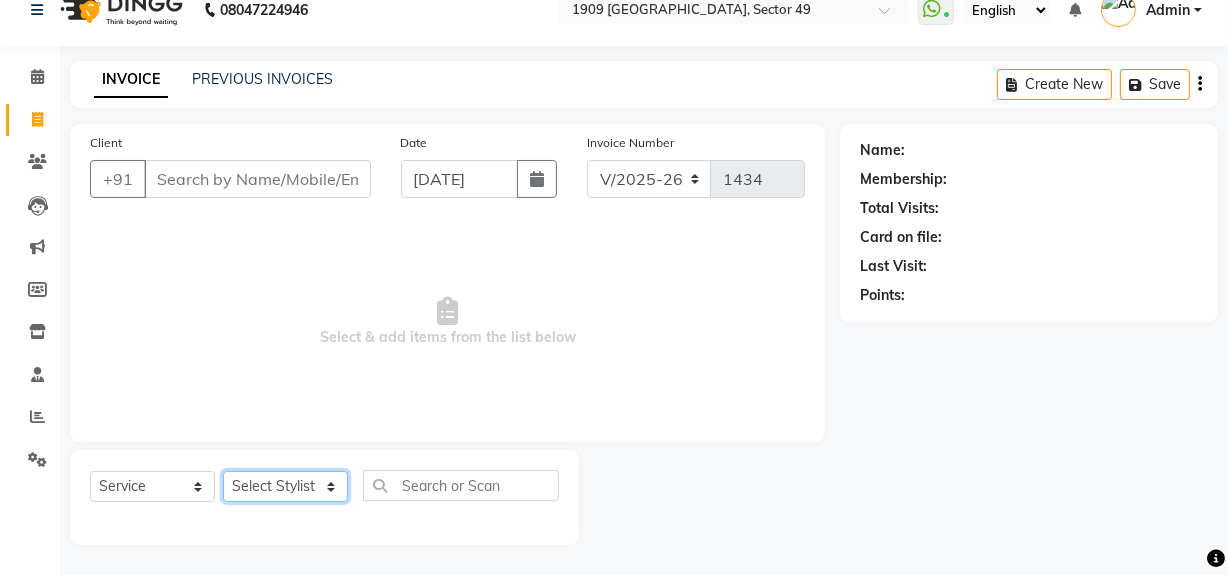 select on "57119" 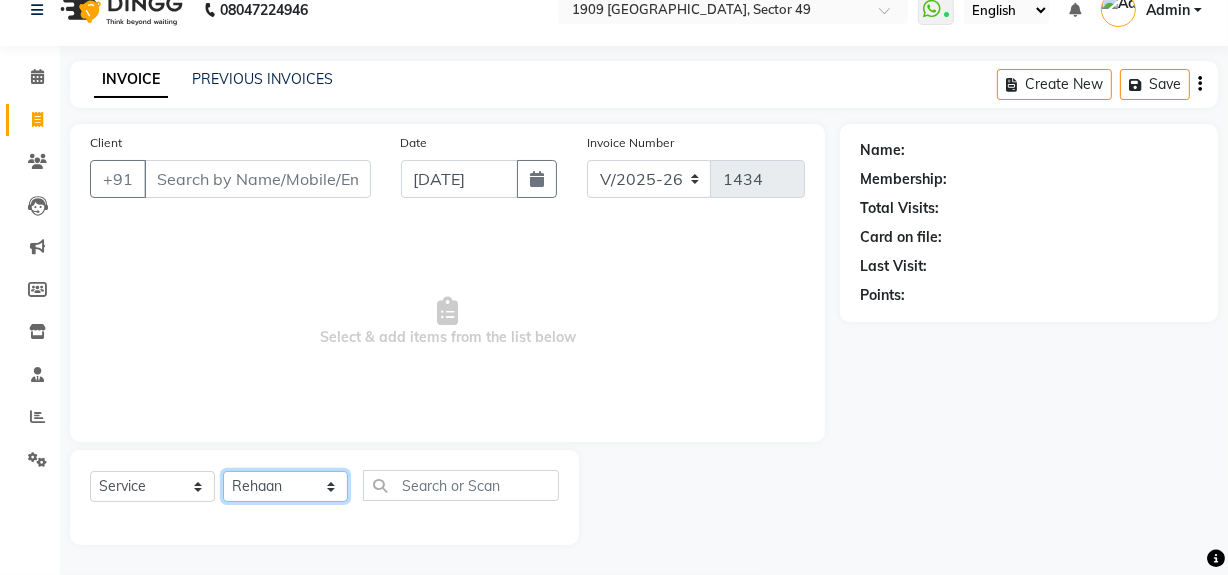click on "Select Stylist [PERSON_NAME] [PERSON_NAME] House Sale Jyoti Nisha [PERSON_NAME] [PERSON_NAME] Veer [PERSON_NAME] Vishal" 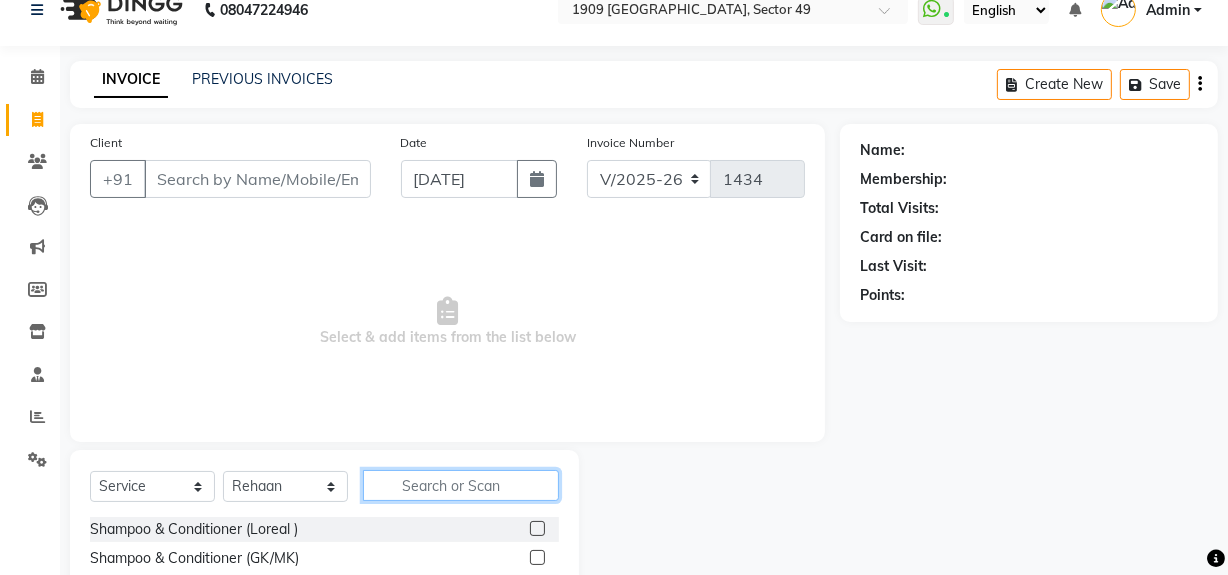 click 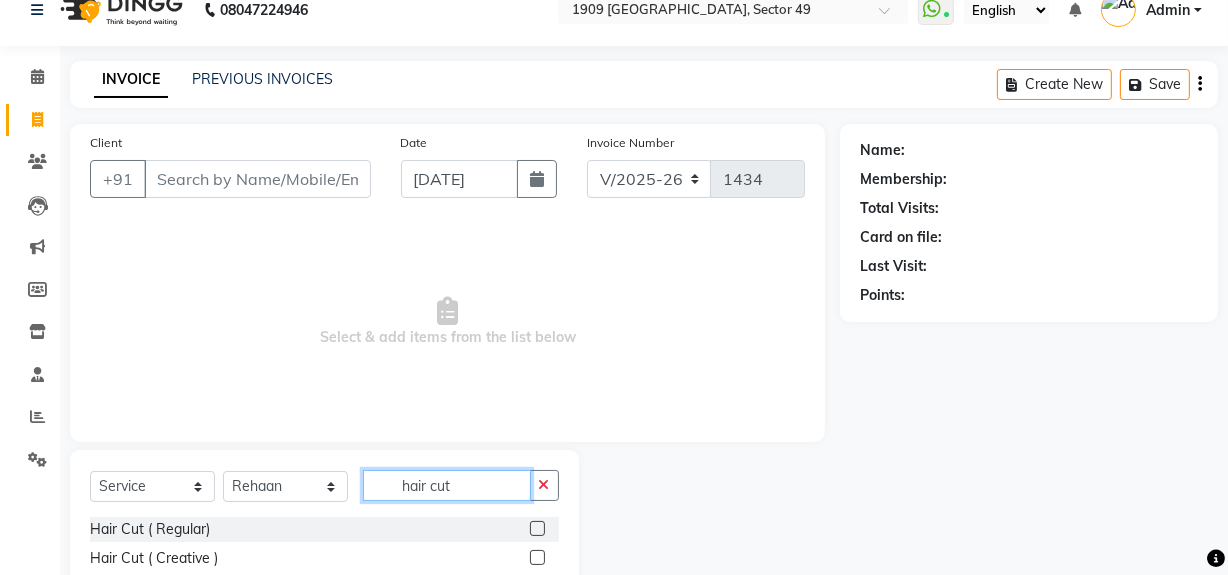 scroll, scrollTop: 170, scrollLeft: 0, axis: vertical 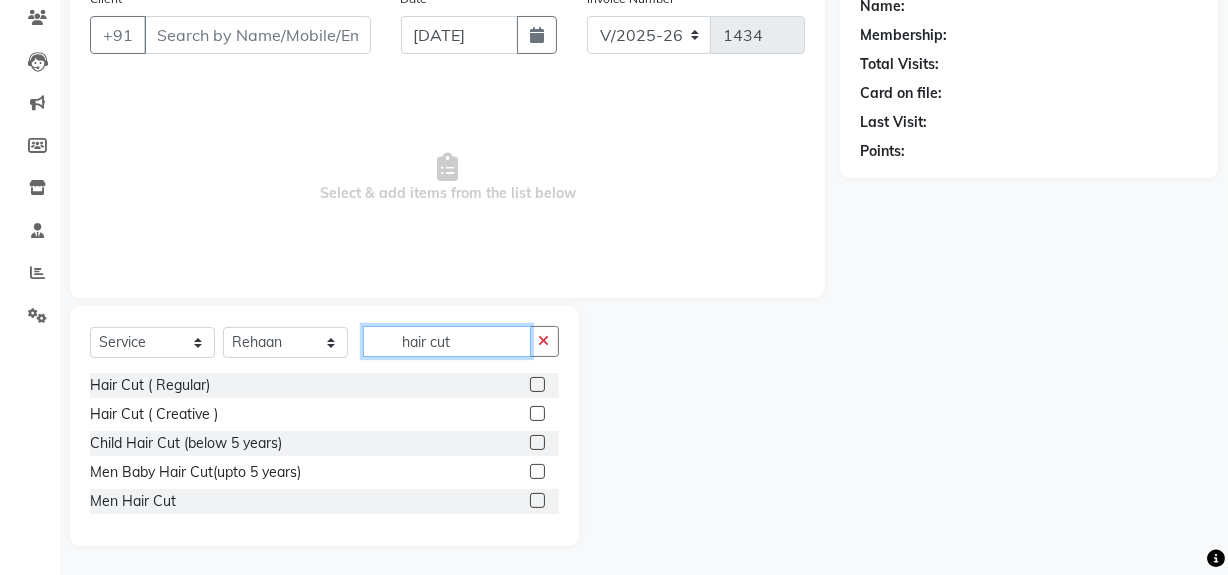 type on "hair cut" 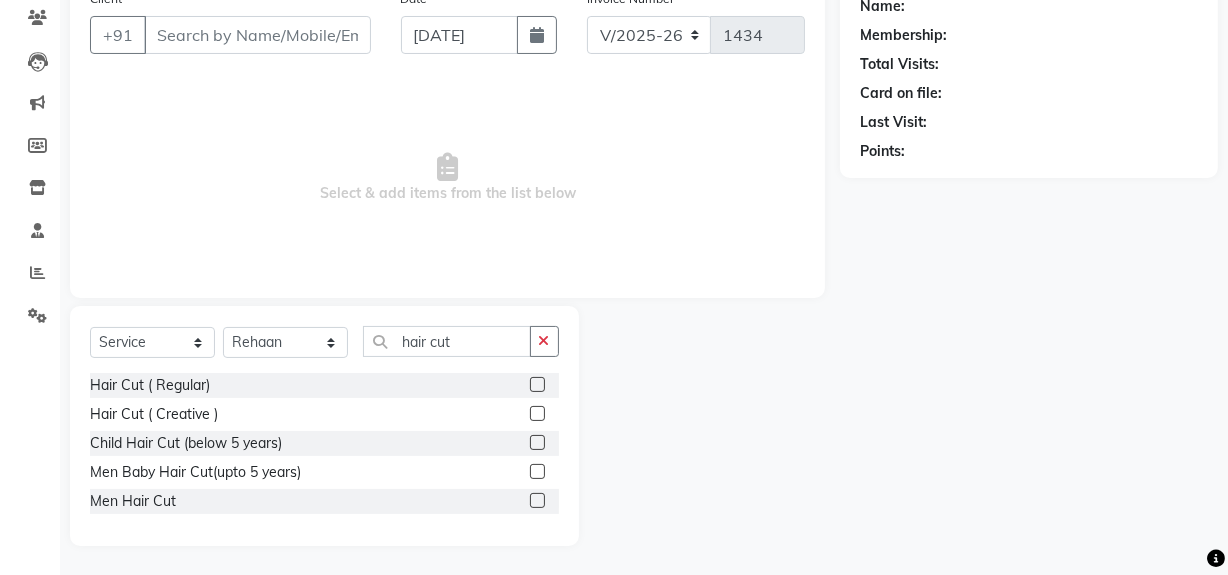 click 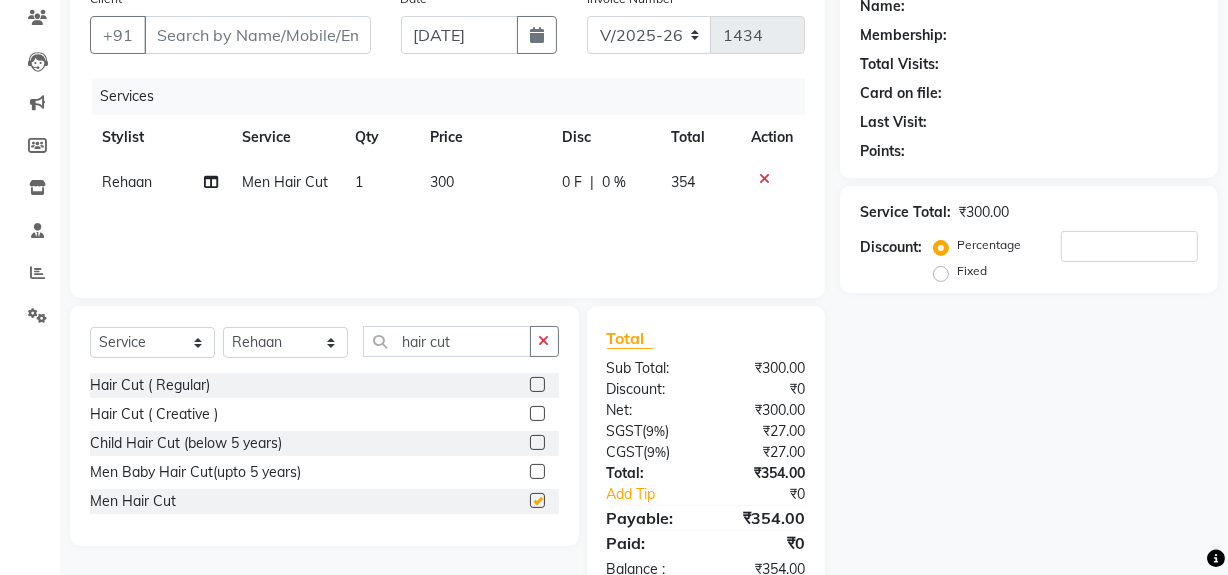 checkbox on "false" 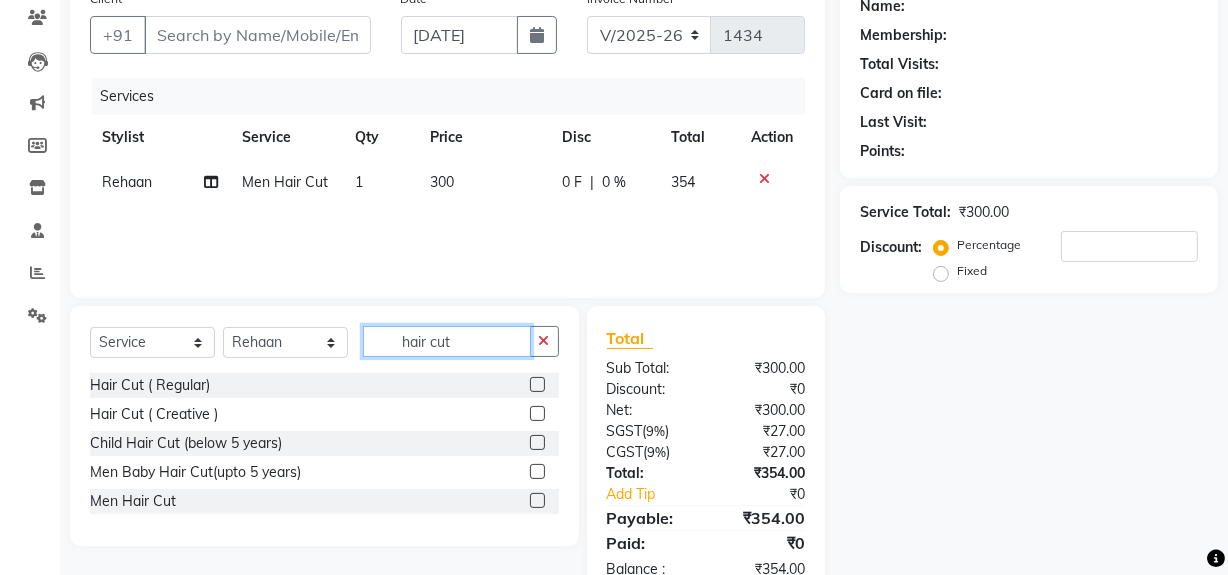drag, startPoint x: 416, startPoint y: 346, endPoint x: 511, endPoint y: 354, distance: 95.33625 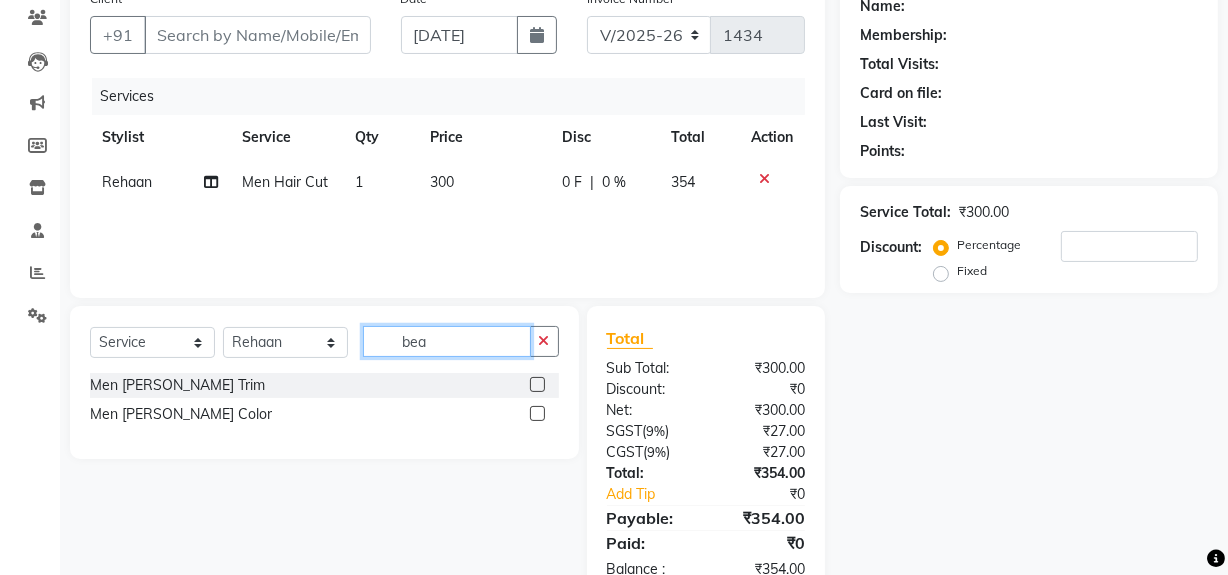 type on "bea" 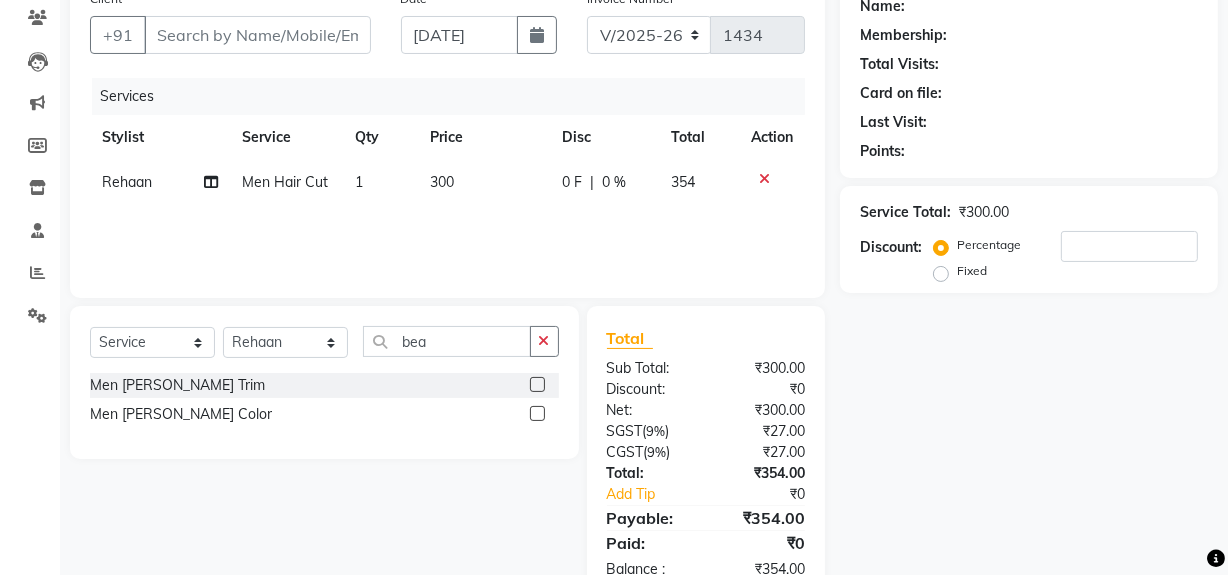 click 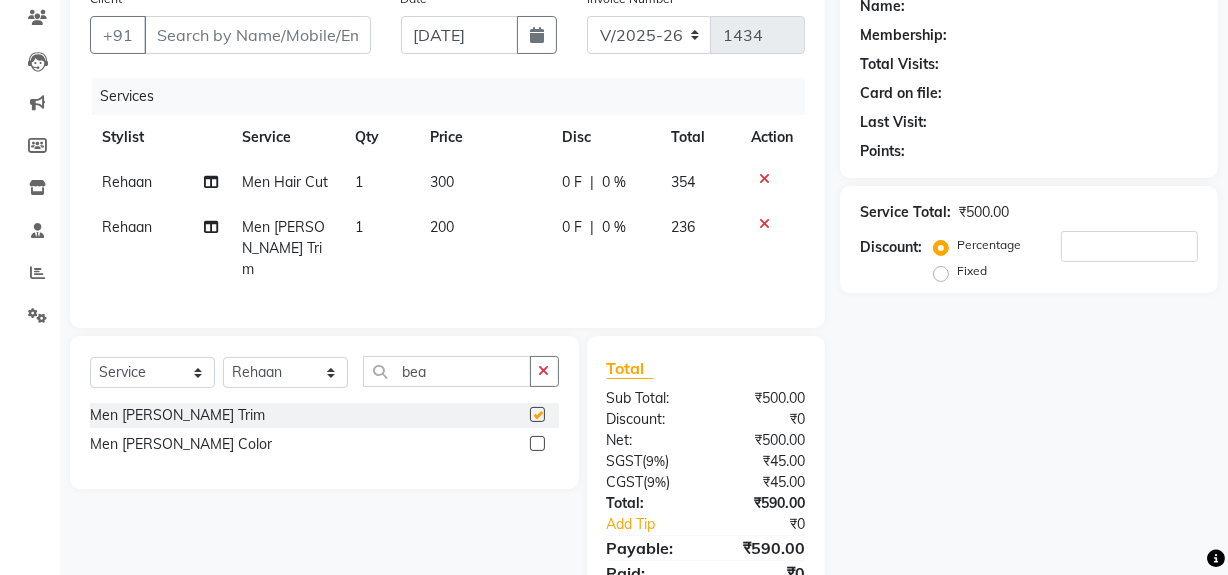checkbox on "false" 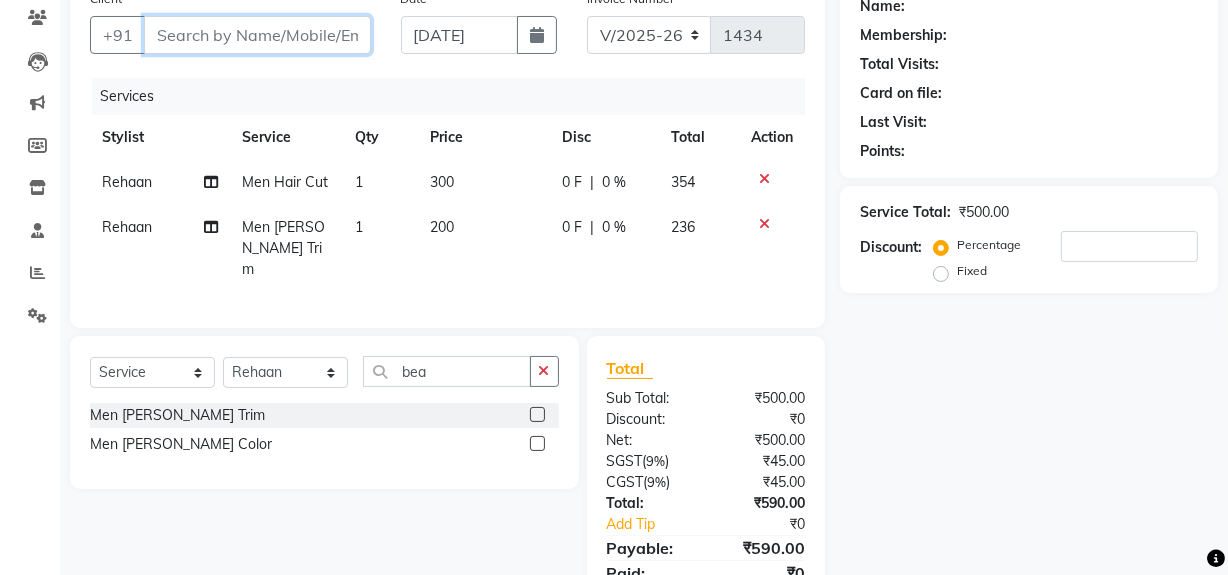 click on "Client" at bounding box center (257, 35) 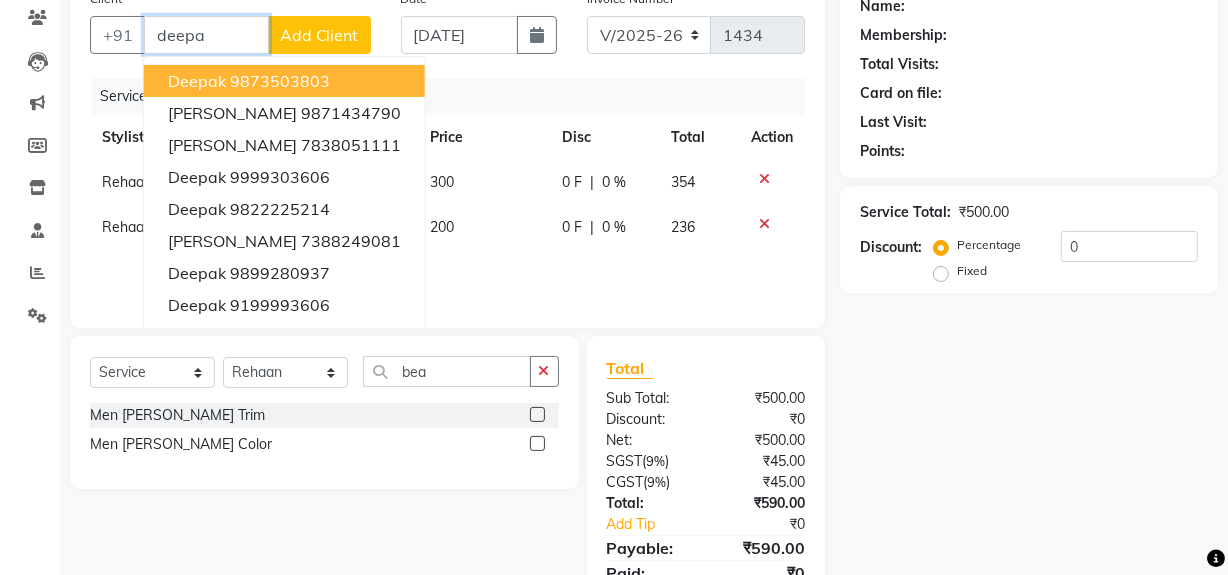 click on "deepa" at bounding box center [206, 35] 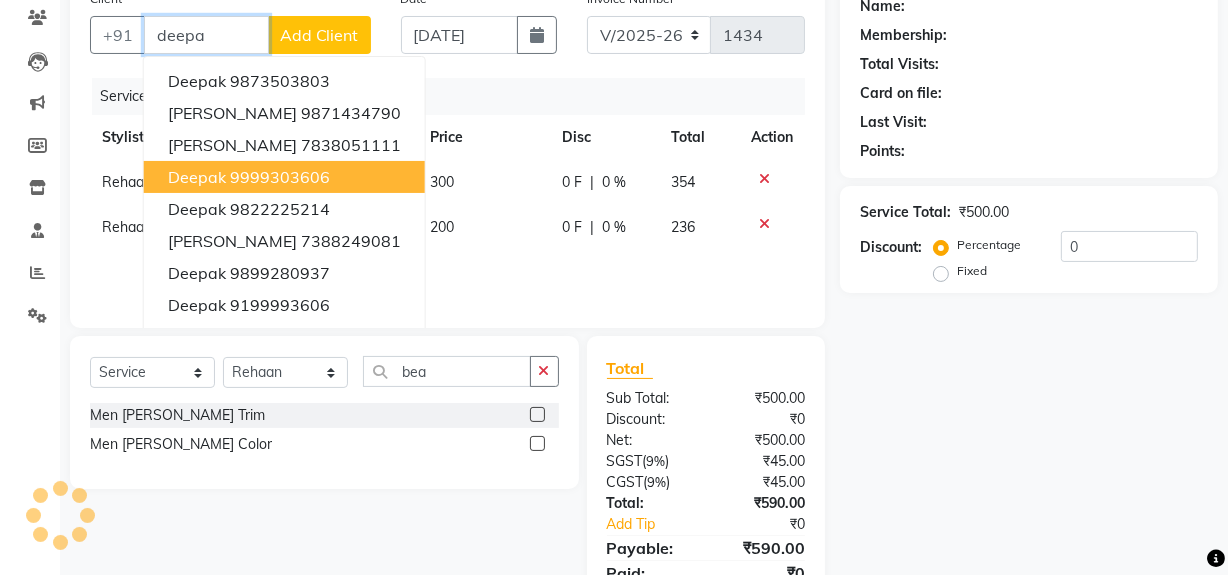 click on "9999303606" at bounding box center (280, 177) 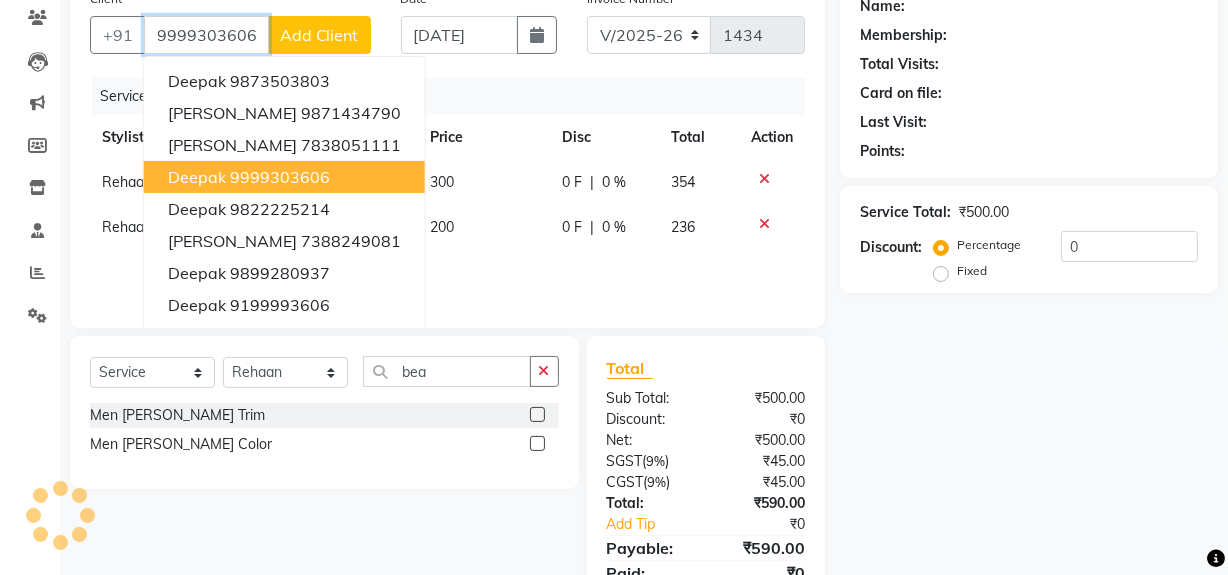 type on "9999303606" 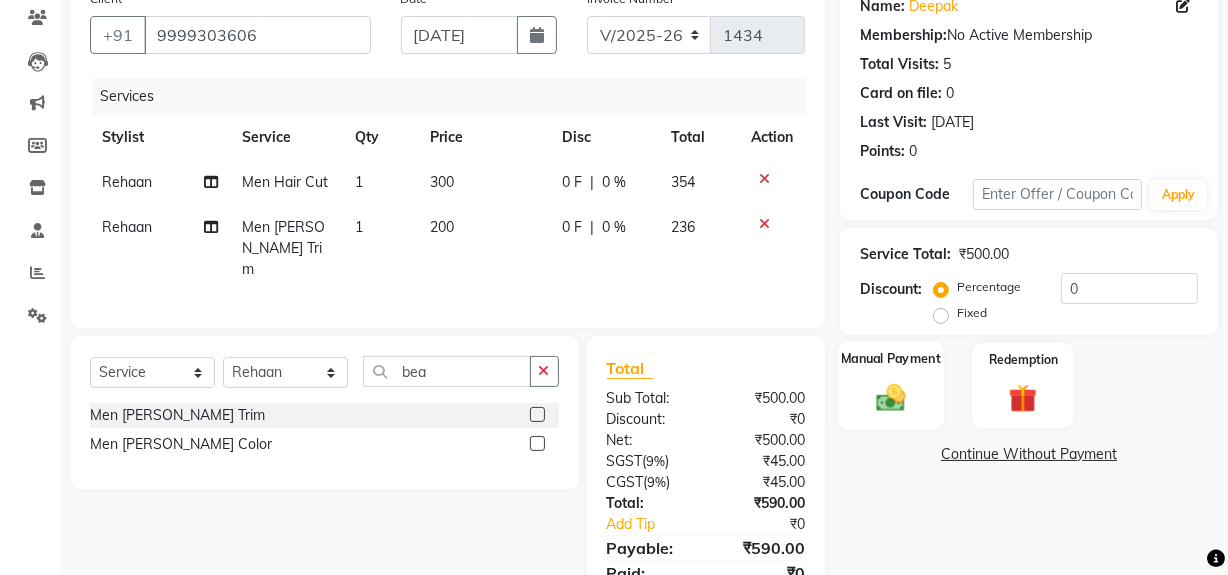 click on "Manual Payment" 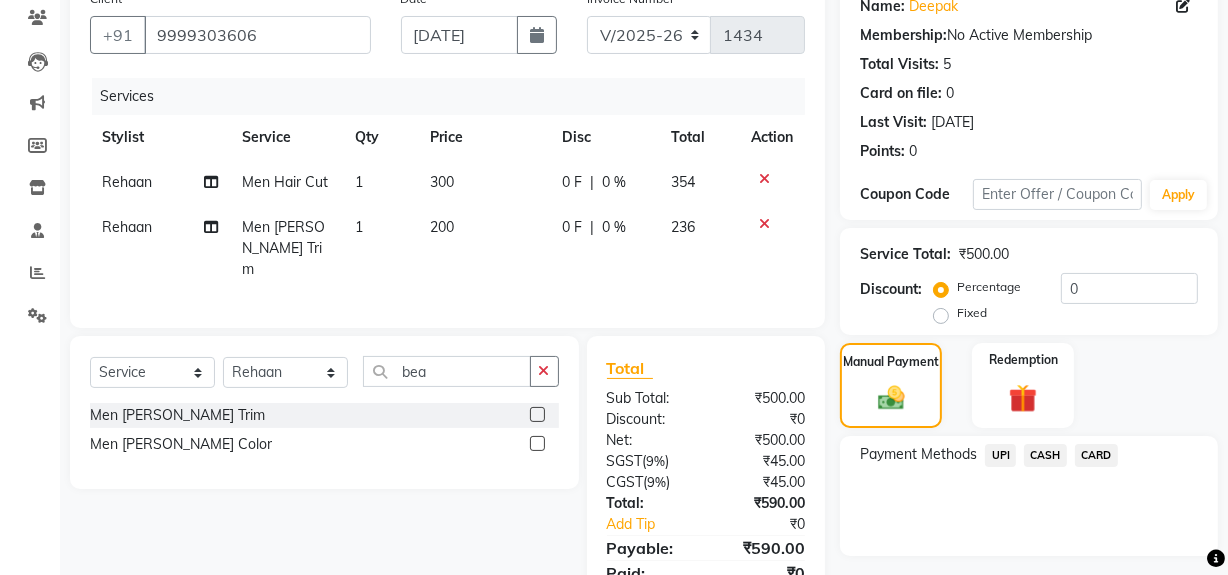 click on "UPI" 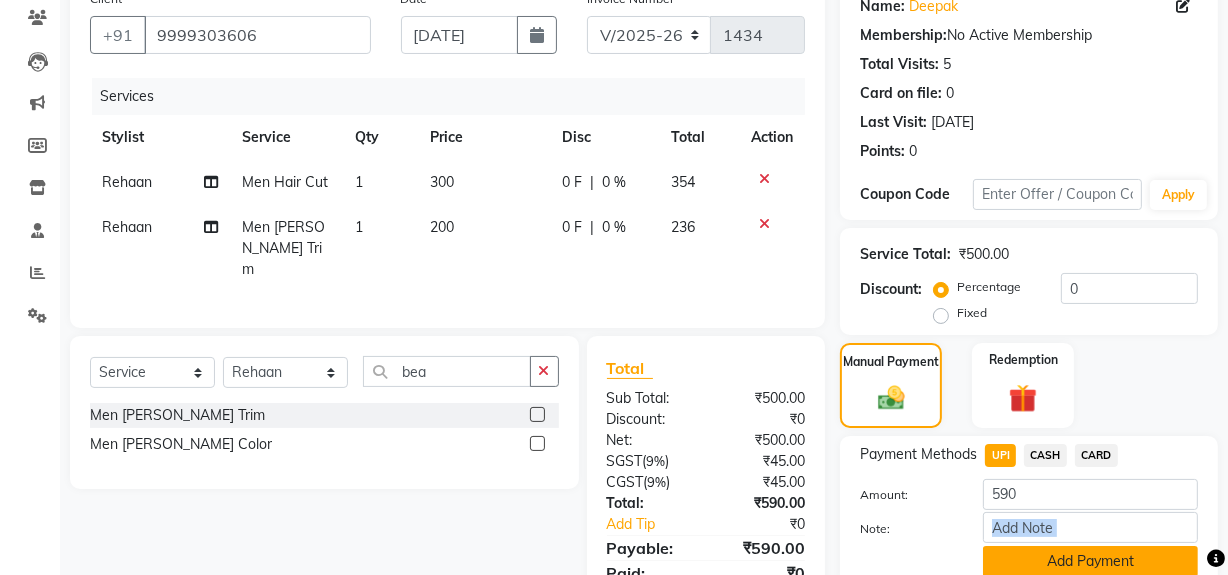 click on "Amount: 590 Note: Add Payment" 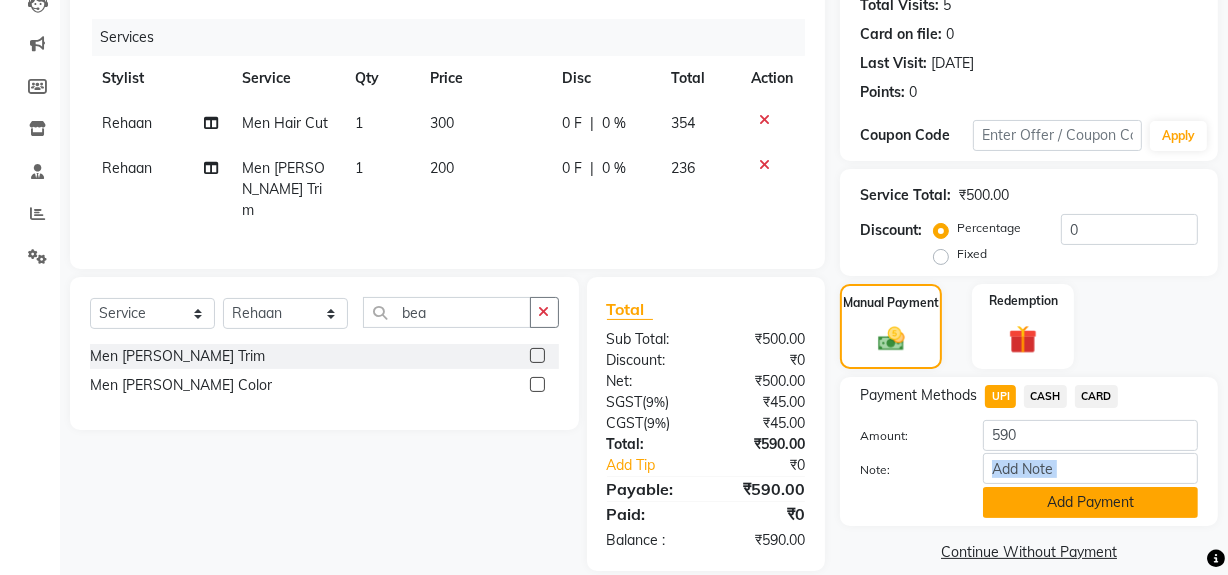 scroll, scrollTop: 250, scrollLeft: 0, axis: vertical 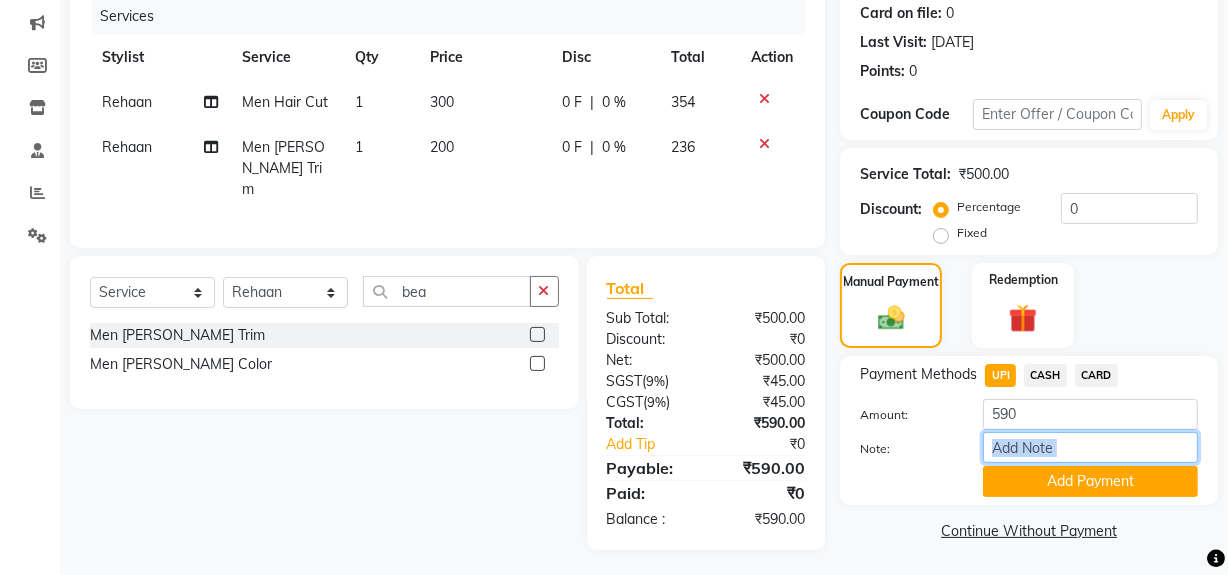 click on "Note:" at bounding box center (1090, 447) 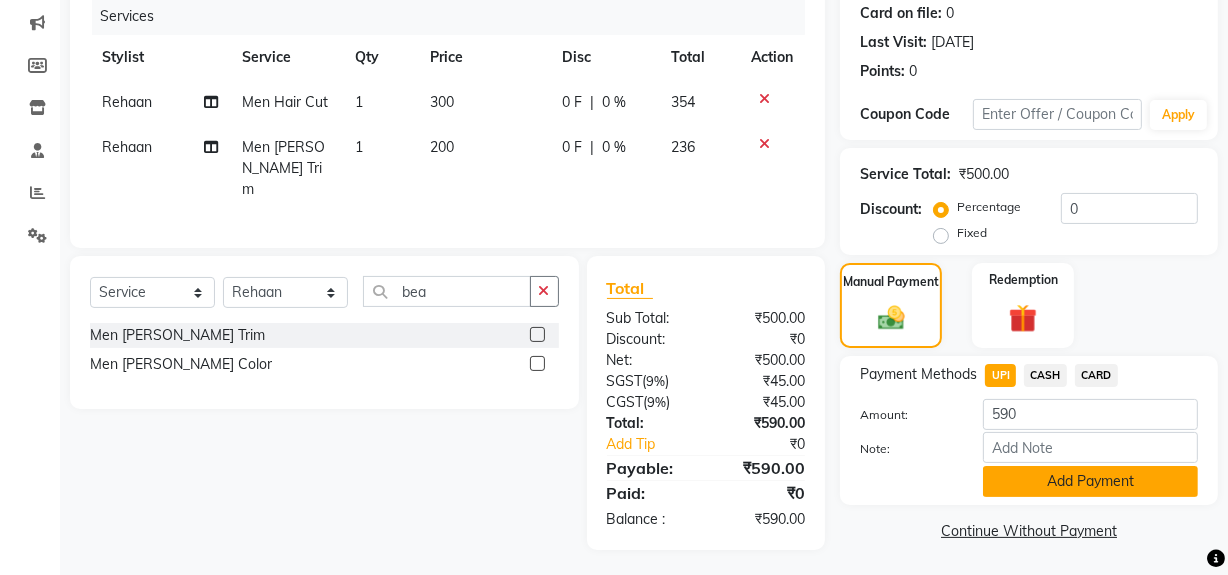 click on "Add Payment" 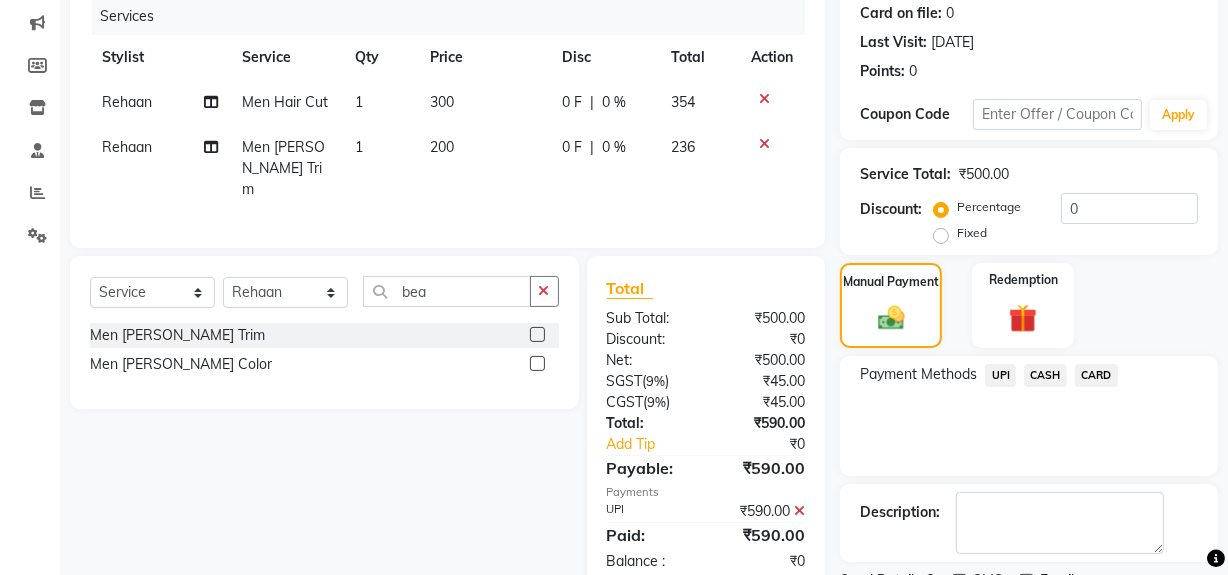 scroll, scrollTop: 333, scrollLeft: 0, axis: vertical 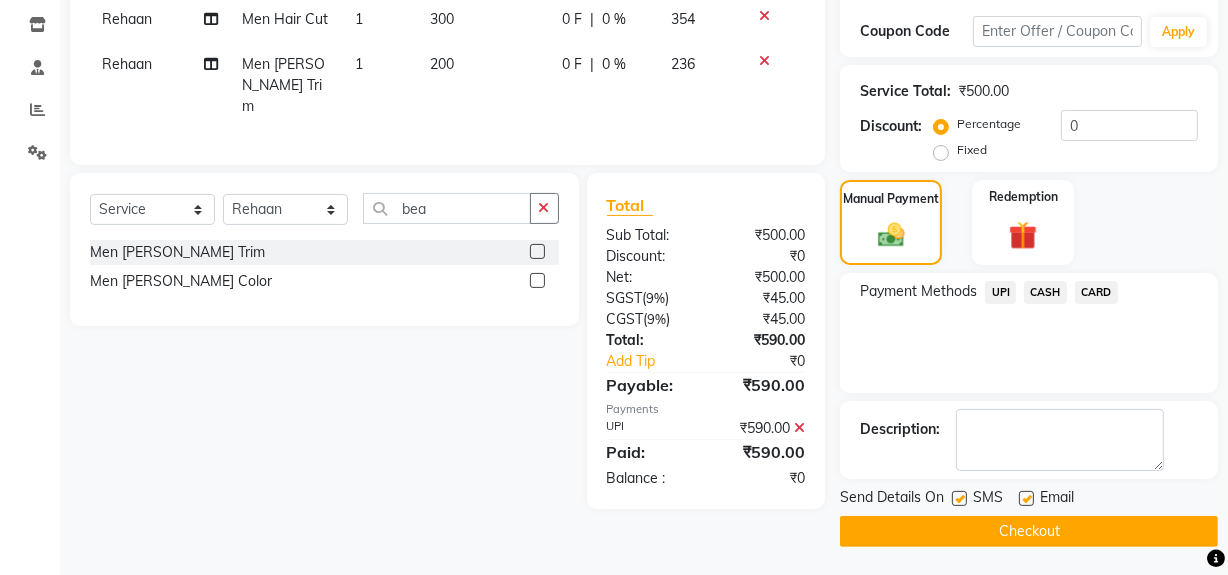 click on "Checkout" 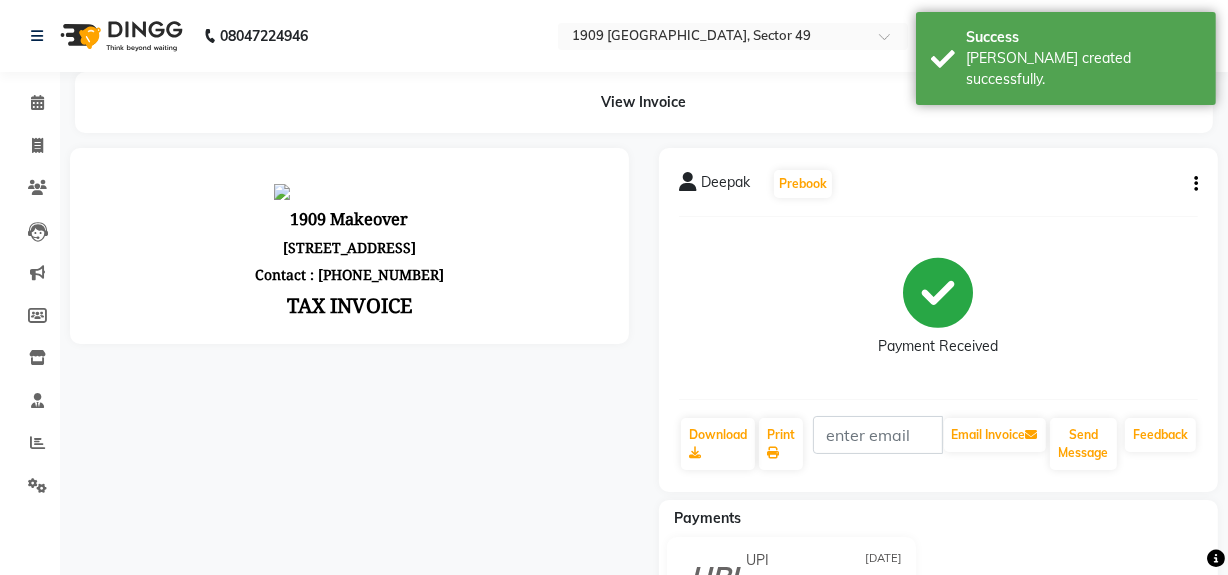 scroll, scrollTop: 0, scrollLeft: 0, axis: both 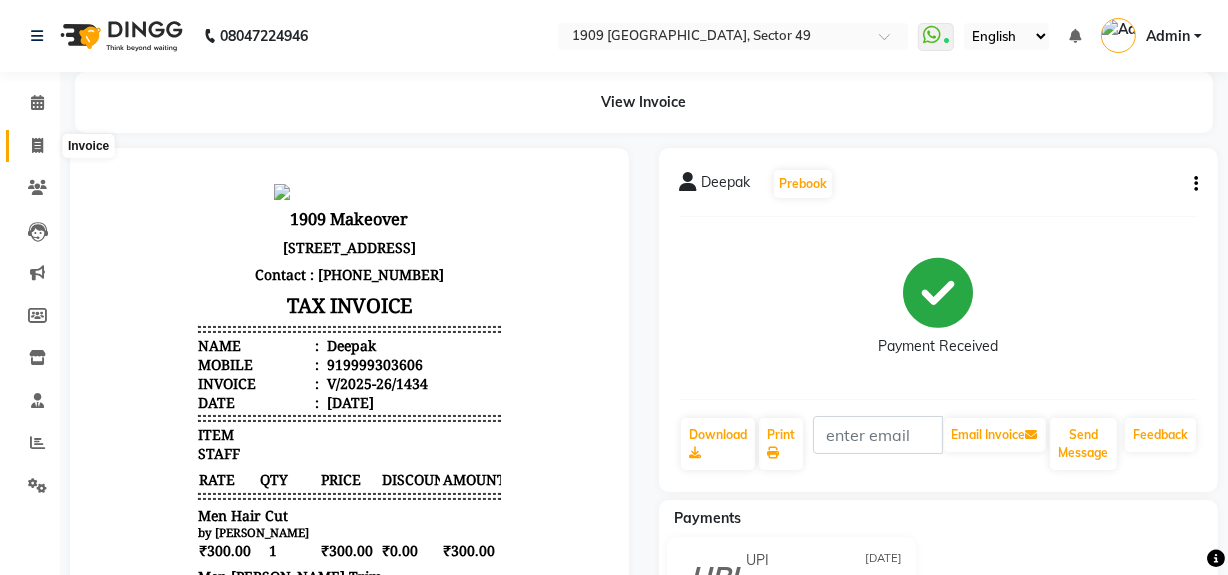 click 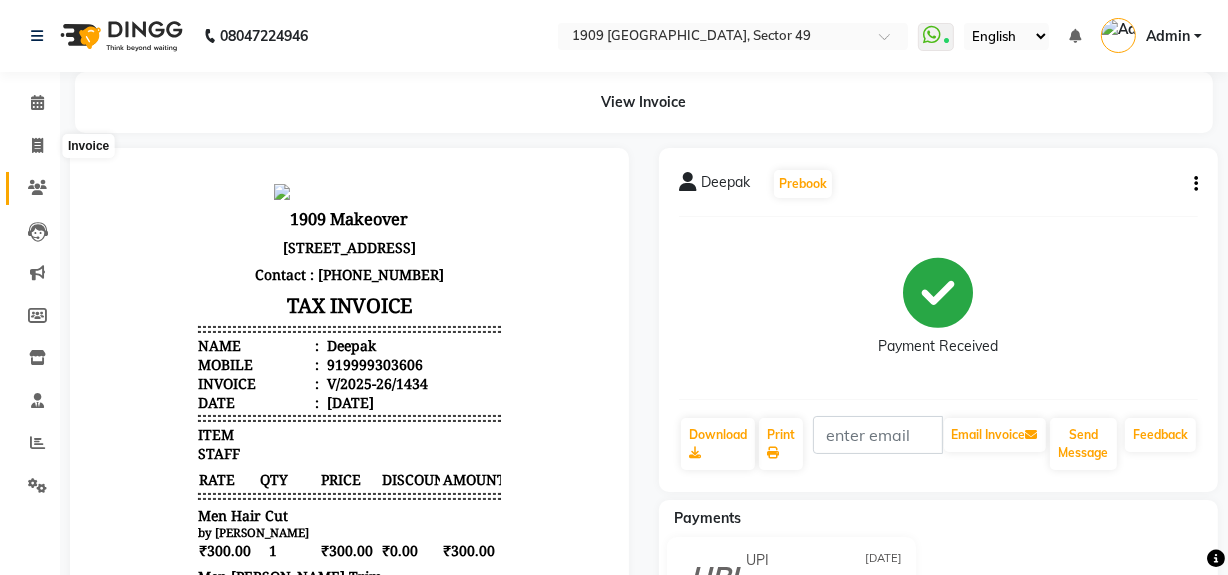 select on "6923" 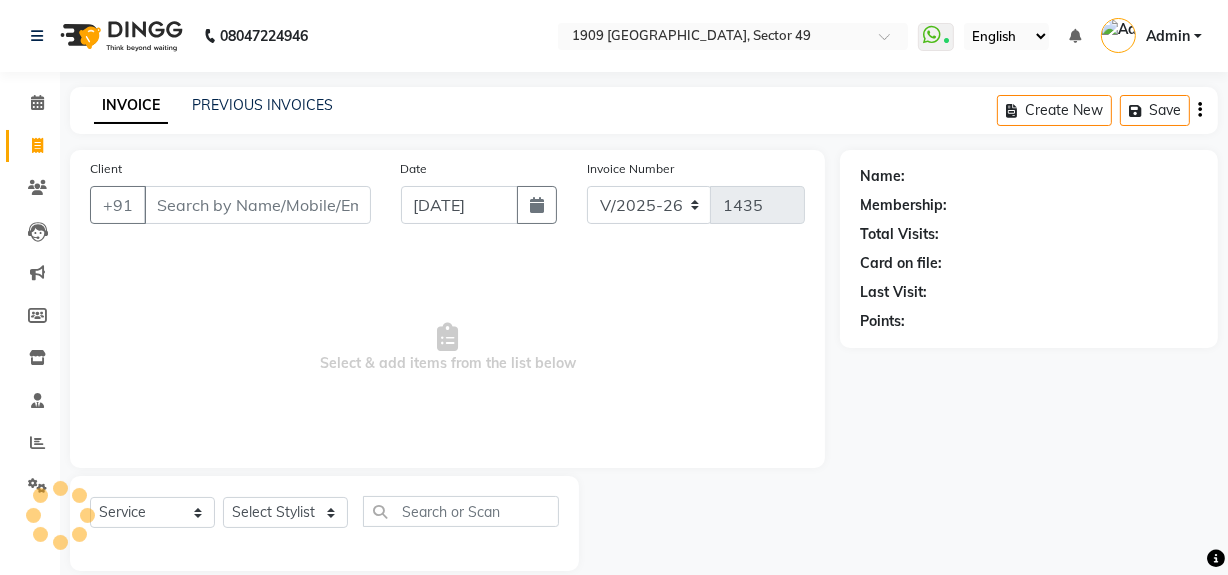 scroll, scrollTop: 26, scrollLeft: 0, axis: vertical 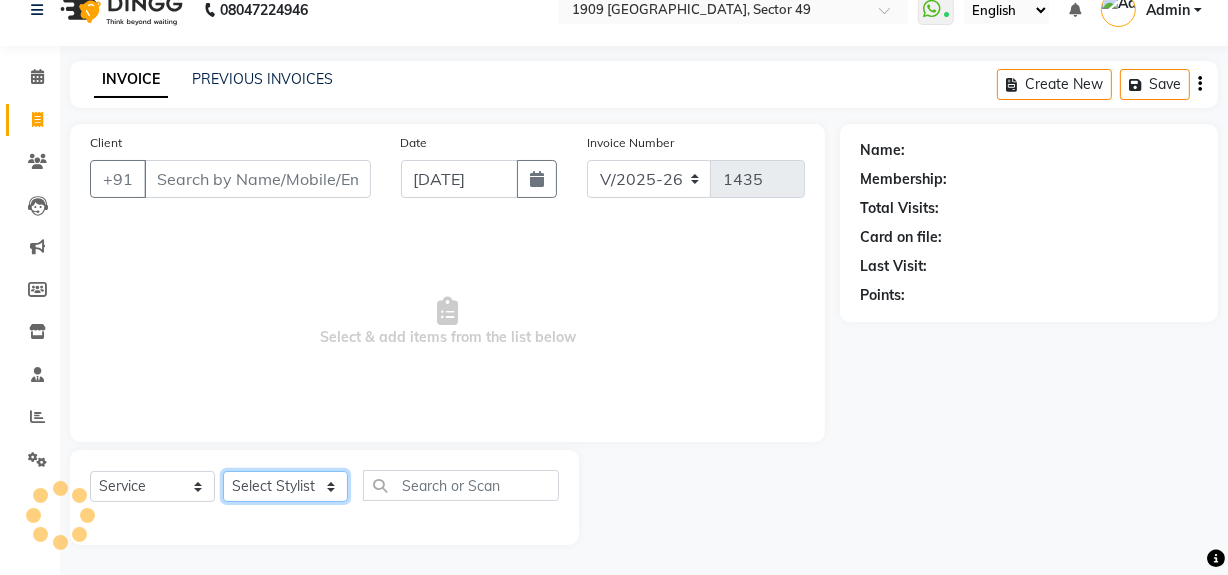 click on "Select Stylist Abdul Ahmed Arif Harun House Sale Jyoti Nisha Rehaan Ujjwal Umesh Veer vikram mehta Vishal" 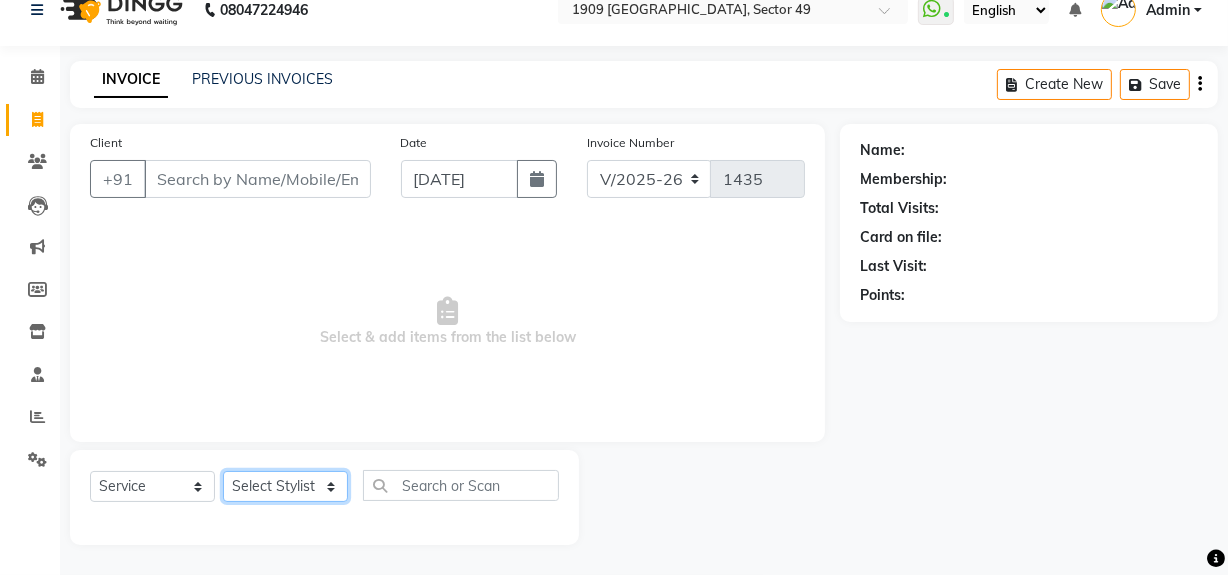 select on "79672" 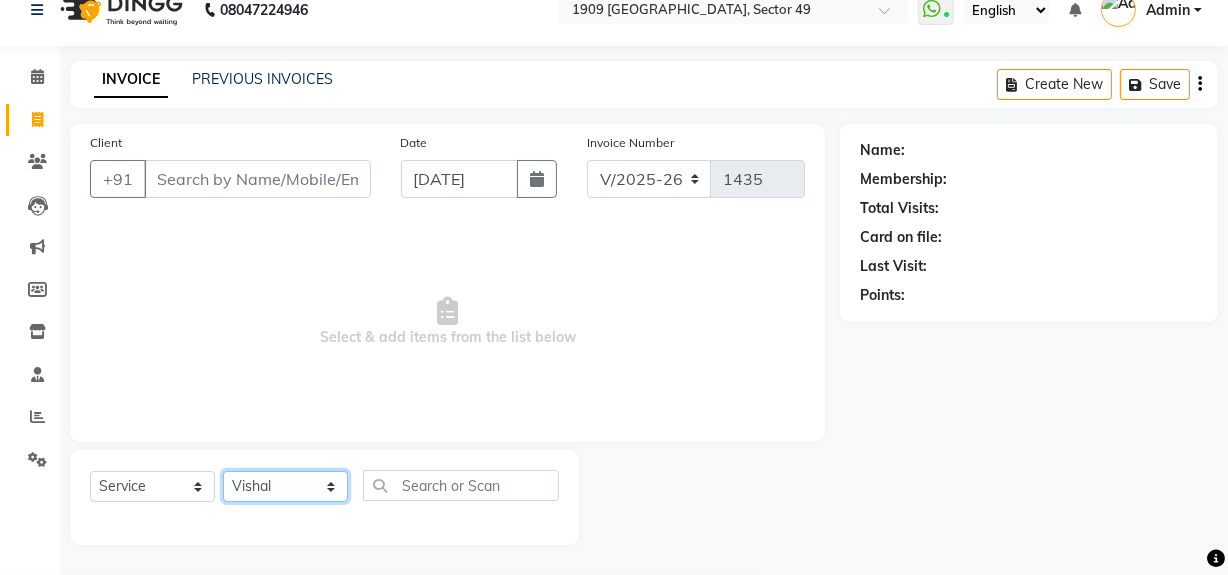 click on "Select Stylist Abdul Ahmed Arif Harun House Sale Jyoti Nisha Rehaan Ujjwal Umesh Veer vikram mehta Vishal" 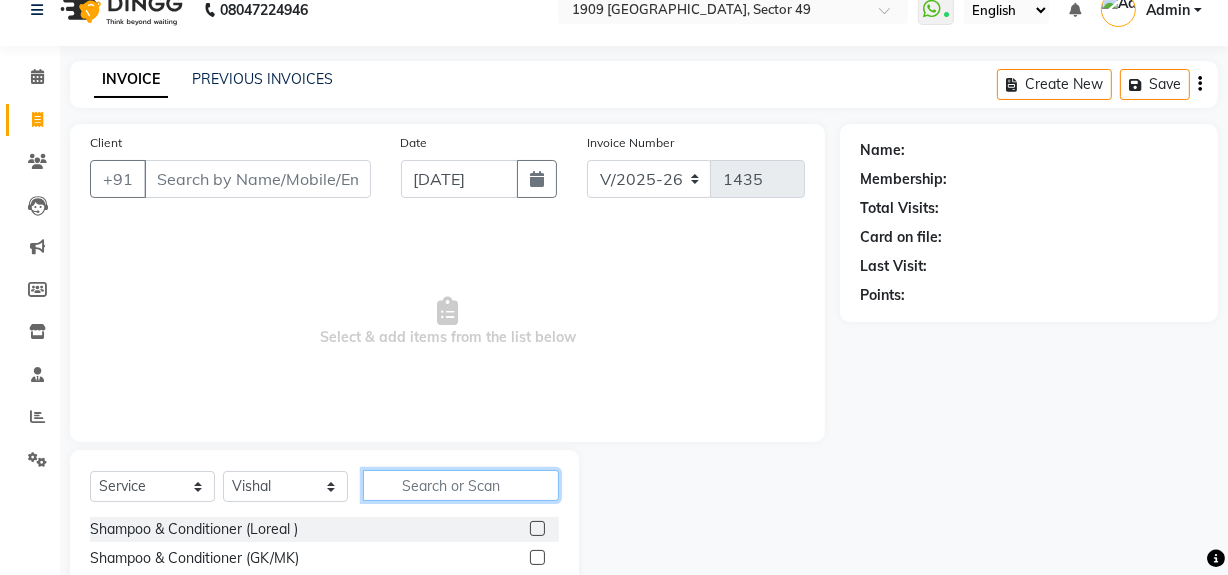 click 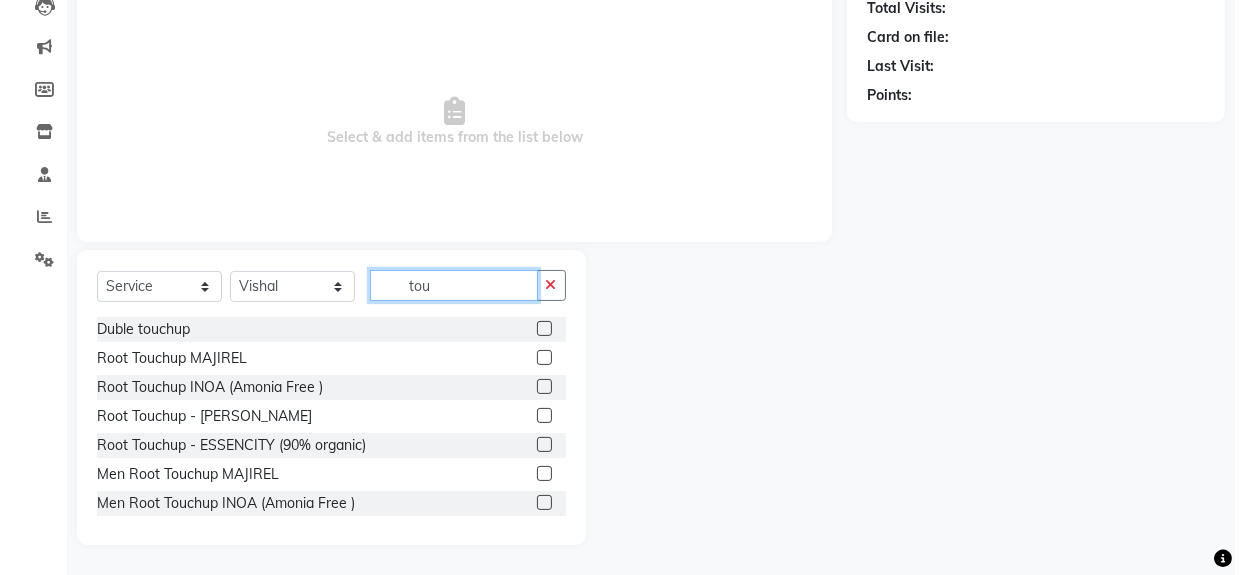 scroll, scrollTop: 26, scrollLeft: 0, axis: vertical 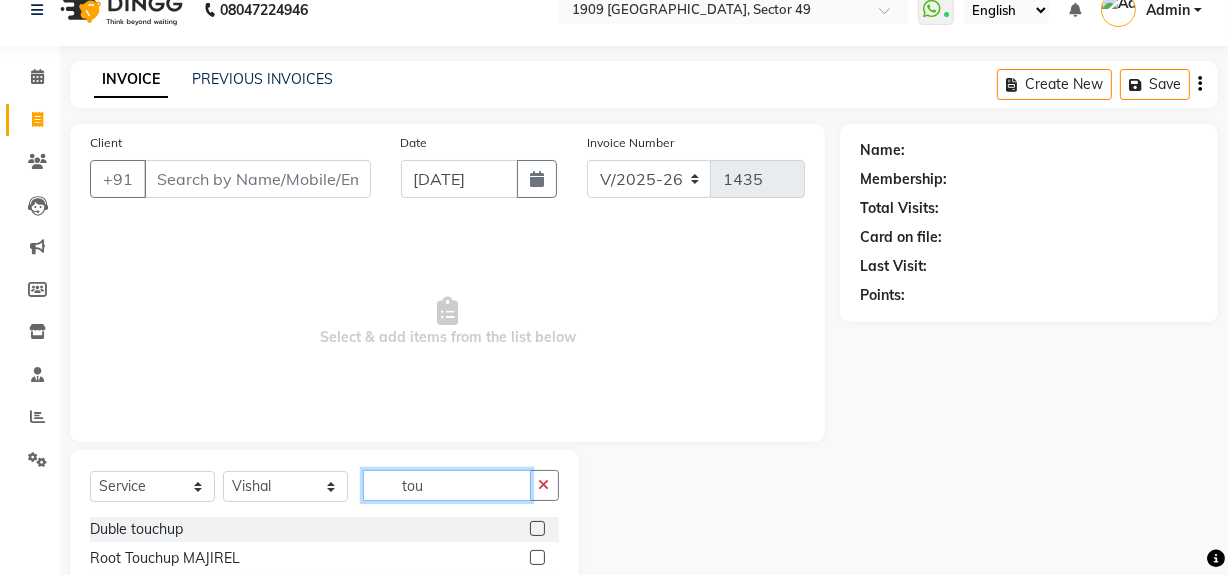 type on "tou" 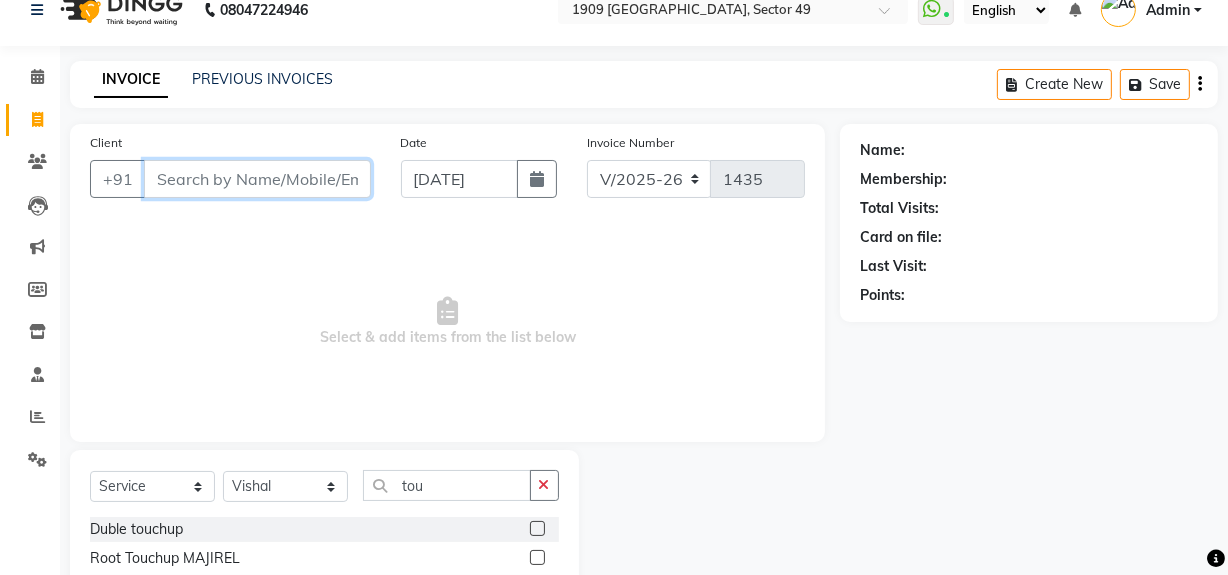 click on "Client" at bounding box center (257, 179) 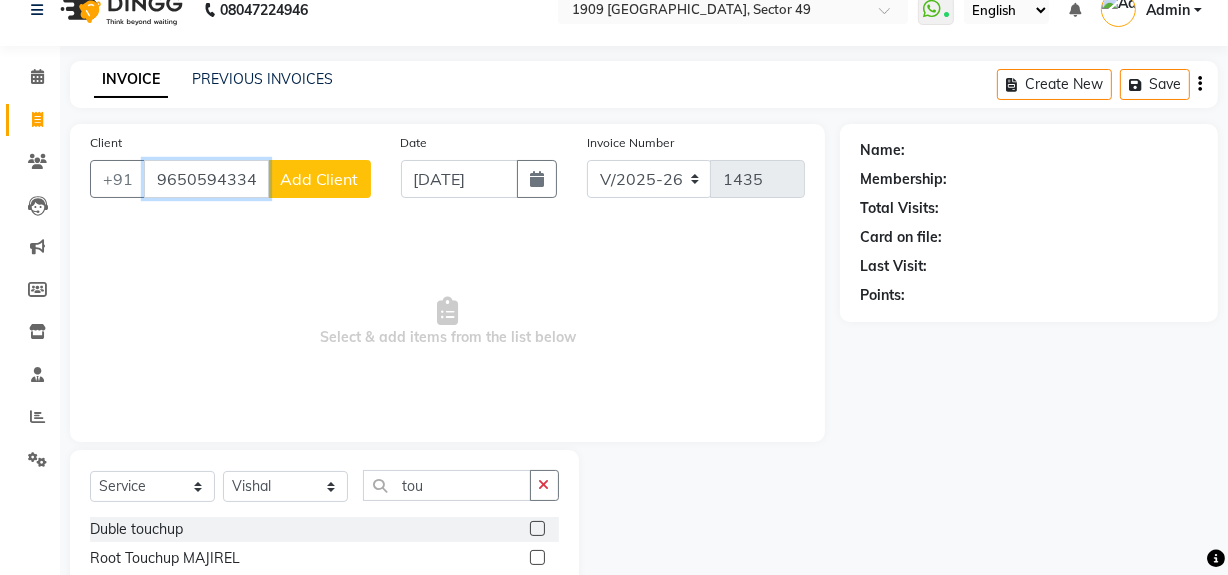 type on "9650594334" 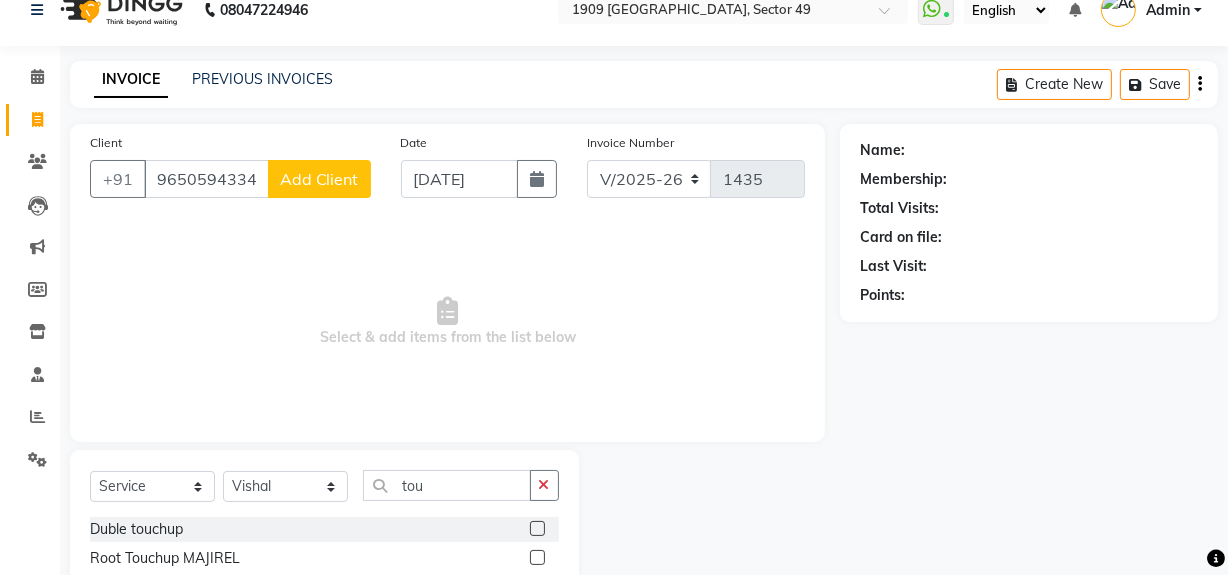 click on "Add Client" 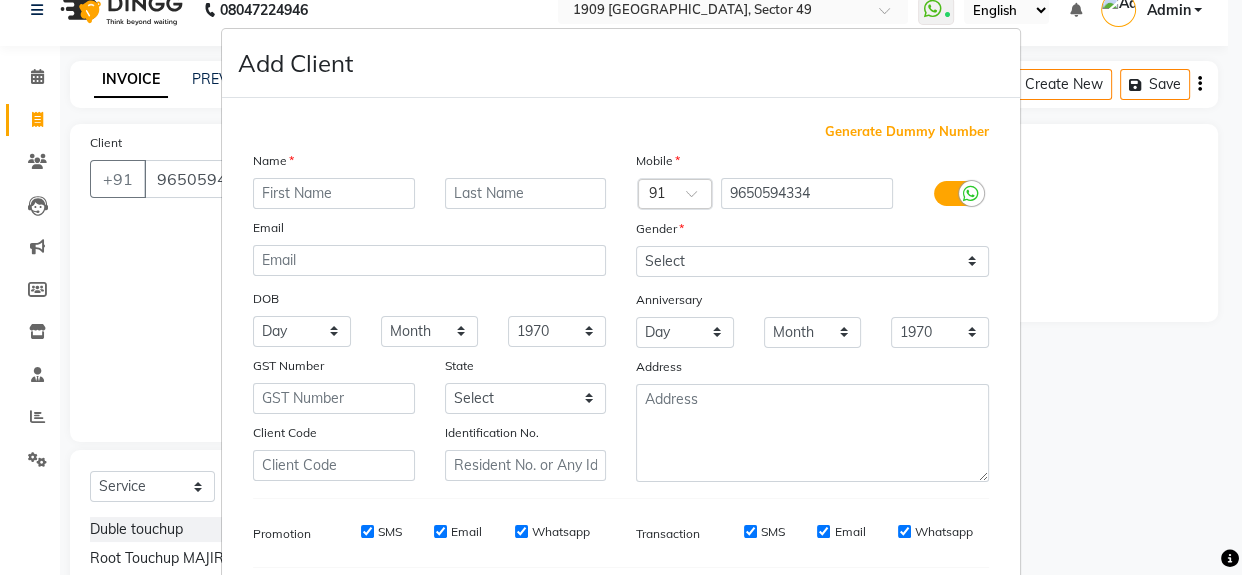 type on "s" 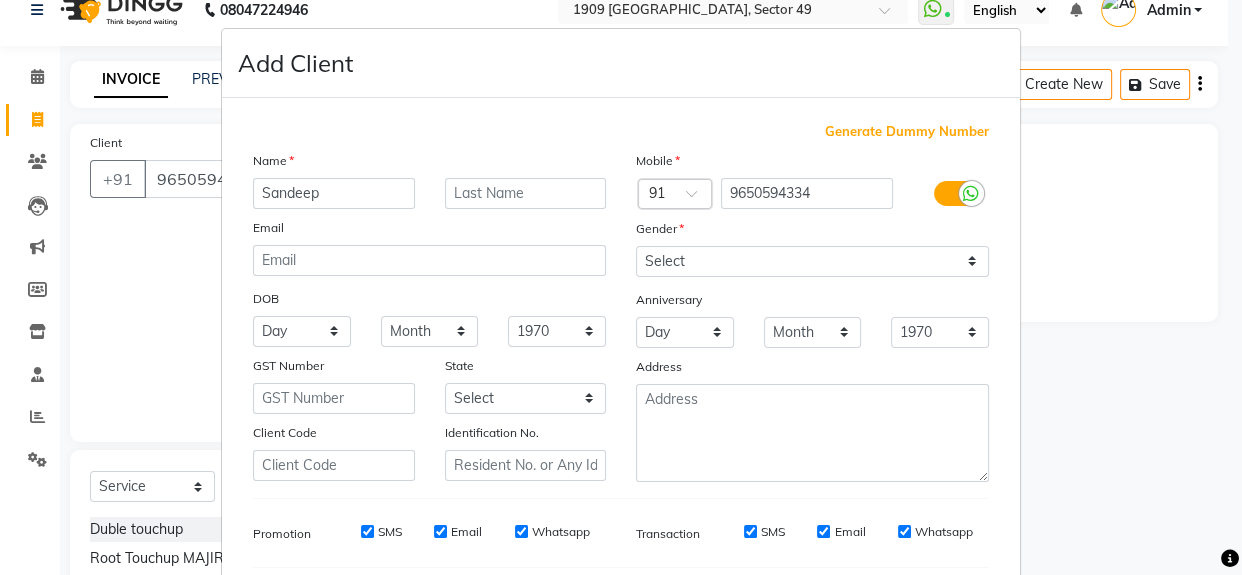 type on "Sandeep" 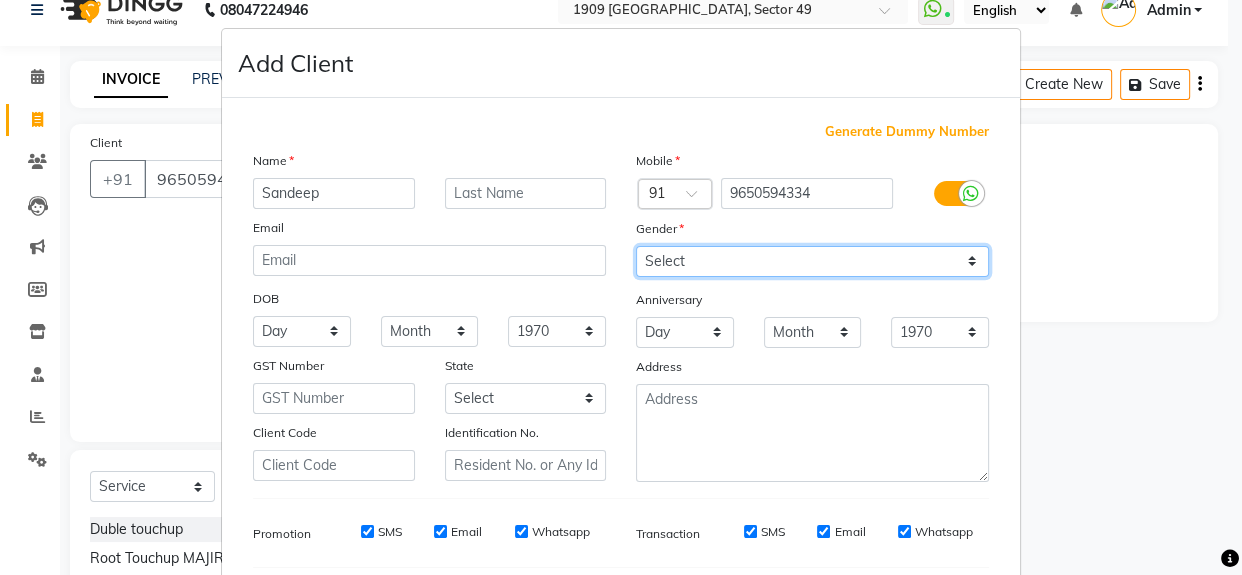 drag, startPoint x: 718, startPoint y: 253, endPoint x: 702, endPoint y: 262, distance: 18.35756 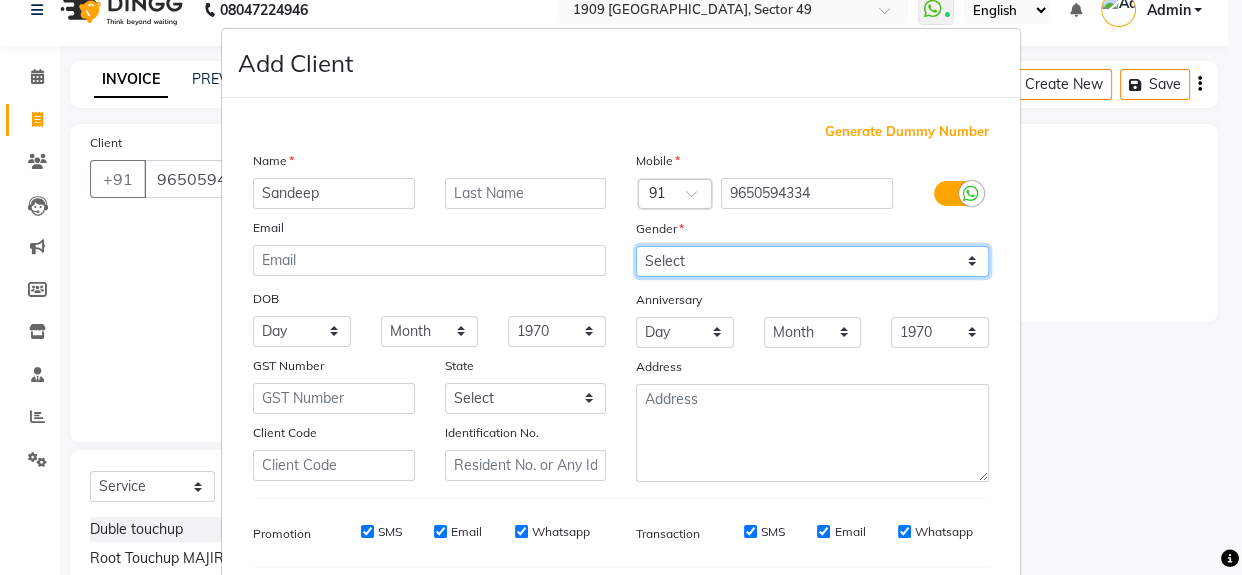 select on "male" 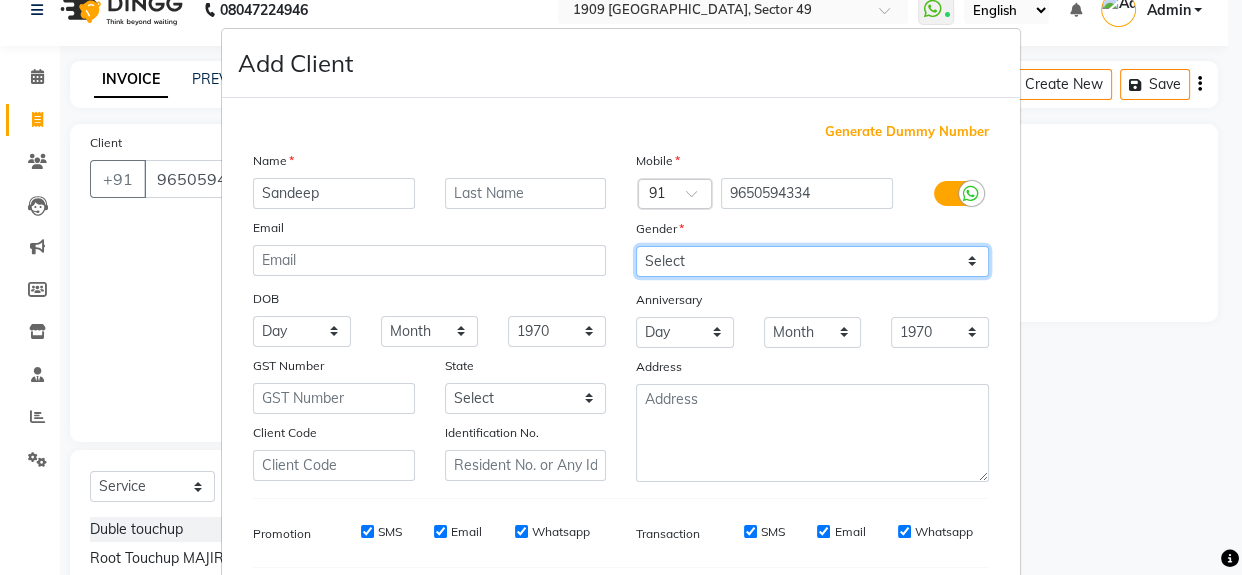 click on "Select Male Female Other Prefer Not To Say" at bounding box center [812, 261] 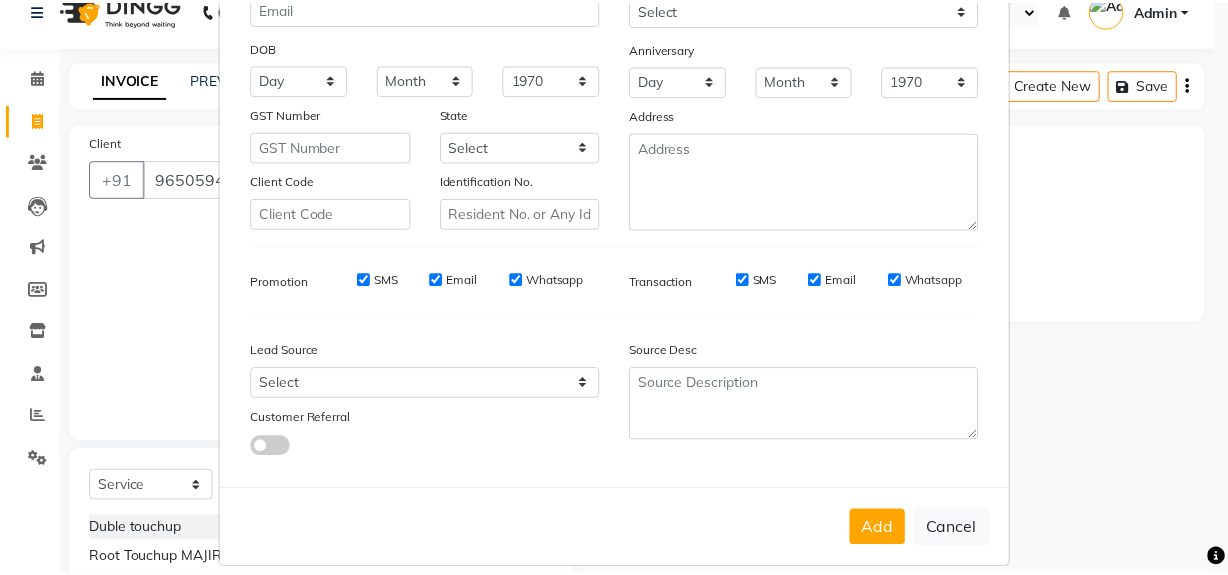 scroll, scrollTop: 256, scrollLeft: 0, axis: vertical 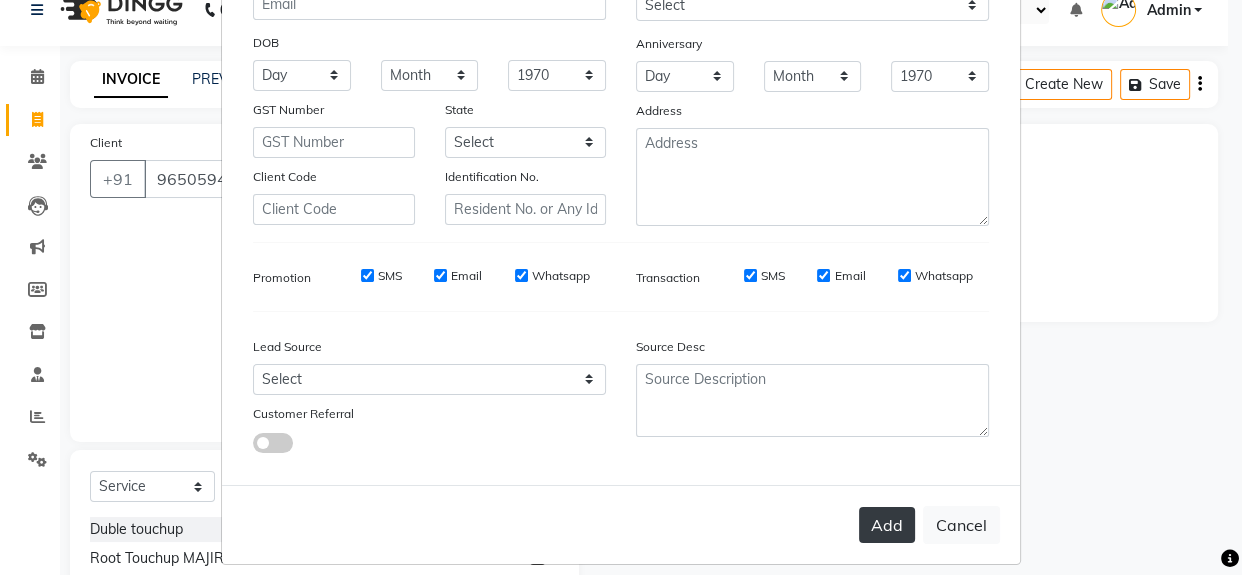 click on "Add" at bounding box center [887, 525] 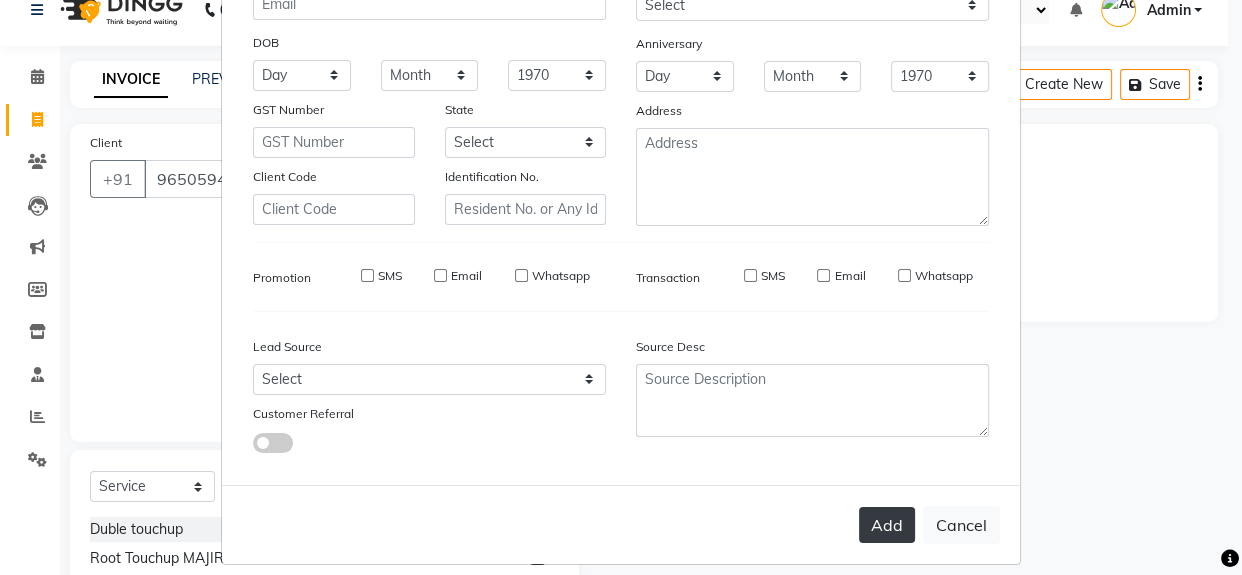 type 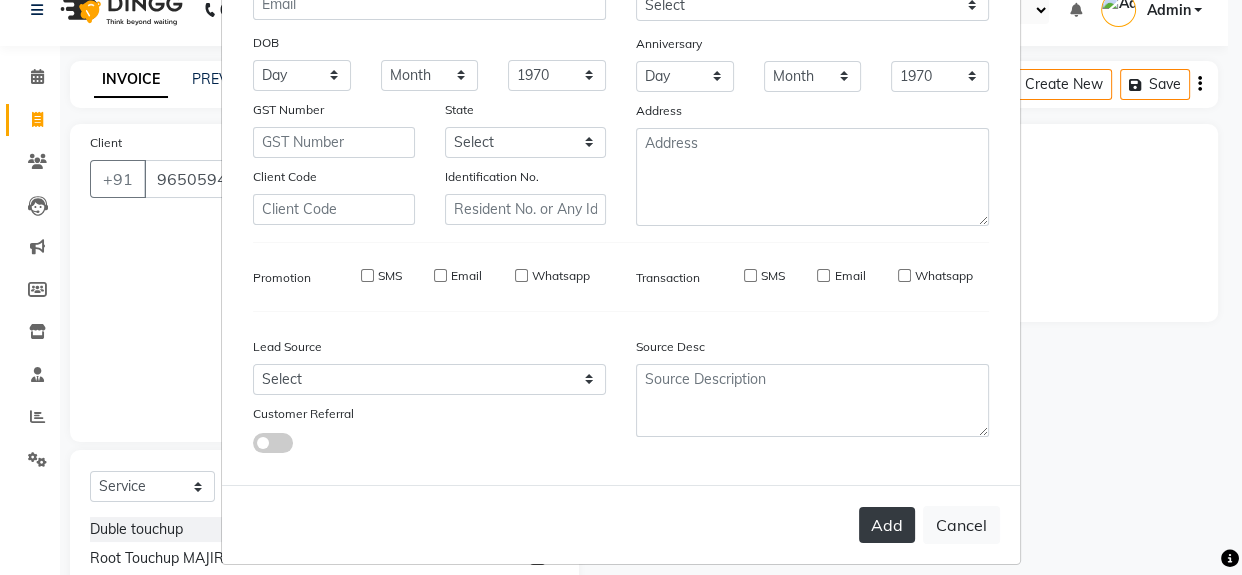 select 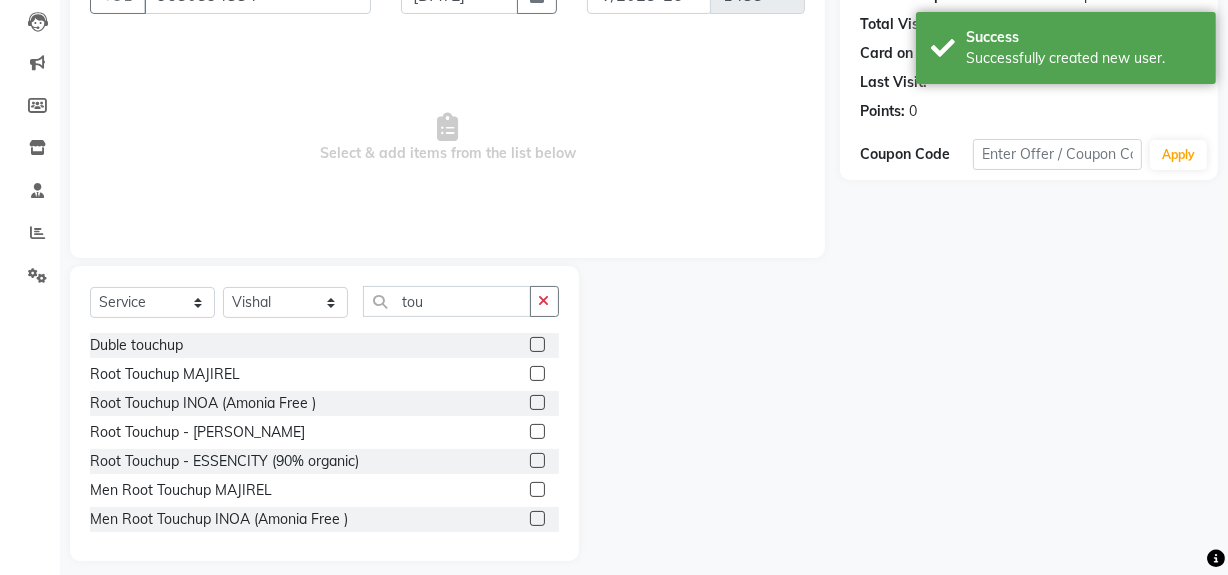 scroll, scrollTop: 226, scrollLeft: 0, axis: vertical 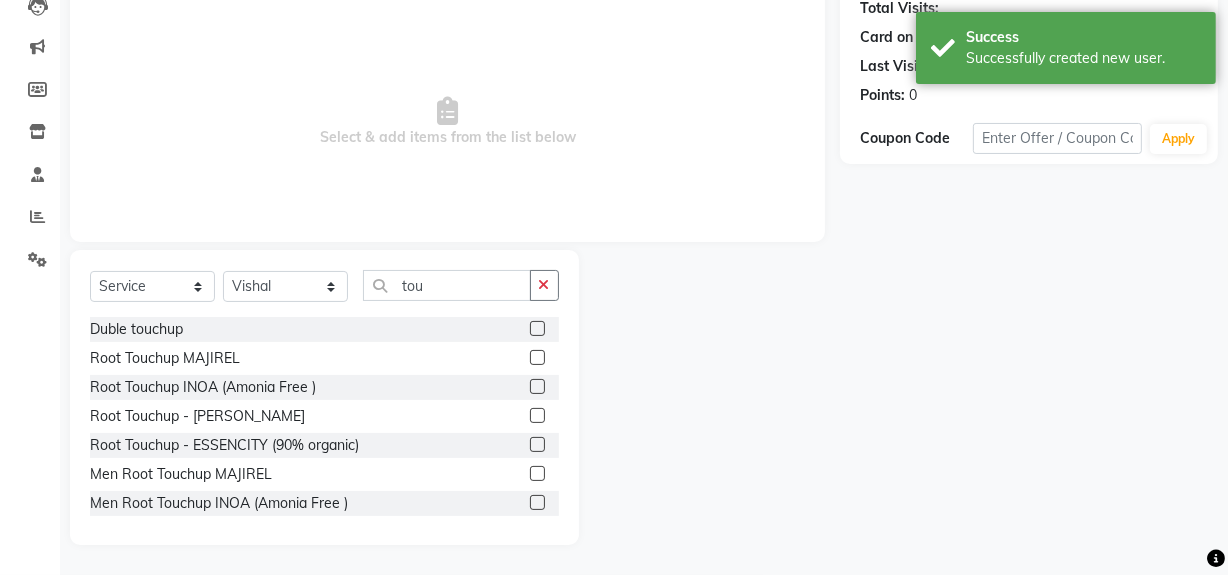 click 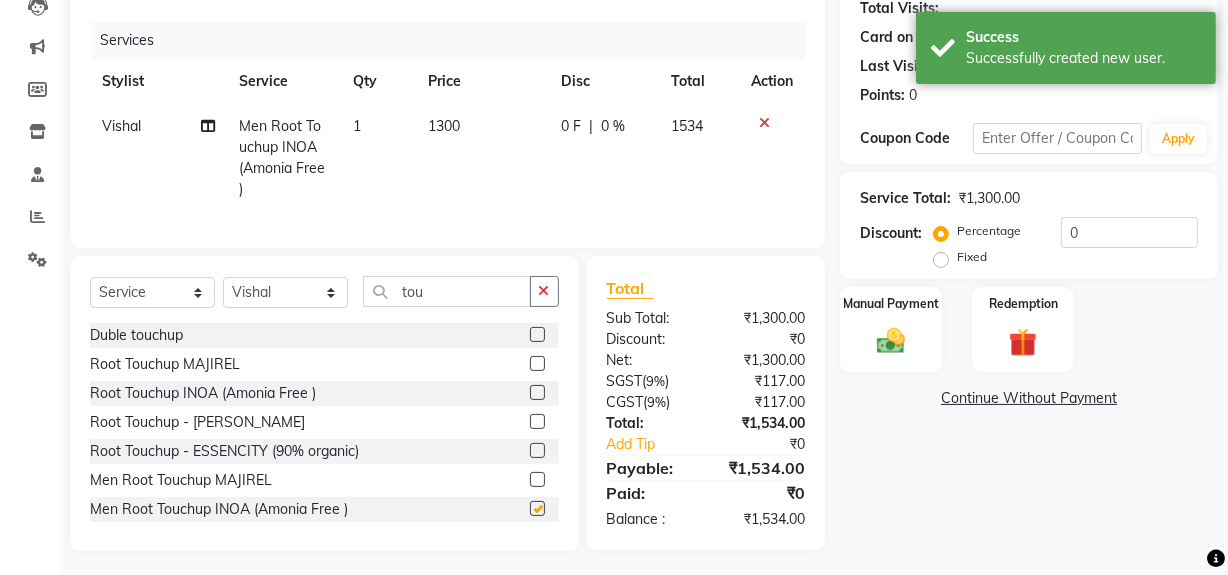 checkbox on "false" 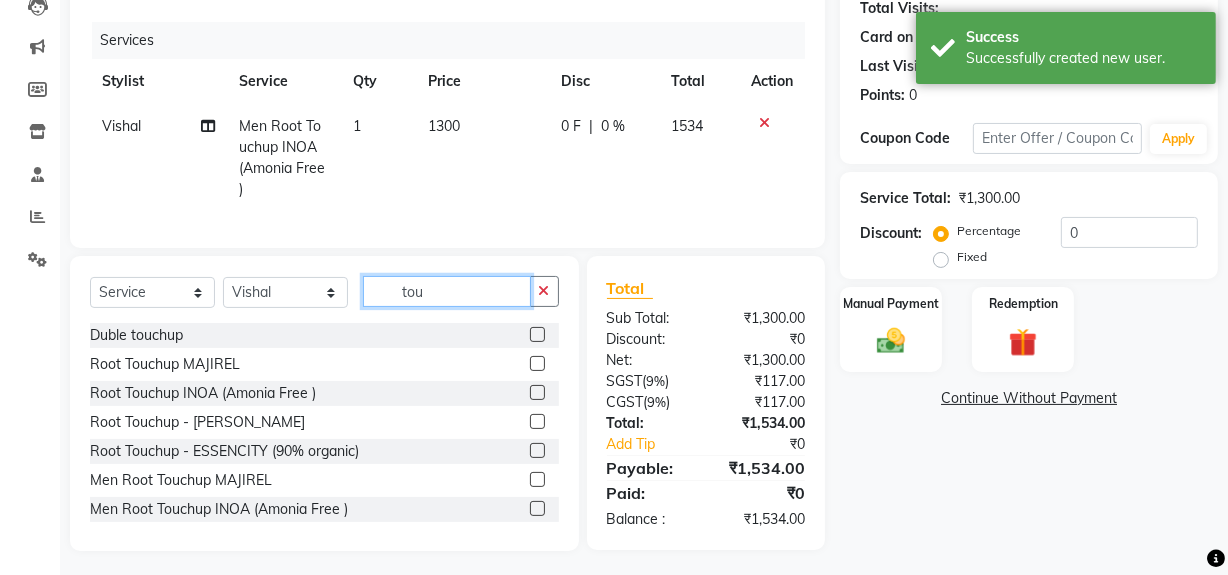 click on "tou" 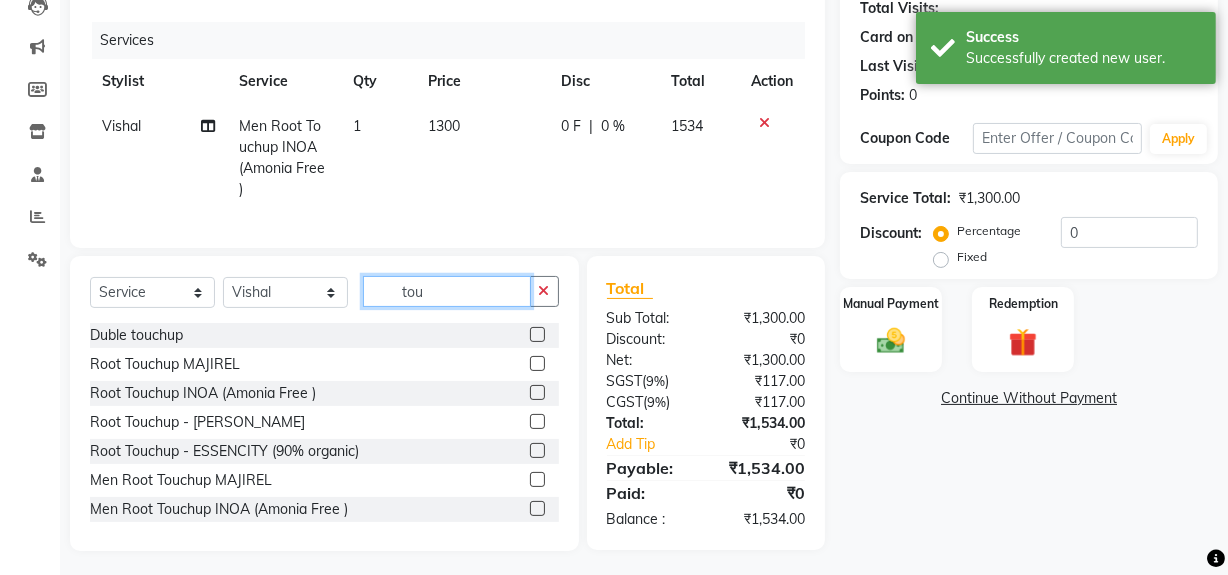 click on "tou" 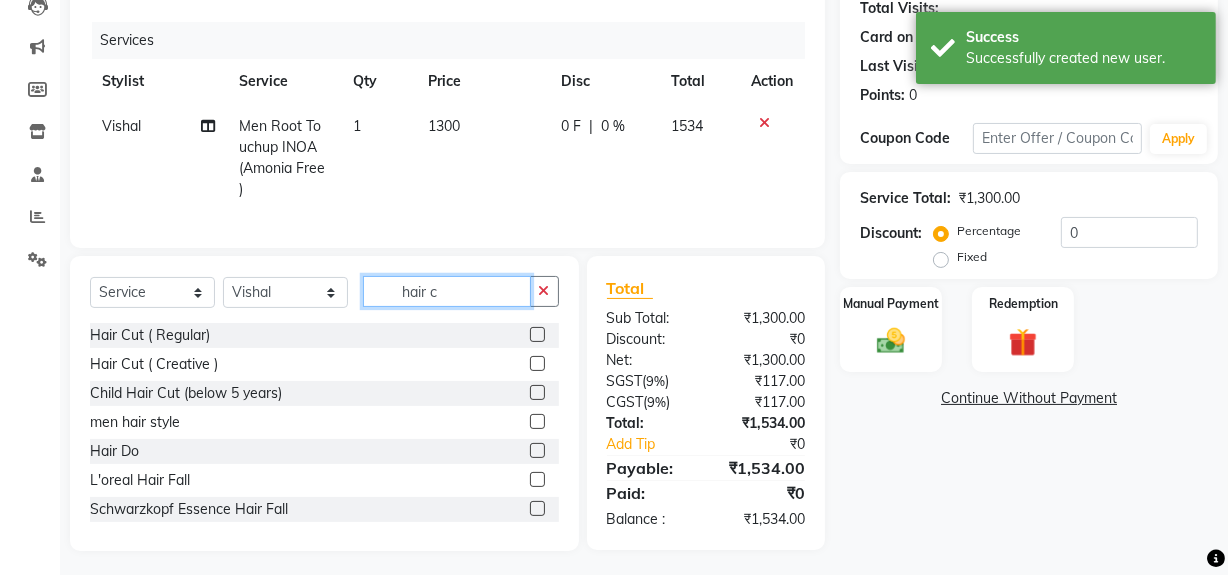 scroll, scrollTop: 225, scrollLeft: 0, axis: vertical 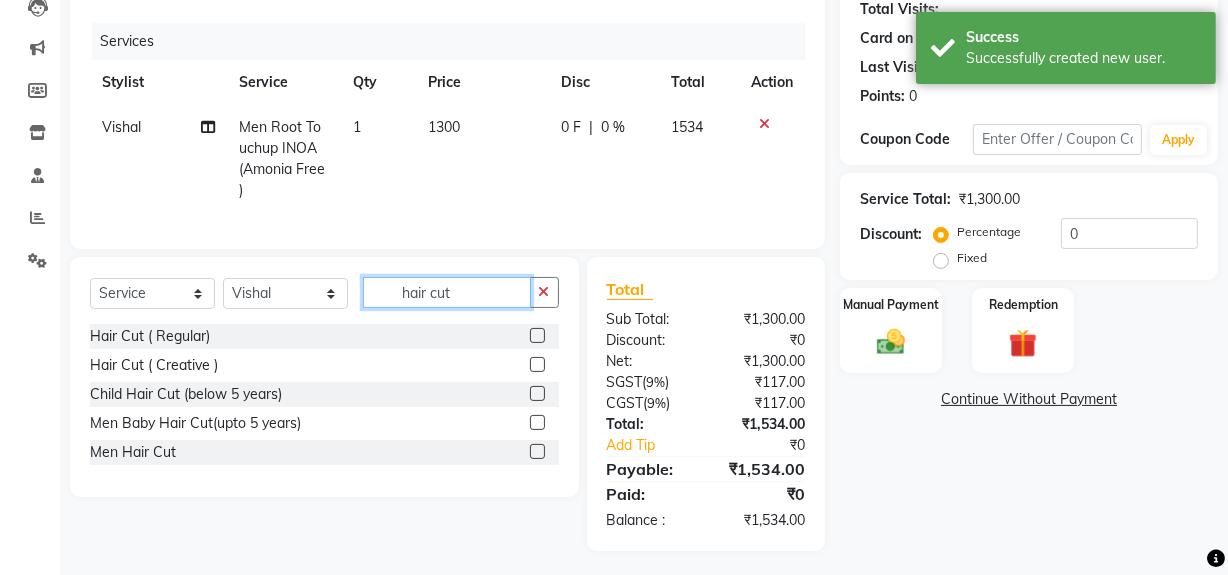 type on "hair cut" 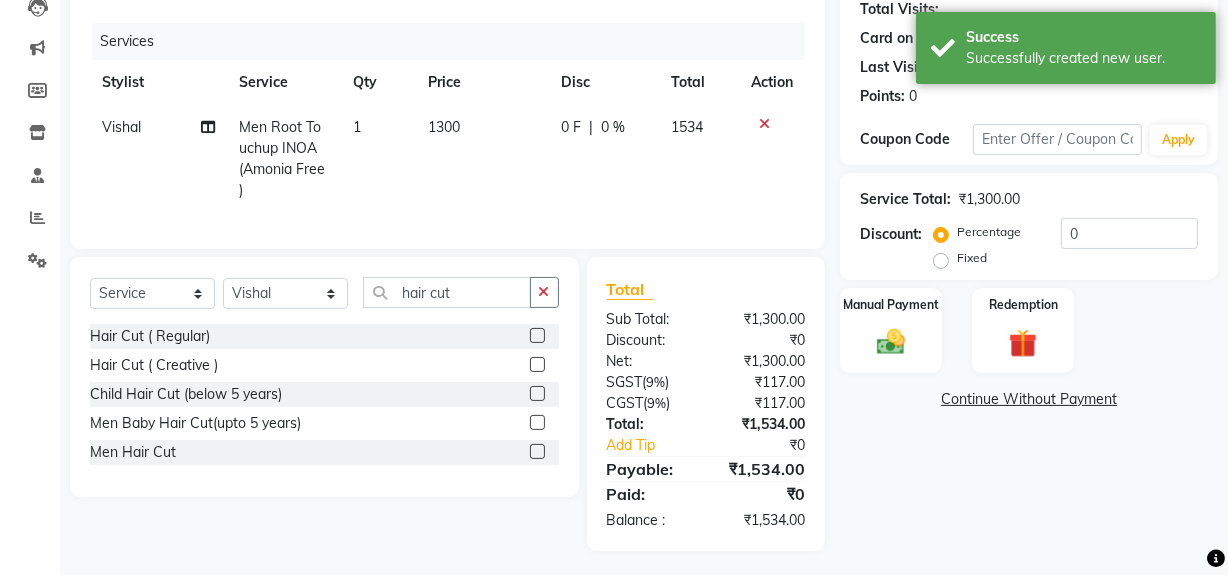 click 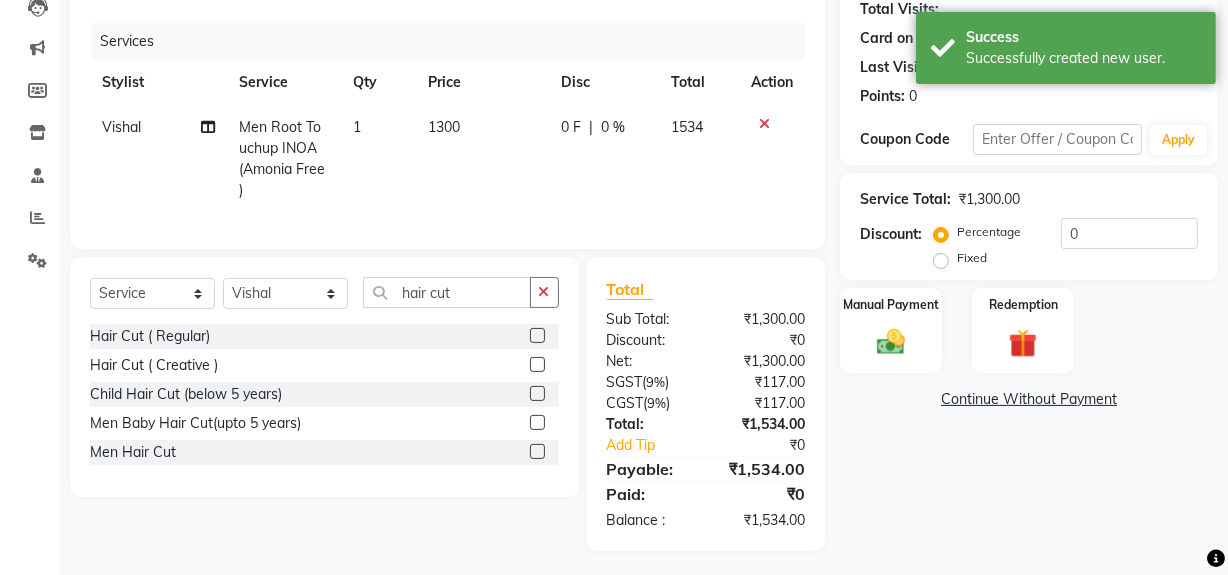 click at bounding box center [536, 452] 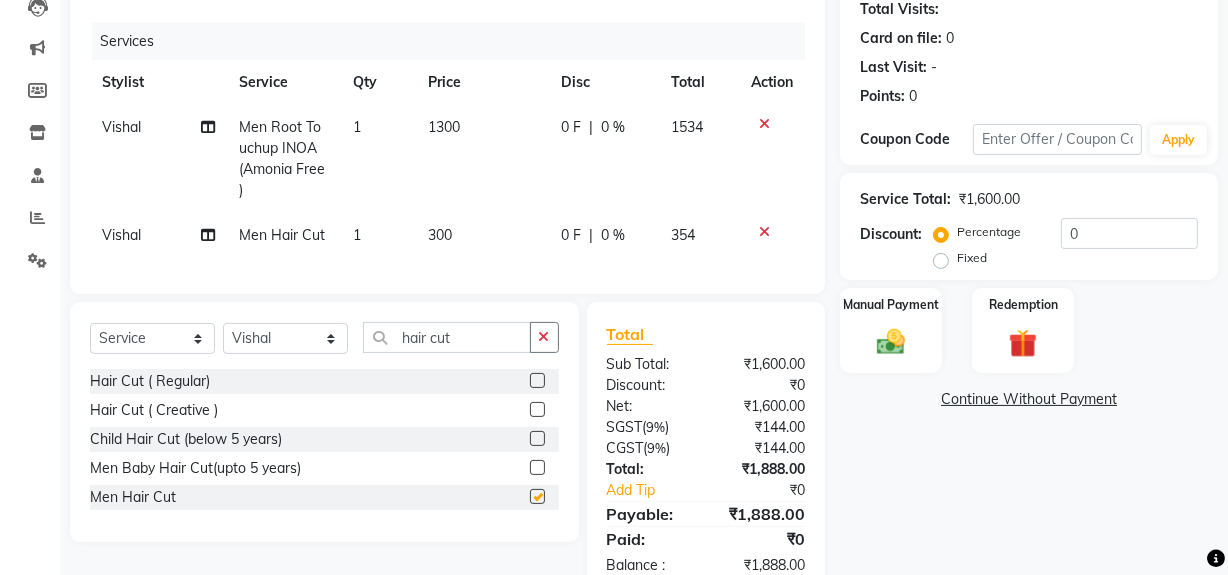 checkbox on "false" 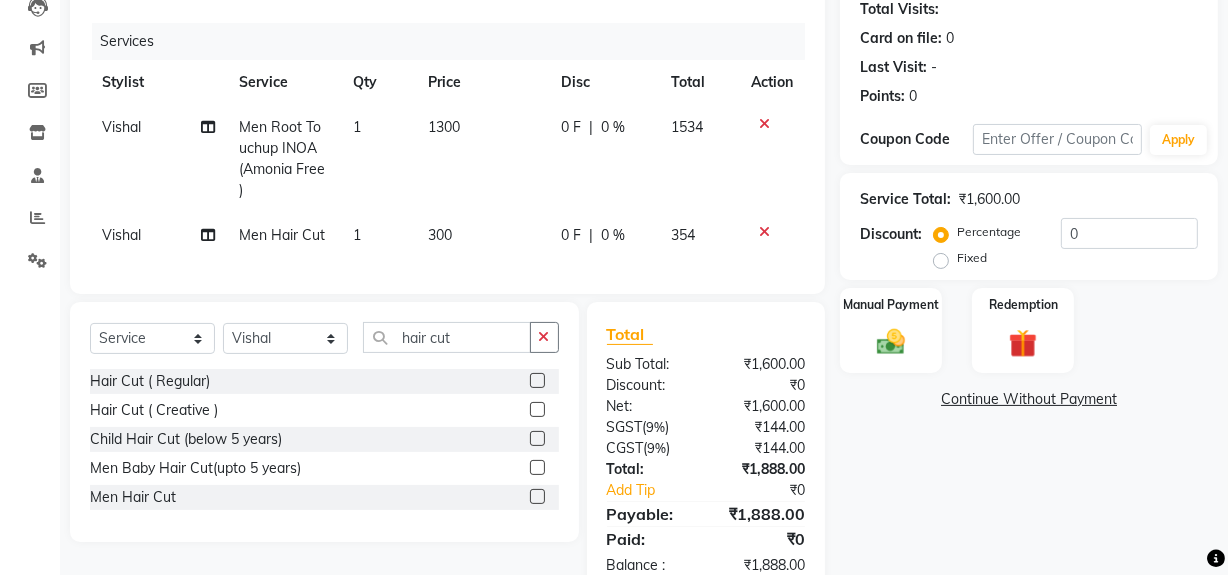 click on "Name: Sandeep  Membership:  No Active Membership  Total Visits:   Card on file:  0 Last Visit:   - Points:   0  Coupon Code Apply Service Total:  ₹1,600.00  Discount:  Percentage   Fixed  0 Manual Payment Redemption  Continue Without Payment" 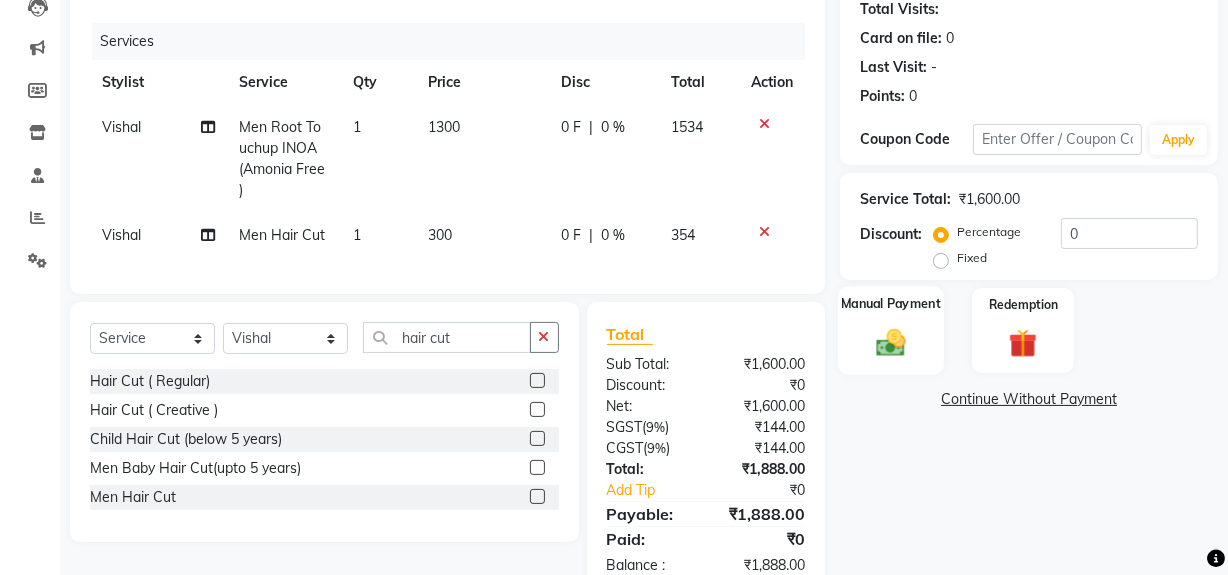 click 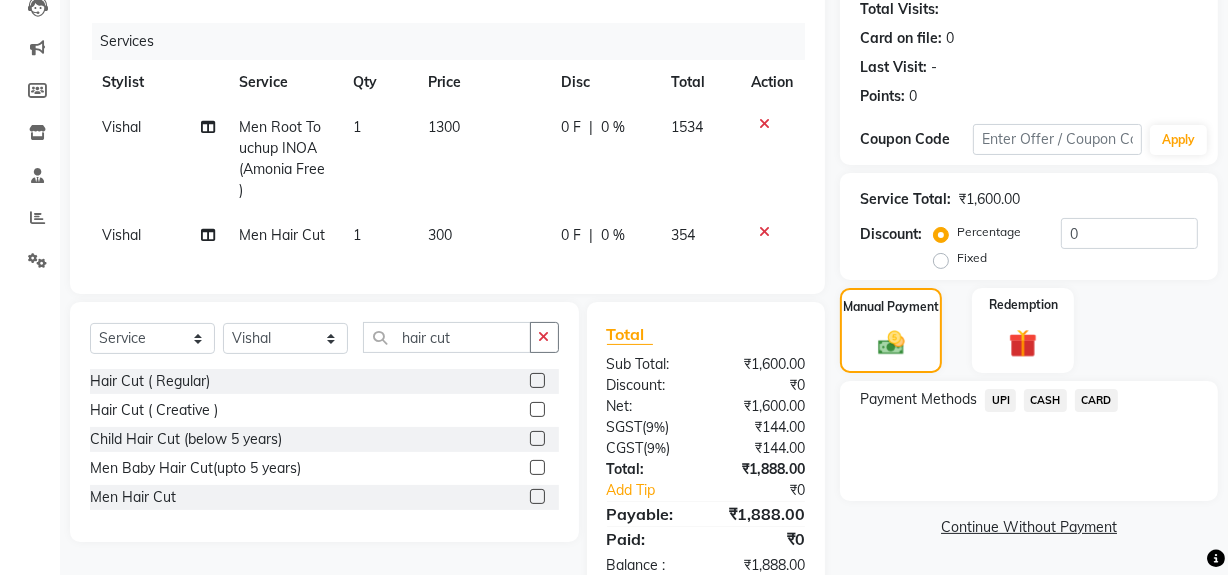 click on "UPI" 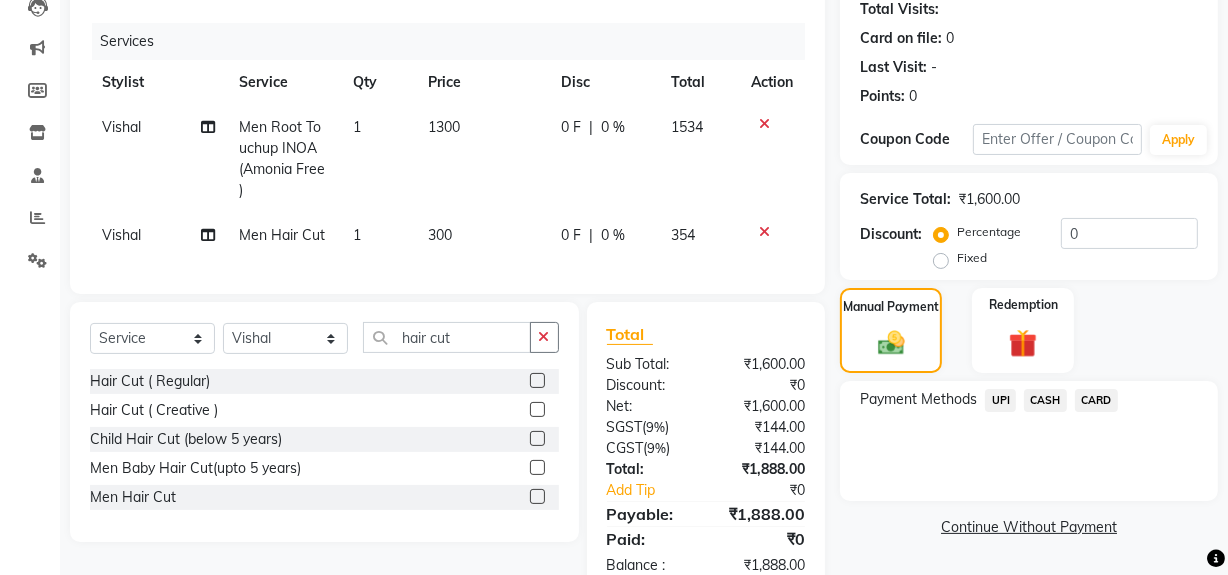click on "UPI" 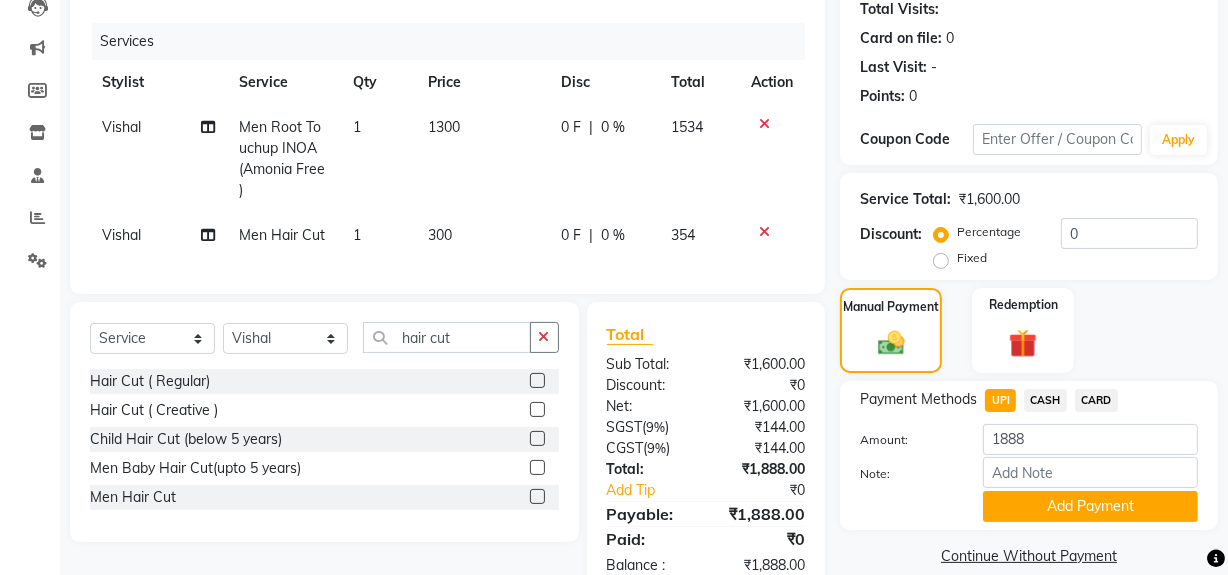 drag, startPoint x: 1014, startPoint y: 503, endPoint x: 1238, endPoint y: 418, distance: 239.58505 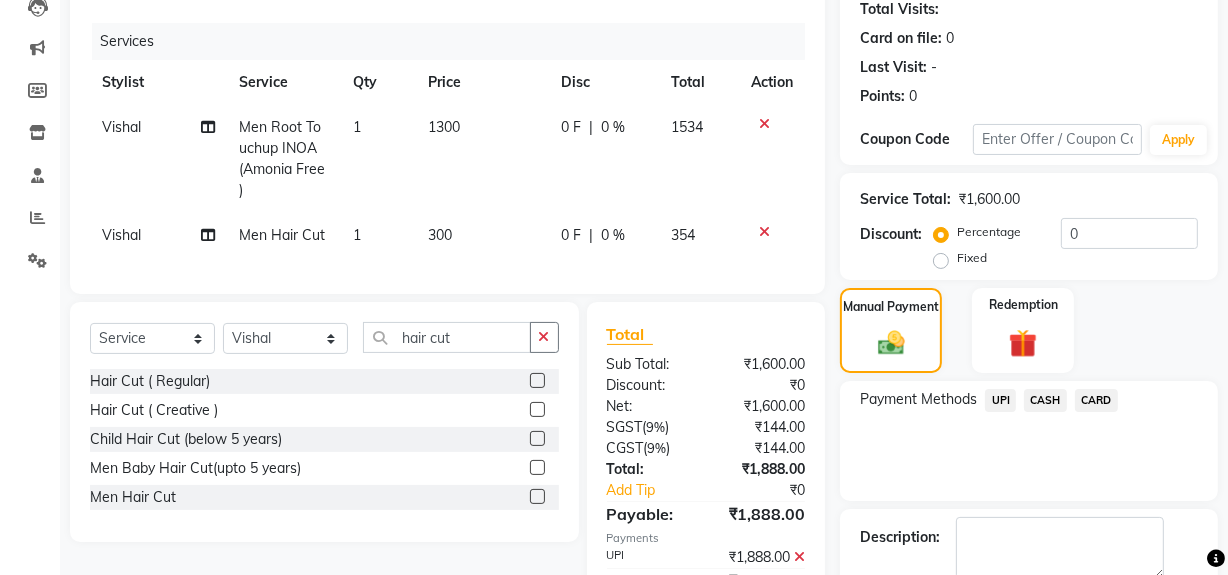 scroll, scrollTop: 333, scrollLeft: 0, axis: vertical 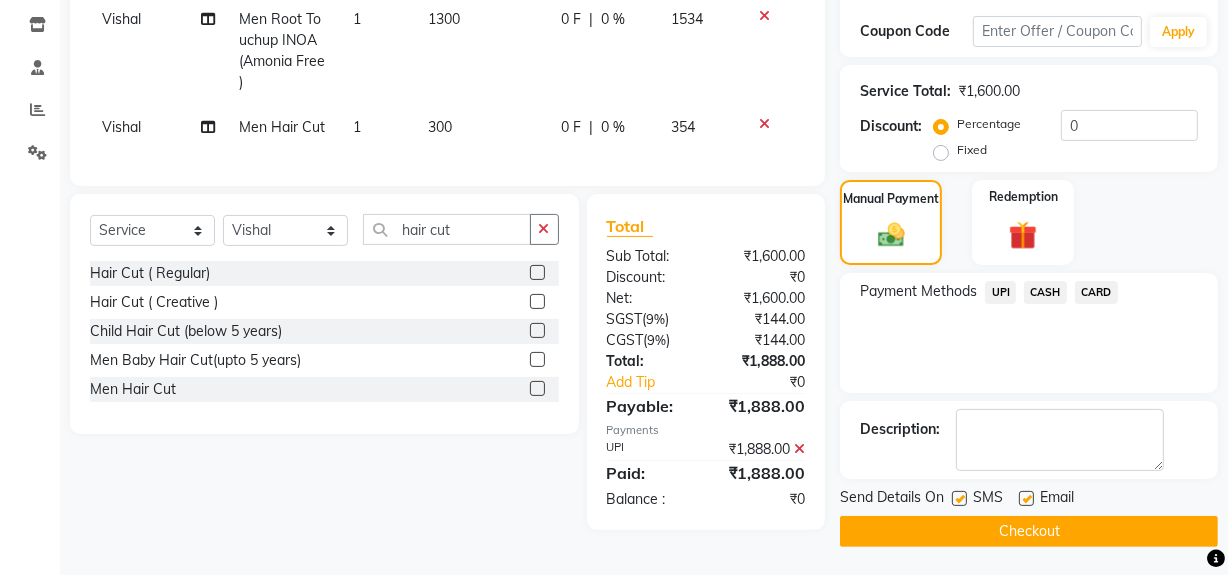 click on "Checkout" 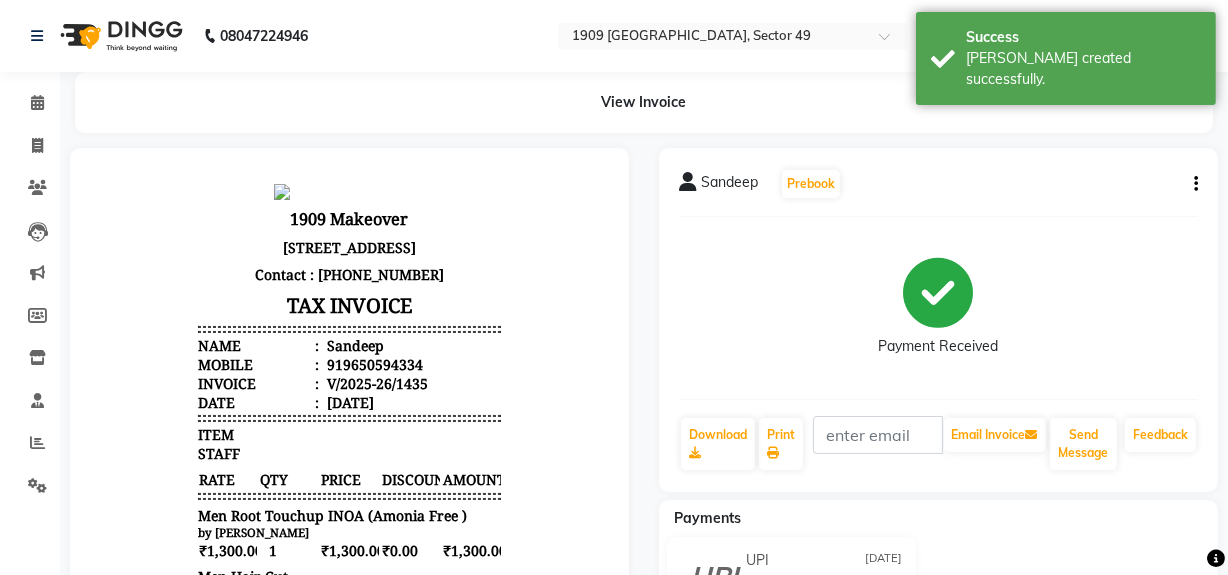 scroll, scrollTop: 0, scrollLeft: 0, axis: both 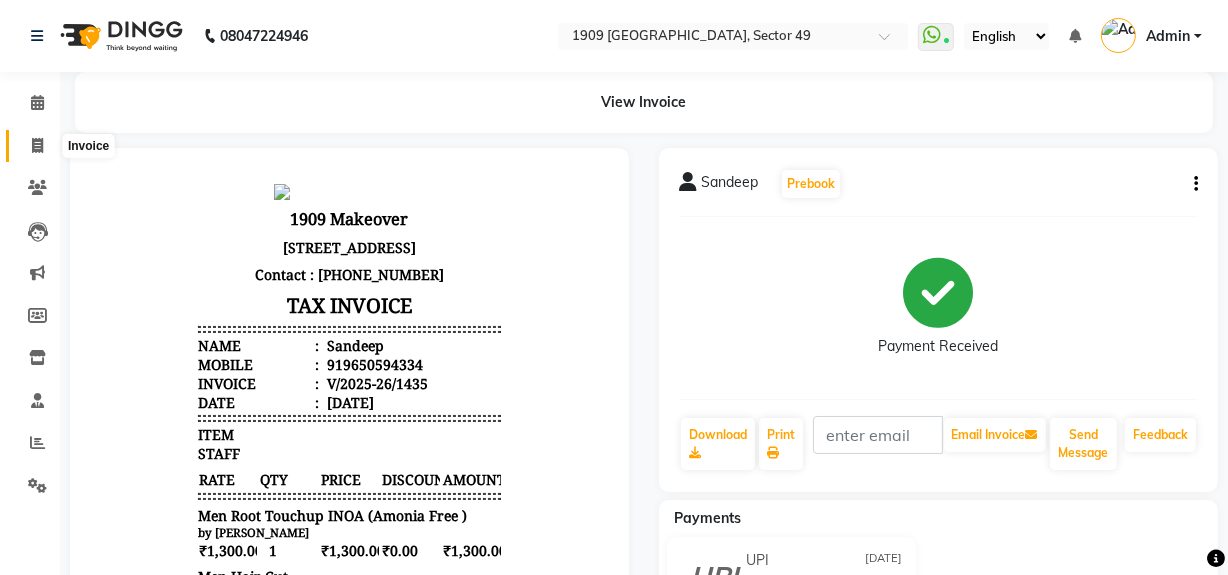 click 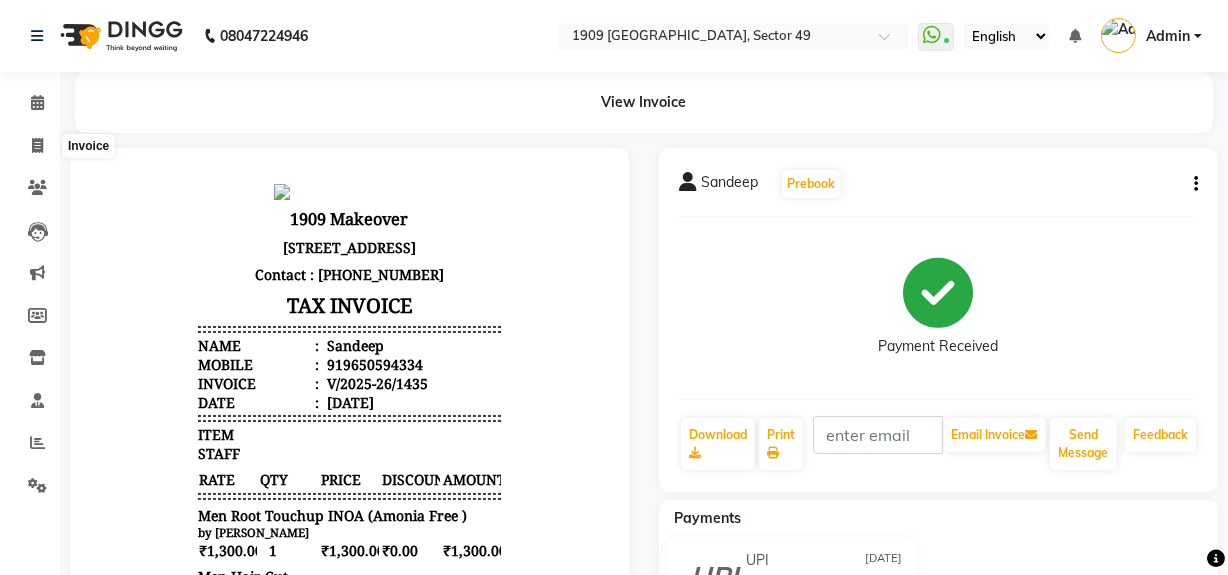 select on "service" 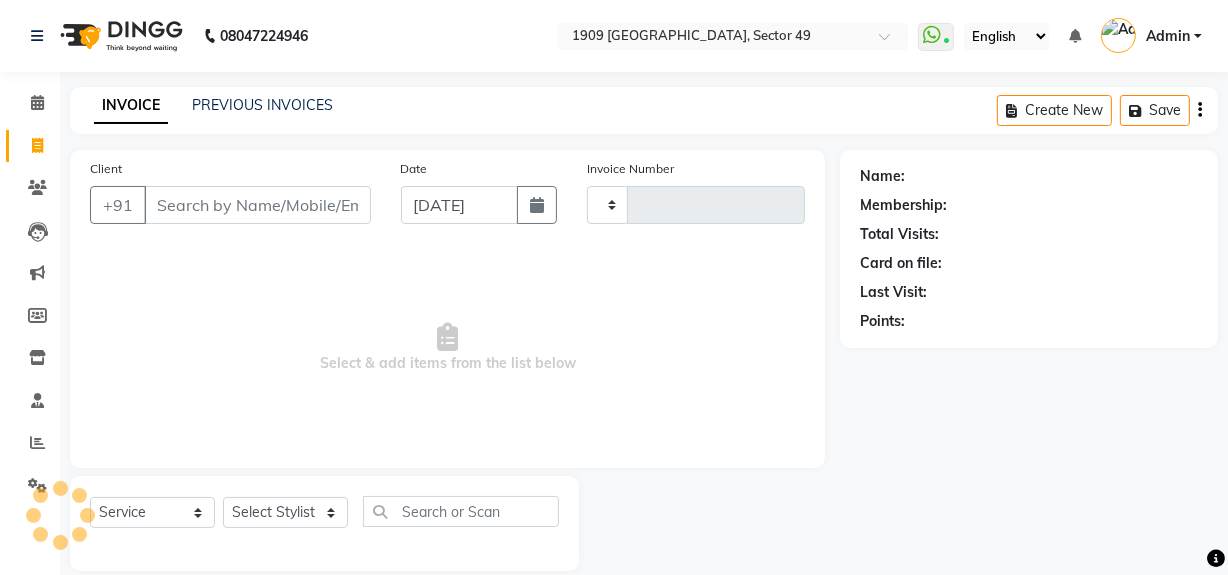 scroll, scrollTop: 26, scrollLeft: 0, axis: vertical 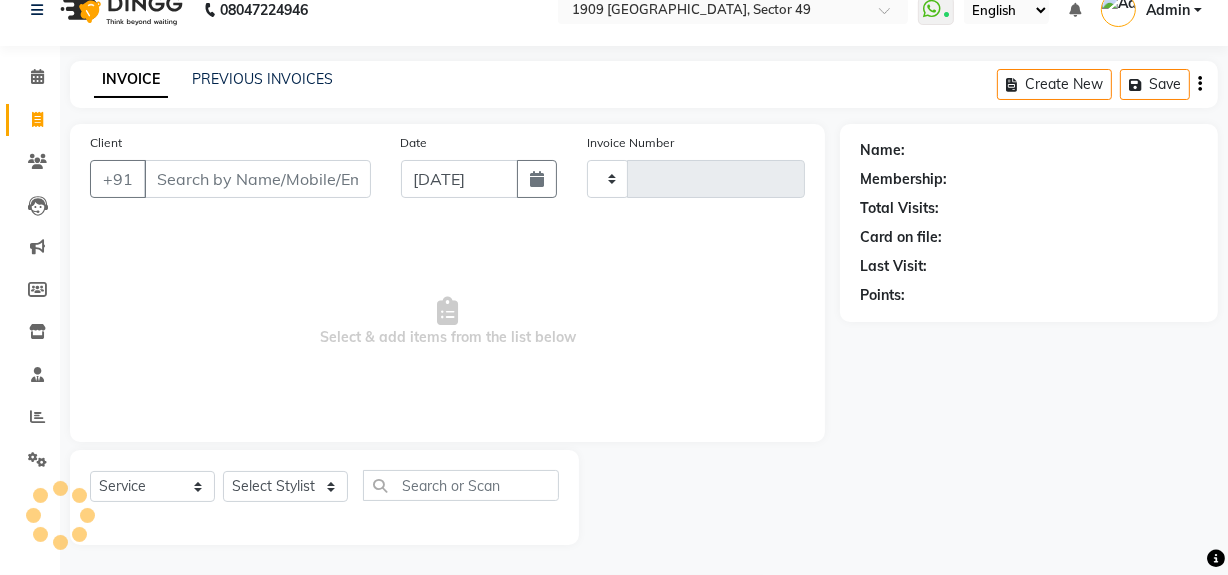 type on "1436" 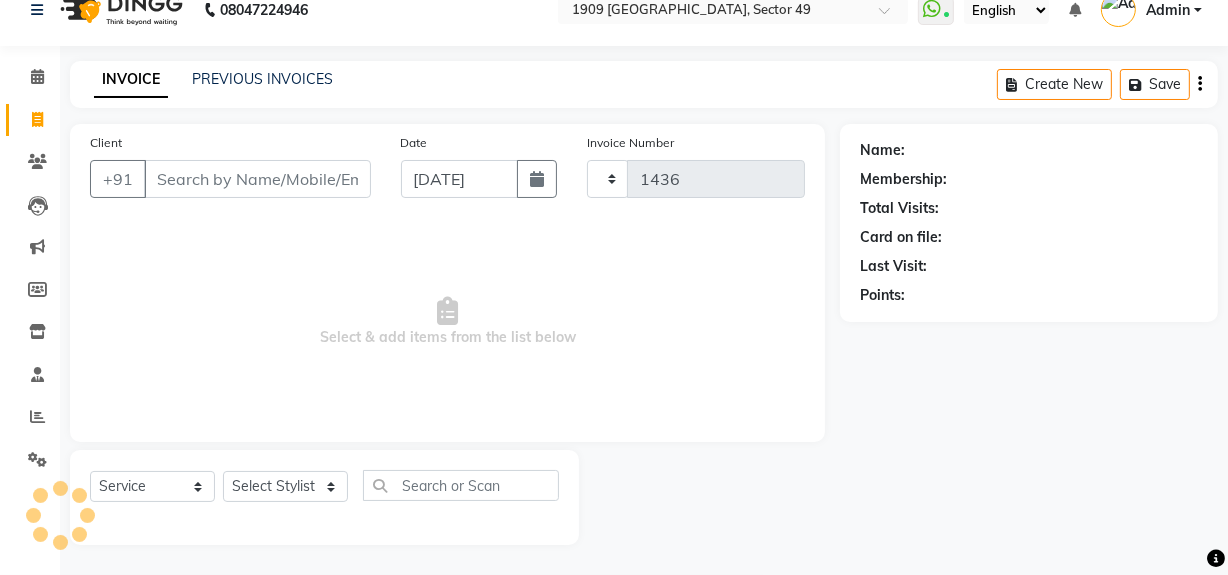 select on "6923" 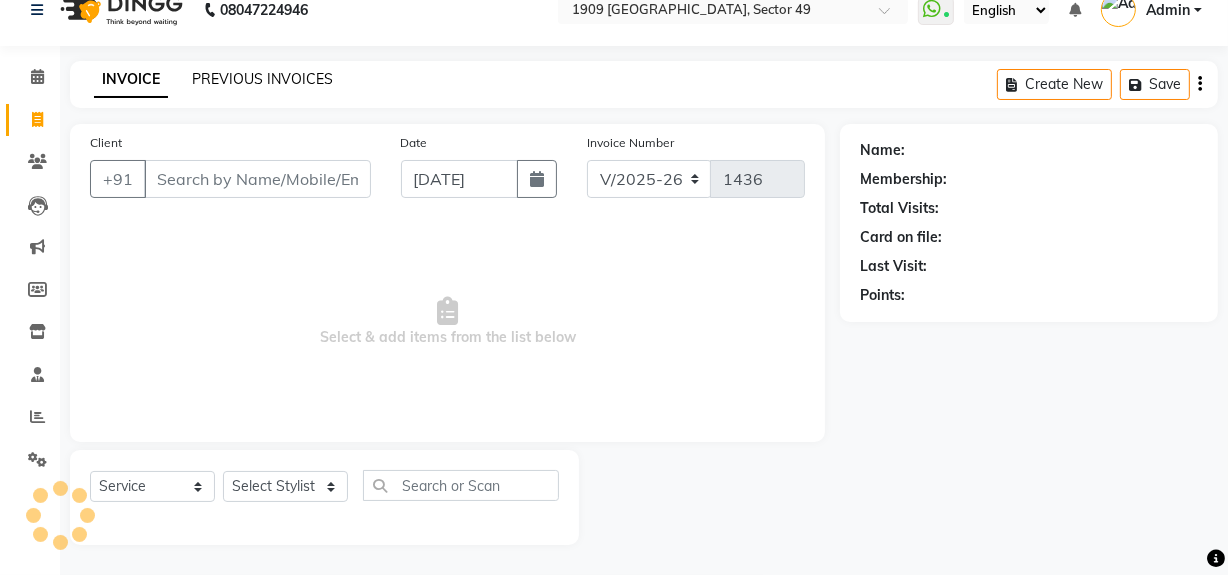 click on "PREVIOUS INVOICES" 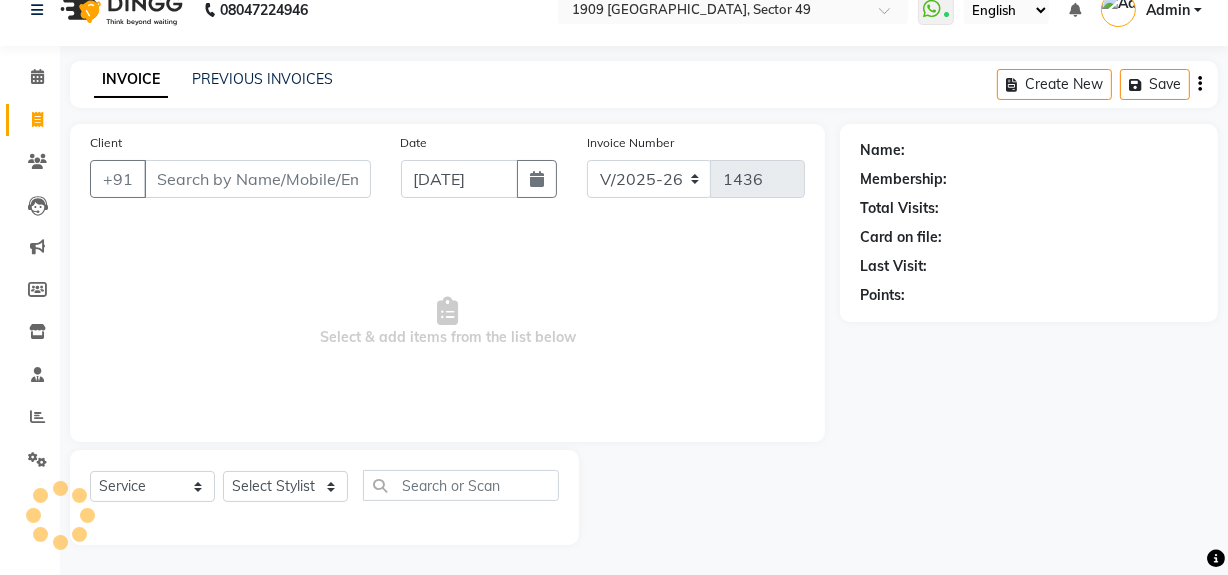 scroll, scrollTop: 0, scrollLeft: 0, axis: both 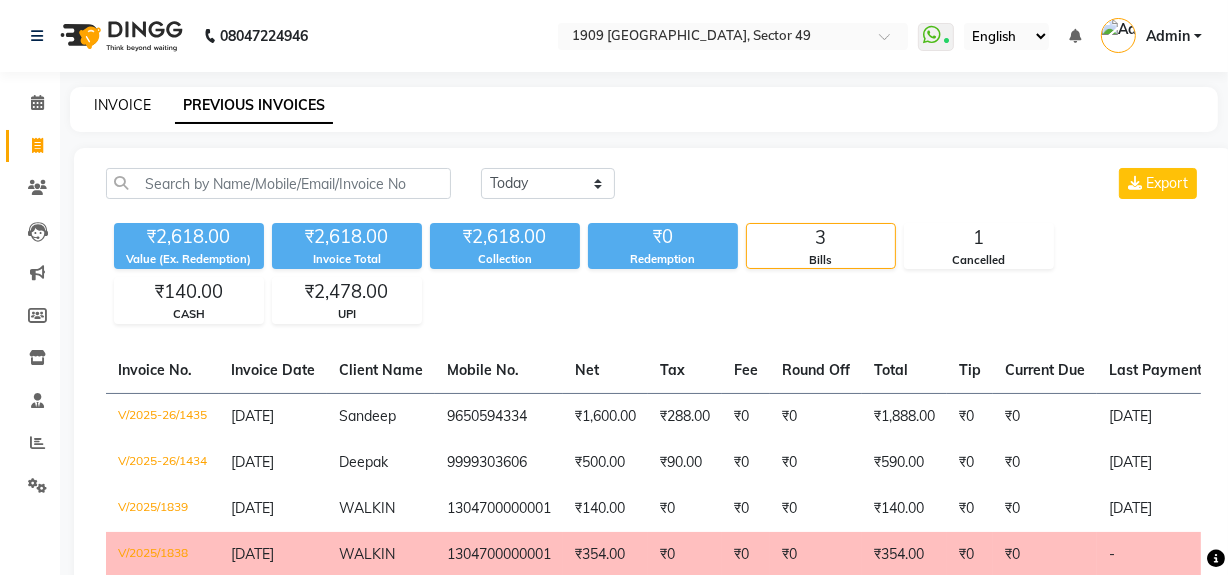 click on "INVOICE" 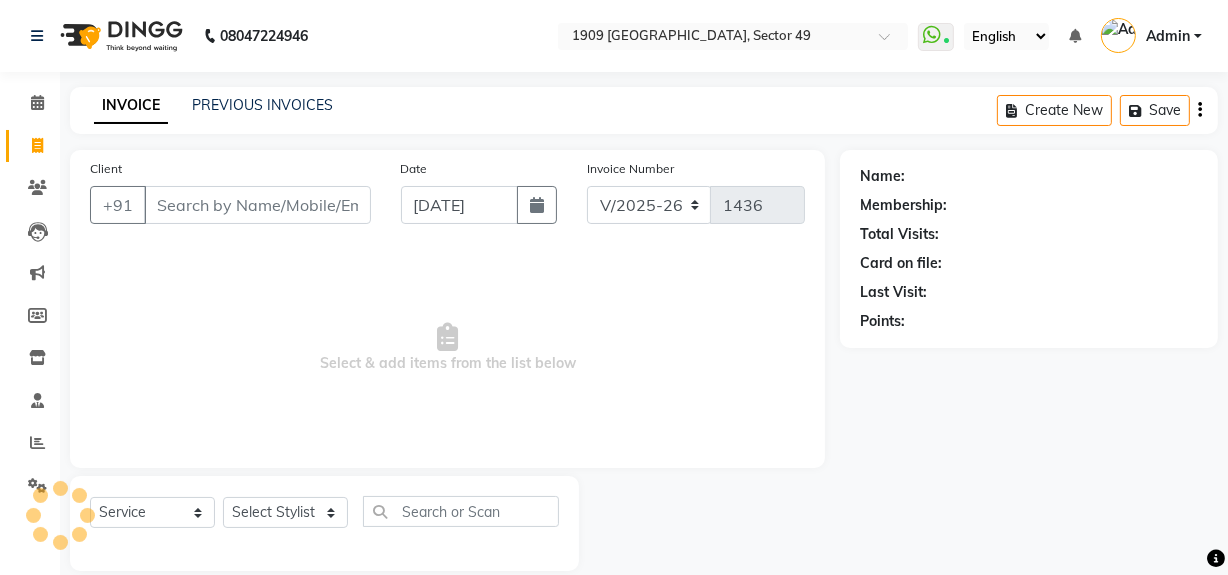 scroll, scrollTop: 26, scrollLeft: 0, axis: vertical 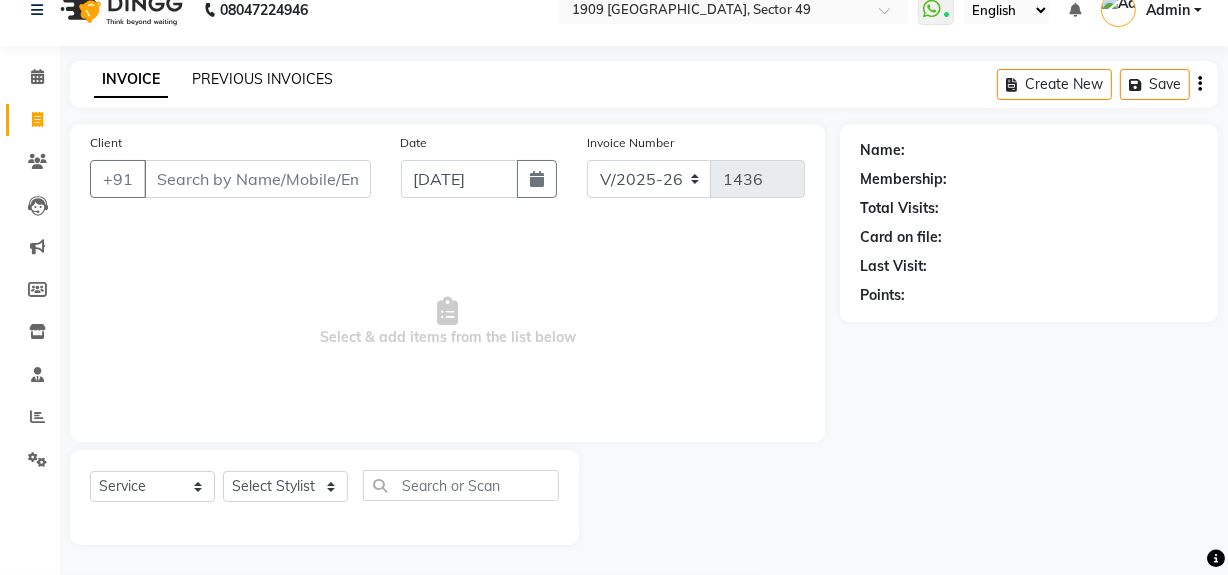 click on "PREVIOUS INVOICES" 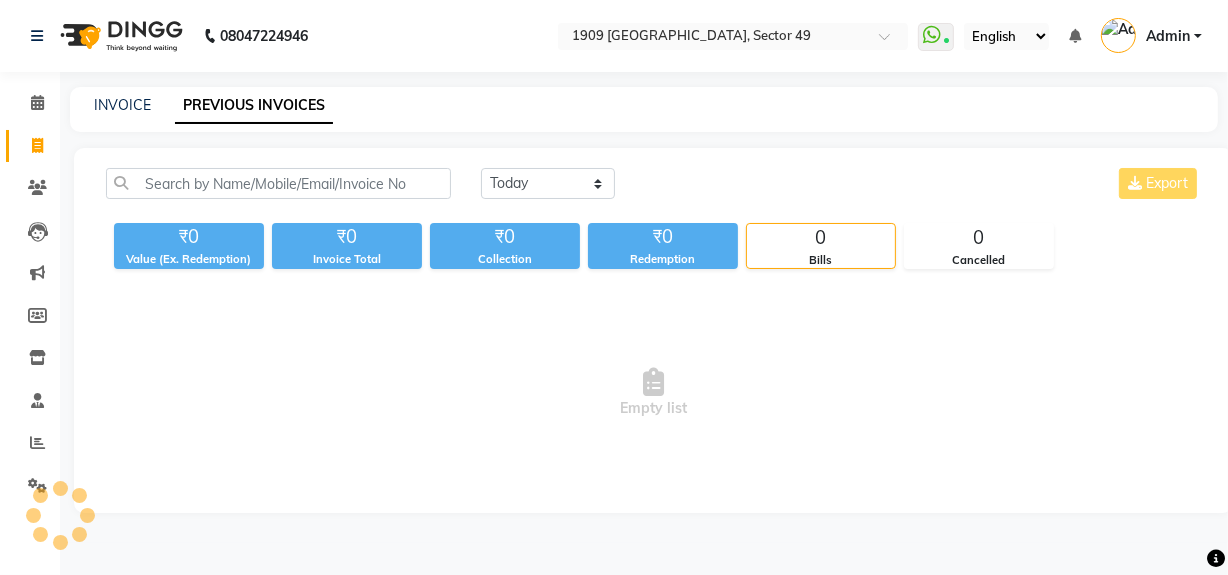 scroll, scrollTop: 0, scrollLeft: 0, axis: both 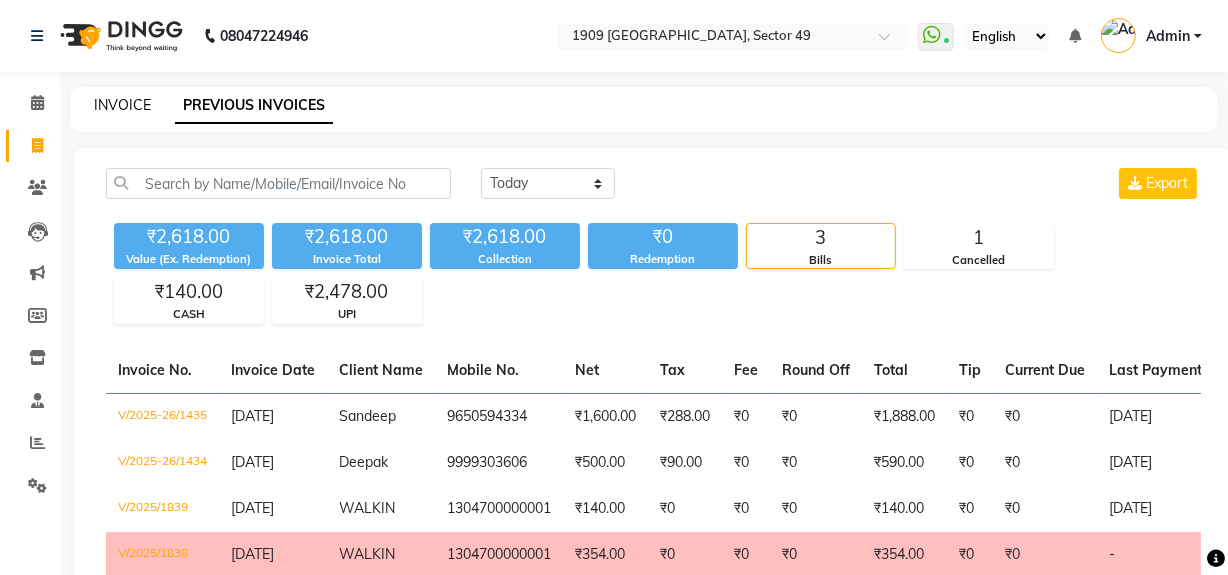 click on "INVOICE" 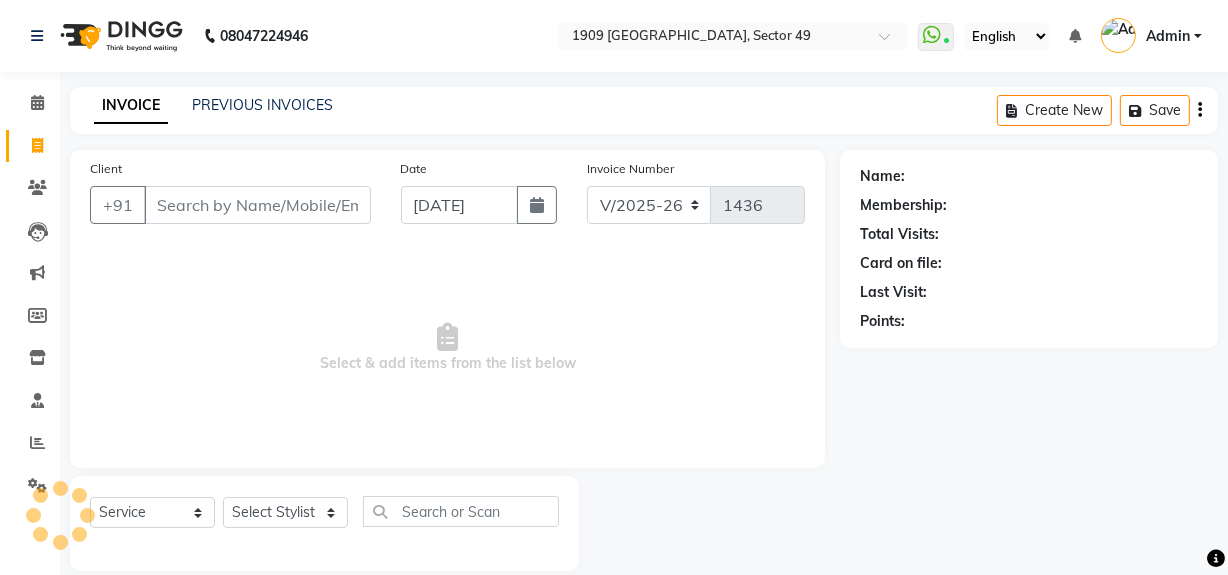 scroll, scrollTop: 26, scrollLeft: 0, axis: vertical 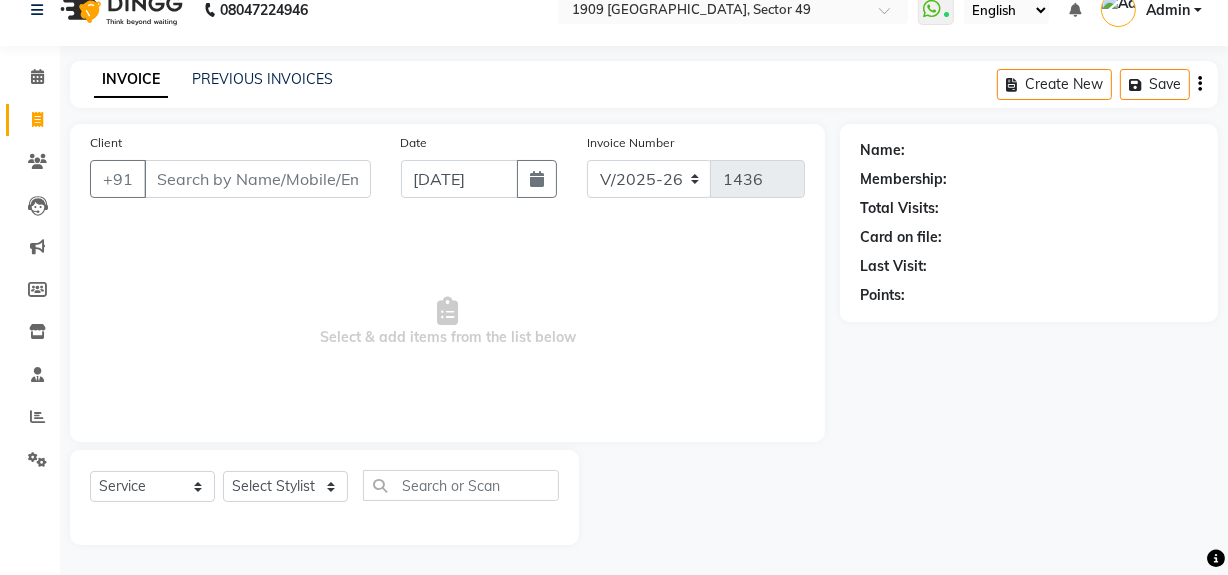 click on "Select & add items from the list below" at bounding box center [447, 322] 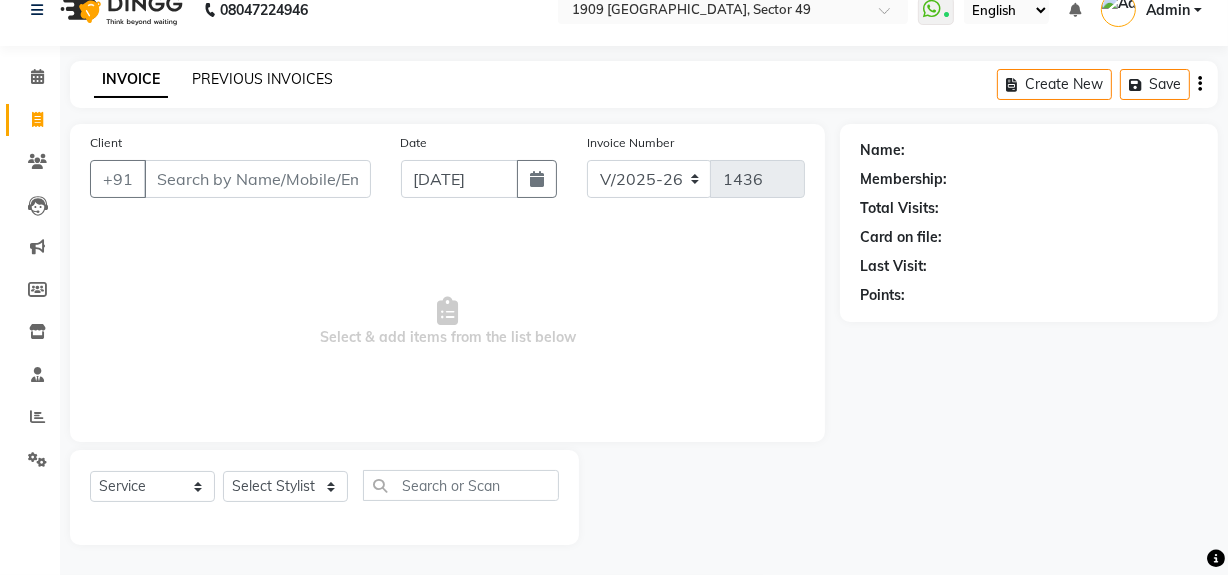 click on "PREVIOUS INVOICES" 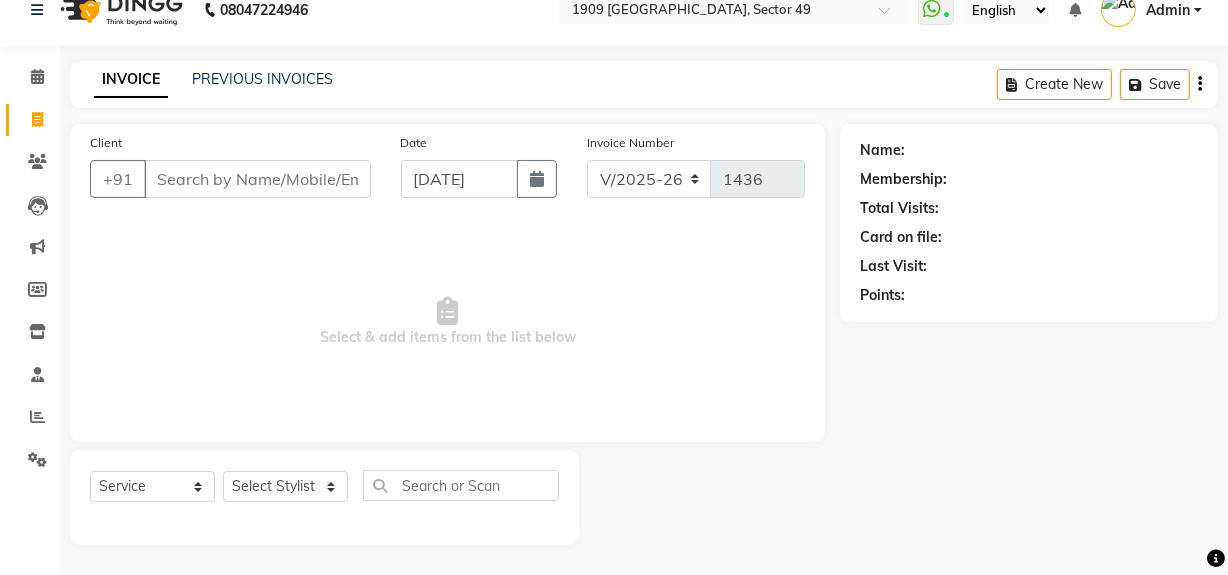 scroll, scrollTop: 0, scrollLeft: 0, axis: both 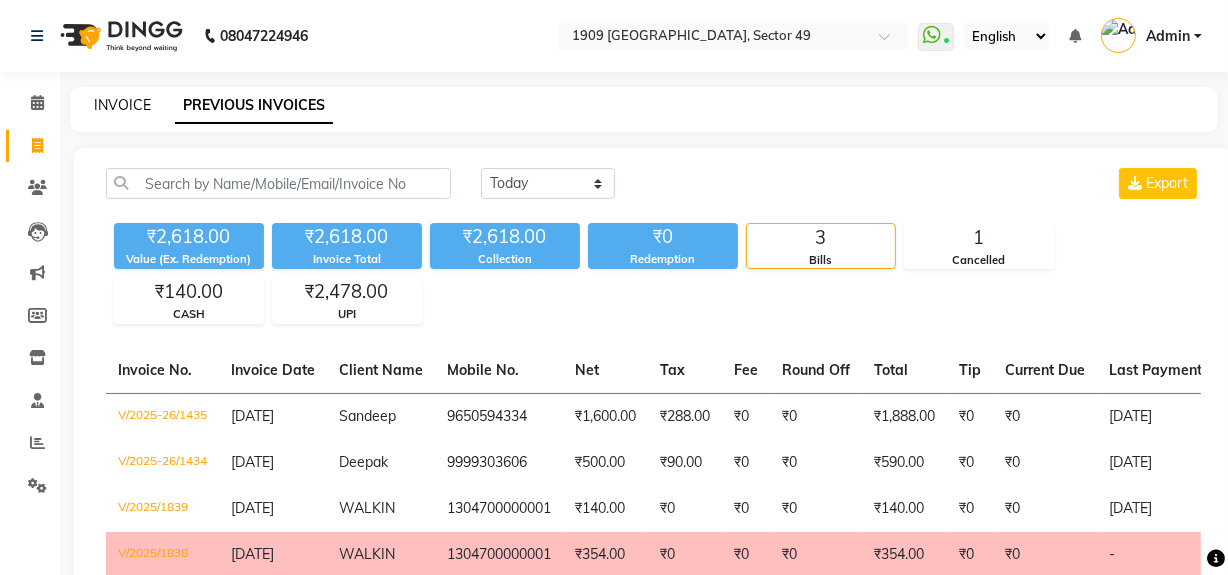 drag, startPoint x: 129, startPoint y: 92, endPoint x: 107, endPoint y: 109, distance: 27.802877 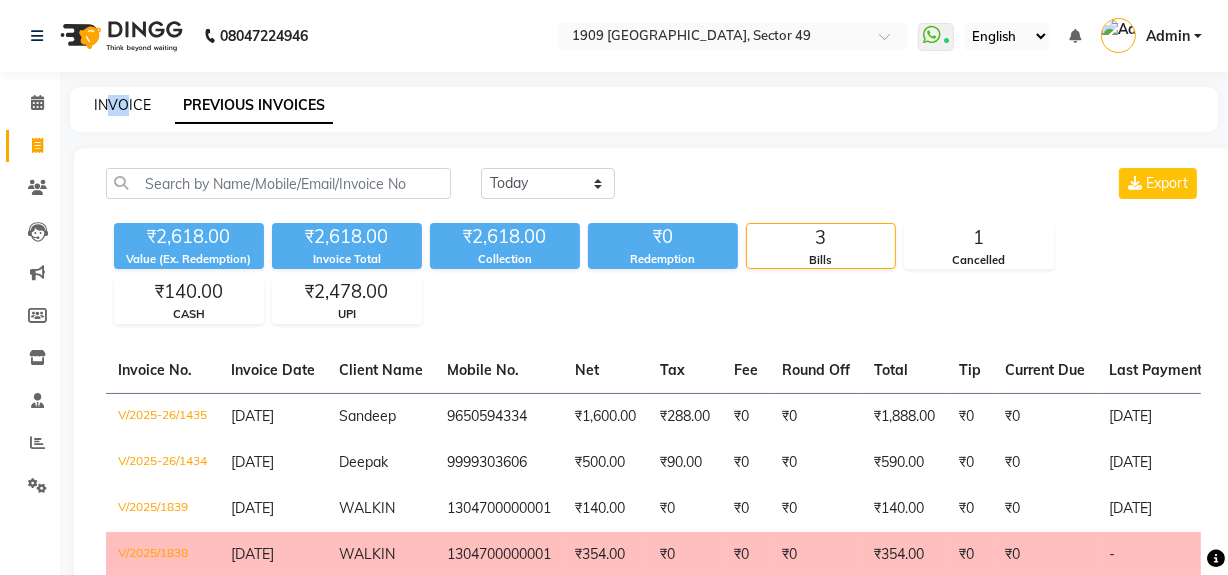 click on "INVOICE" 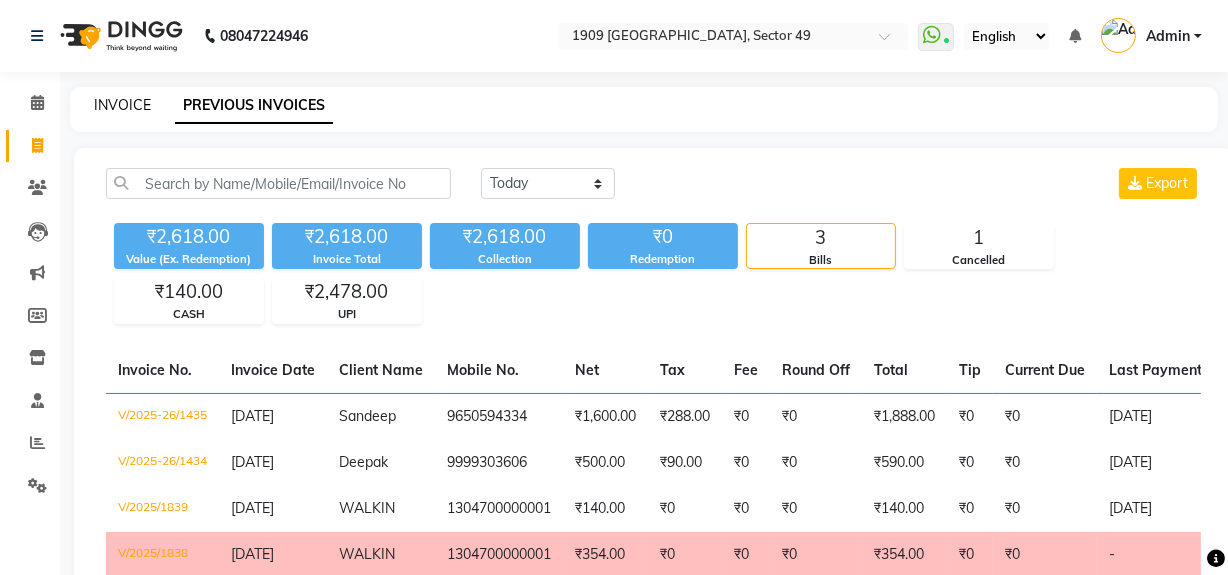 scroll, scrollTop: 26, scrollLeft: 0, axis: vertical 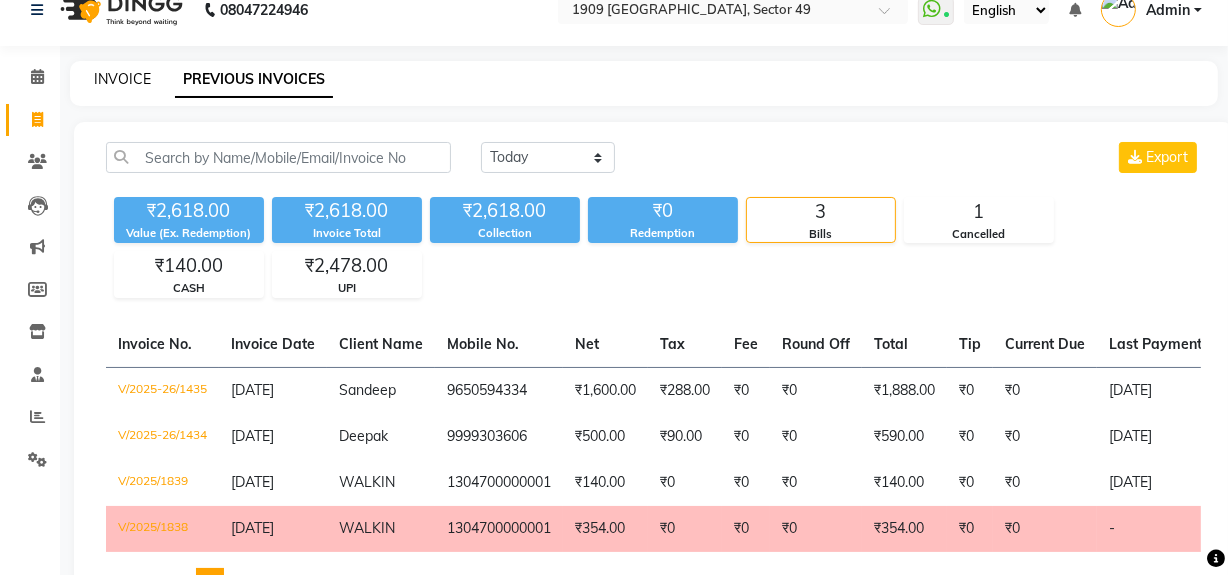 select on "6923" 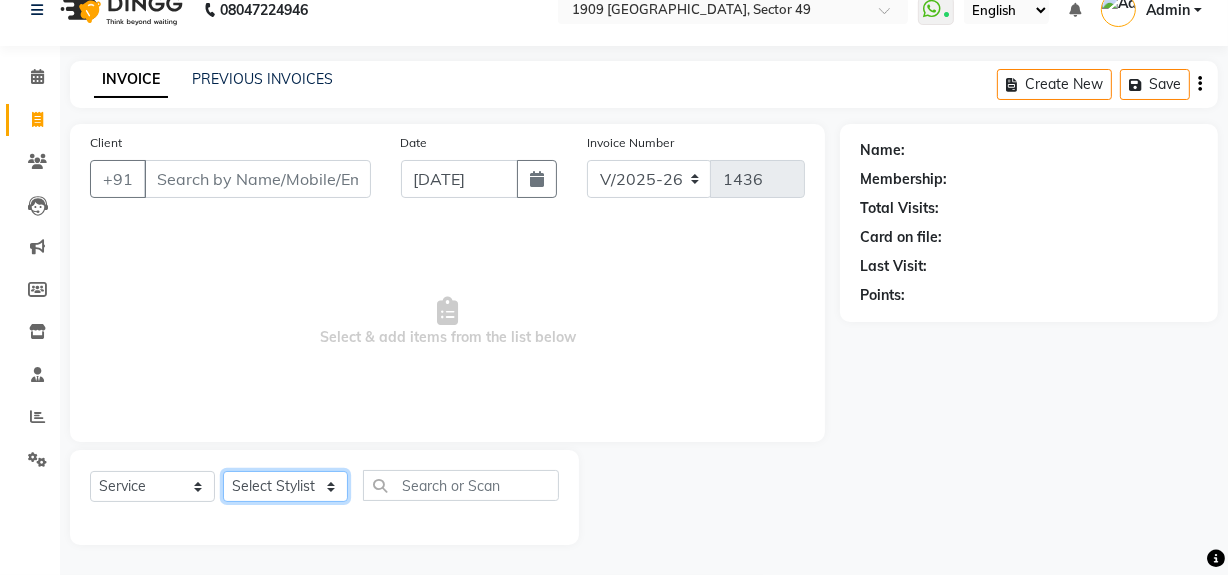 click on "Select Stylist Abdul Ahmed Arif Harun House Sale Jyoti Nisha Rehaan Ujjwal Umesh Veer vikram mehta Vishal" 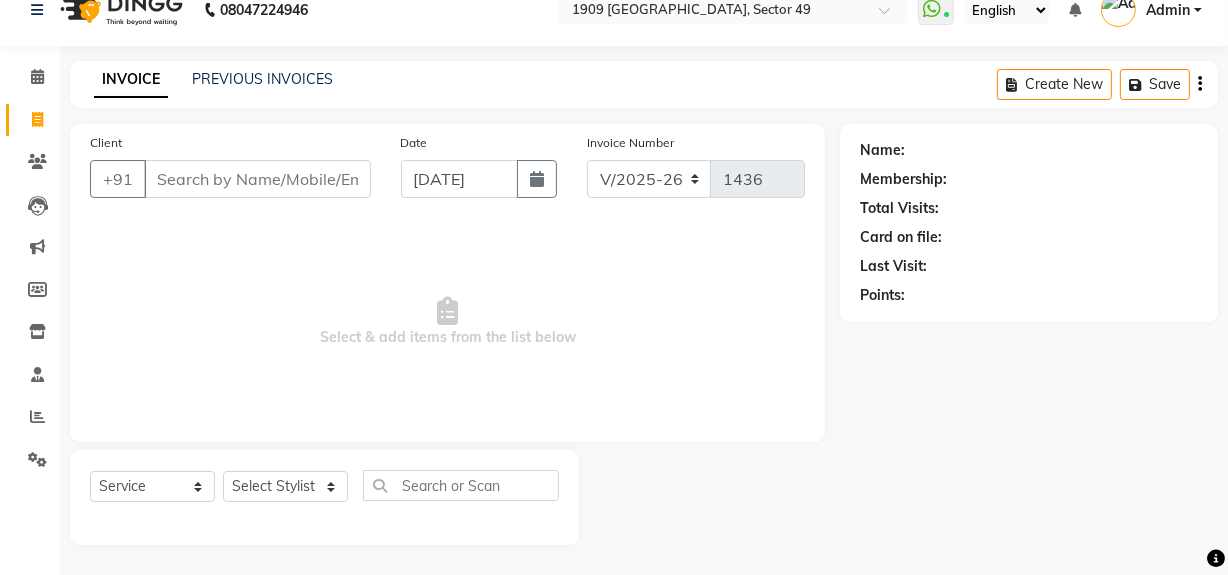 click on "Select & add items from the list below" at bounding box center [447, 322] 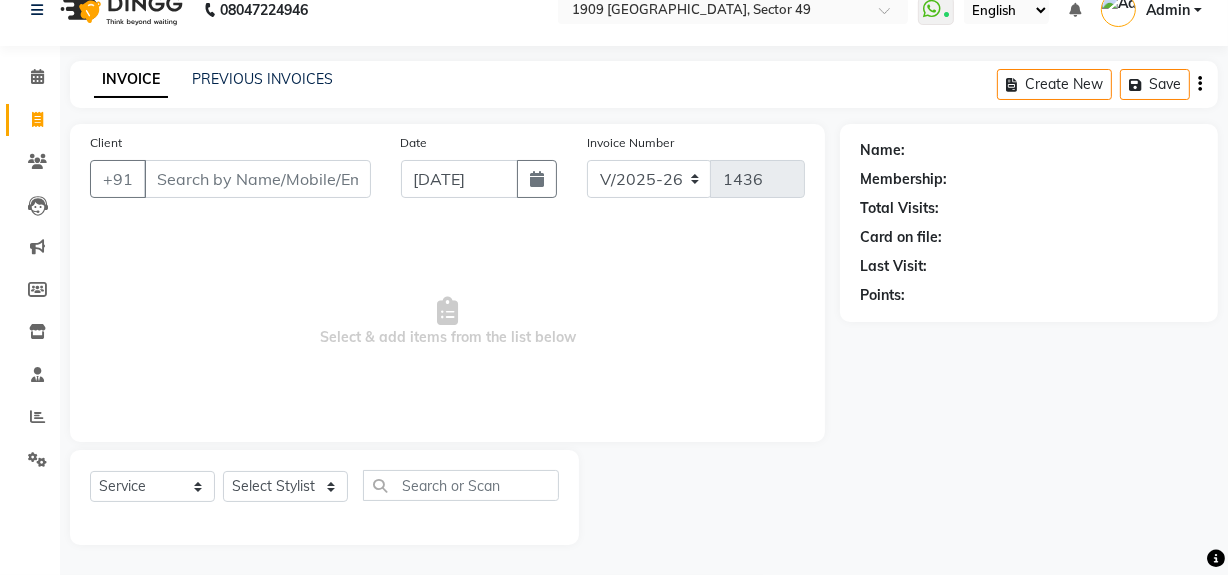 click on "Select & add items from the list below" at bounding box center [447, 322] 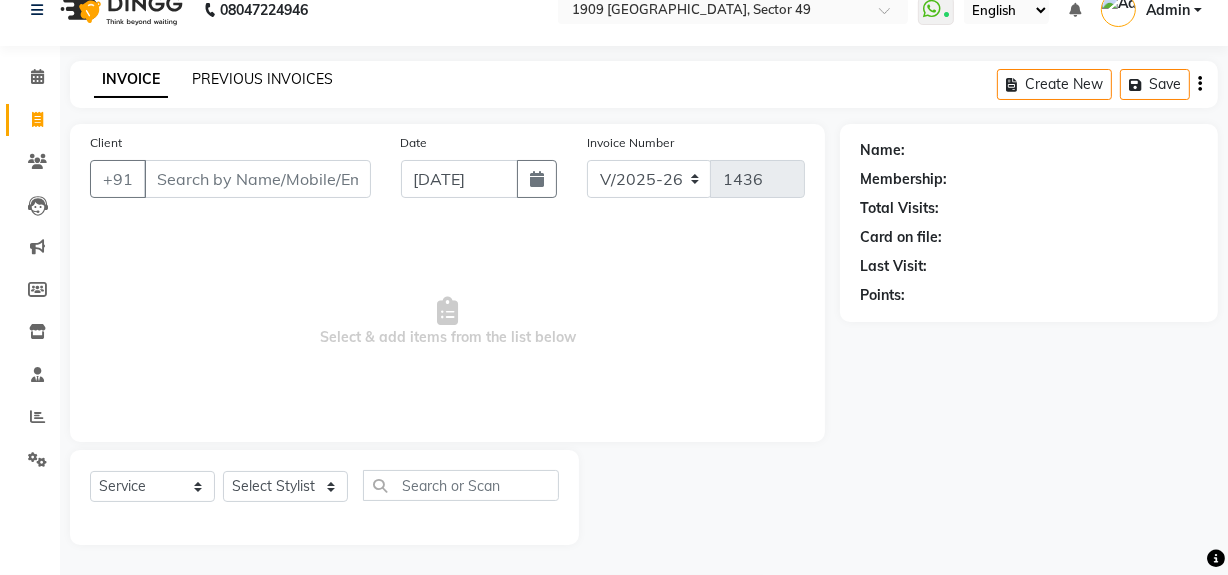 click on "PREVIOUS INVOICES" 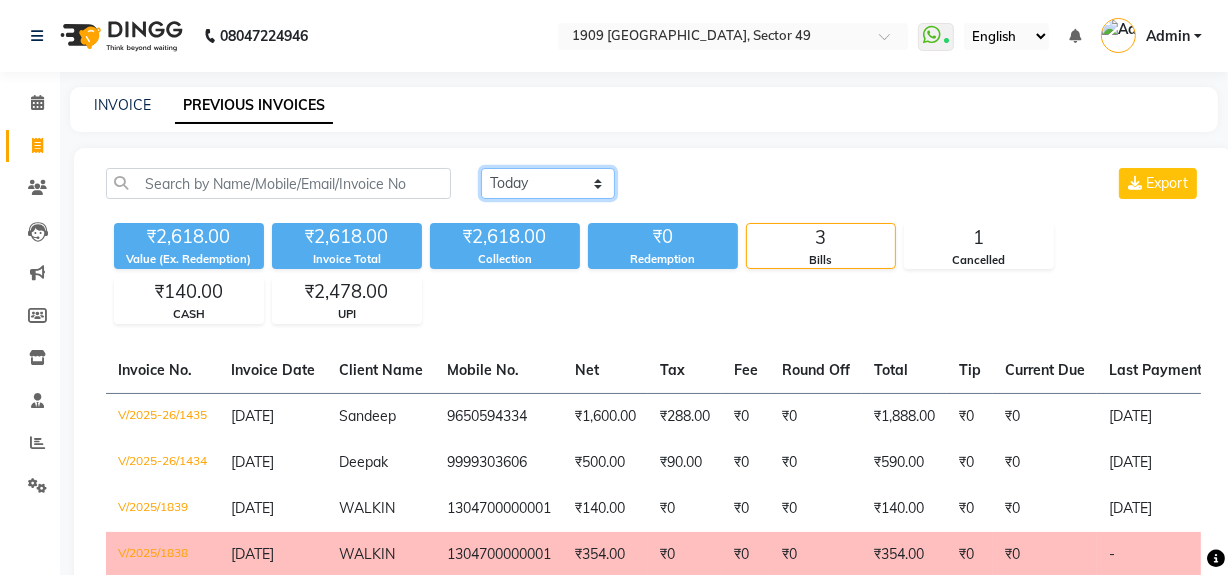 click on "Today Yesterday Custom Range" 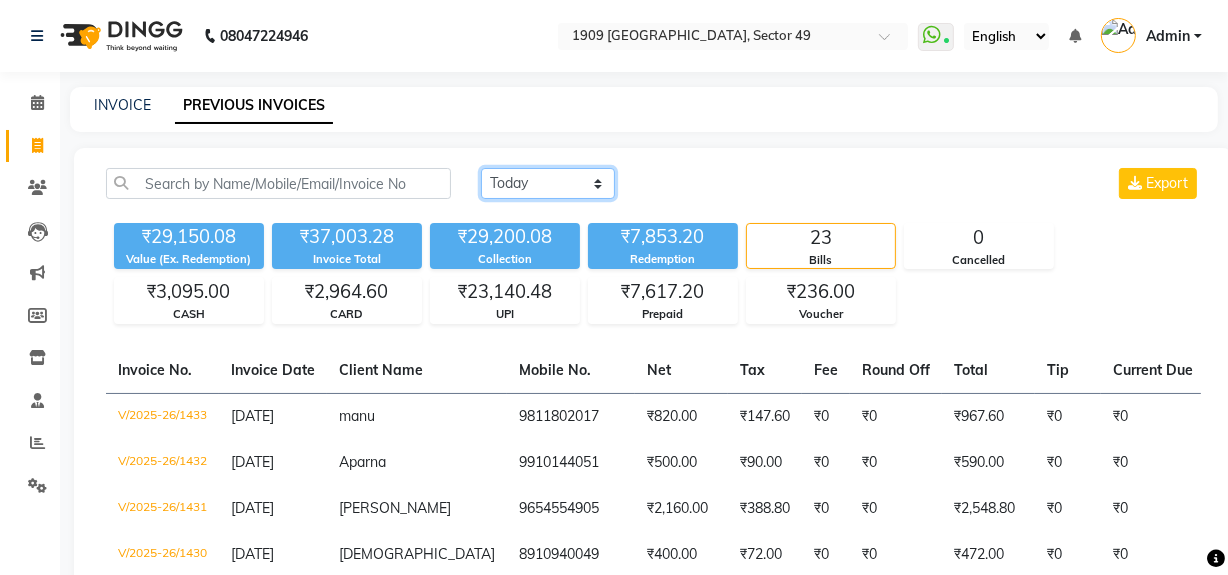 click on "Today Yesterday Custom Range" 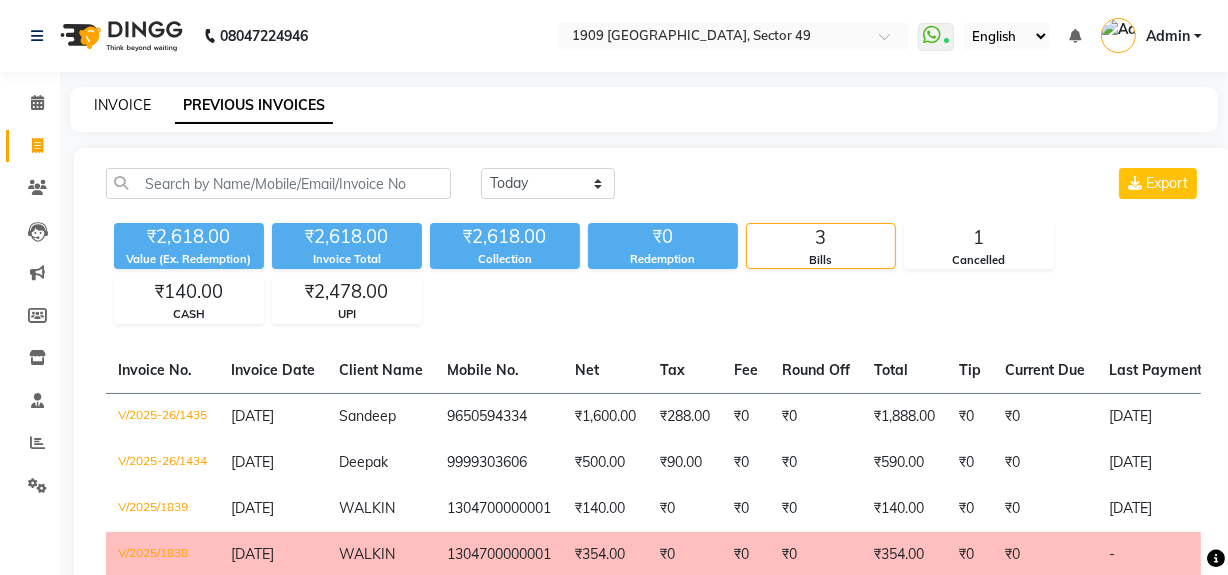 click on "INVOICE" 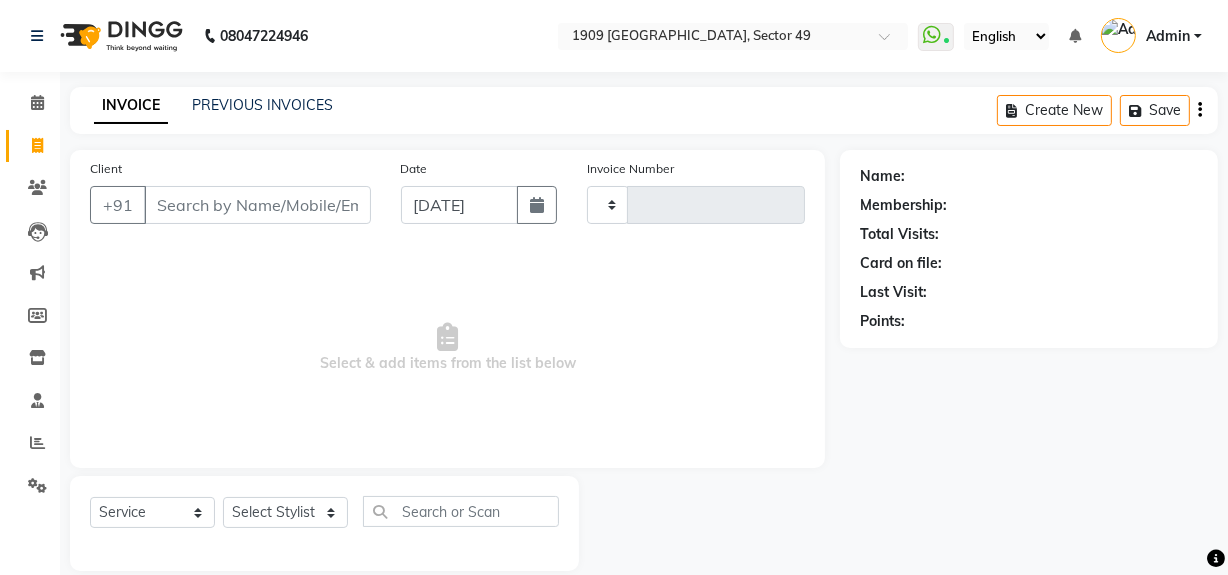 scroll, scrollTop: 26, scrollLeft: 0, axis: vertical 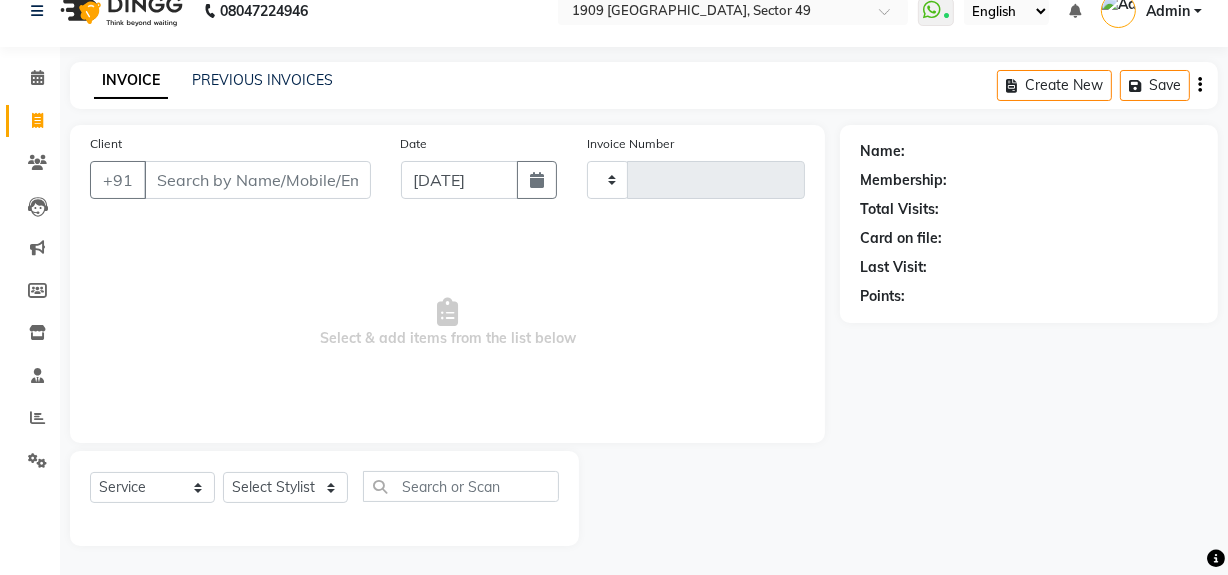 type on "1436" 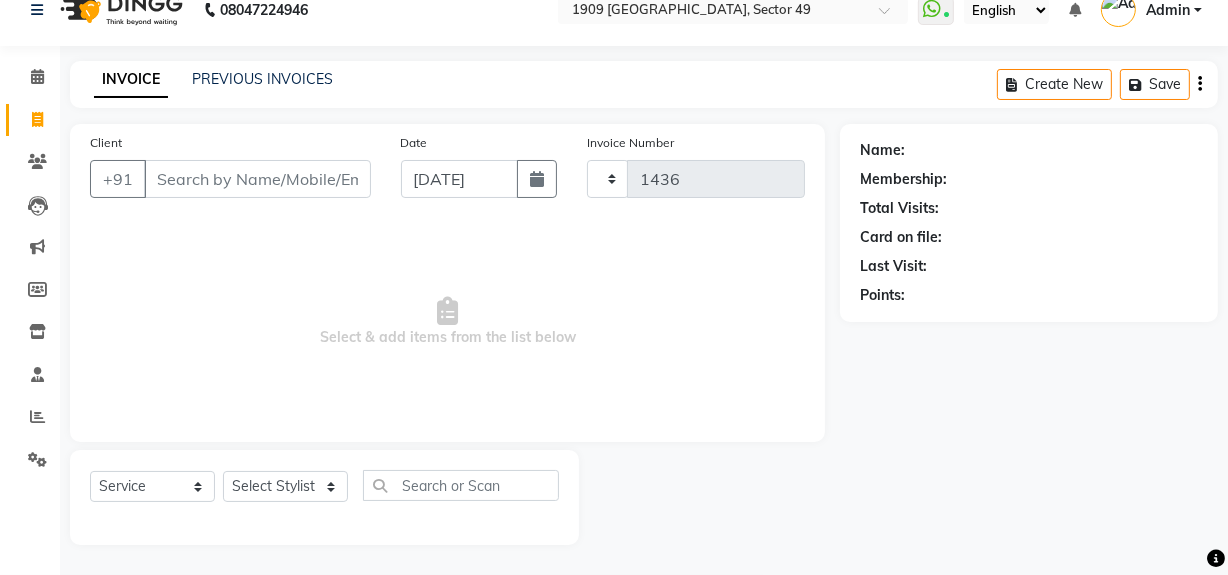 select on "6923" 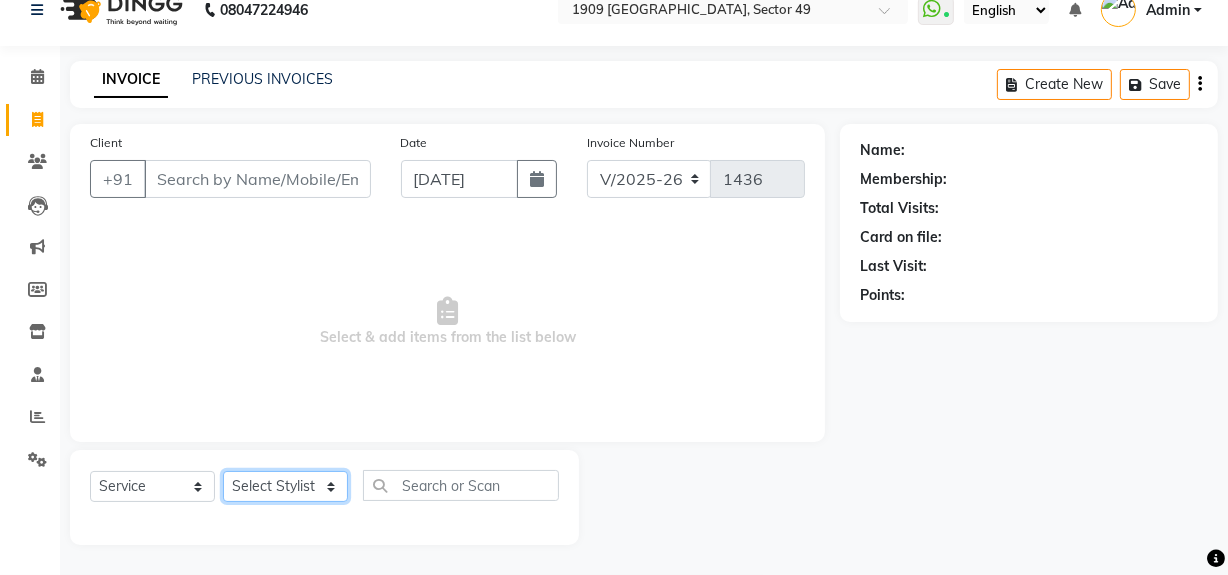 click on "Select Stylist Abdul Ahmed Arif Harun House Sale Jyoti Nisha Rehaan Ujjwal Umesh Veer vikram mehta Vishal" 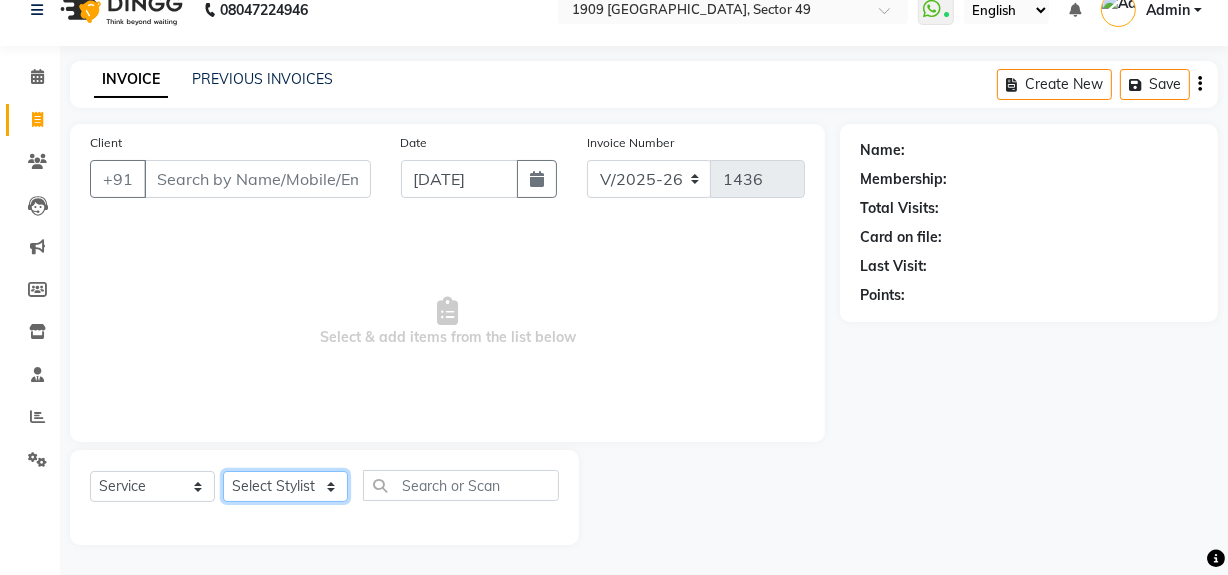 select on "57124" 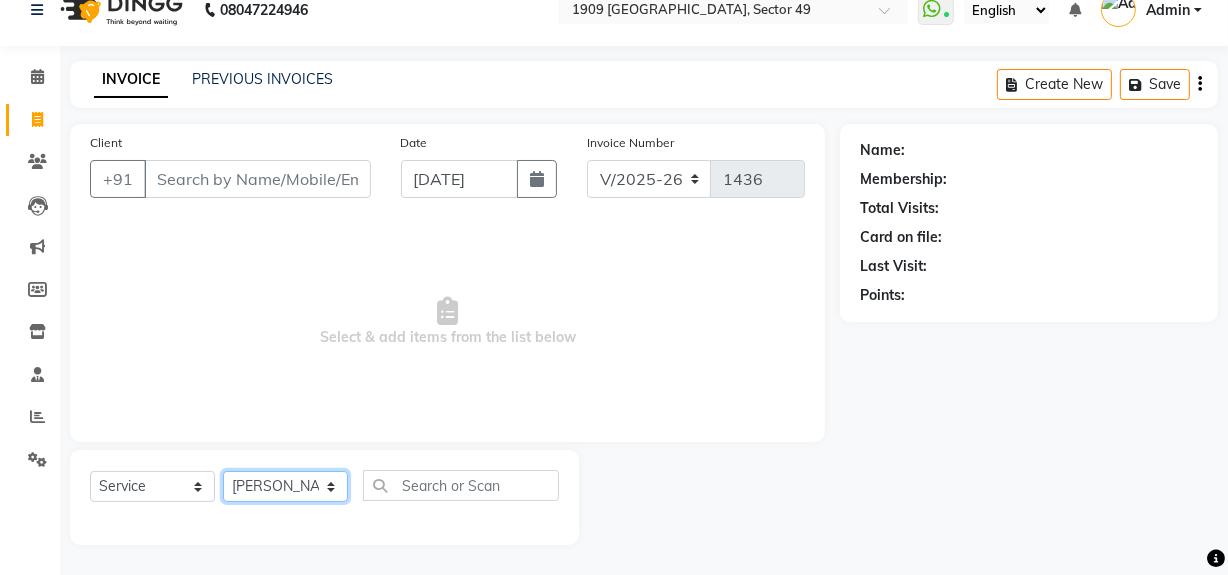 click on "Select Stylist Abdul Ahmed Arif Harun House Sale Jyoti Nisha Rehaan Ujjwal Umesh Veer vikram mehta Vishal" 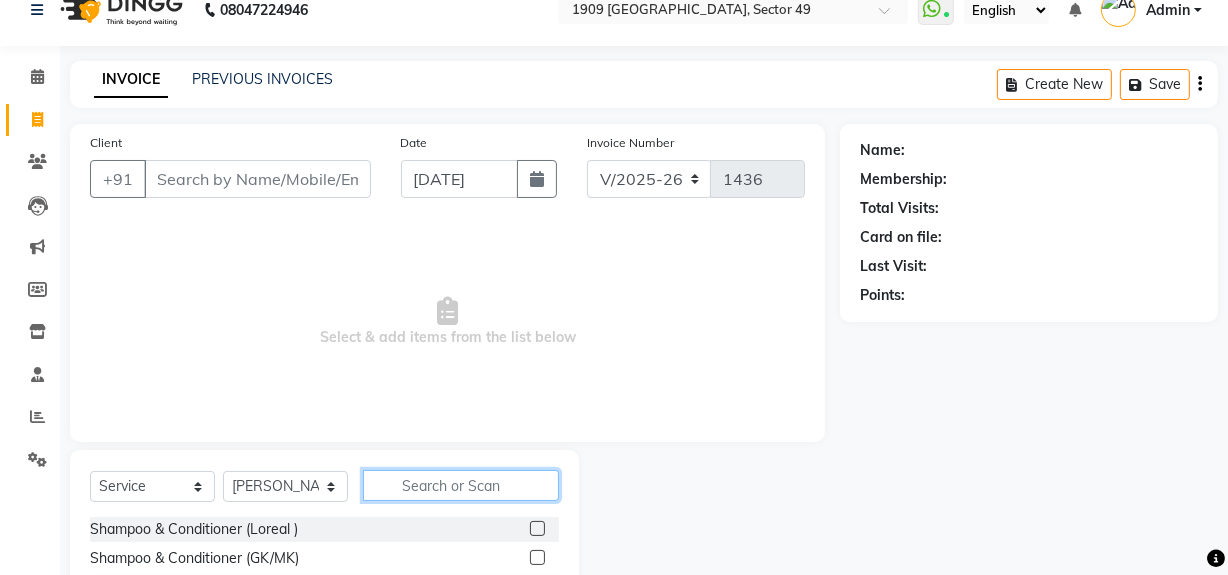 click 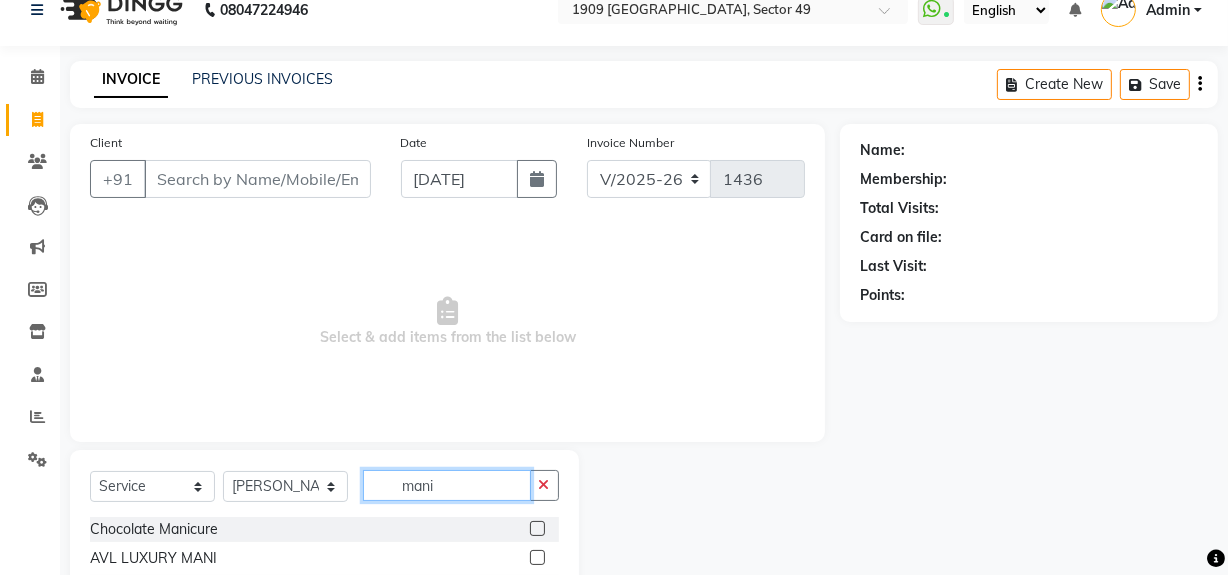type on "mani" 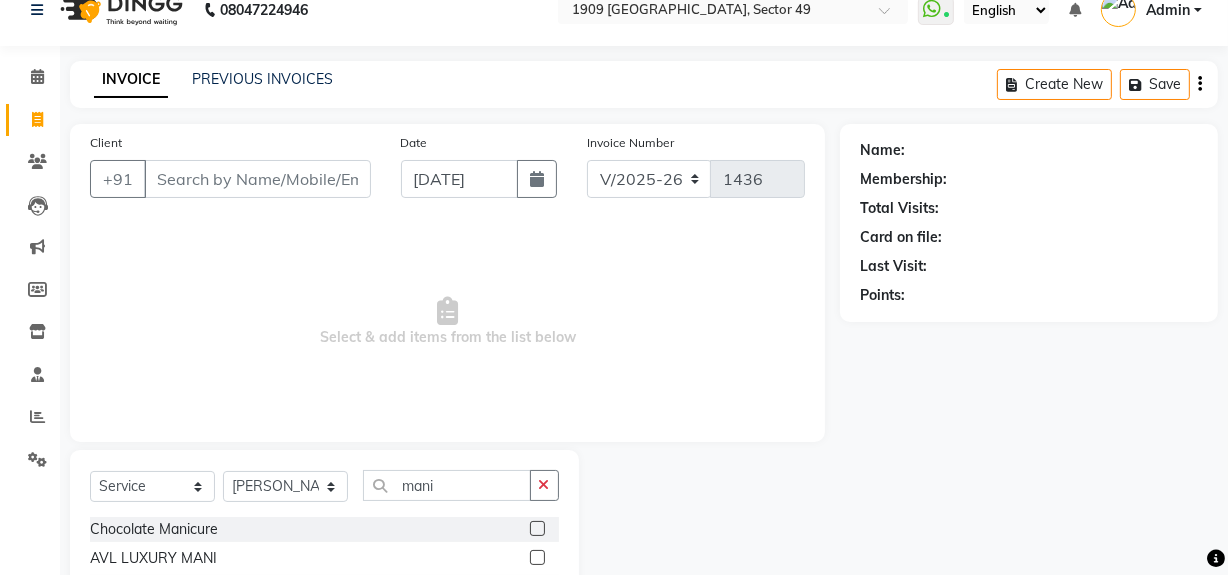 click 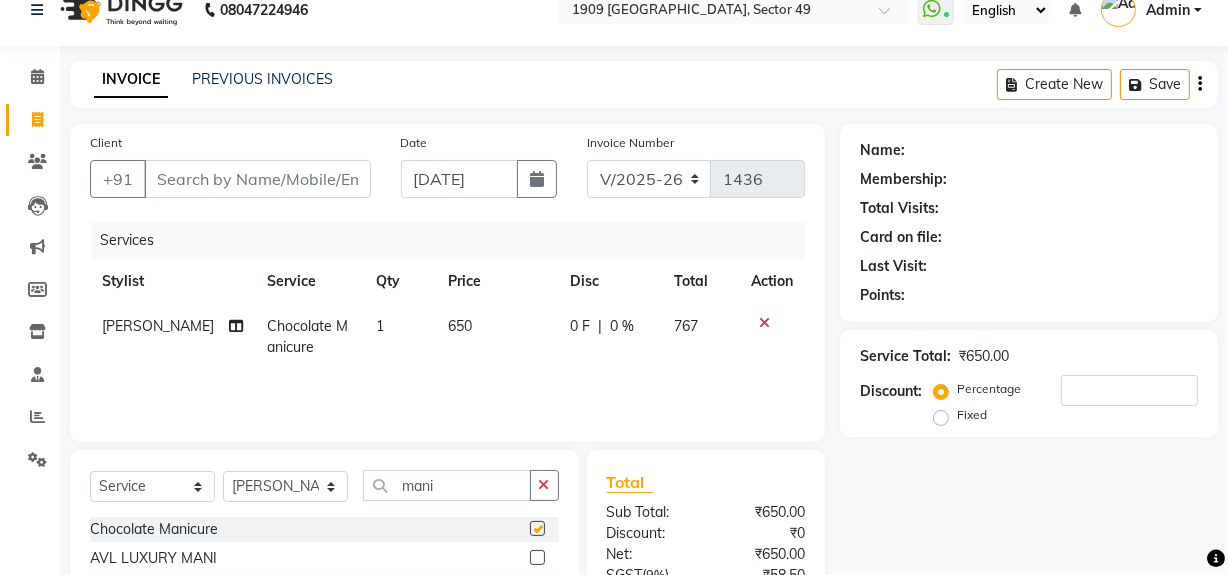 checkbox on "false" 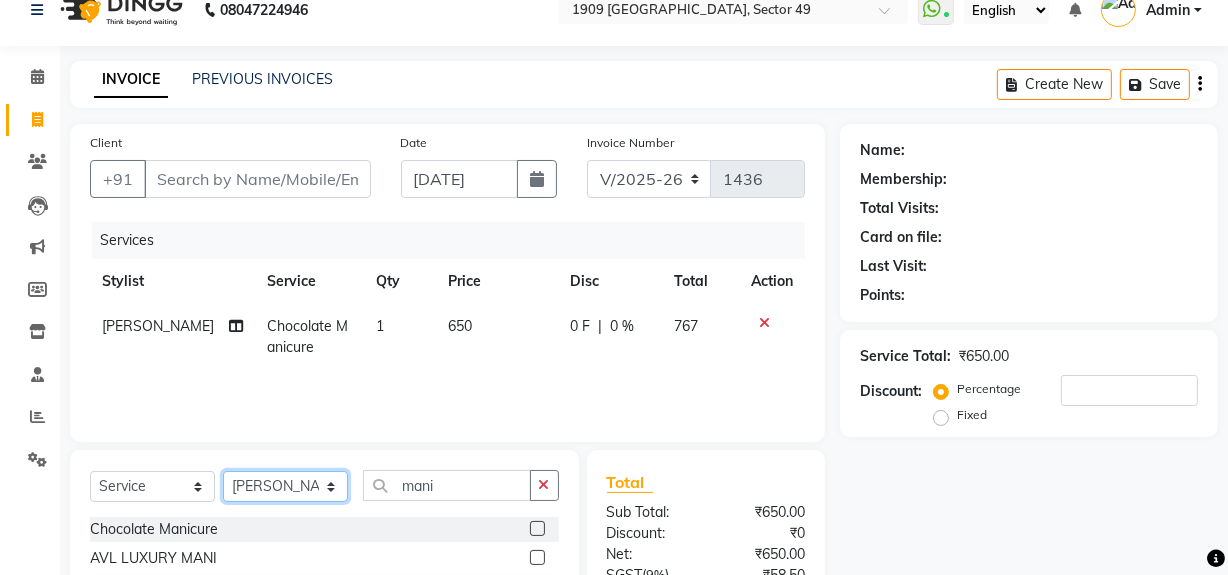click on "Select Stylist Abdul Ahmed Arif Harun House Sale Jyoti Nisha Rehaan Ujjwal Umesh Veer vikram mehta Vishal" 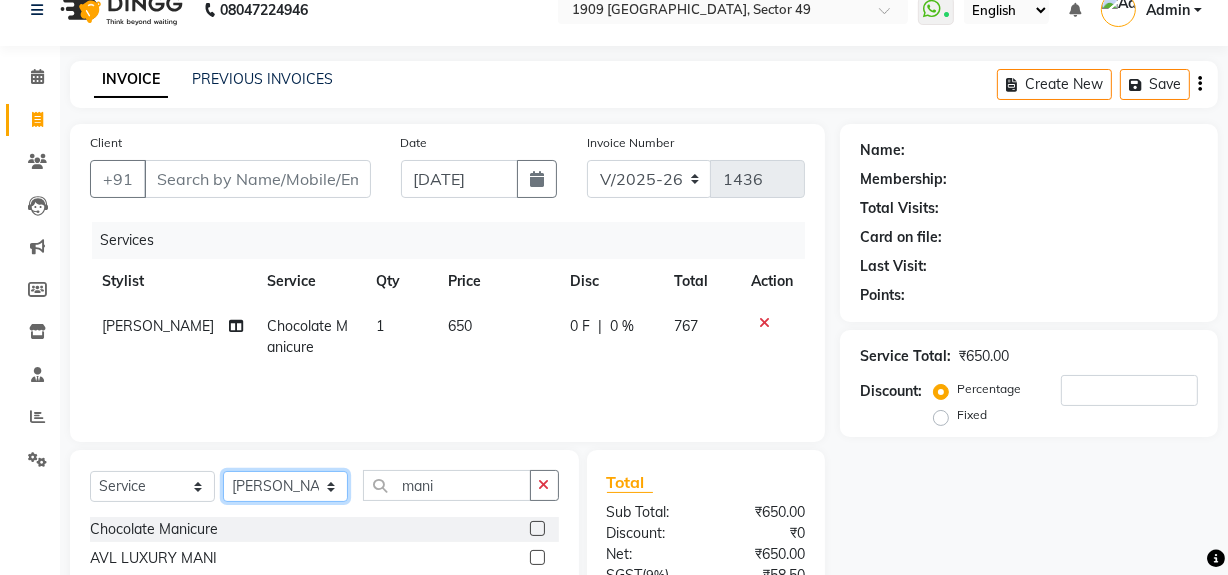 select on "68164" 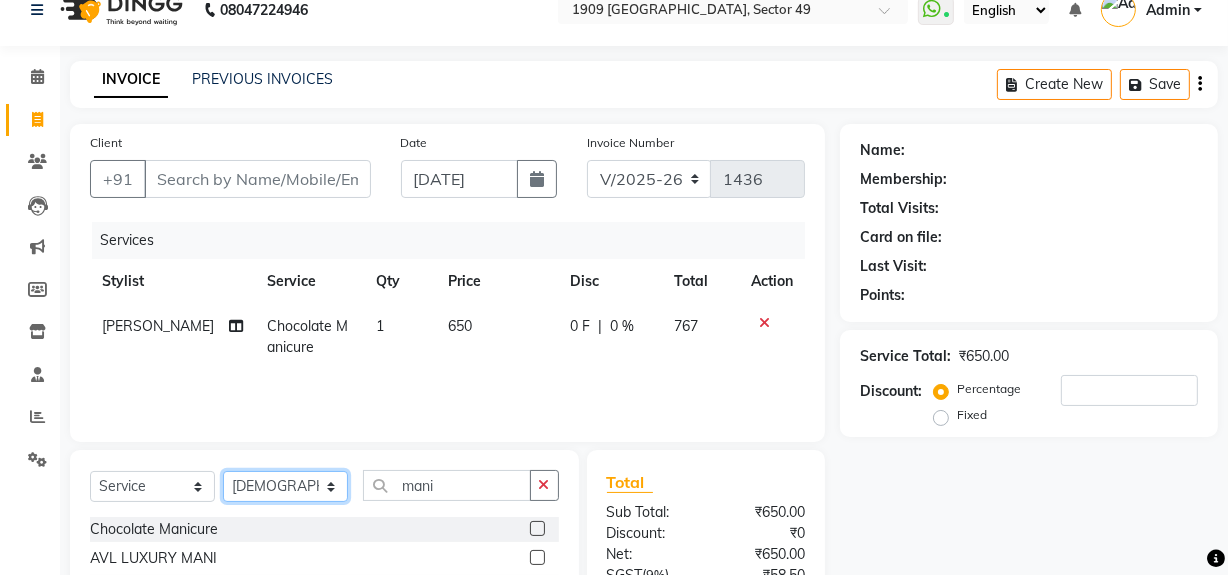 click on "Select Stylist Abdul Ahmed Arif Harun House Sale Jyoti Nisha Rehaan Ujjwal Umesh Veer vikram mehta Vishal" 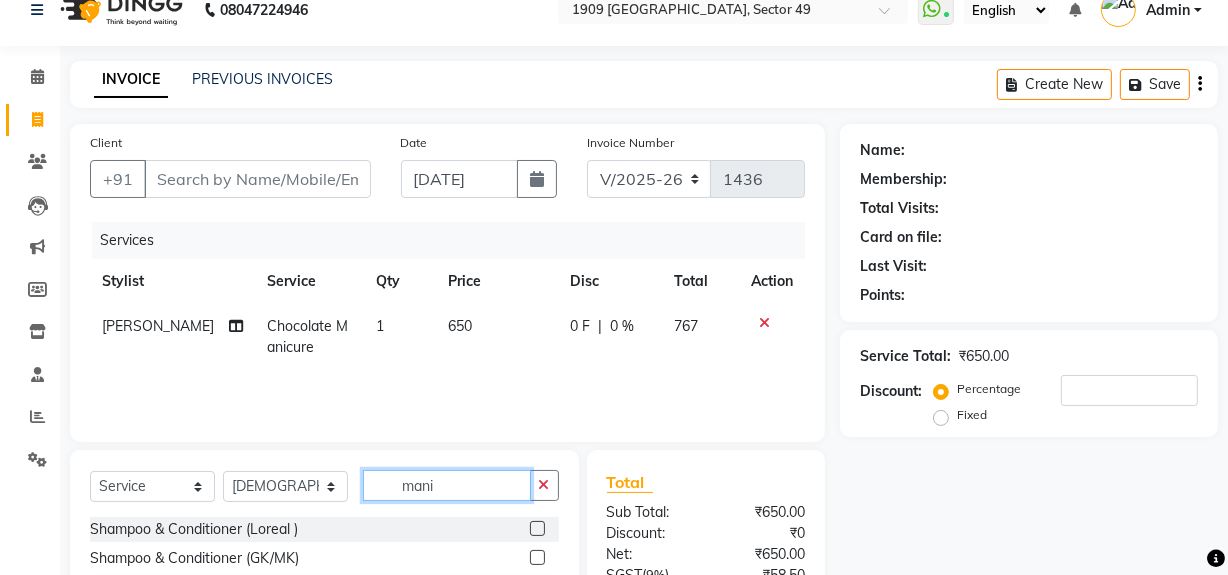 click on "mani" 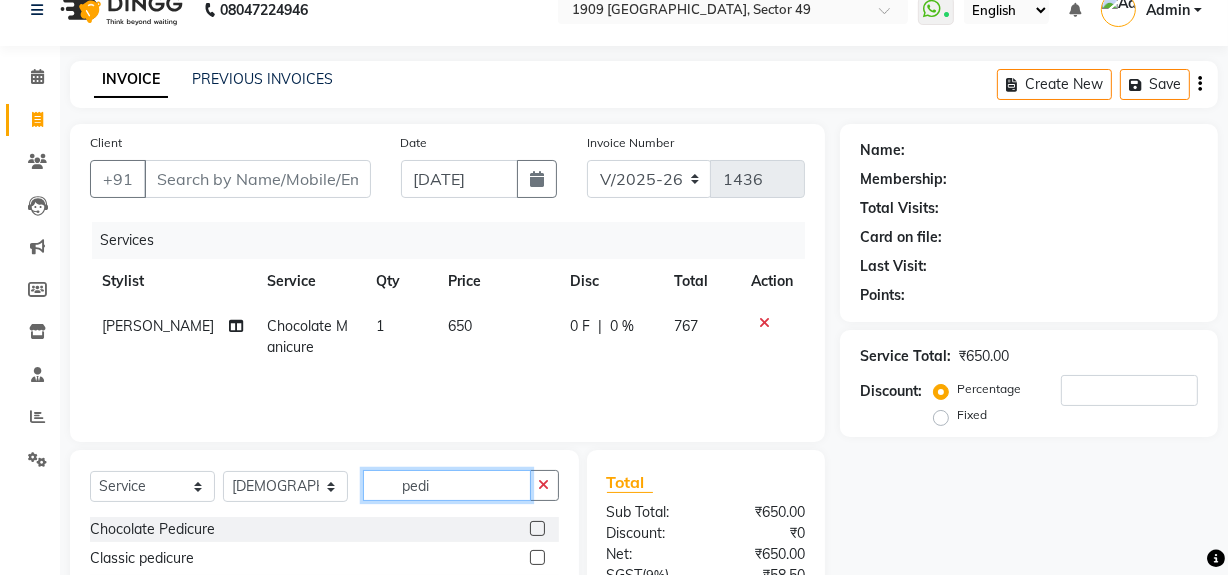 type on "pedi" 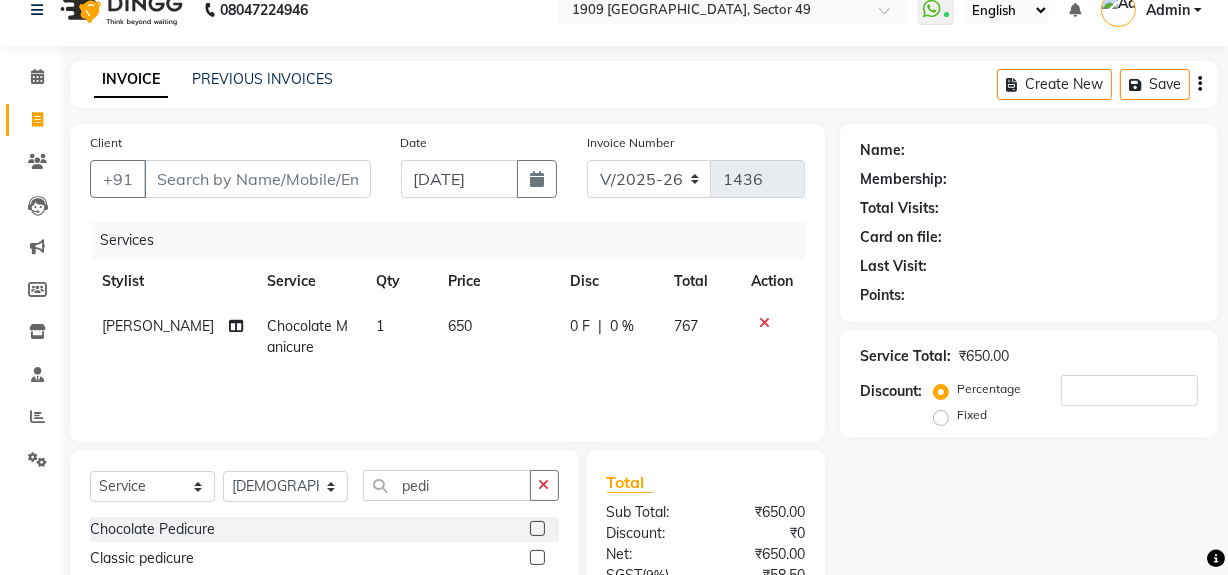 click 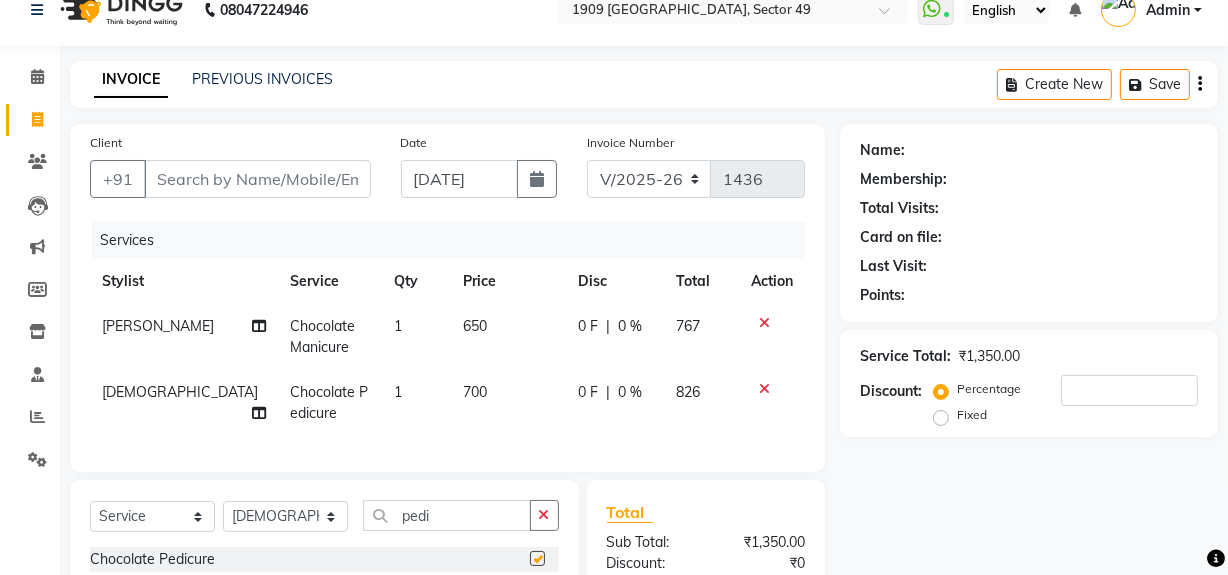 checkbox on "false" 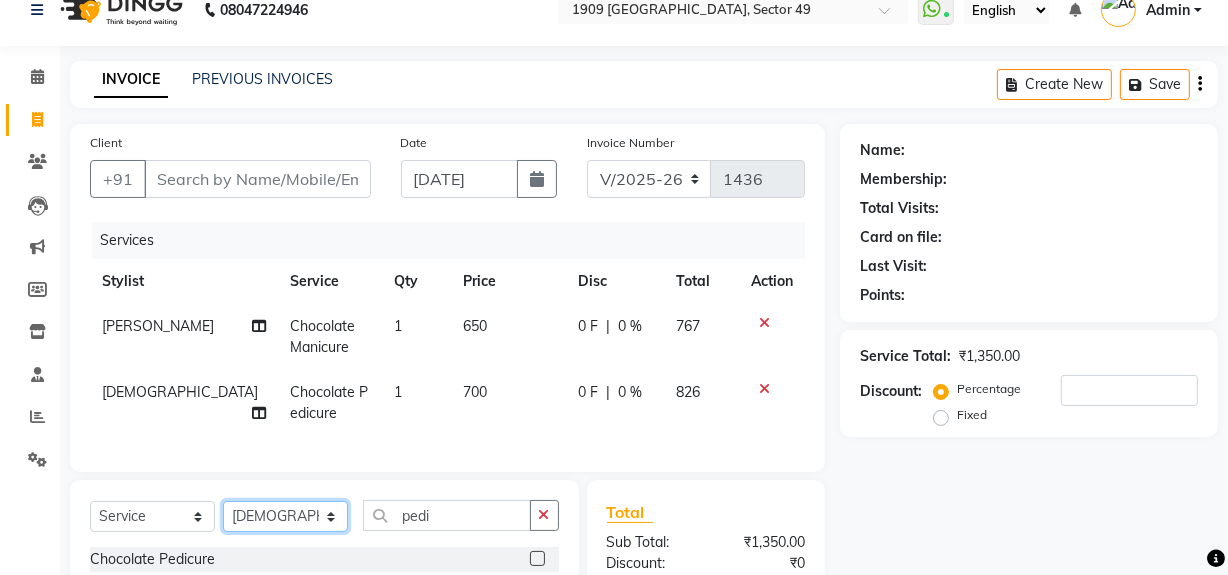 click on "Select Stylist Abdul Ahmed Arif Harun House Sale Jyoti Nisha Rehaan Ujjwal Umesh Veer vikram mehta Vishal" 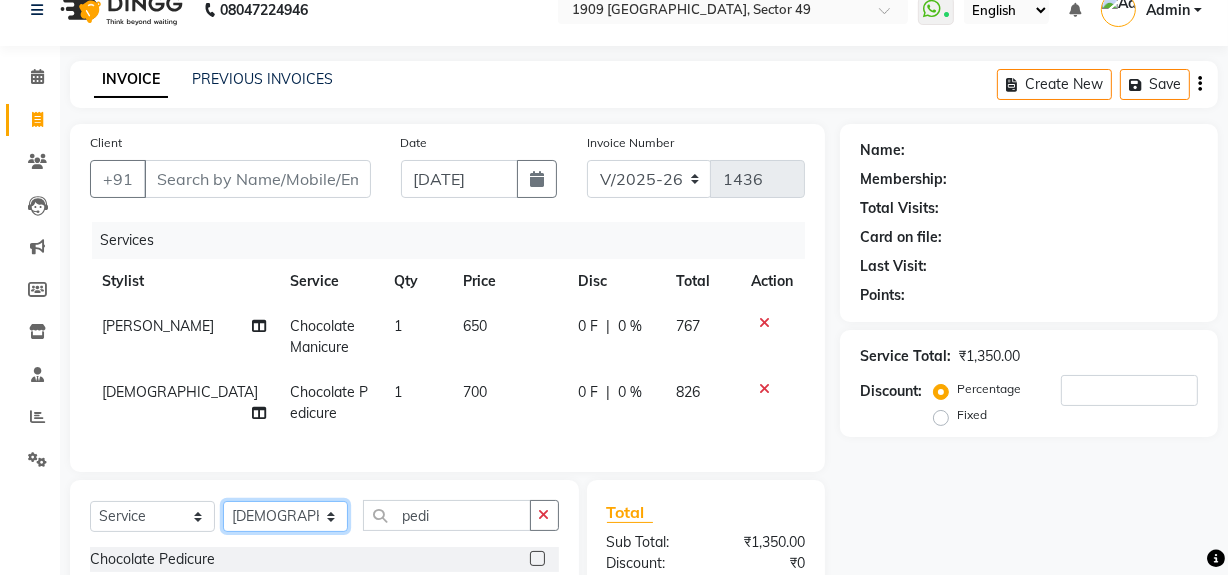 select on "57113" 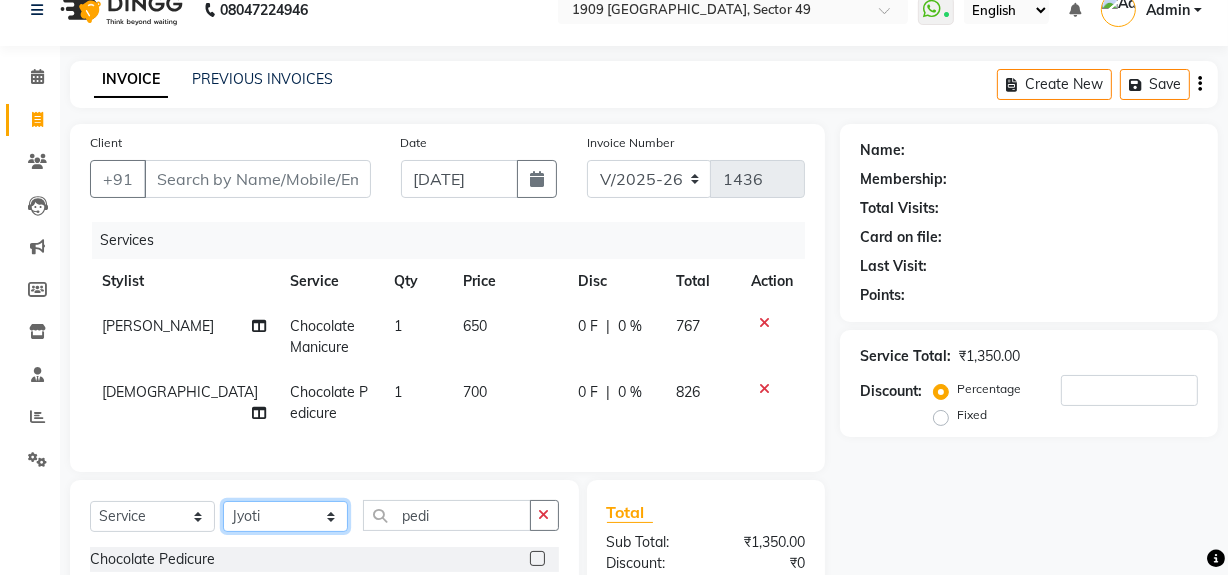 click on "Select Stylist Abdul Ahmed Arif Harun House Sale Jyoti Nisha Rehaan Ujjwal Umesh Veer vikram mehta Vishal" 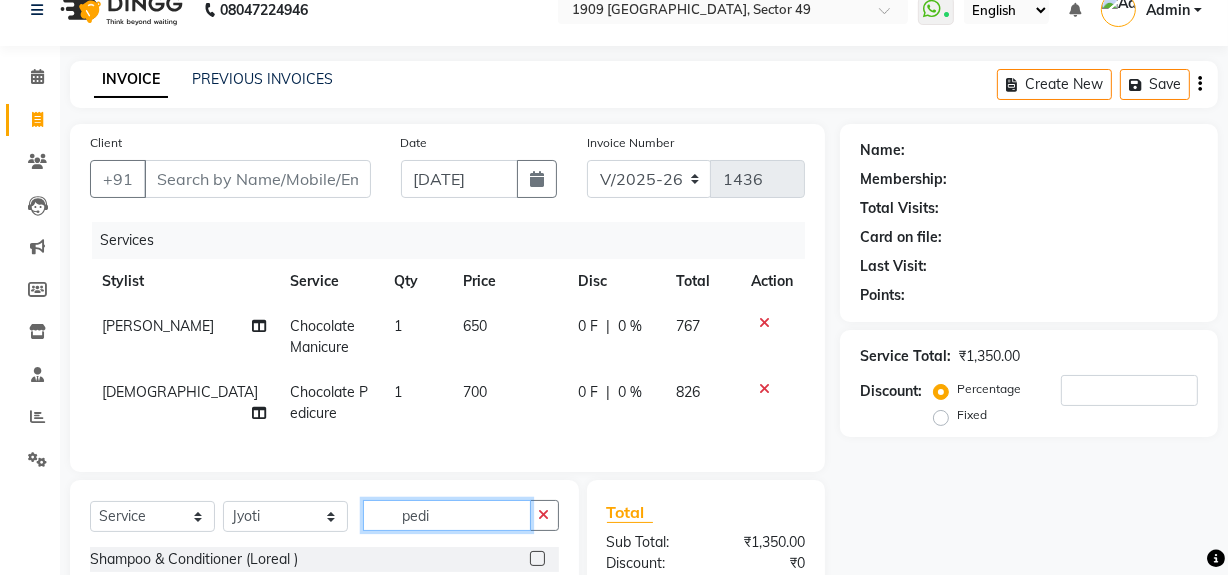 click on "pedi" 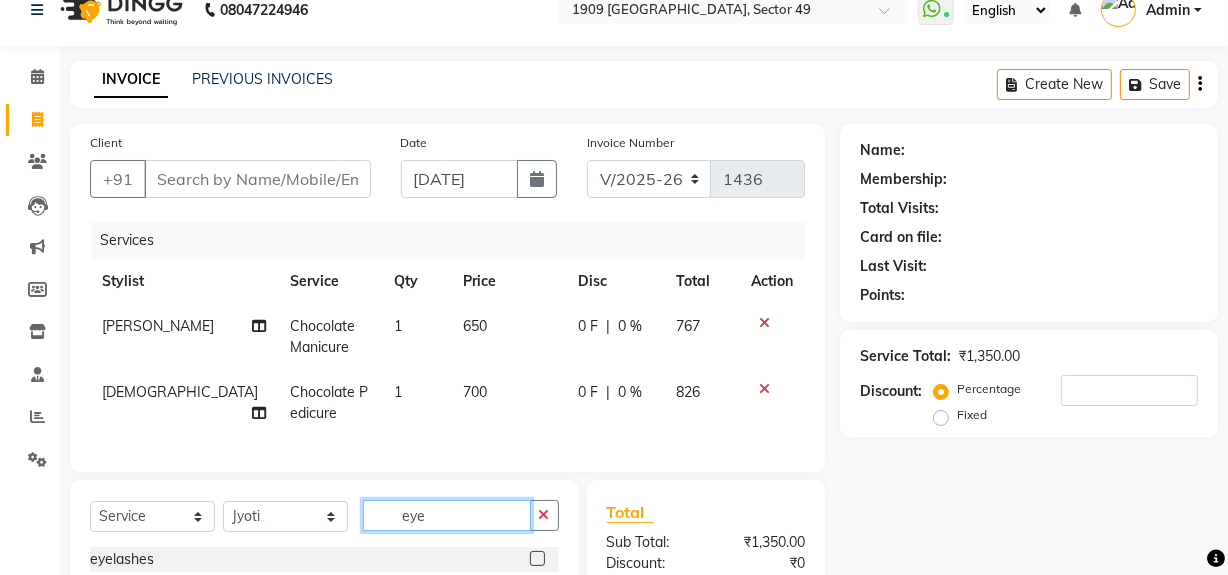 scroll, scrollTop: 269, scrollLeft: 0, axis: vertical 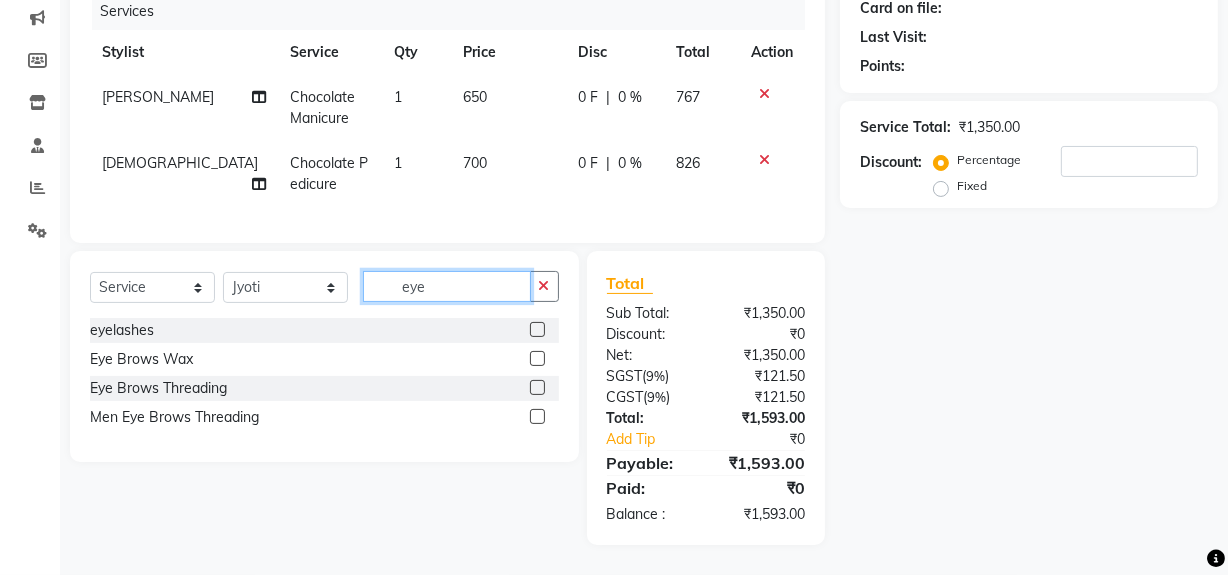 type on "eye" 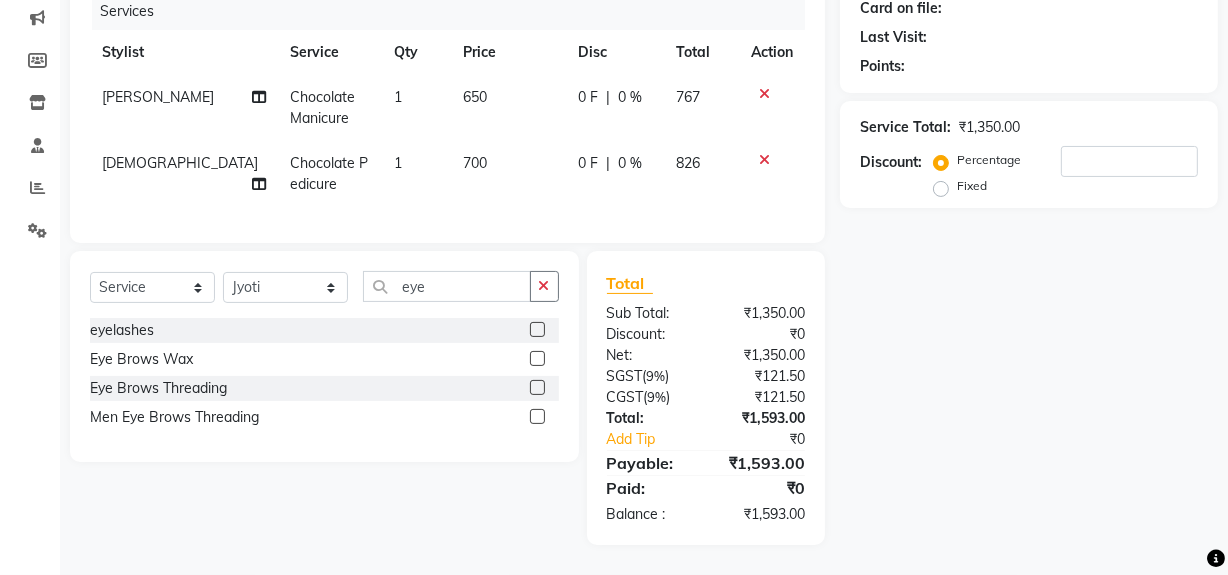 click 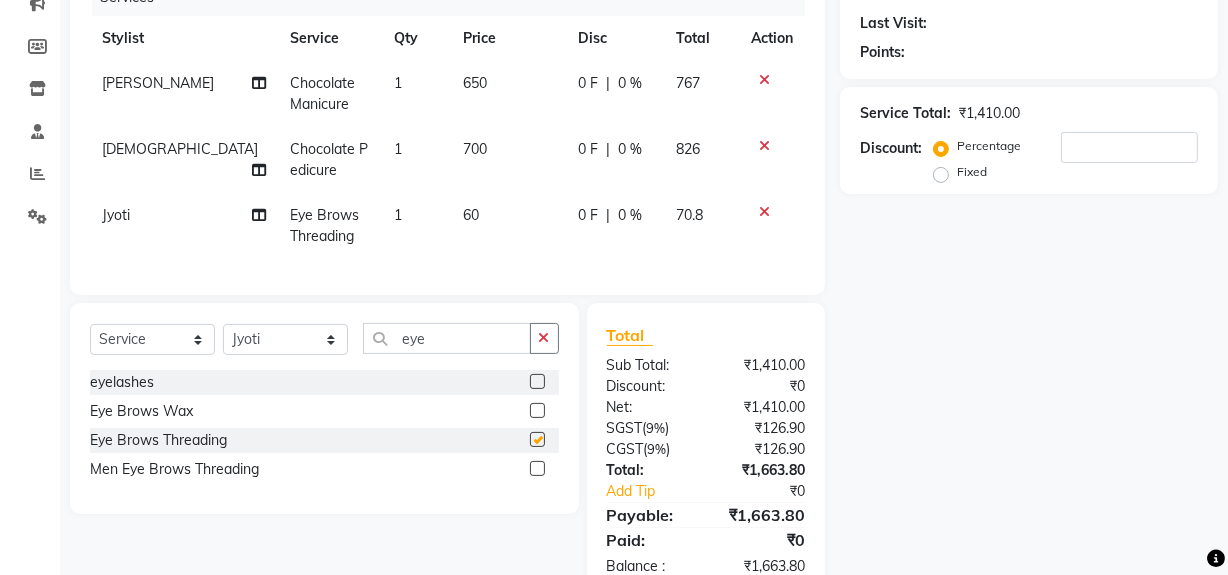 checkbox on "false" 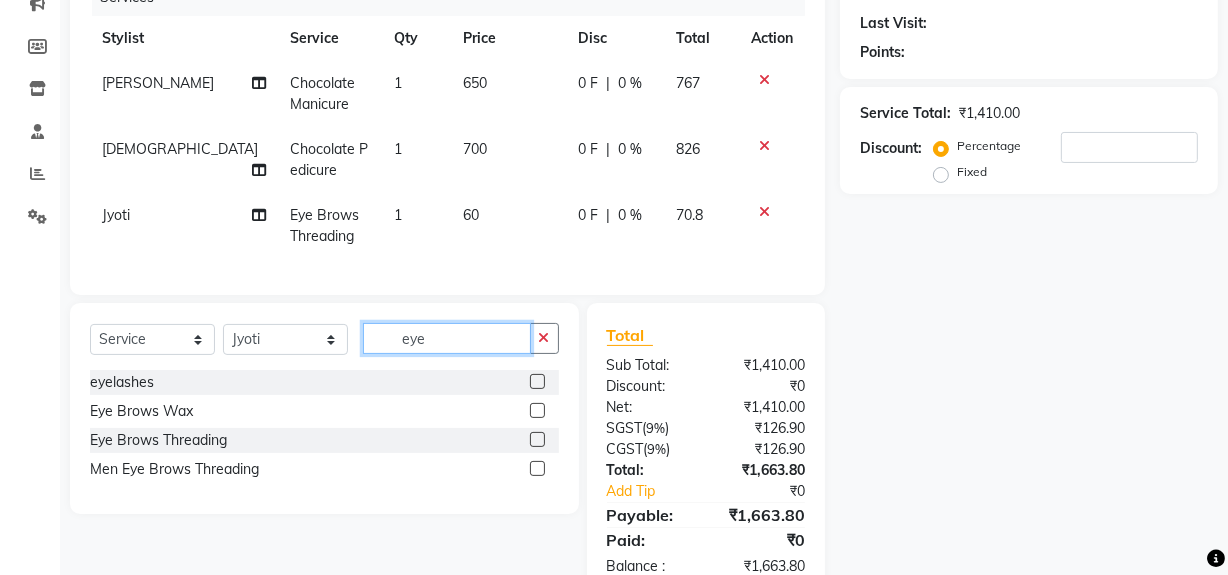 click on "eye" 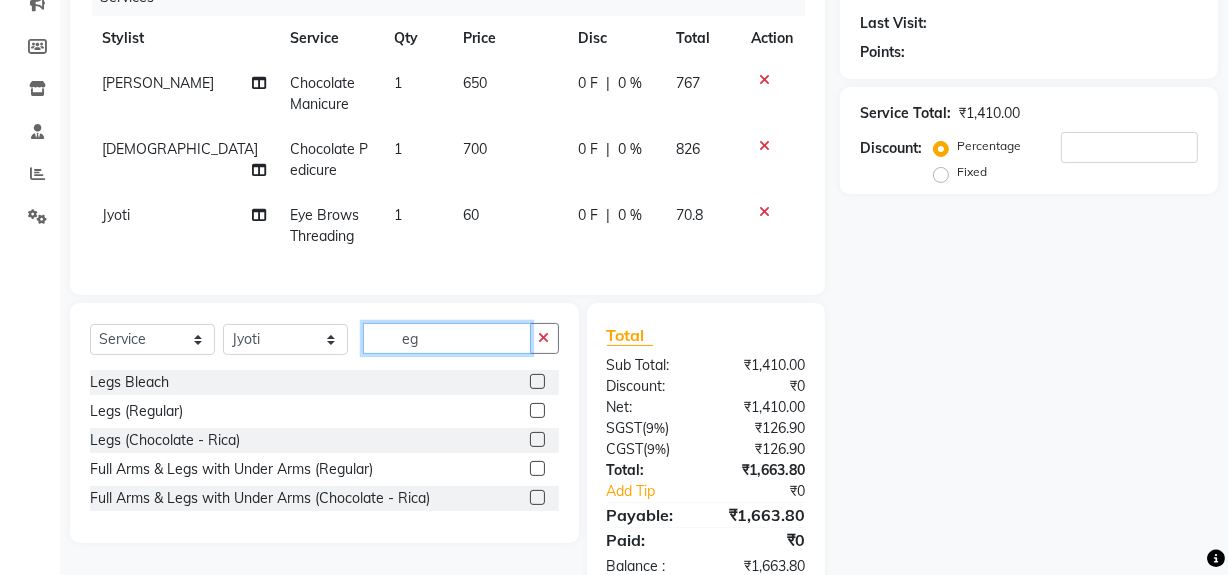 type on "e" 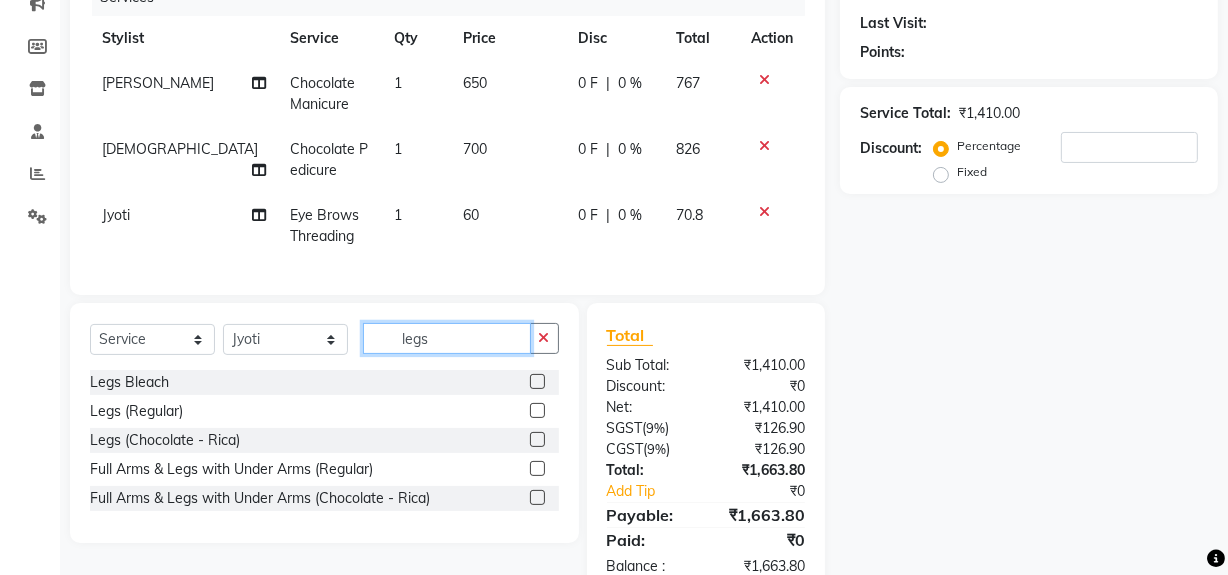 type on "legs" 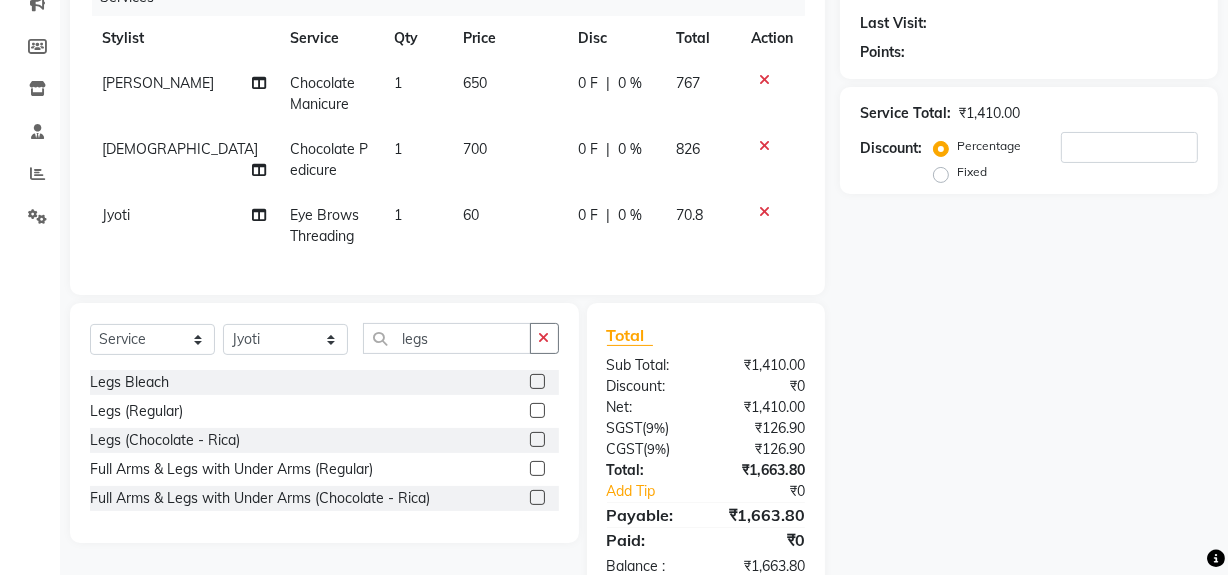 click 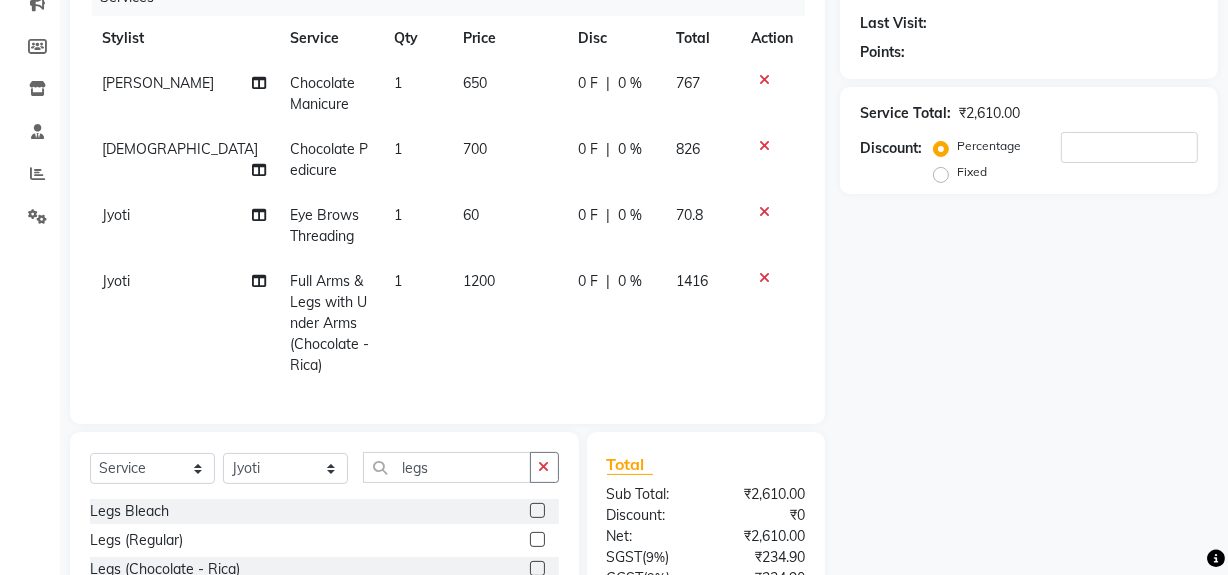 checkbox on "false" 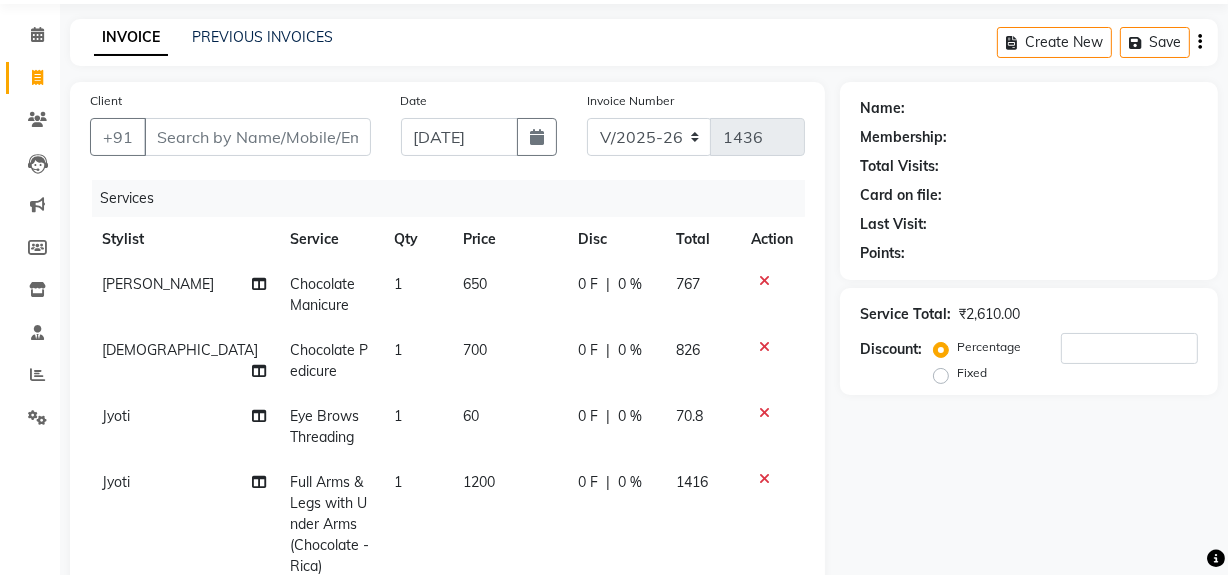 scroll, scrollTop: 0, scrollLeft: 0, axis: both 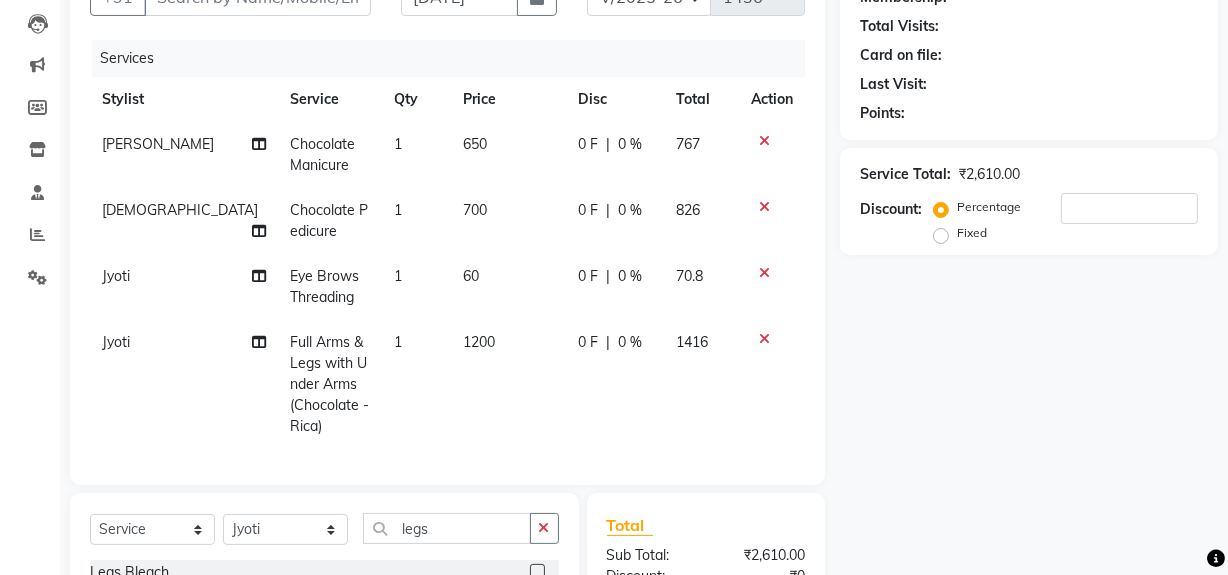 click 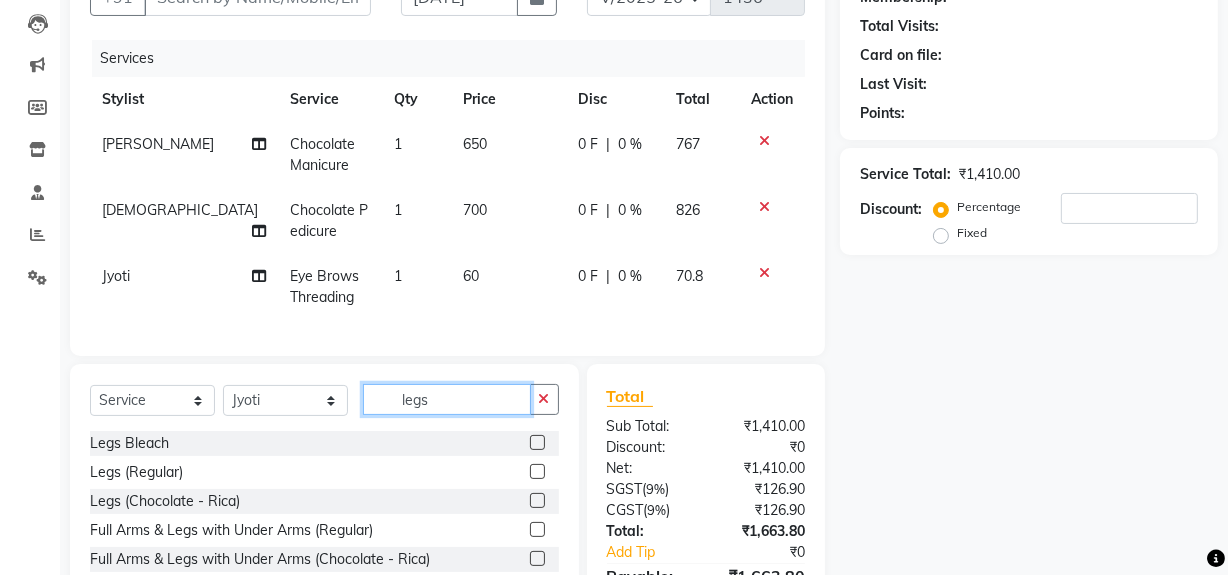 click on "legs" 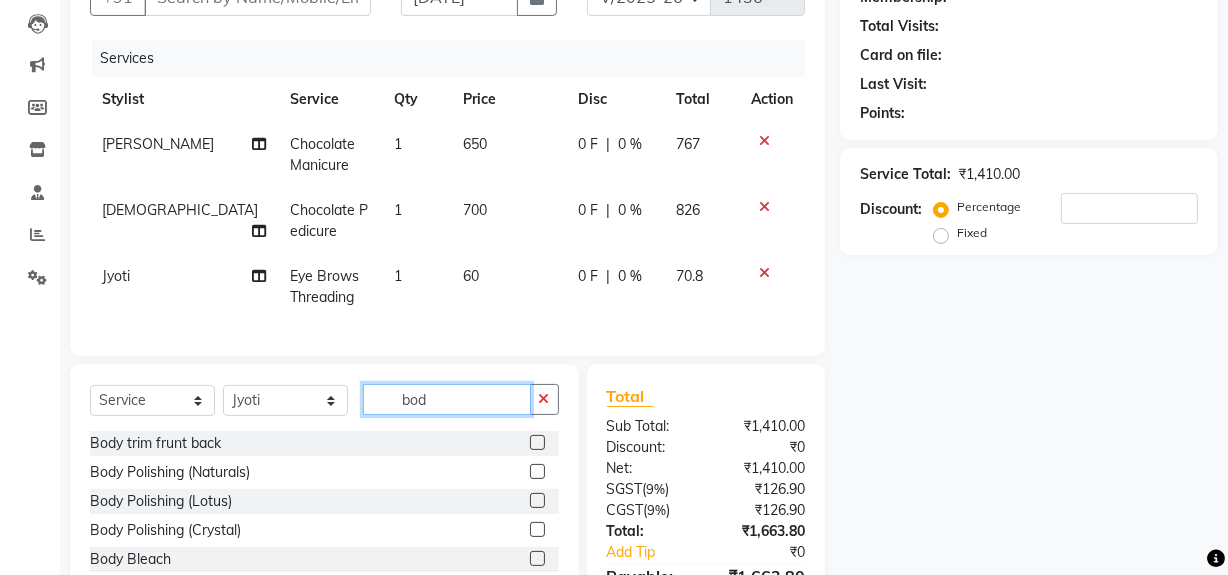 scroll, scrollTop: 335, scrollLeft: 0, axis: vertical 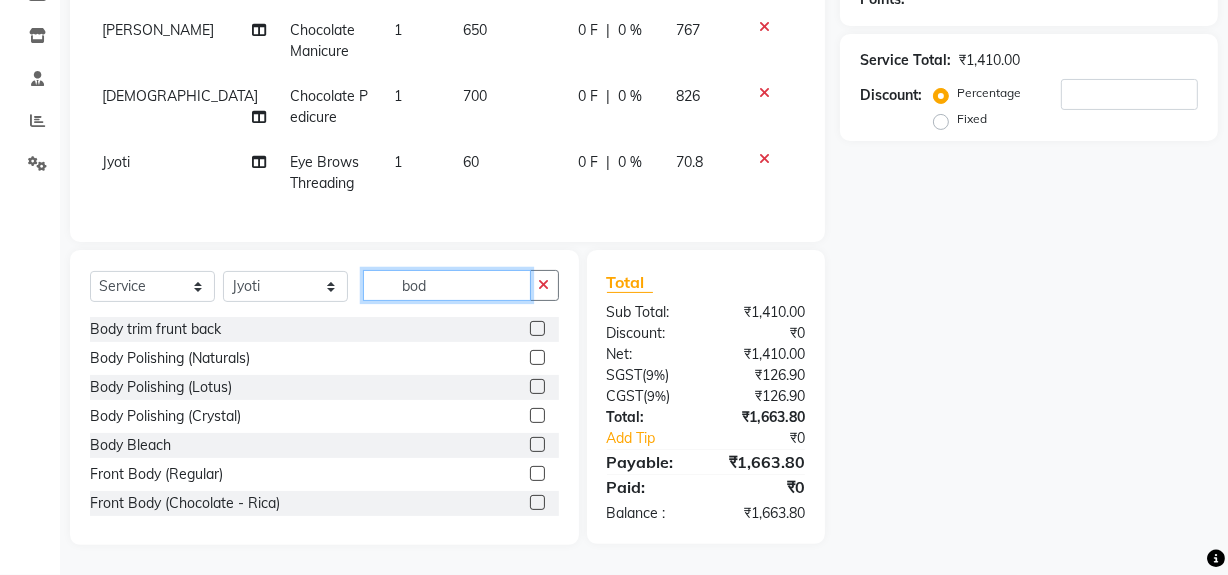 type on "bod" 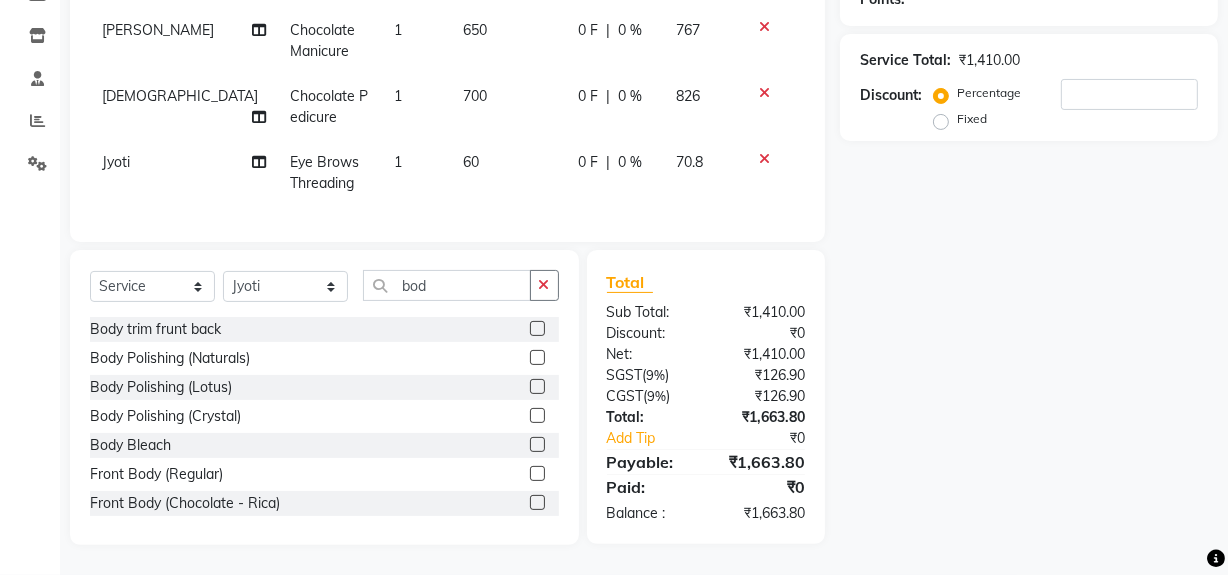 click 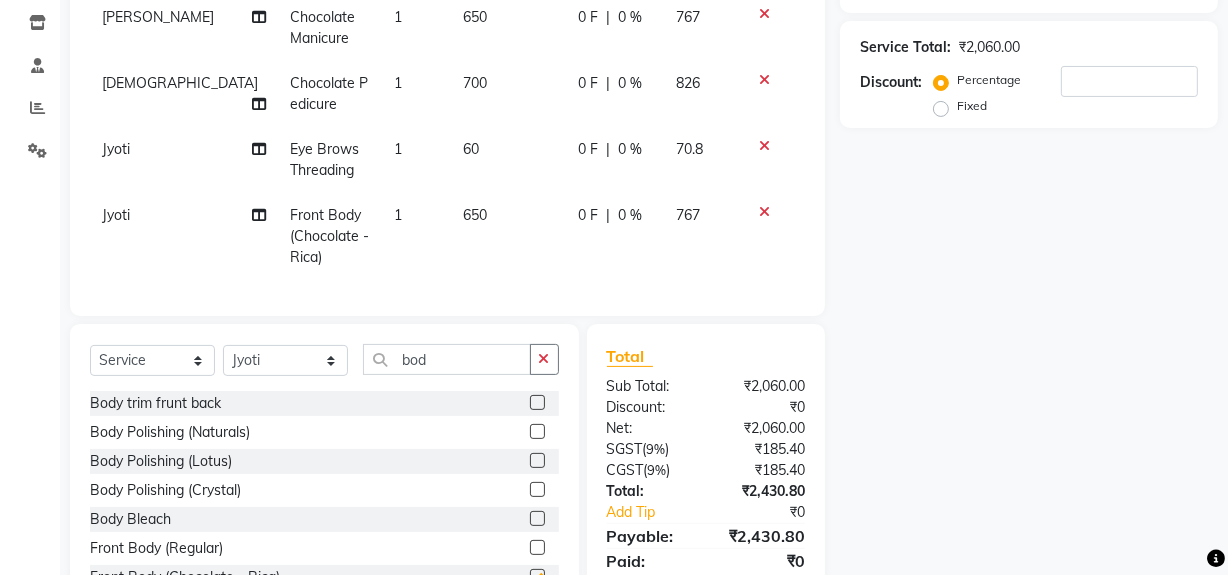 checkbox on "false" 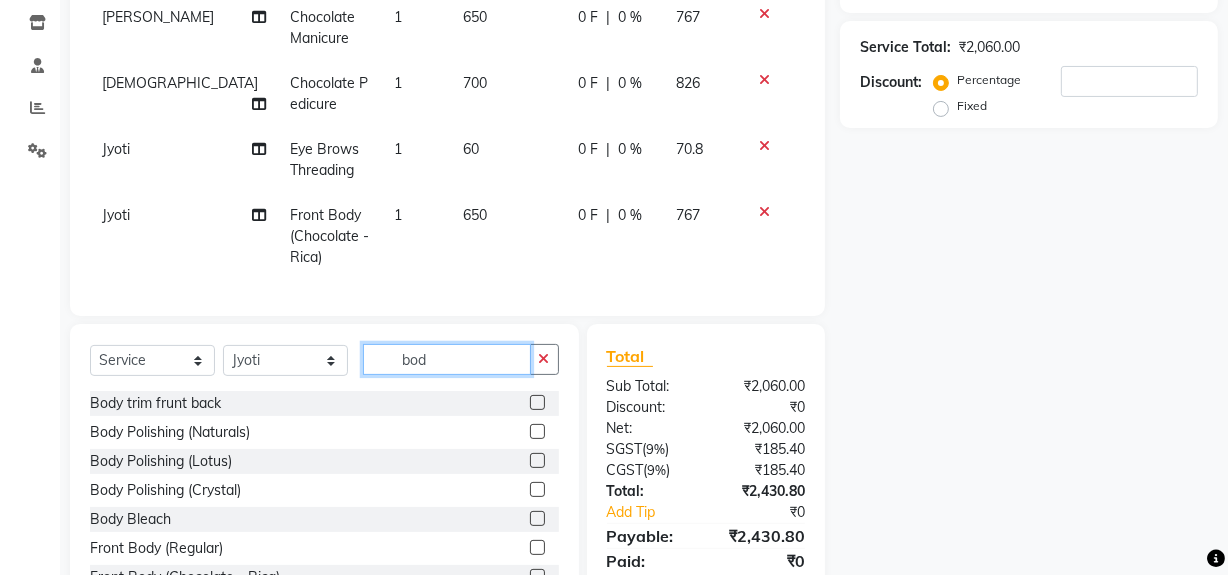 click on "bod" 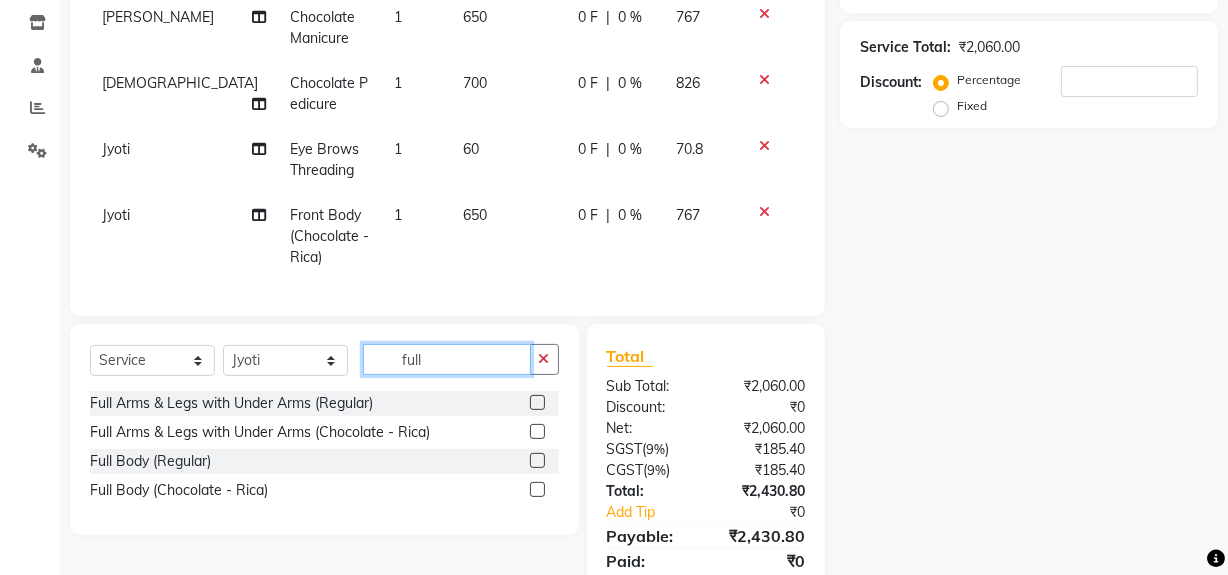 type on "full" 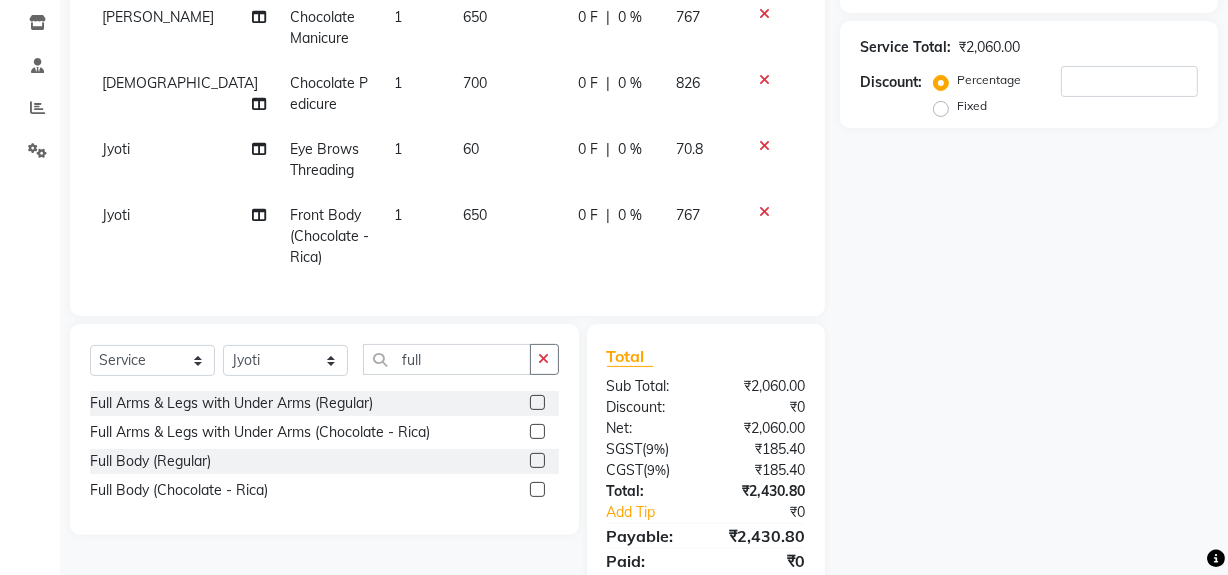 click 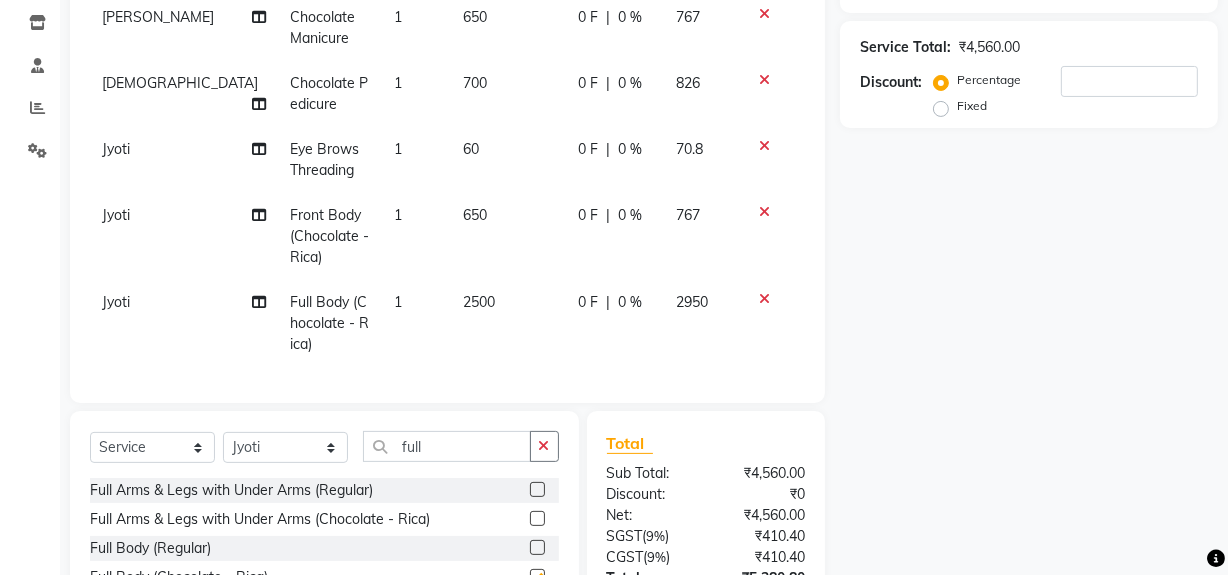 checkbox on "false" 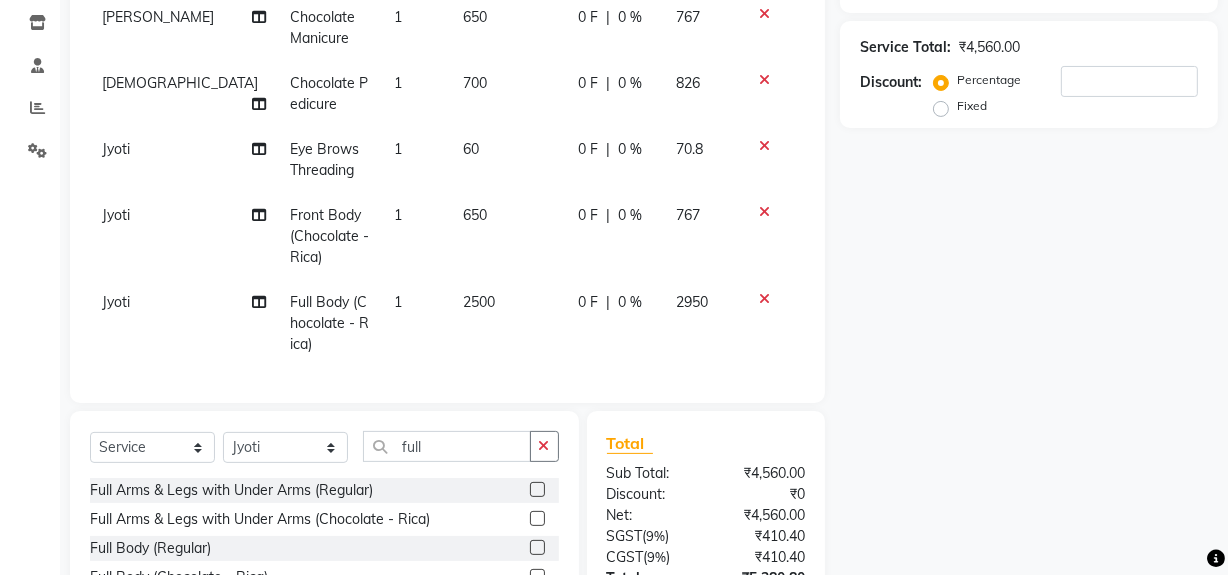 click 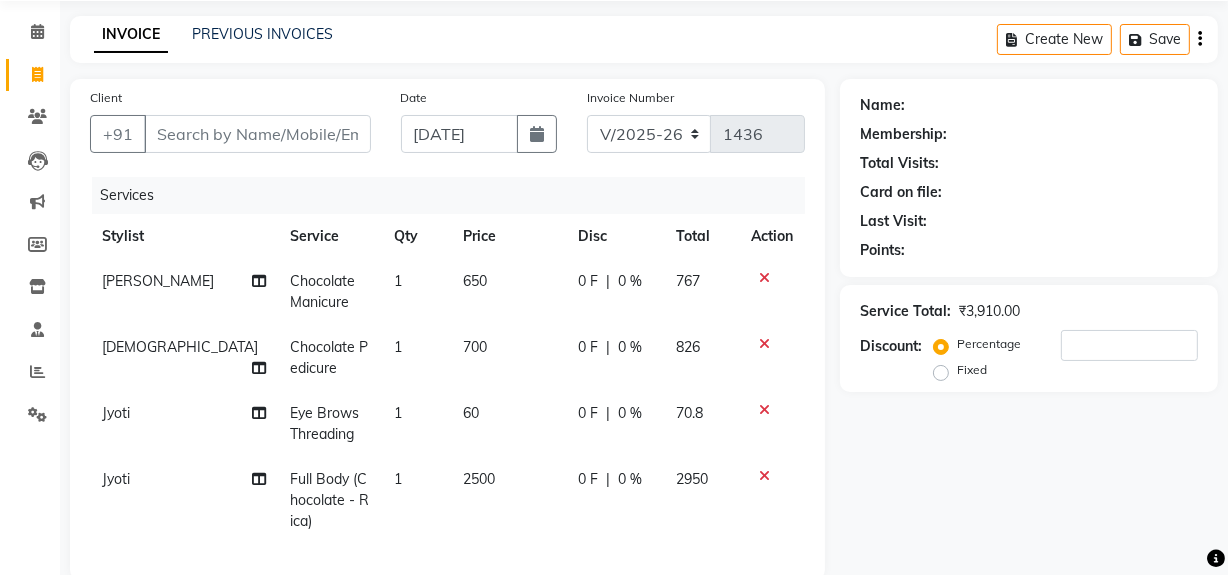 scroll, scrollTop: 67, scrollLeft: 0, axis: vertical 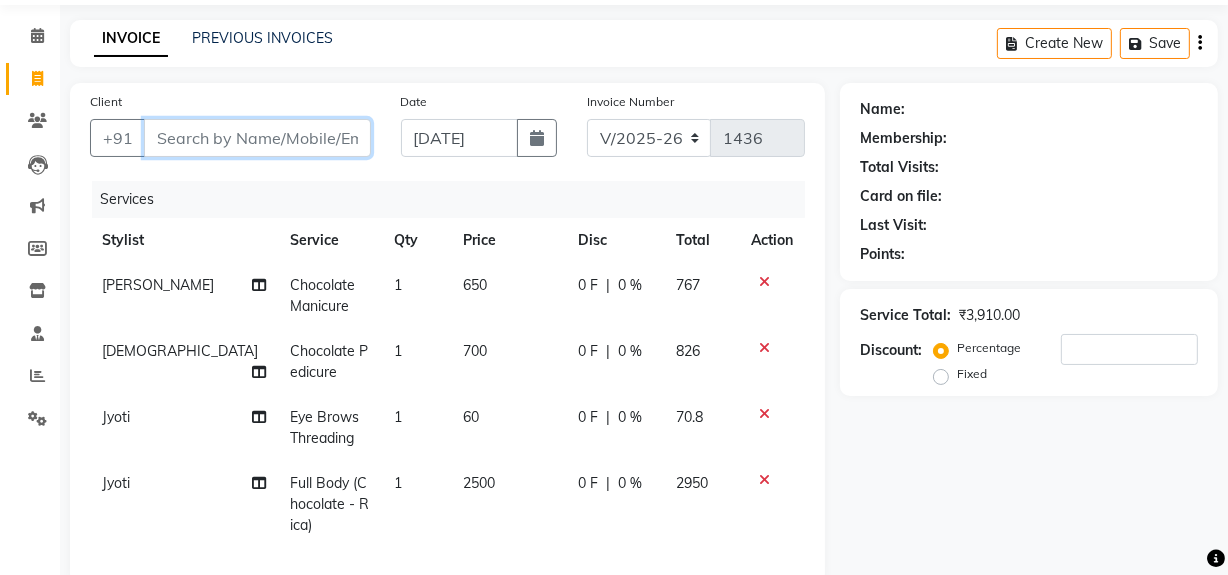 click on "Client" at bounding box center [257, 138] 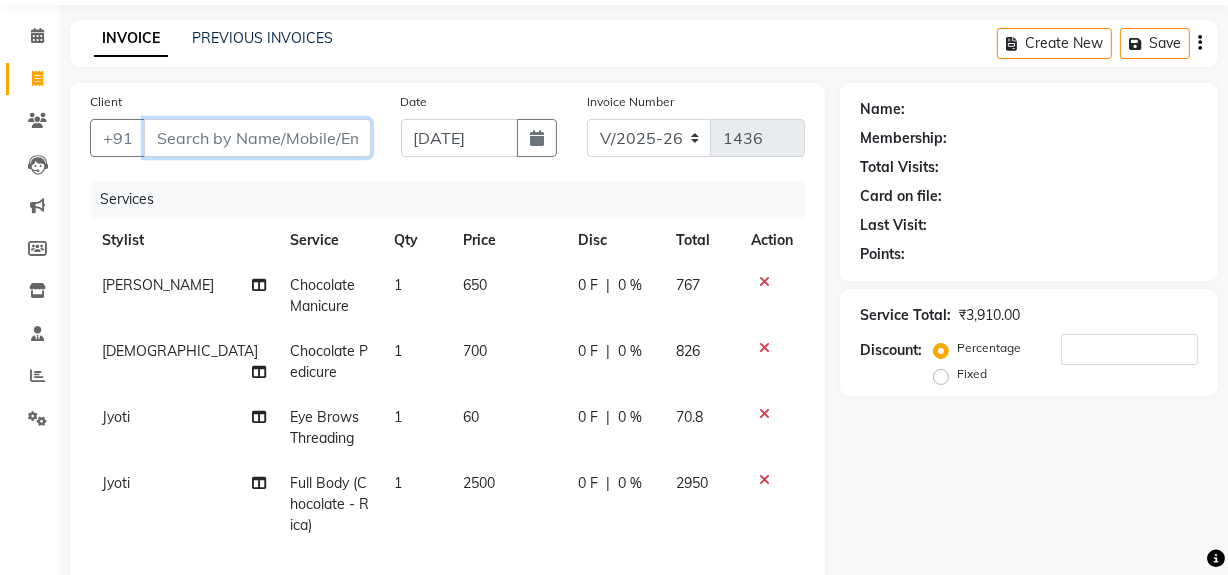 type on "9" 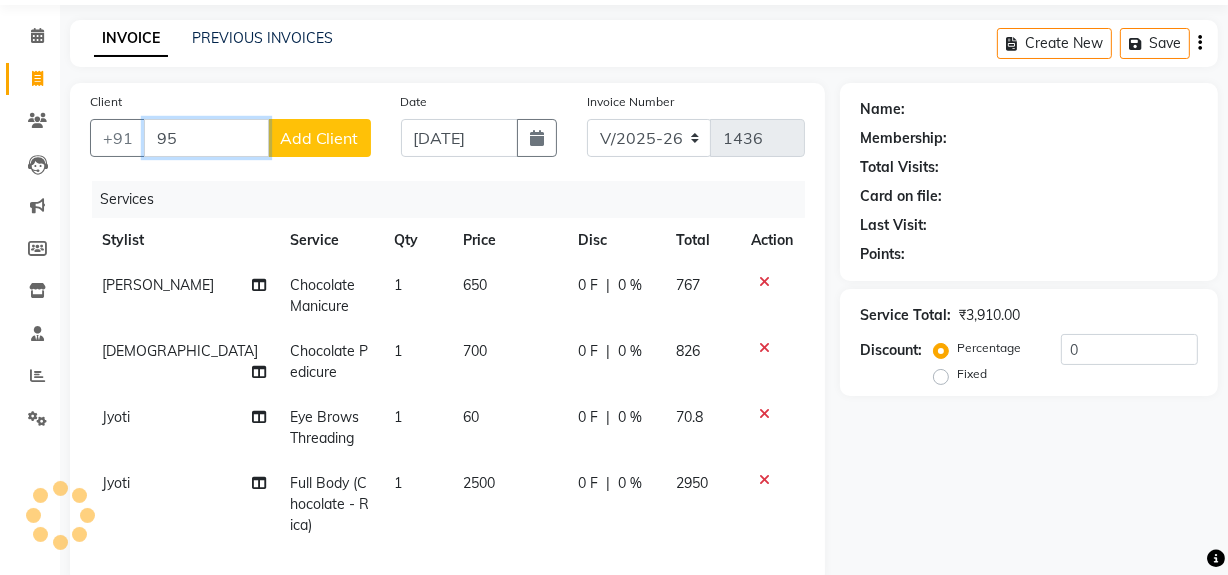 type on "9" 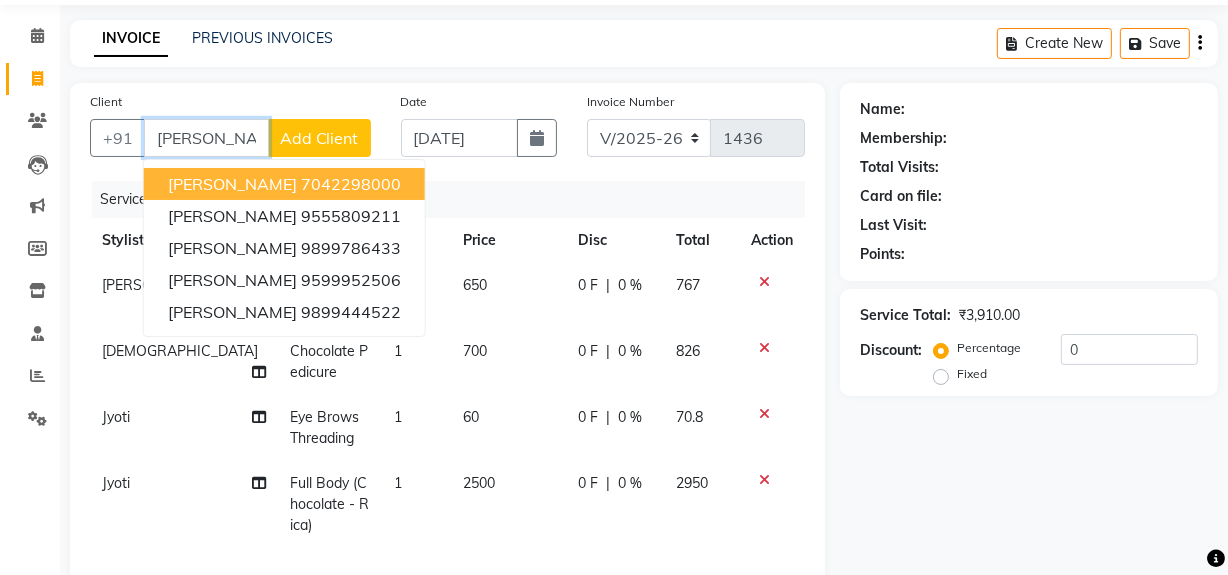 click on "Gourav" at bounding box center (206, 138) 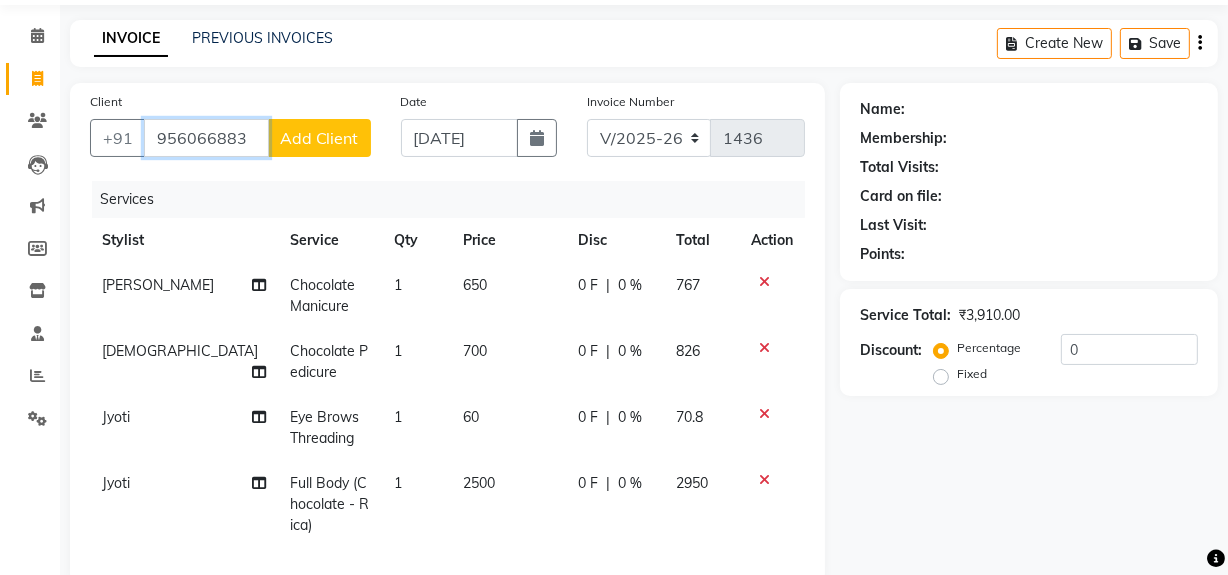 click on "956066883" at bounding box center [206, 138] 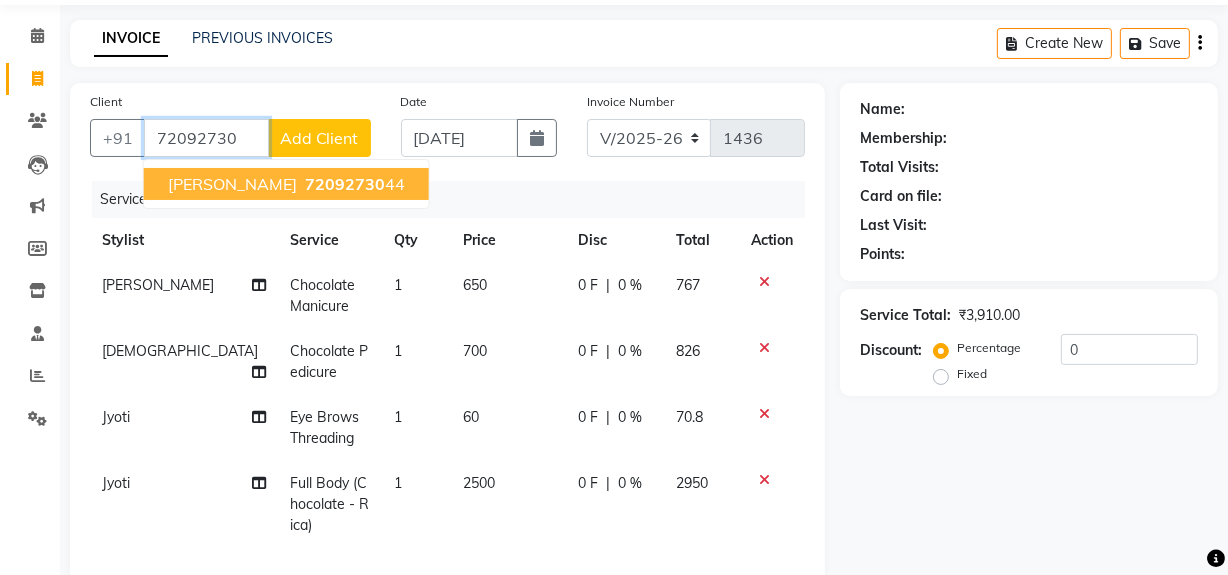 click on "72092730" at bounding box center [345, 184] 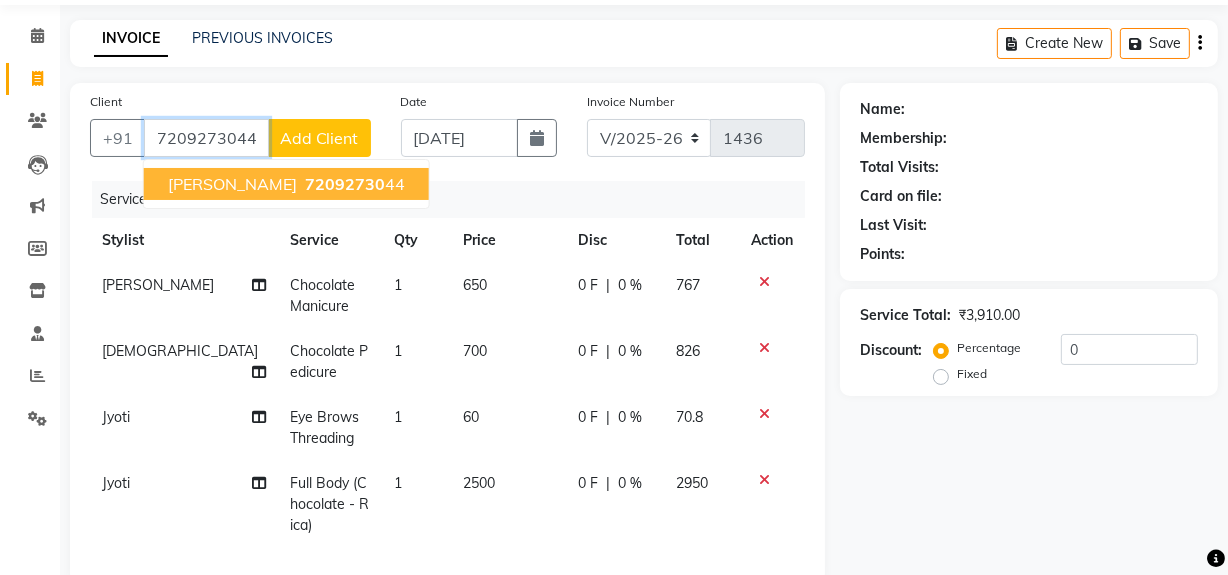 type on "7209273044" 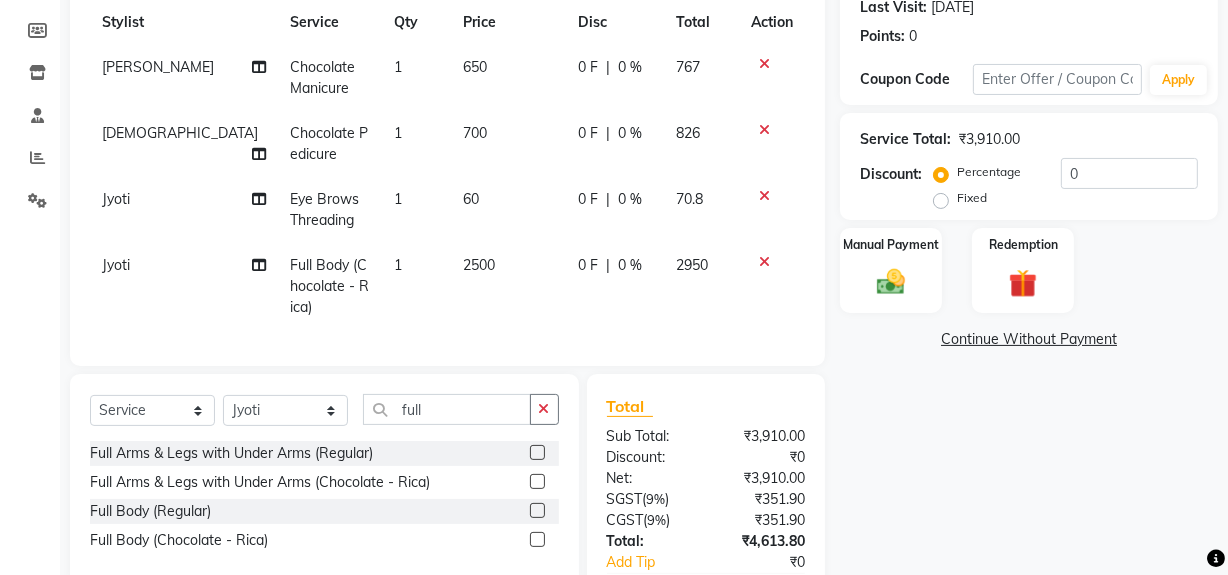 scroll, scrollTop: 417, scrollLeft: 0, axis: vertical 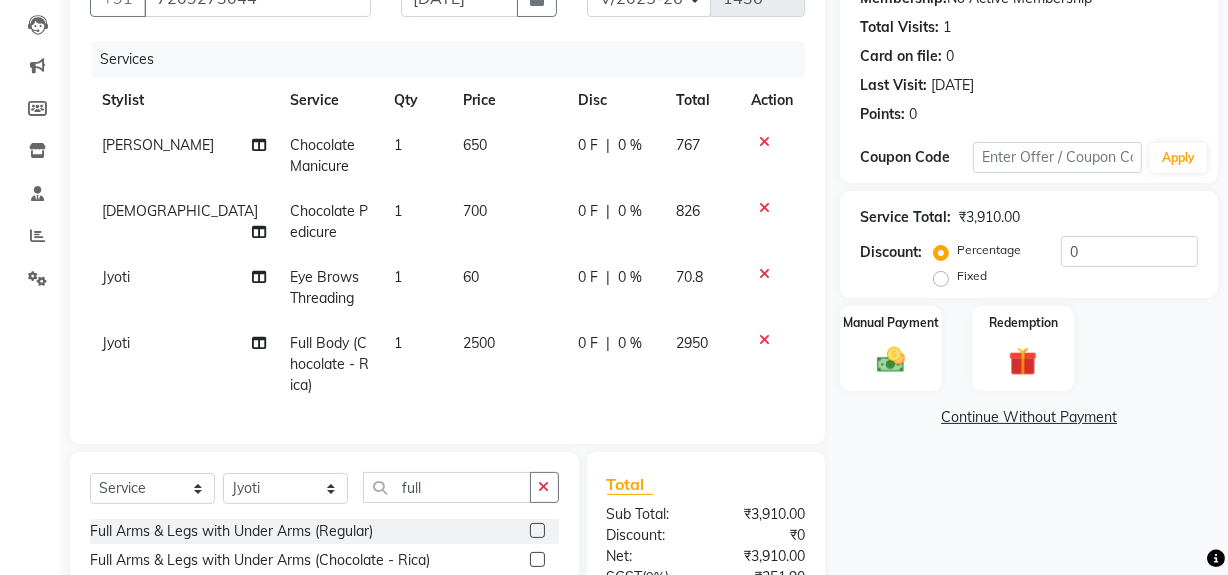 click on "2500" 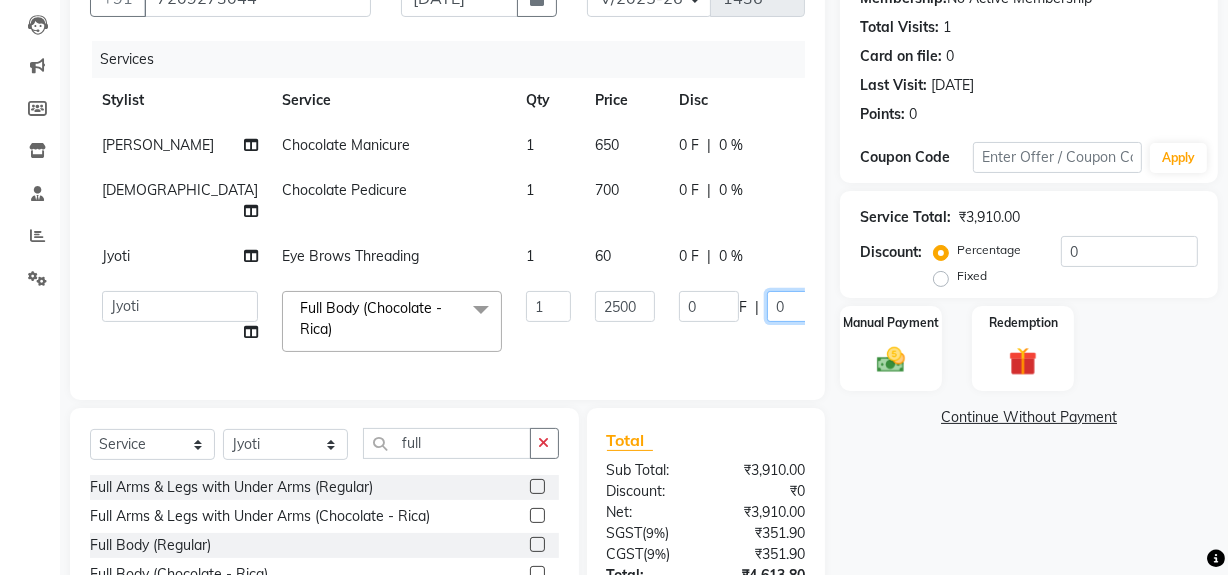 click on "0" 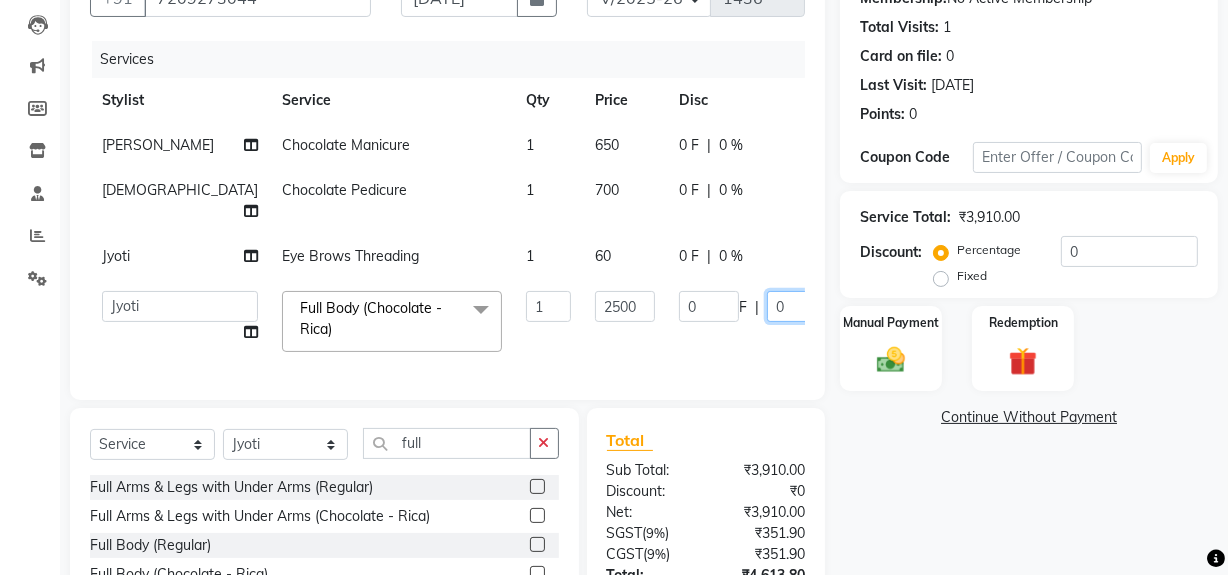 type on "10" 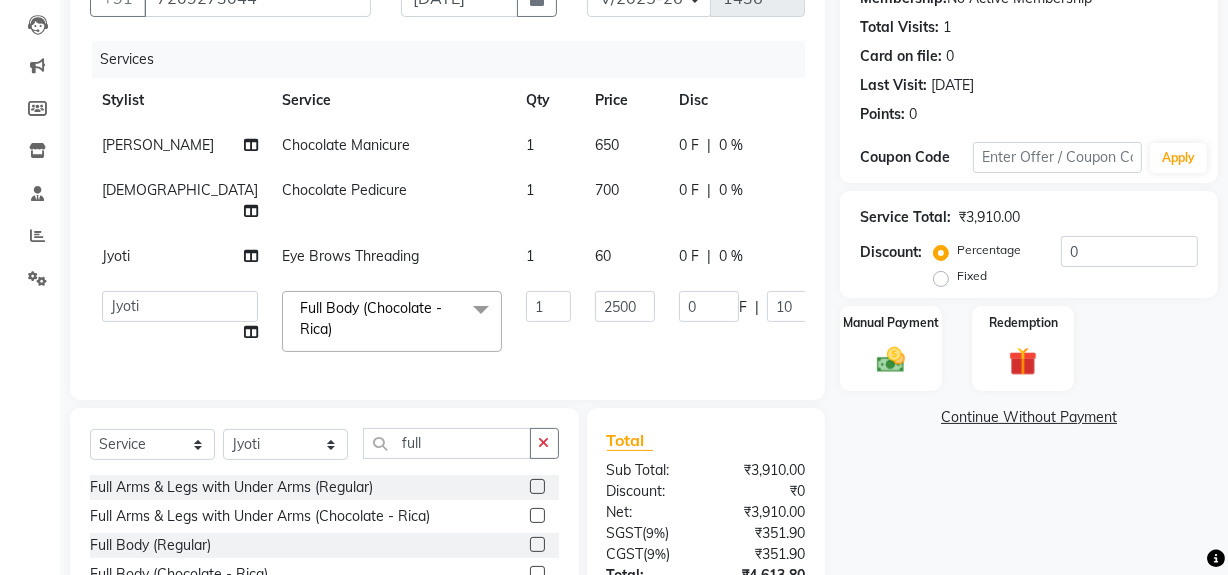 click on "Name: Somya  Jain  Membership:  No Active Membership  Total Visits:  1 Card on file:  0 Last Visit:   07-02-2025 Points:   0  Coupon Code Apply Service Total:  ₹3,910.00  Discount:  Percentage   Fixed  0 Manual Payment Redemption  Continue Without Payment" 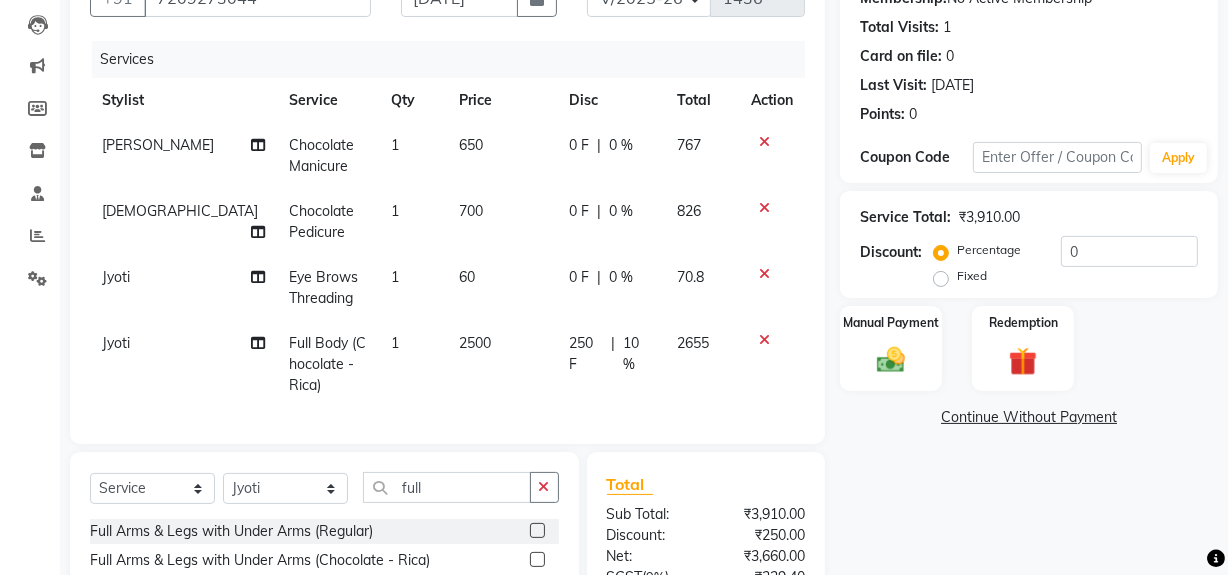 click on "0 %" 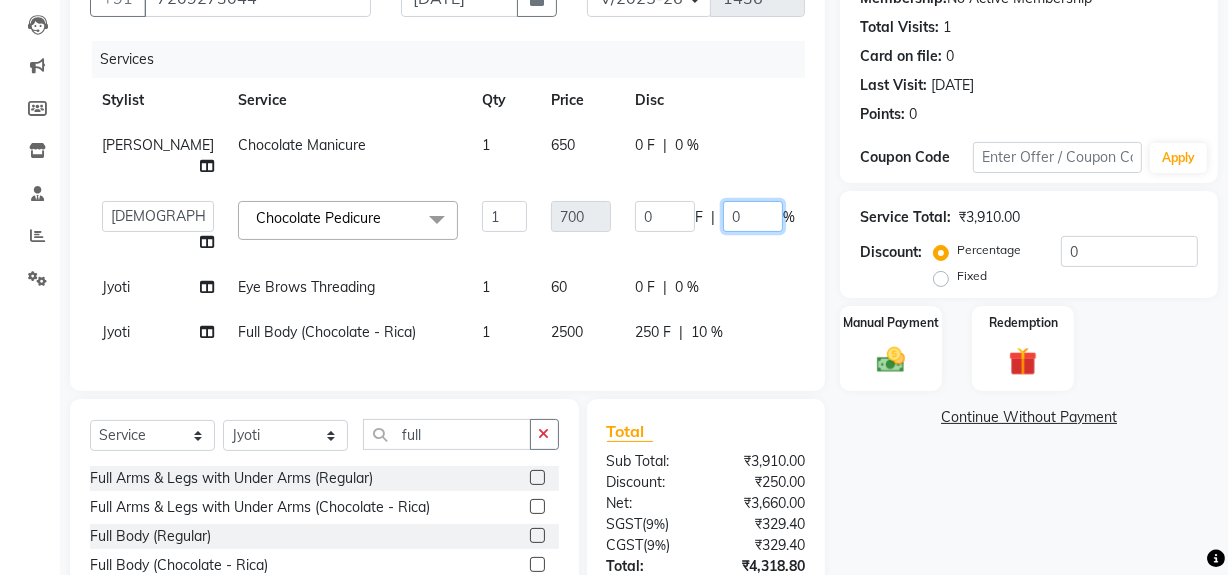 click on "0" 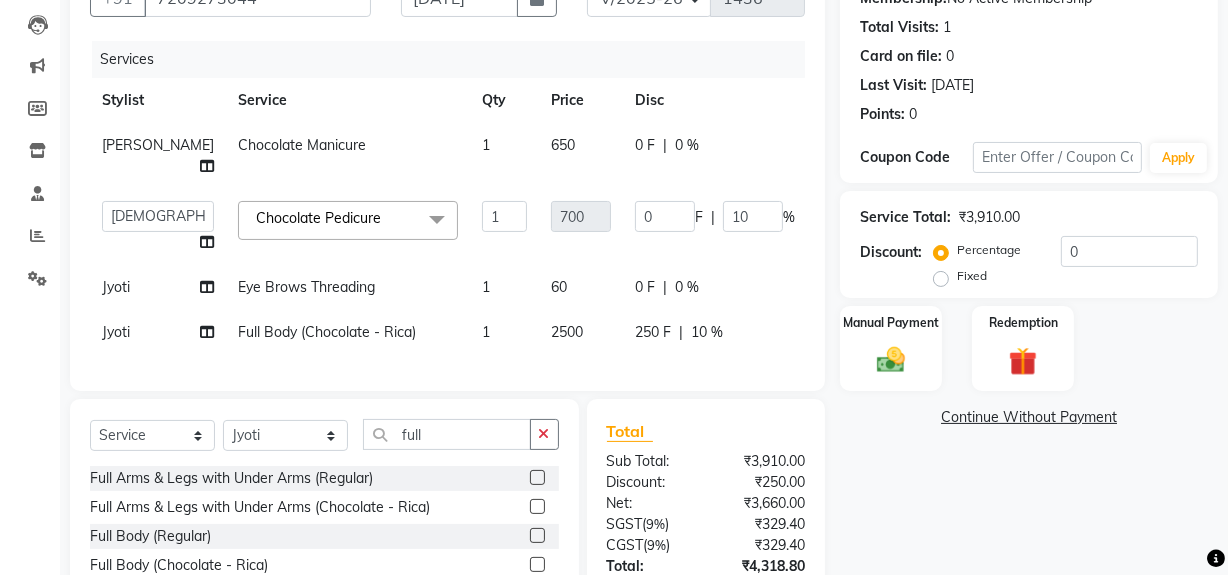 drag, startPoint x: 882, startPoint y: 511, endPoint x: 1240, endPoint y: 467, distance: 360.6938 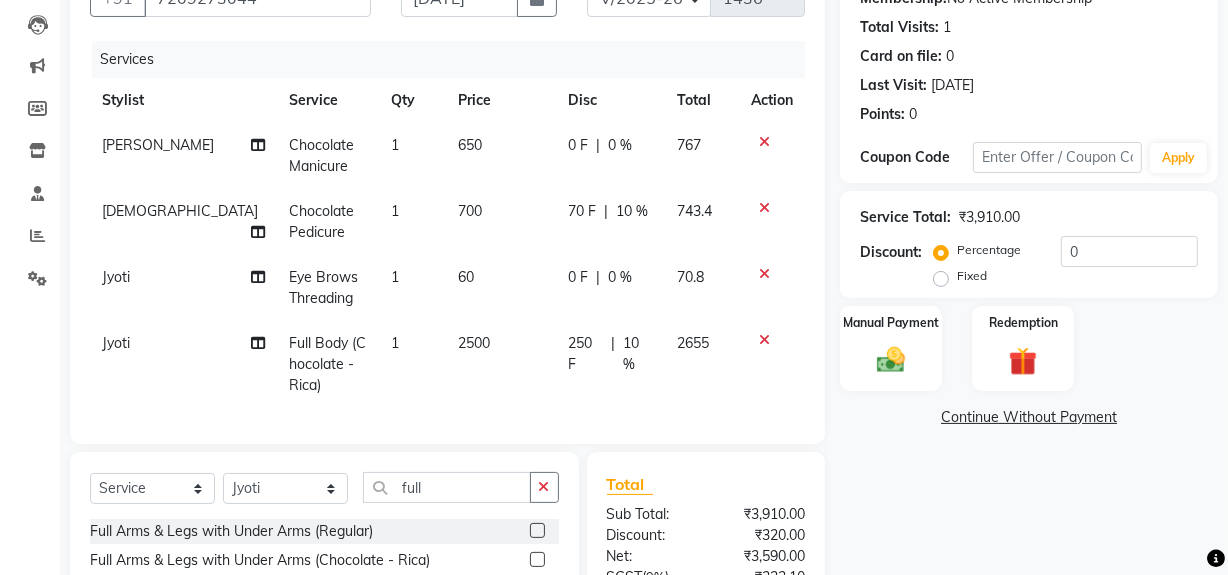 drag, startPoint x: 1224, startPoint y: 341, endPoint x: 1190, endPoint y: 580, distance: 241.4063 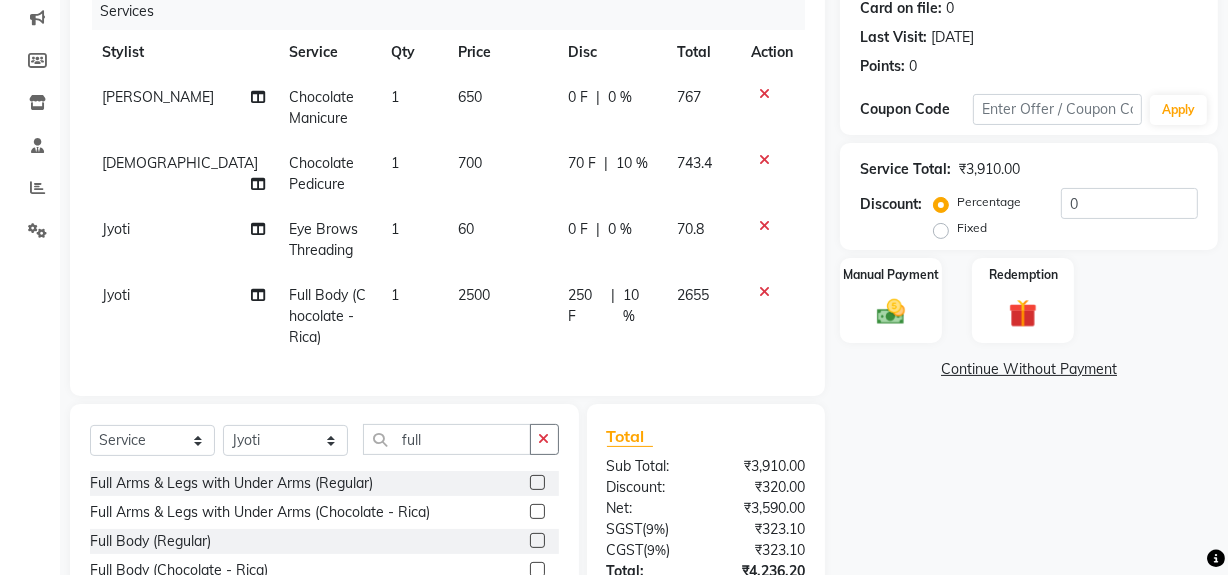 drag, startPoint x: 1094, startPoint y: 562, endPoint x: 1099, endPoint y: 550, distance: 13 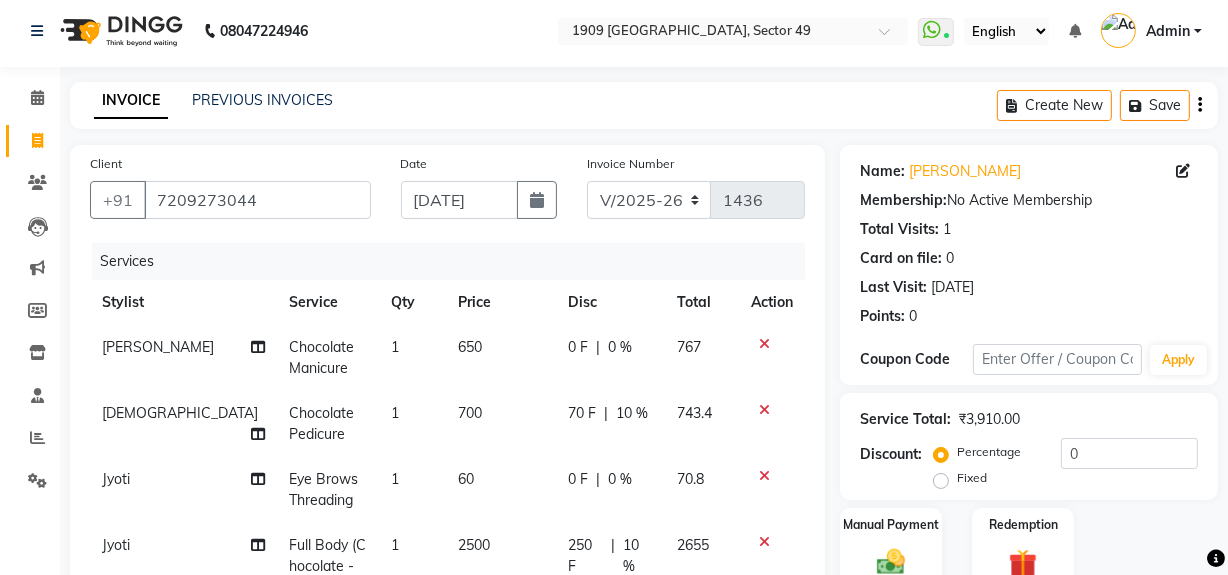 scroll, scrollTop: 0, scrollLeft: 0, axis: both 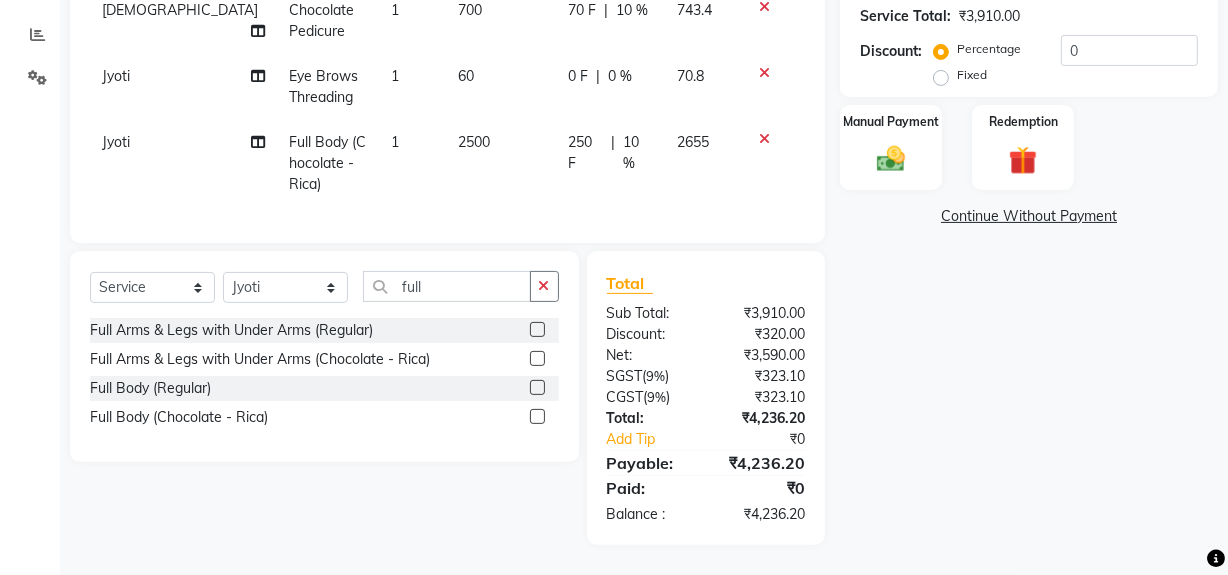 drag, startPoint x: 1222, startPoint y: 366, endPoint x: 1240, endPoint y: 257, distance: 110.47624 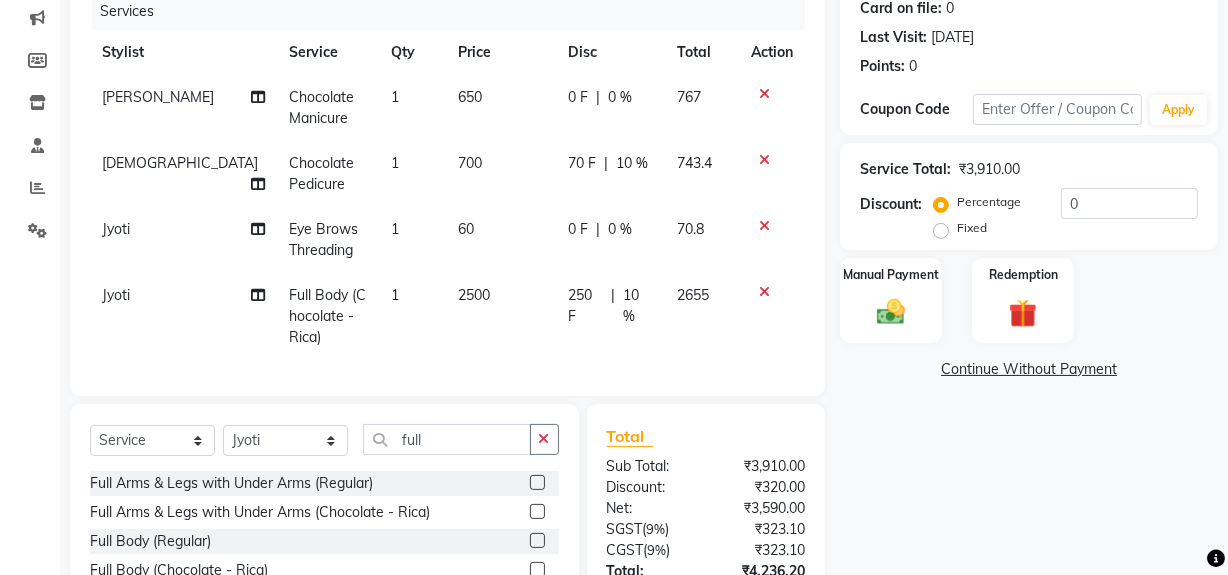 scroll, scrollTop: 0, scrollLeft: 0, axis: both 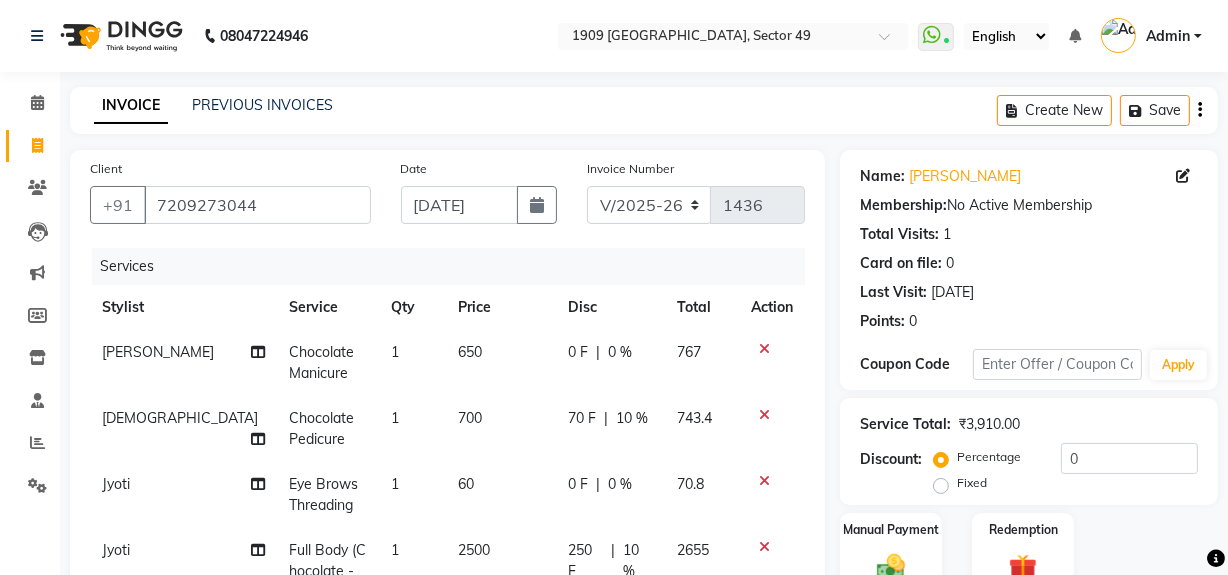 click 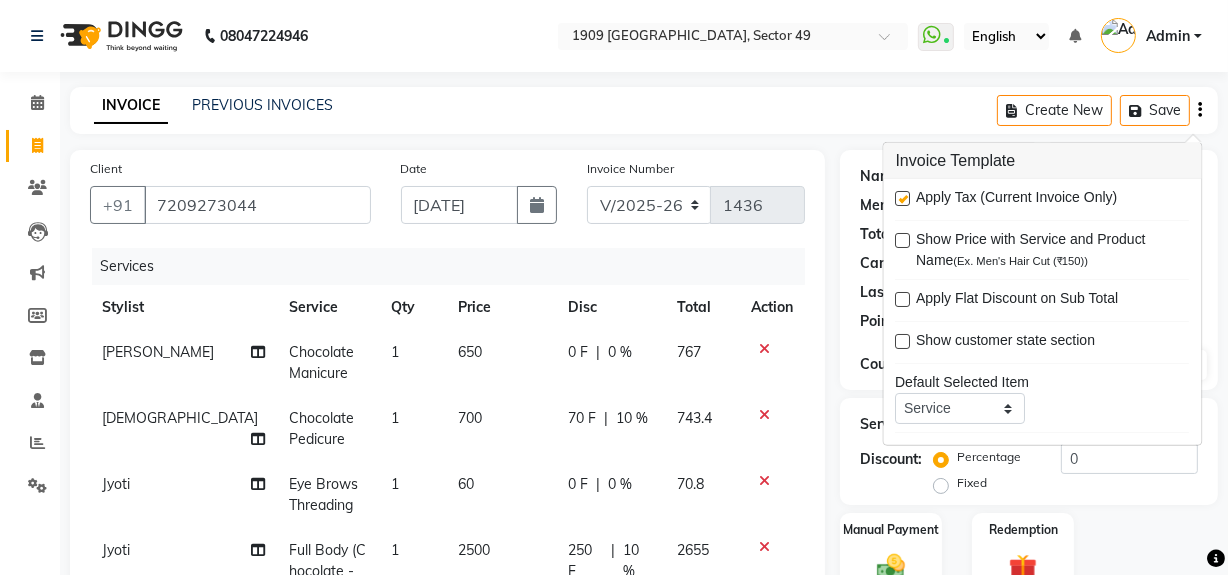 click at bounding box center [903, 198] 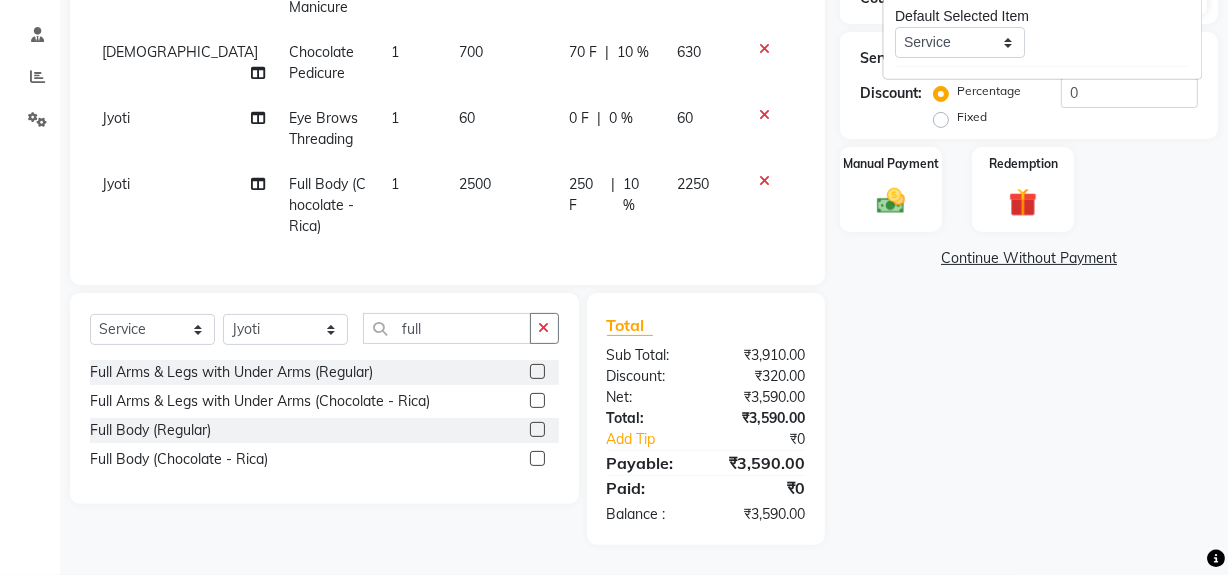scroll, scrollTop: 0, scrollLeft: 0, axis: both 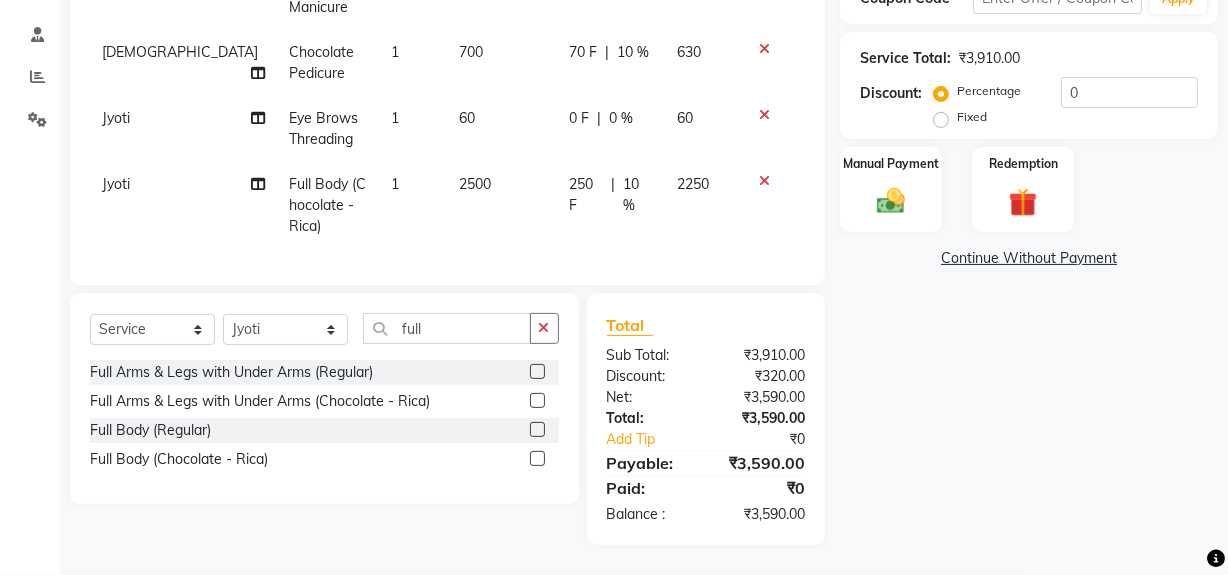 click on "Name: Somya  Jain  Membership:  No Active Membership  Total Visits:  1 Card on file:  0 Last Visit:   07-02-2025 Points:   0  Coupon Code Apply Service Total:  ₹3,910.00  Discount:  Percentage   Fixed  0 Manual Payment Redemption  Continue Without Payment" 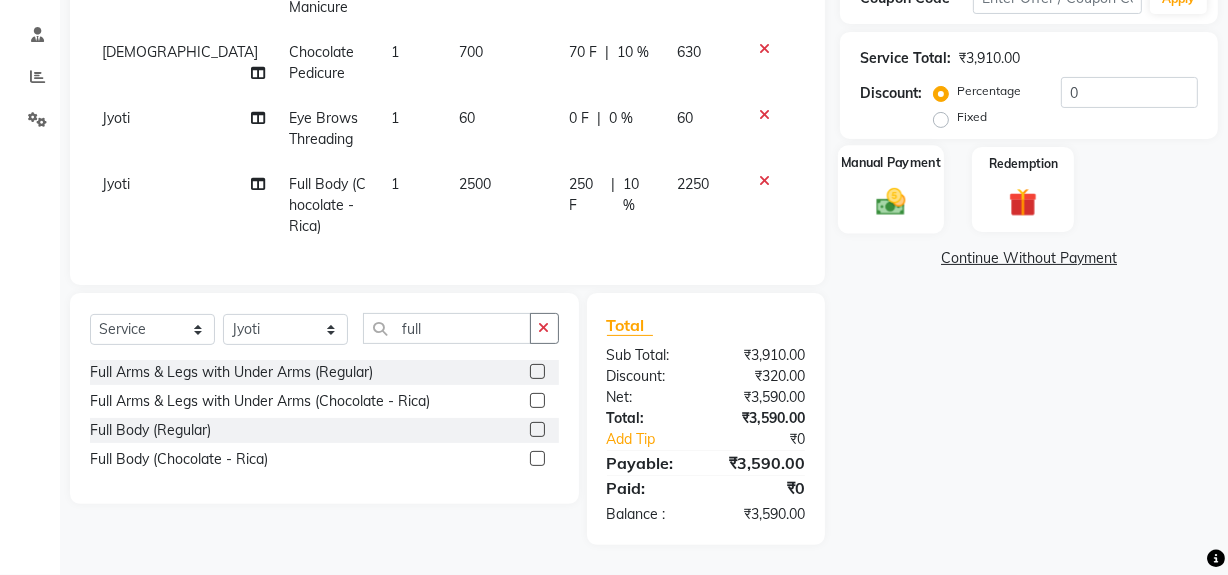 drag, startPoint x: 895, startPoint y: 179, endPoint x: 909, endPoint y: 214, distance: 37.696156 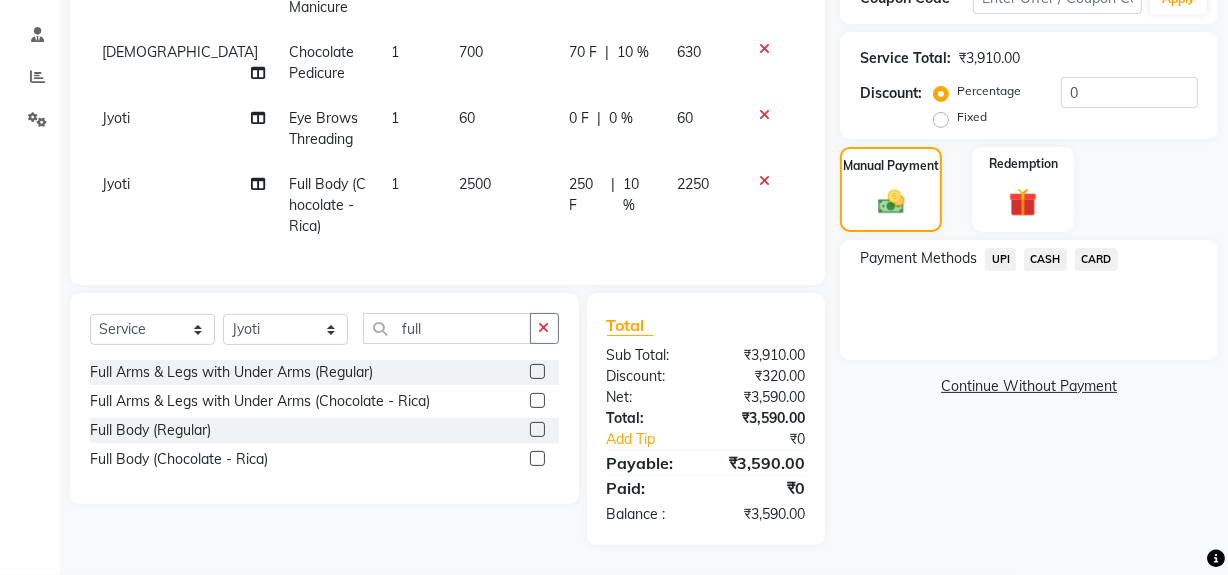 click on "CASH" 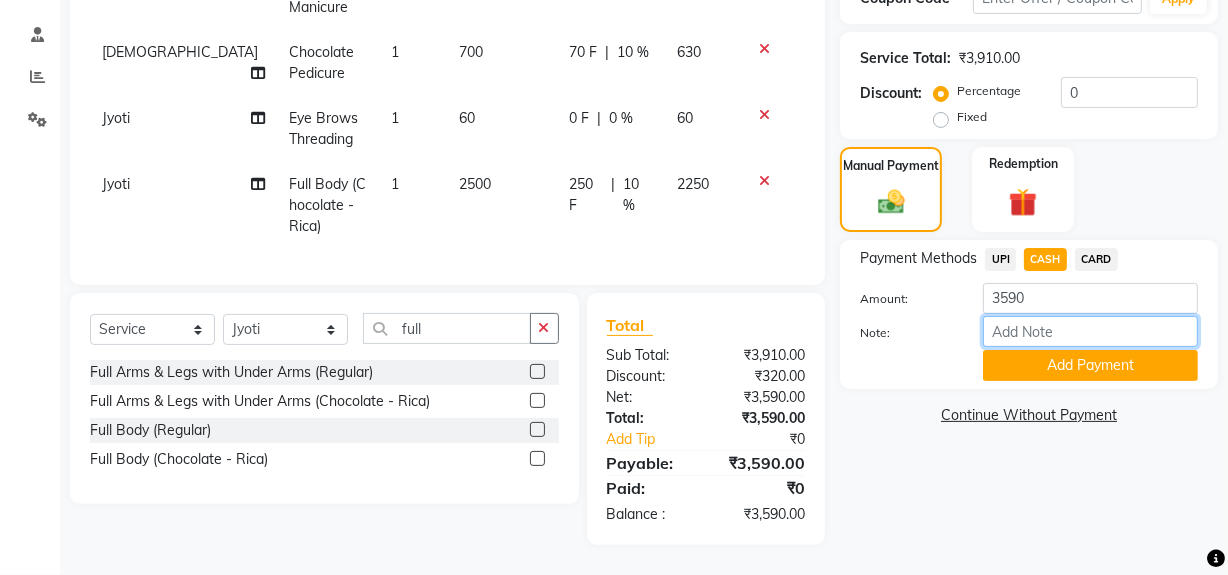 click on "Note:" at bounding box center (1090, 331) 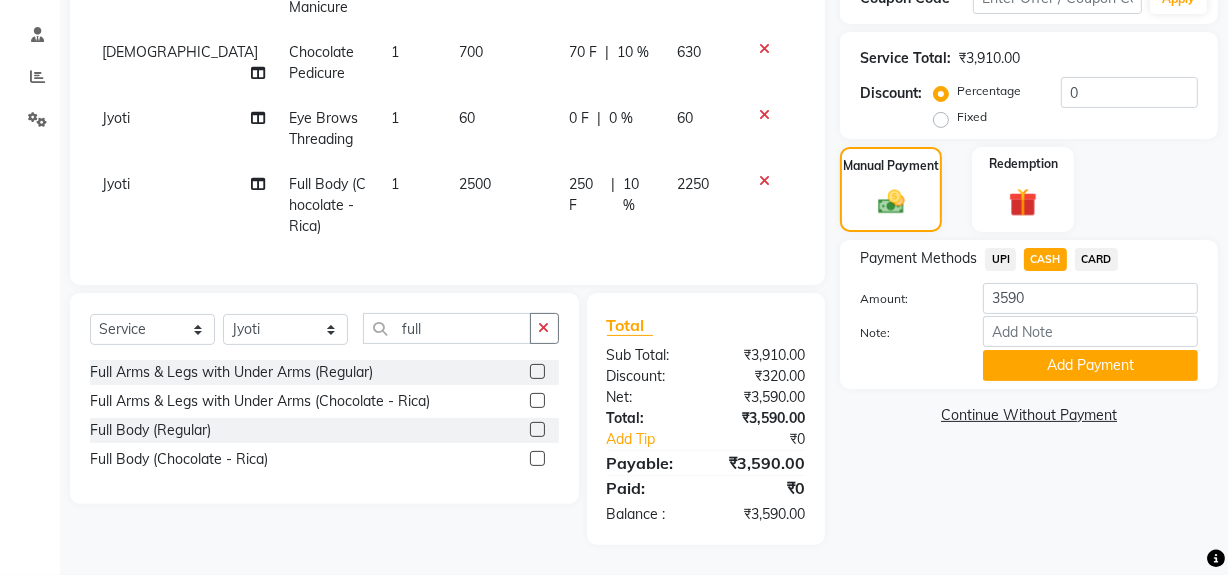 click 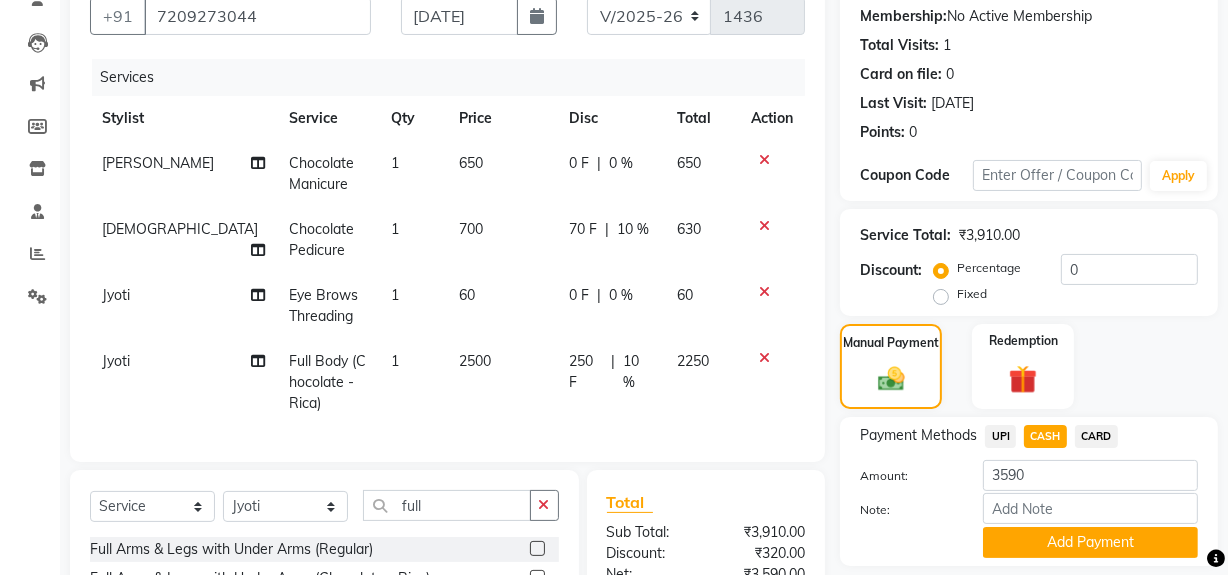 scroll, scrollTop: 0, scrollLeft: 0, axis: both 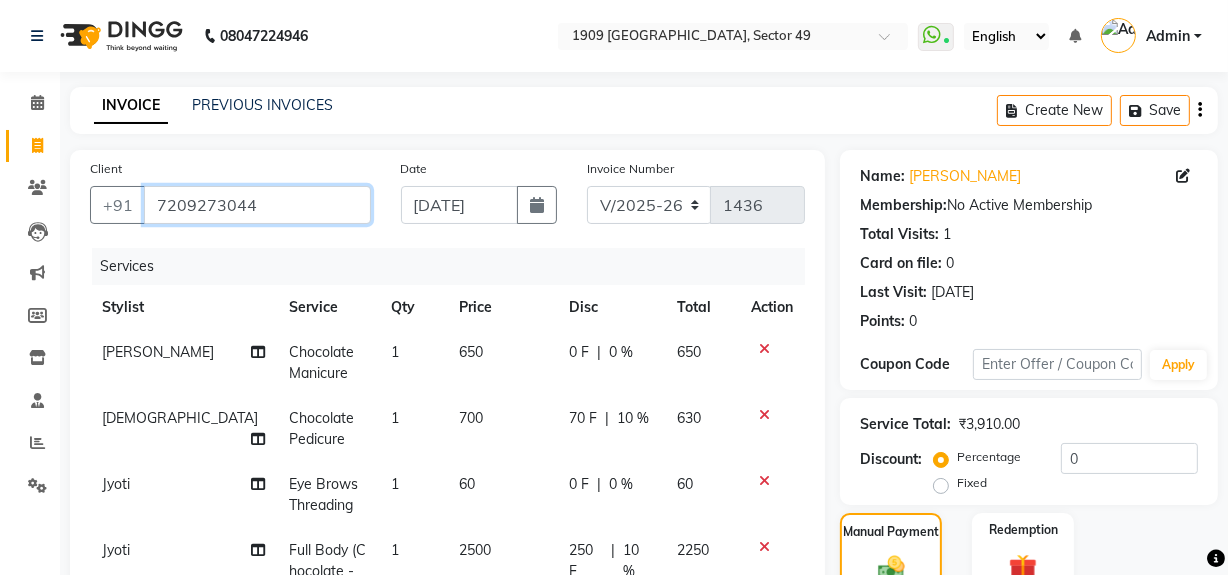 click on "7209273044" at bounding box center [257, 205] 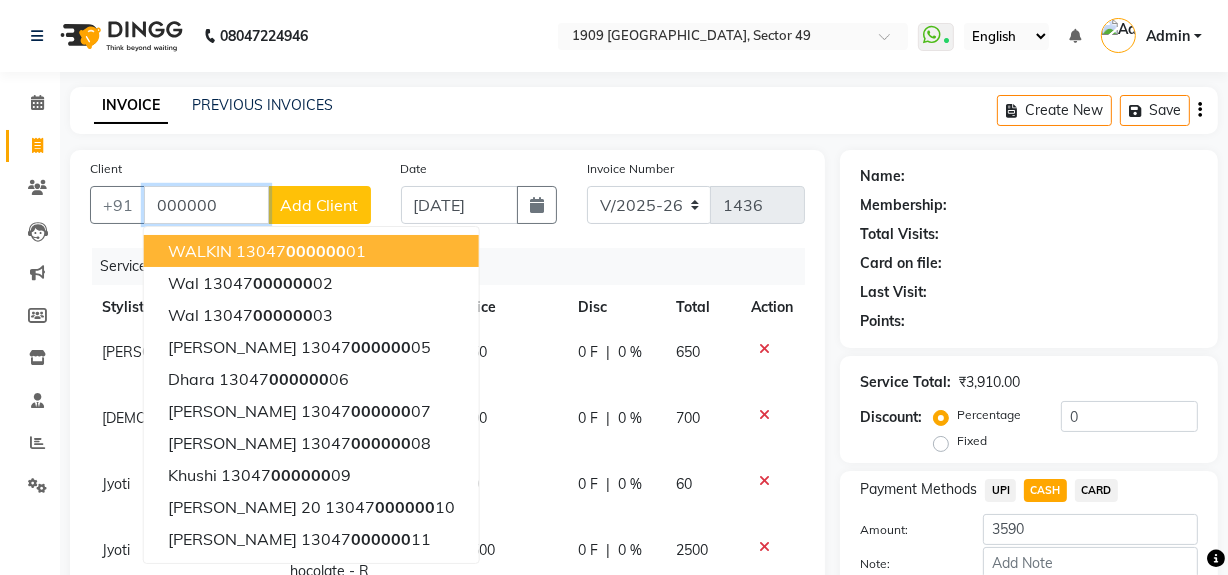 click on "13047 000000 01" at bounding box center [301, 251] 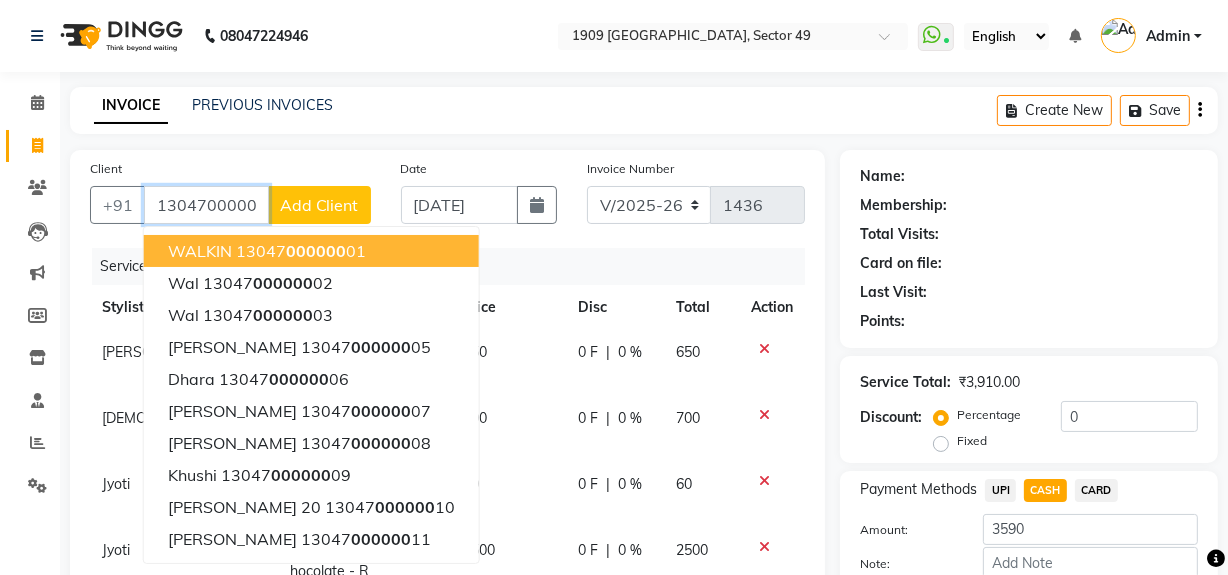 type on "1304700000001" 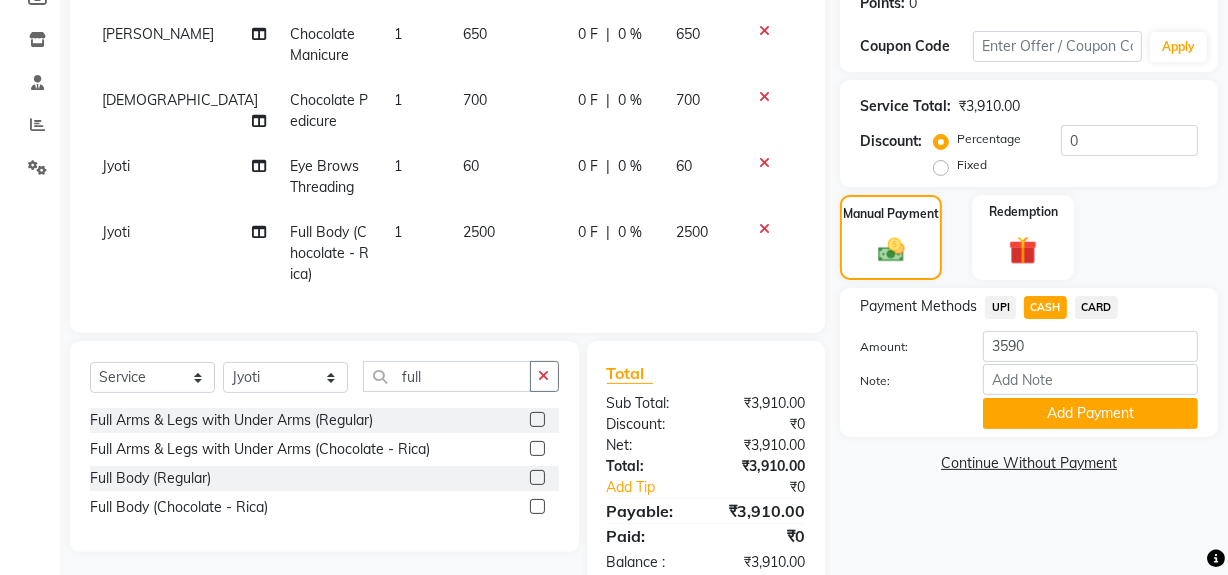scroll, scrollTop: 320, scrollLeft: 0, axis: vertical 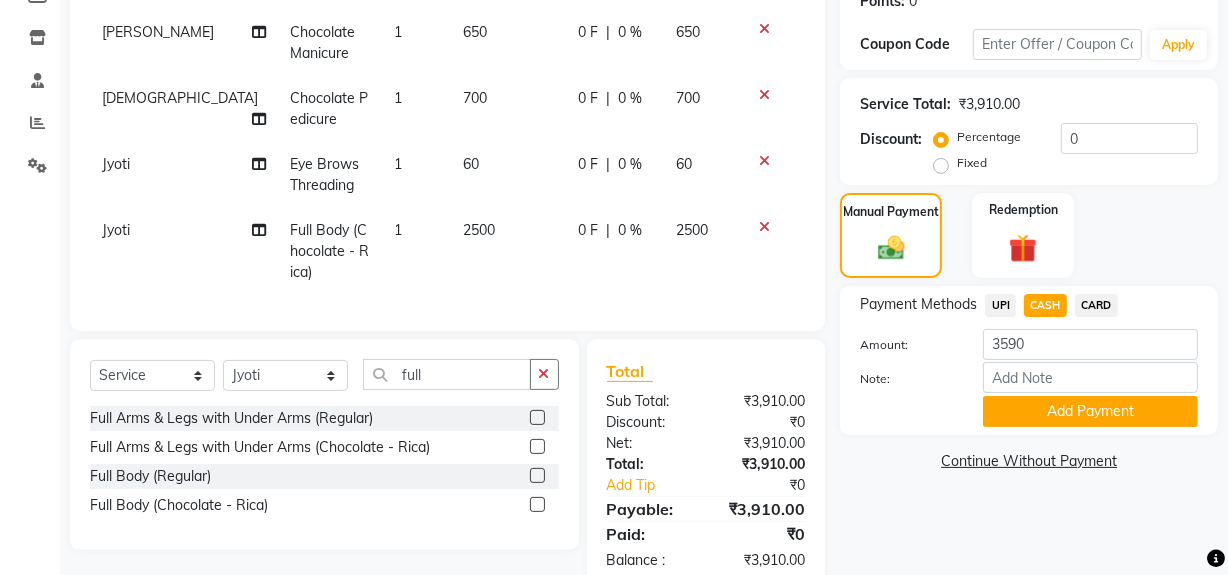 click on "0 F | 0 %" 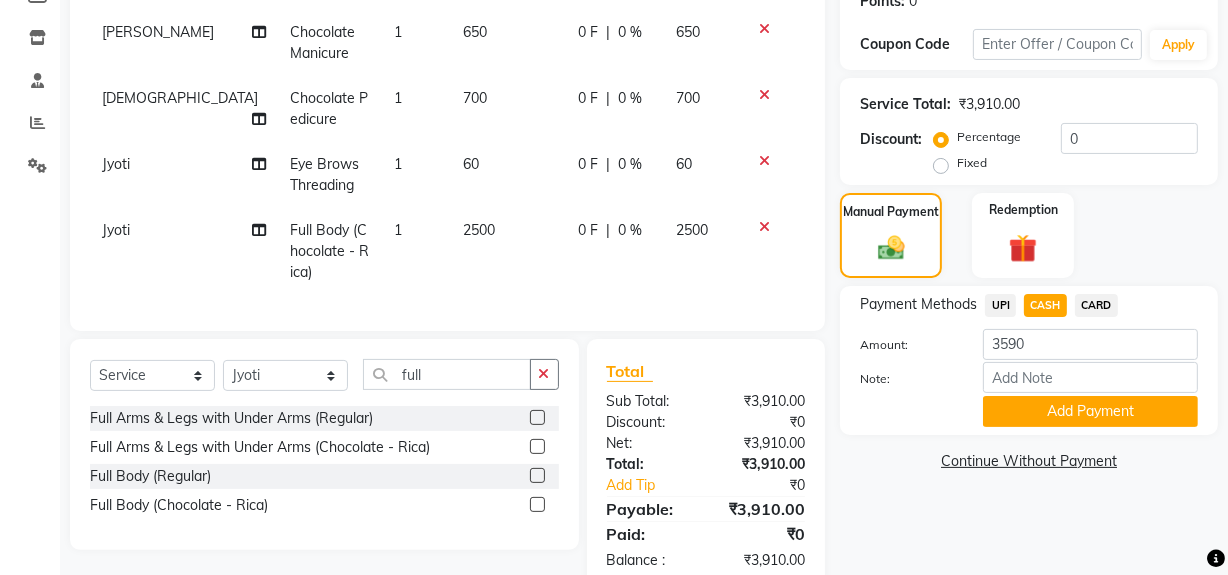 select on "57113" 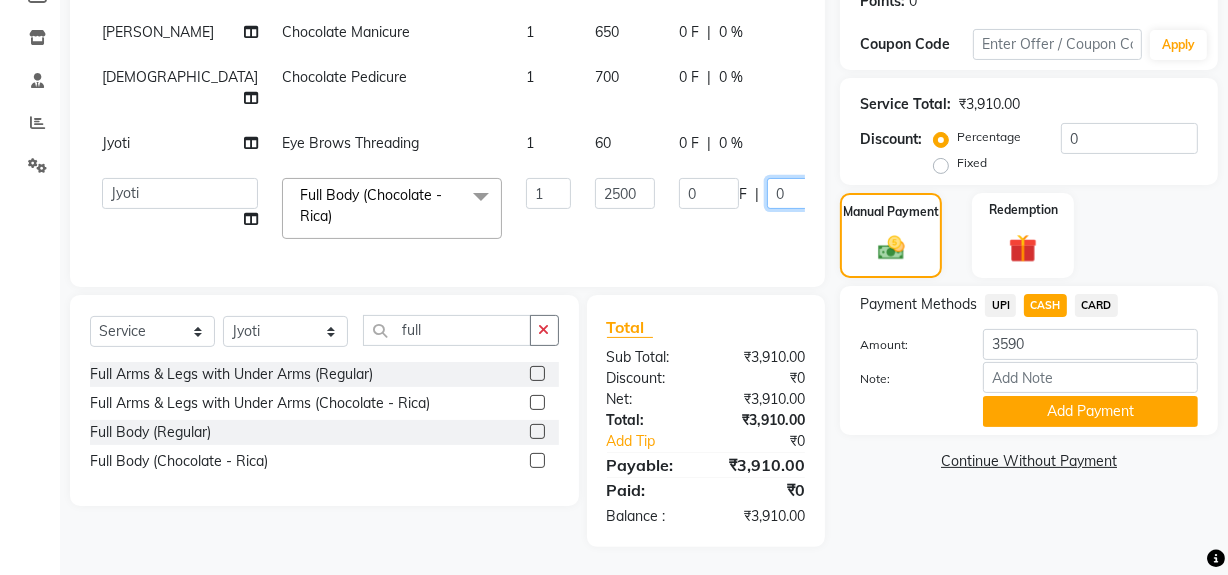 click on "0" 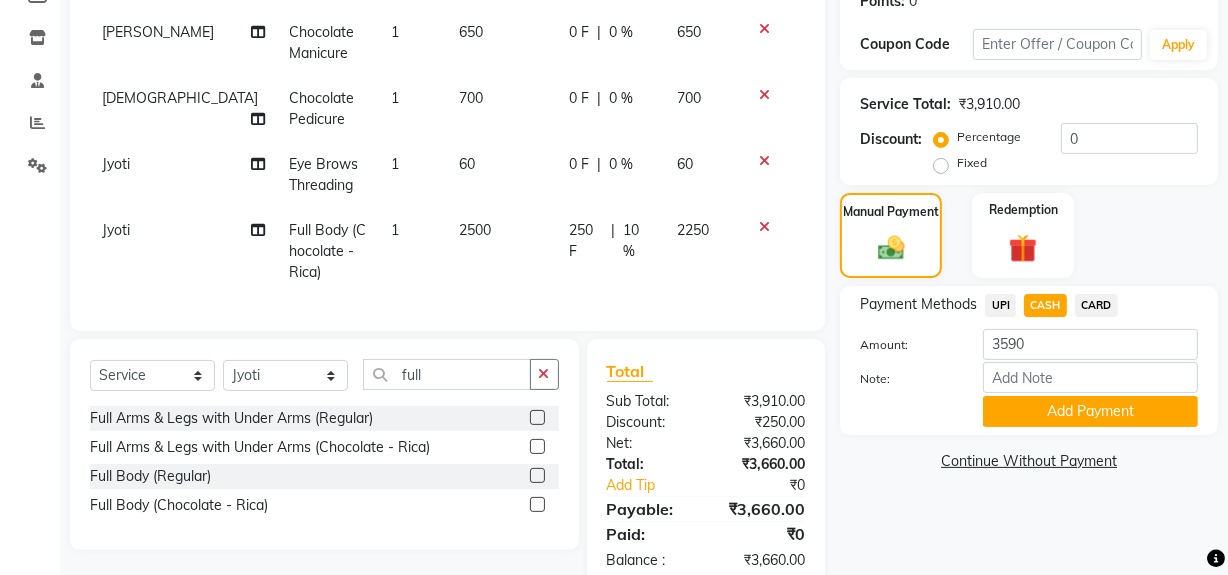 click on "Name: Walkin  Membership:  No Active Membership  Total Visits:  187 Card on file:  0 Last Visit:   10-07-2025 Points:   0  Coupon Code Apply Service Total:  ₹3,910.00  Discount:  Percentage   Fixed  0 Manual Payment Redemption Payment Methods  UPI   CASH   CARD  Amount: 3590 Note: Add Payment  Continue Without Payment" 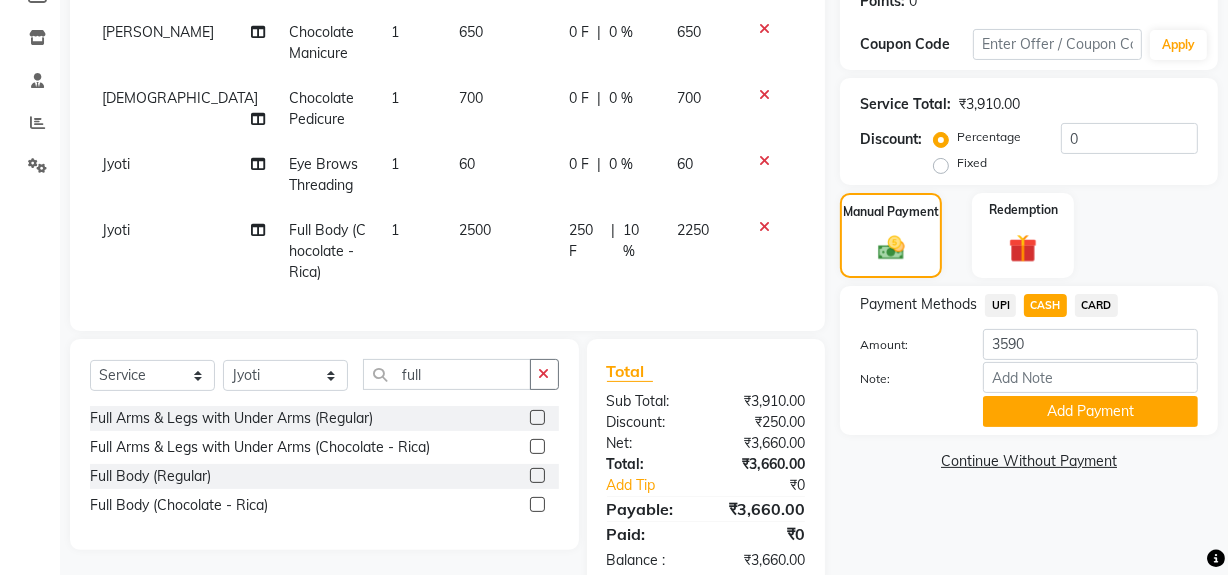select on "68164" 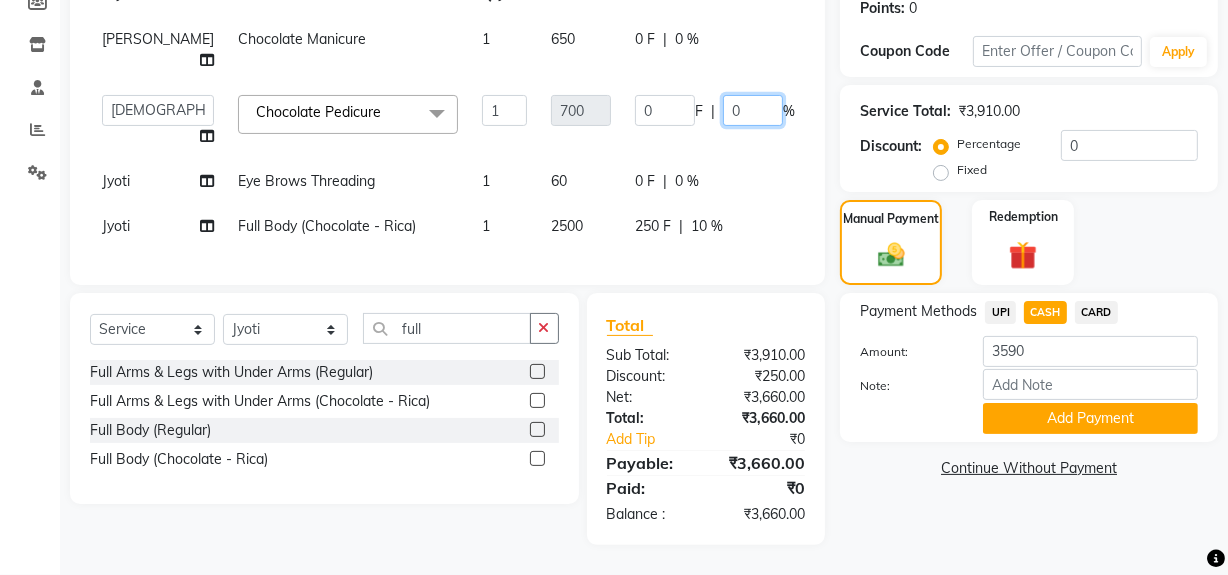 click on "0" 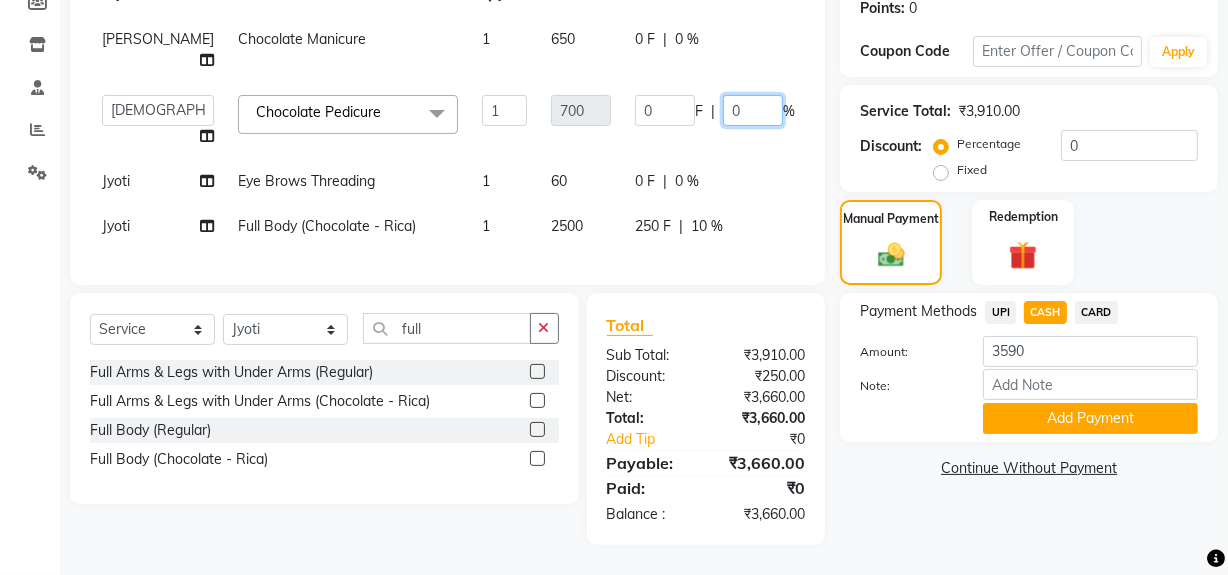 type on "10" 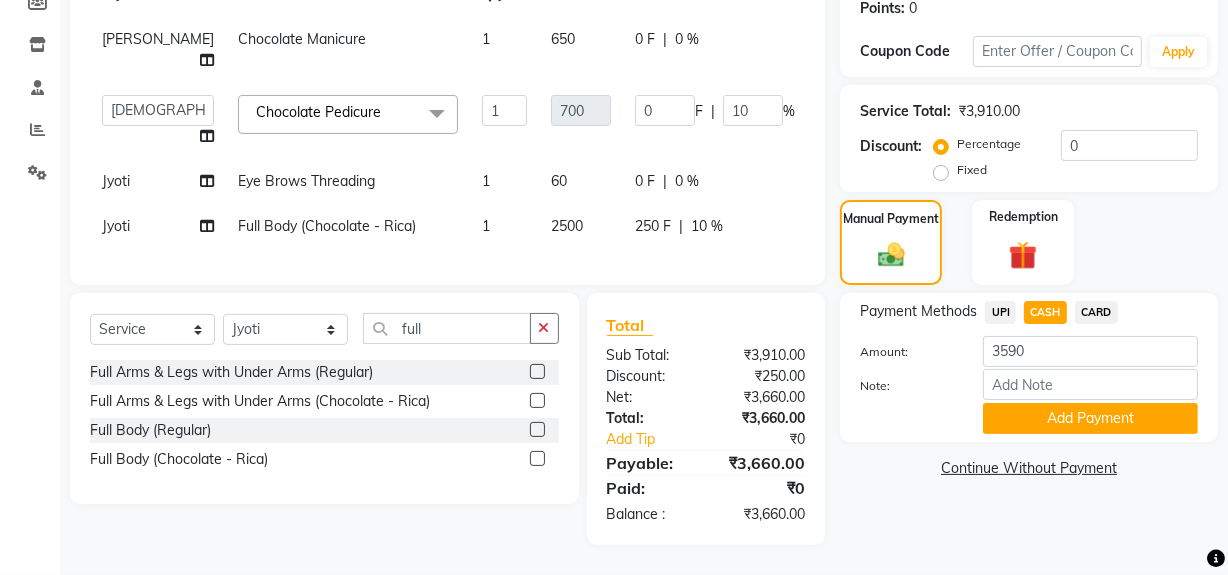 click on "Name: Walkin  Membership:  No Active Membership  Total Visits:  187 Card on file:  0 Last Visit:   10-07-2025 Points:   0  Coupon Code Apply Service Total:  ₹3,910.00  Discount:  Percentage   Fixed  0 Manual Payment Redemption Payment Methods  UPI   CASH   CARD  Amount: 3590 Note: Add Payment  Continue Without Payment" 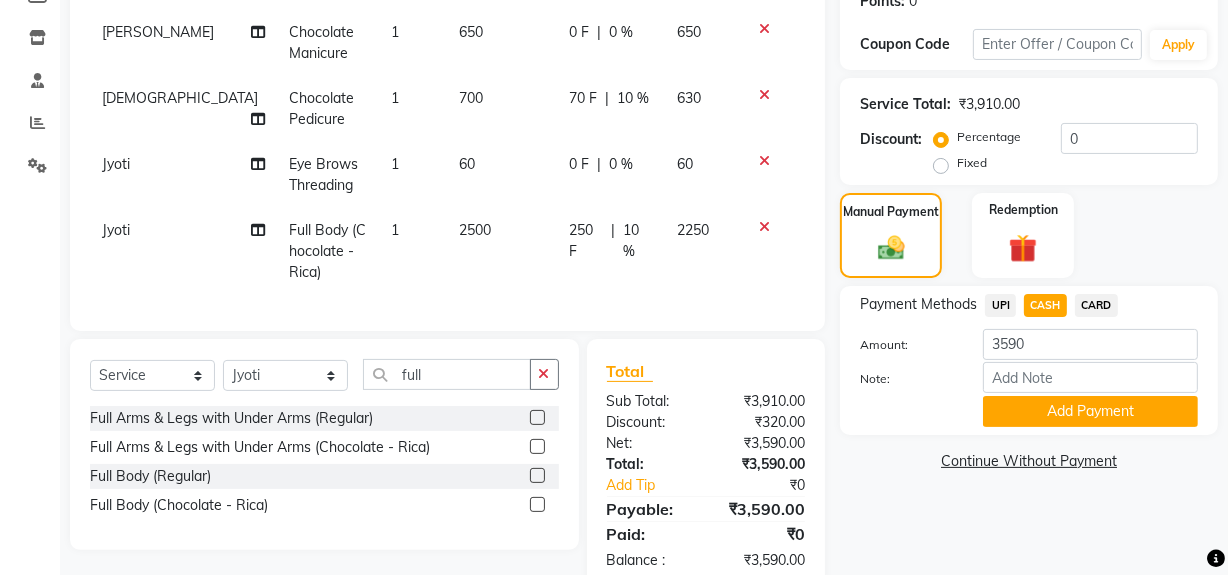 scroll, scrollTop: 379, scrollLeft: 0, axis: vertical 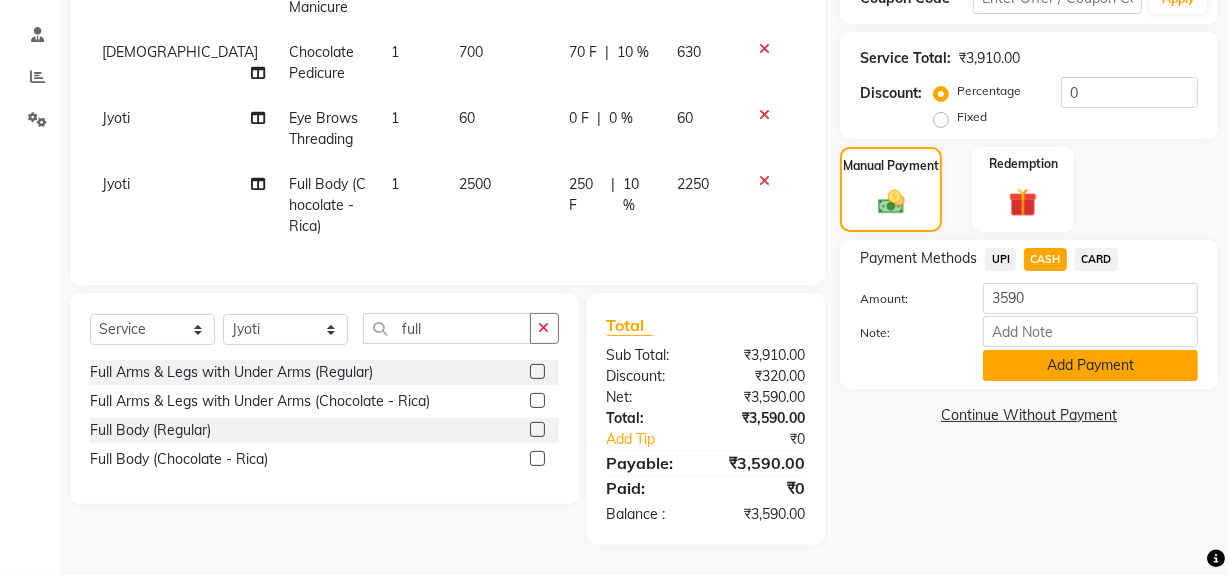 click on "Add Payment" 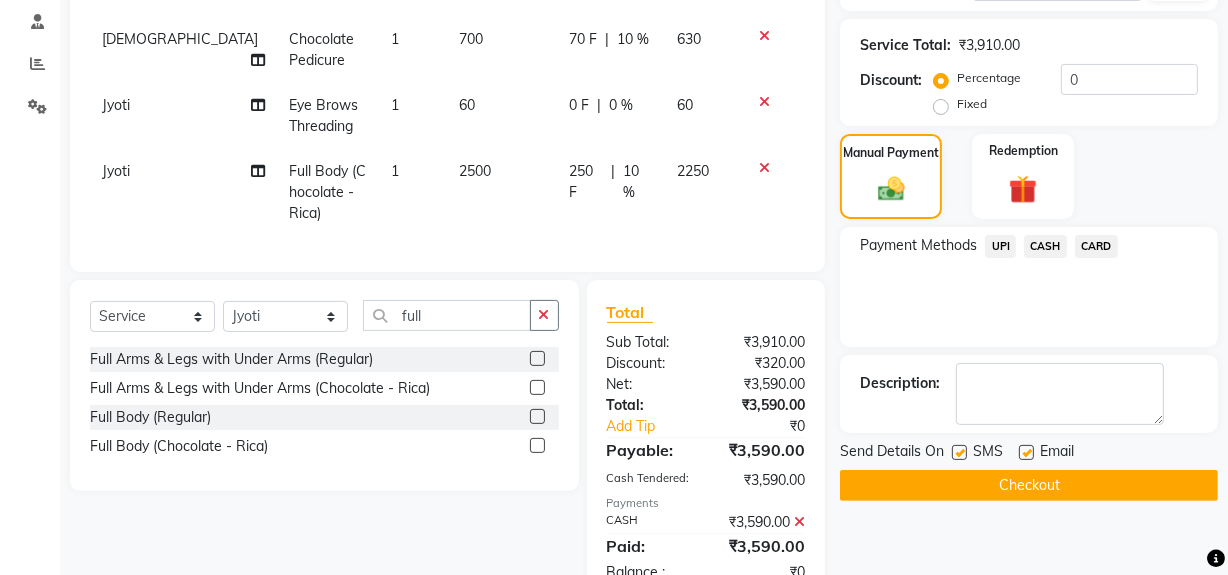 click 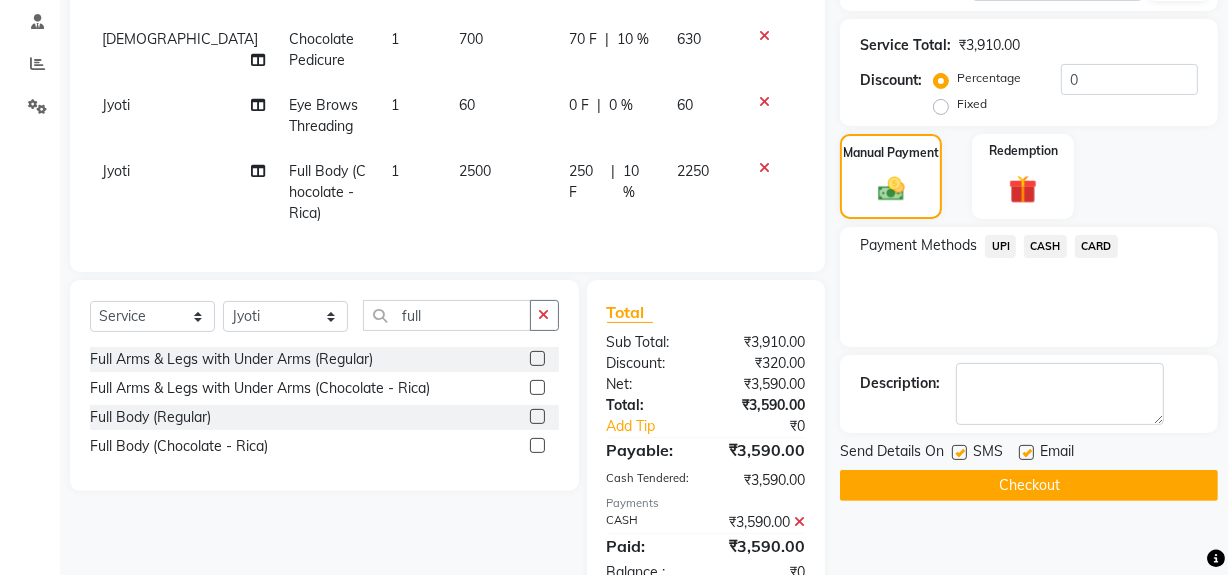 click at bounding box center [958, 453] 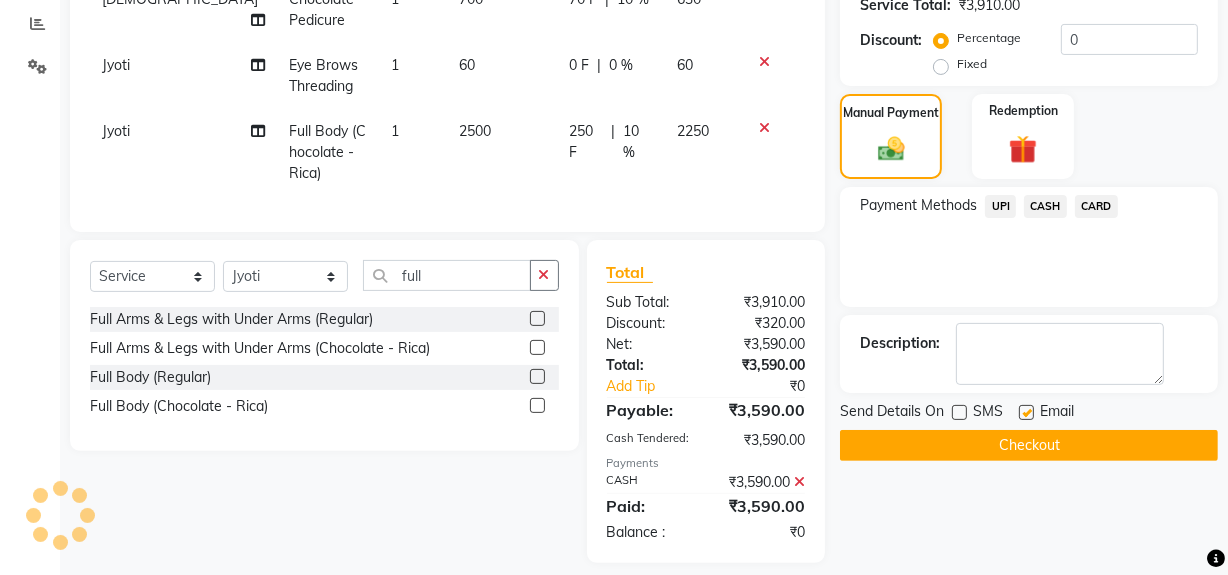 scroll, scrollTop: 450, scrollLeft: 0, axis: vertical 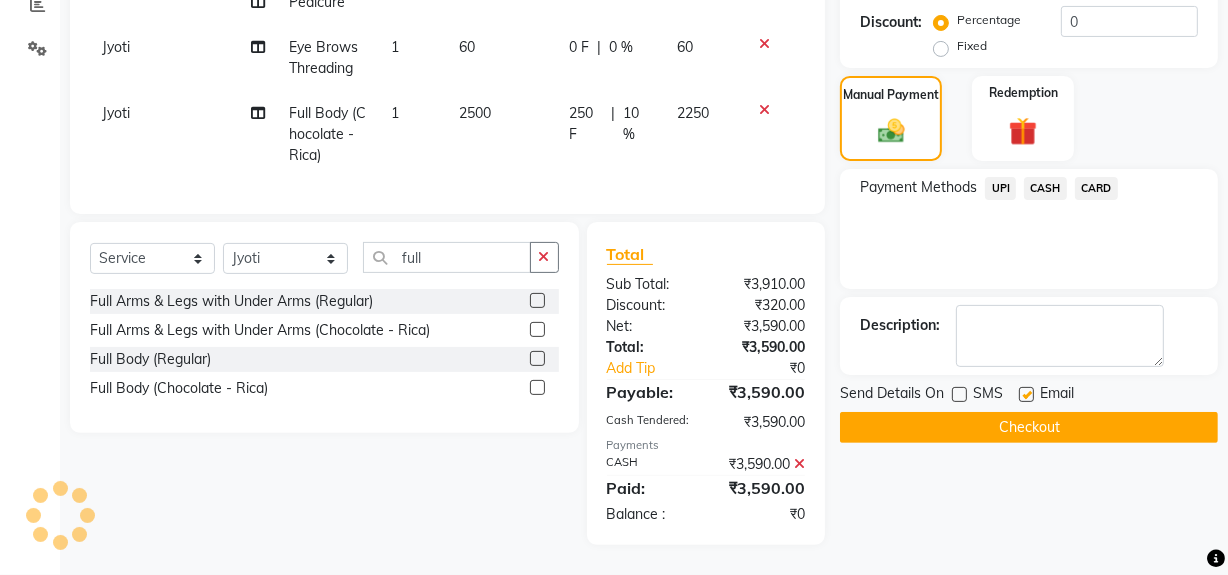 click 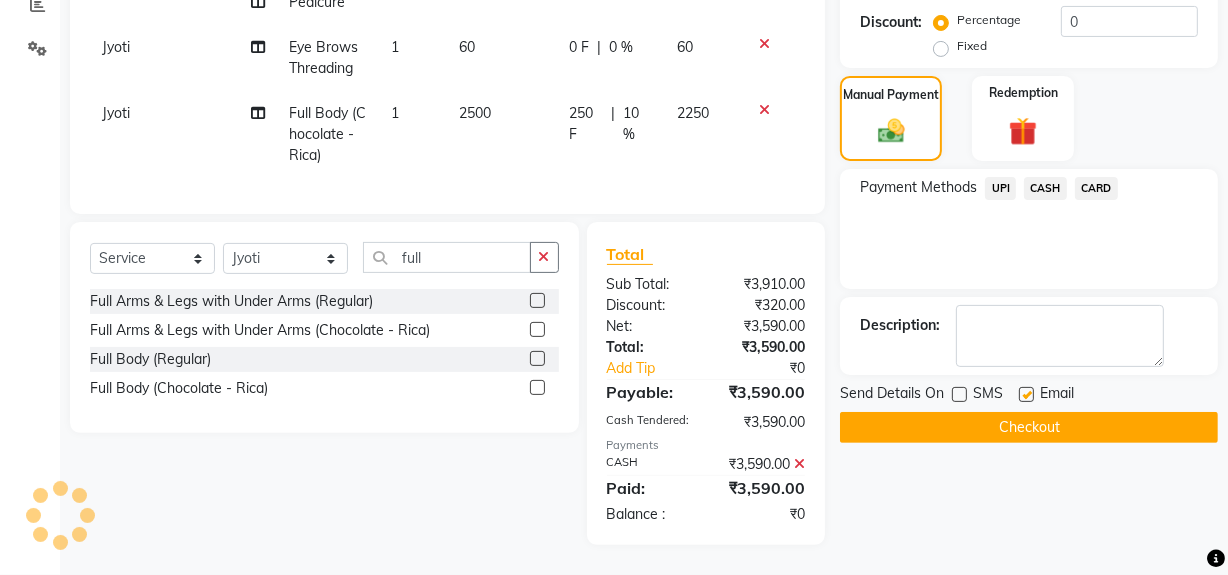 click at bounding box center [1025, 395] 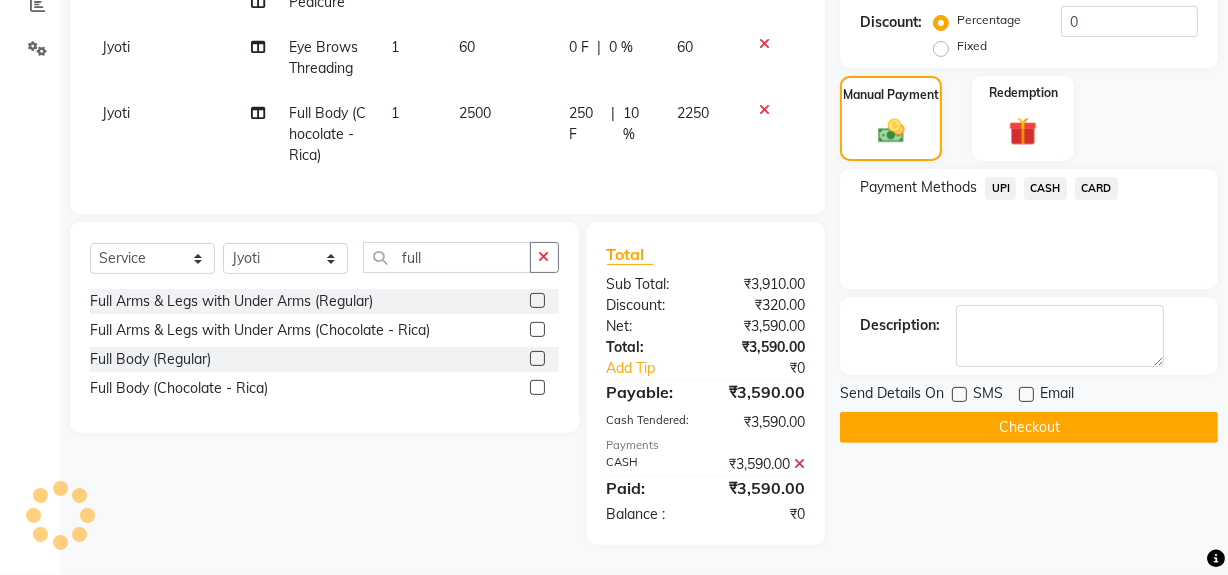 click on "Checkout" 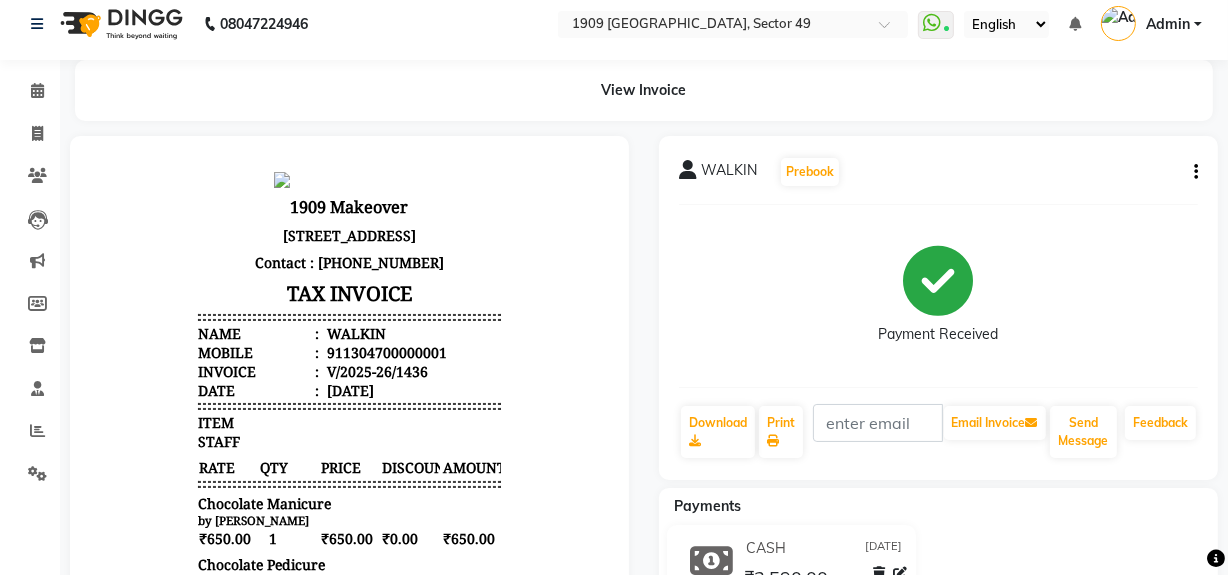 scroll, scrollTop: 0, scrollLeft: 0, axis: both 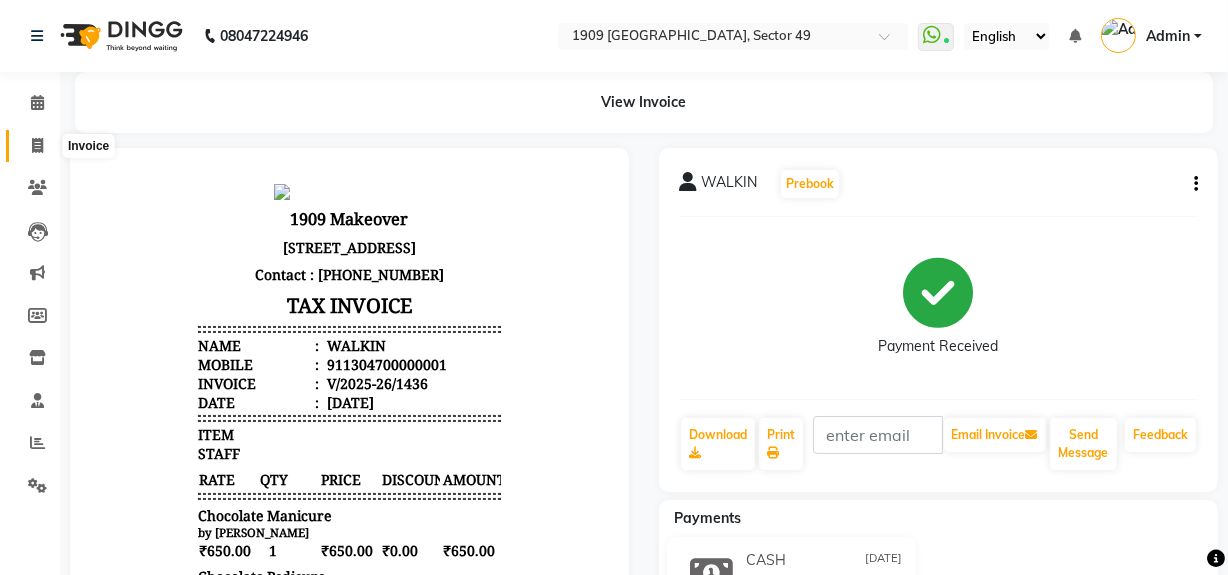click 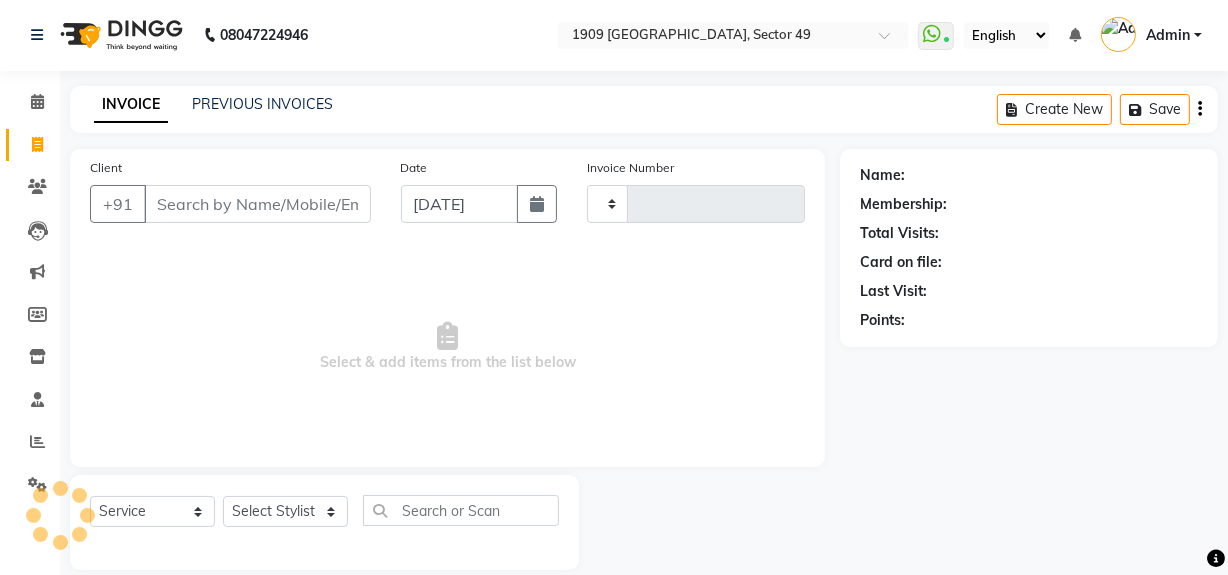 type on "1437" 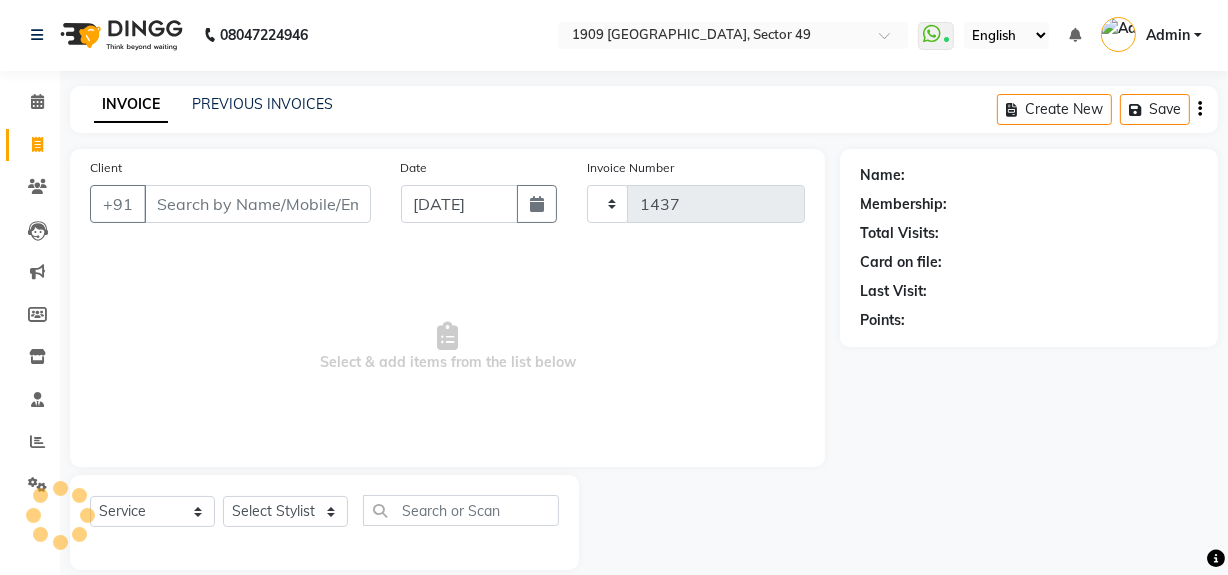 select on "6923" 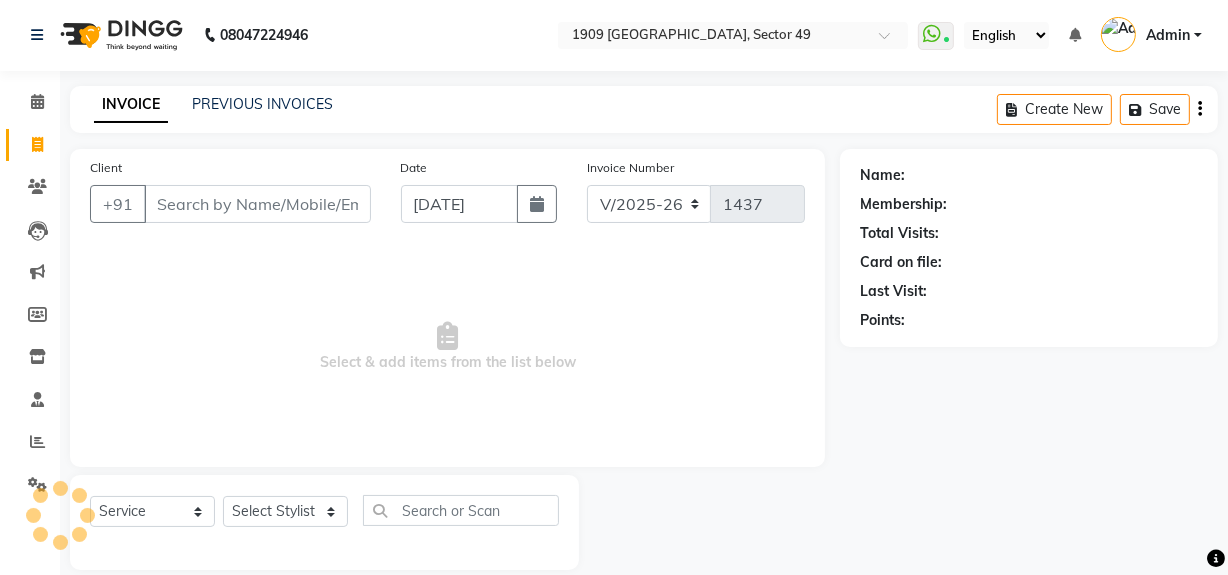 scroll, scrollTop: 26, scrollLeft: 0, axis: vertical 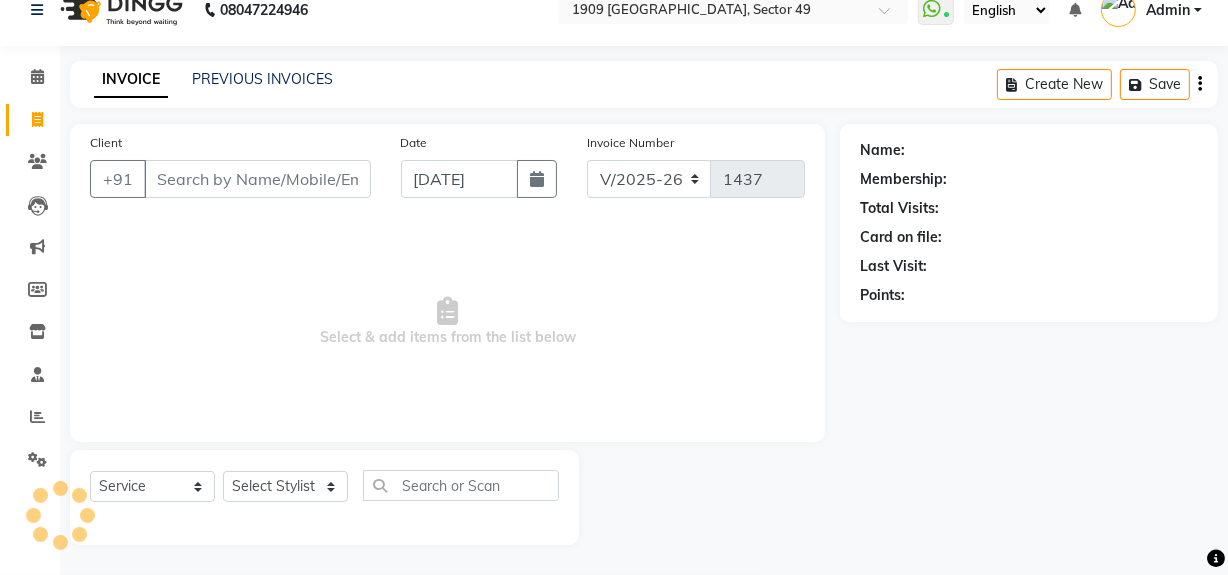 click on "Client" at bounding box center (257, 179) 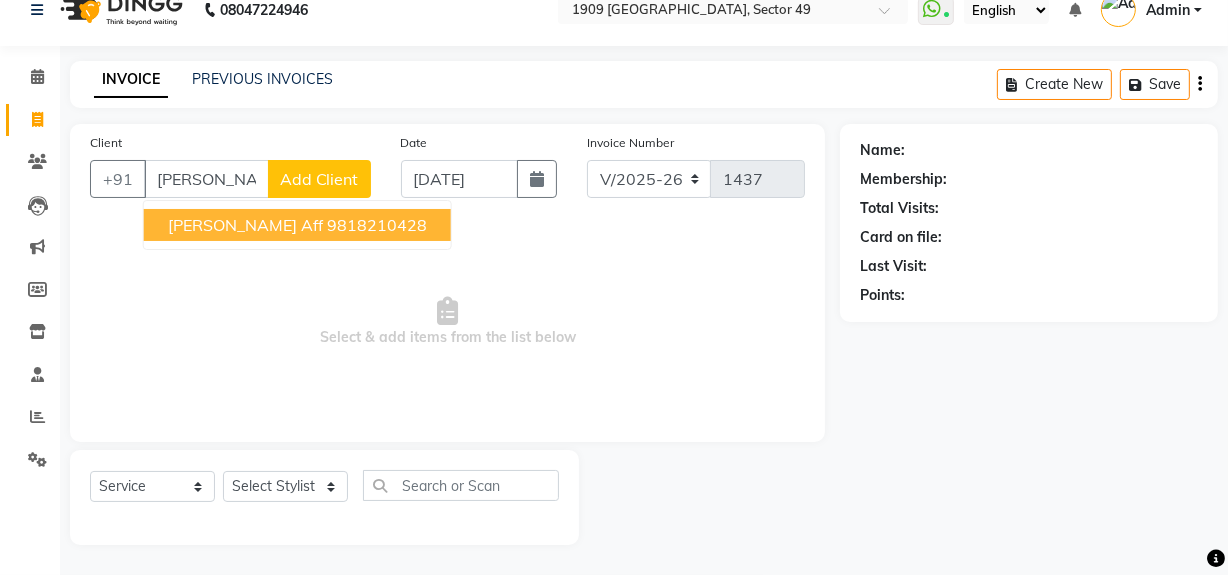 click on "Navneet Aff" at bounding box center [245, 225] 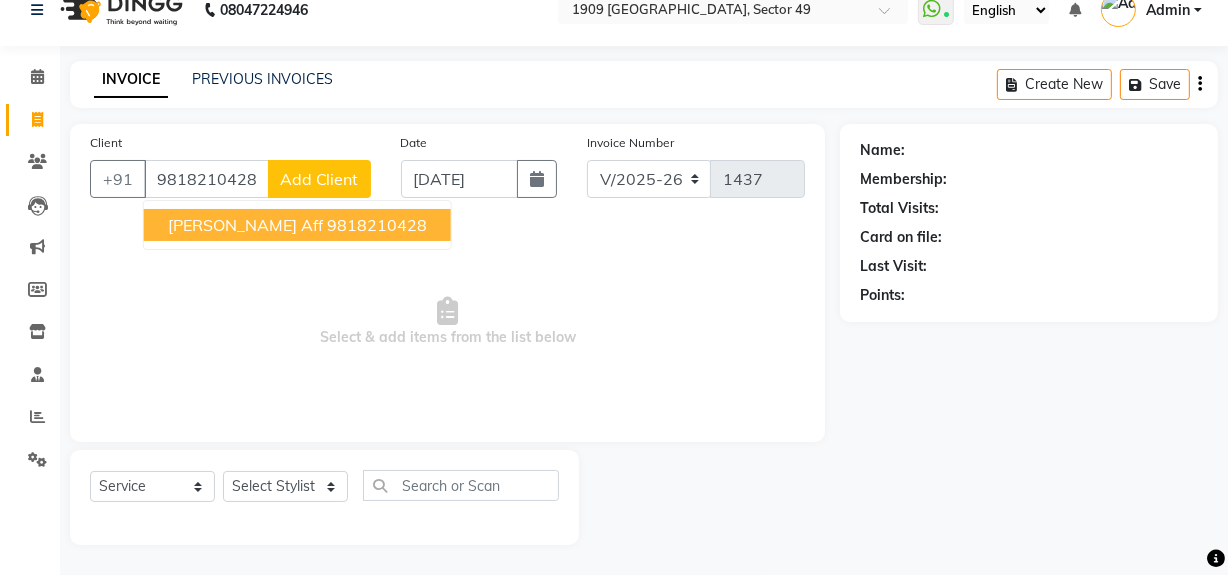 type on "9818210428" 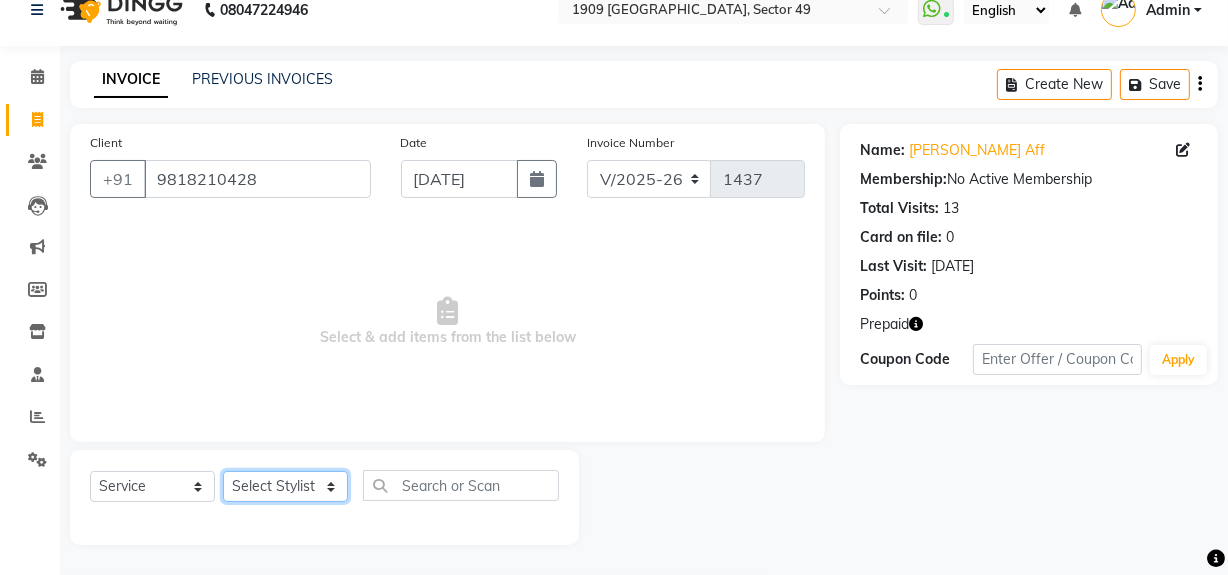 click on "Select Stylist Abdul Ahmed Arif Harun House Sale Jyoti Nisha Rehaan Ujjwal Umesh Veer vikram mehta Vishal" 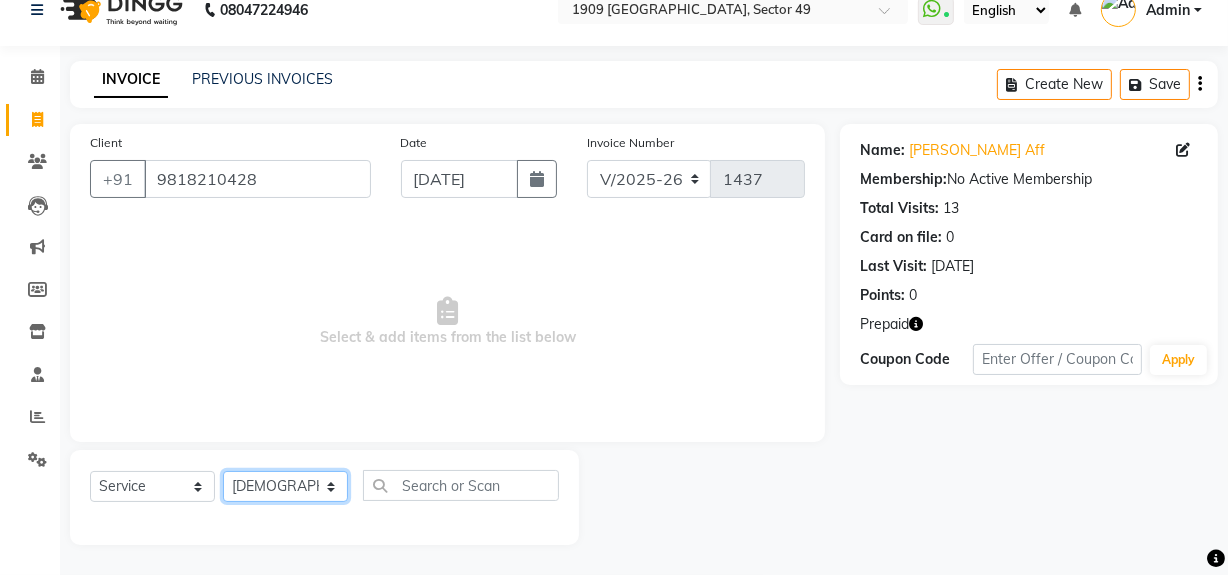 click on "Select Stylist Abdul Ahmed Arif Harun House Sale Jyoti Nisha Rehaan Ujjwal Umesh Veer vikram mehta Vishal" 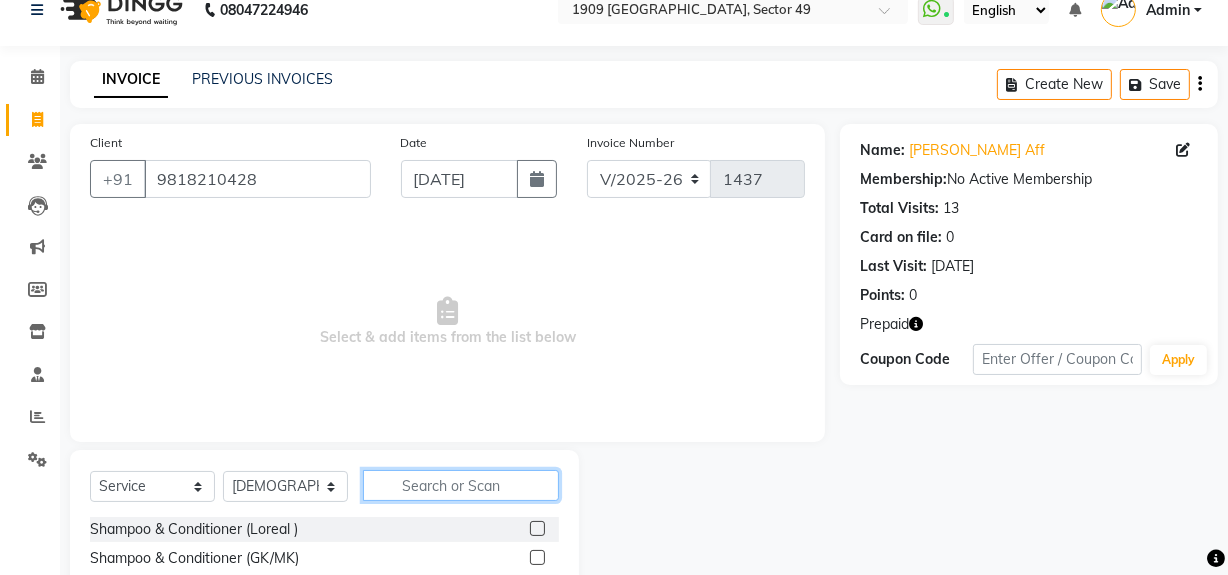 click 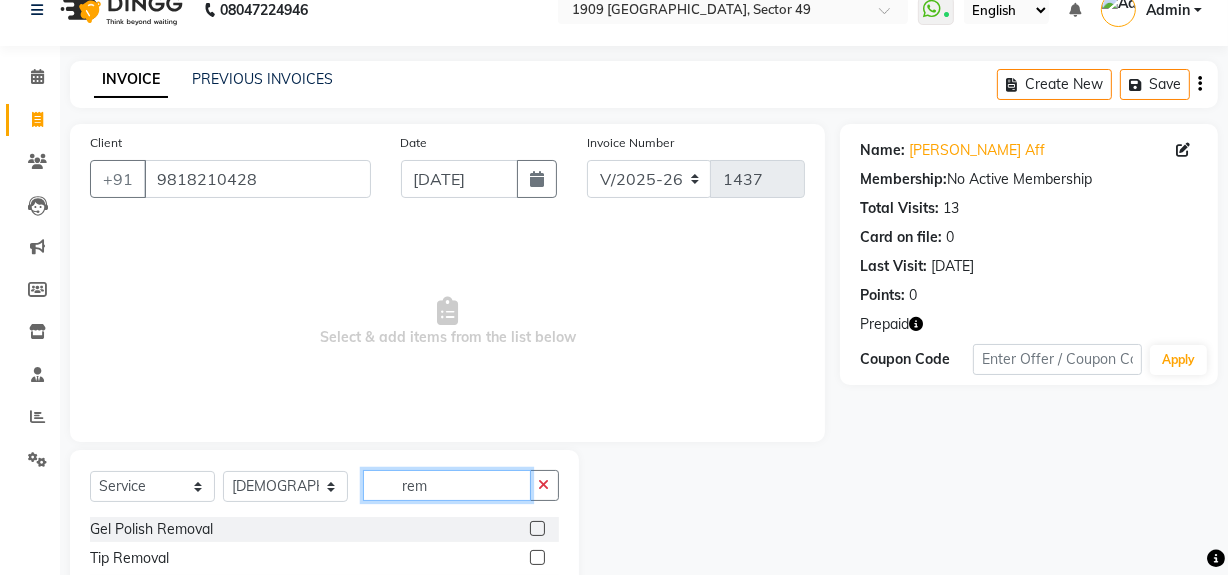 type on "rem" 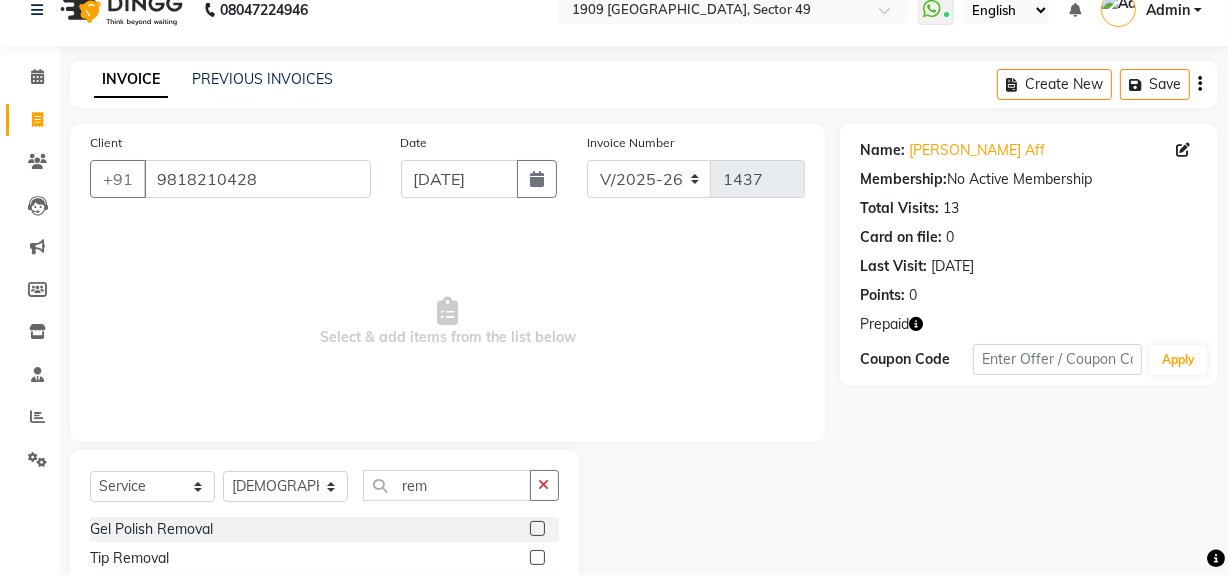 click 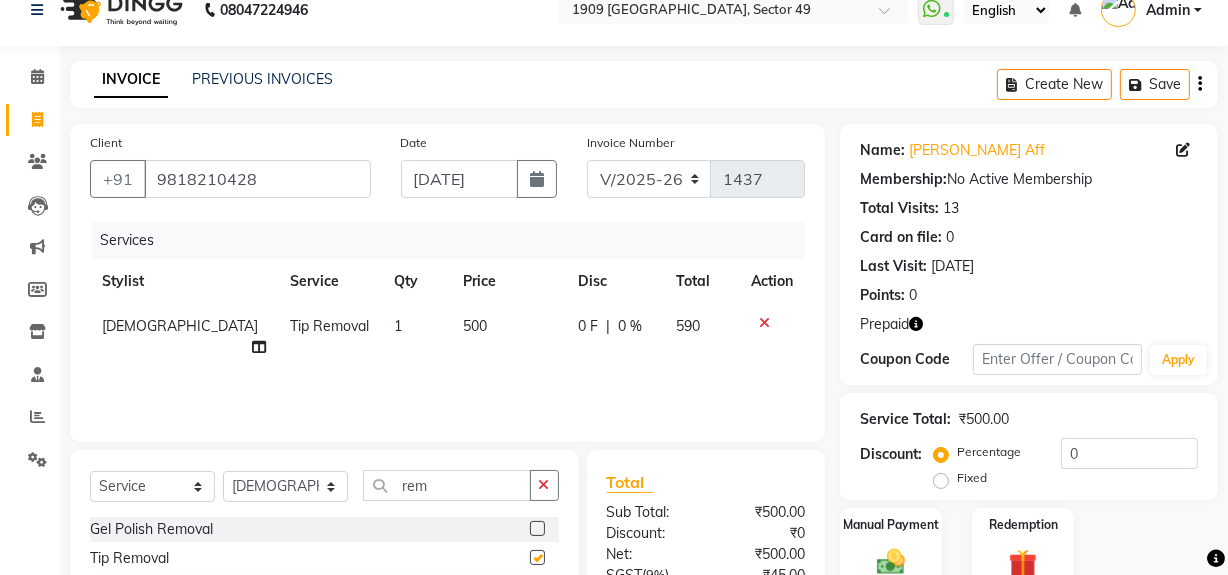 checkbox on "false" 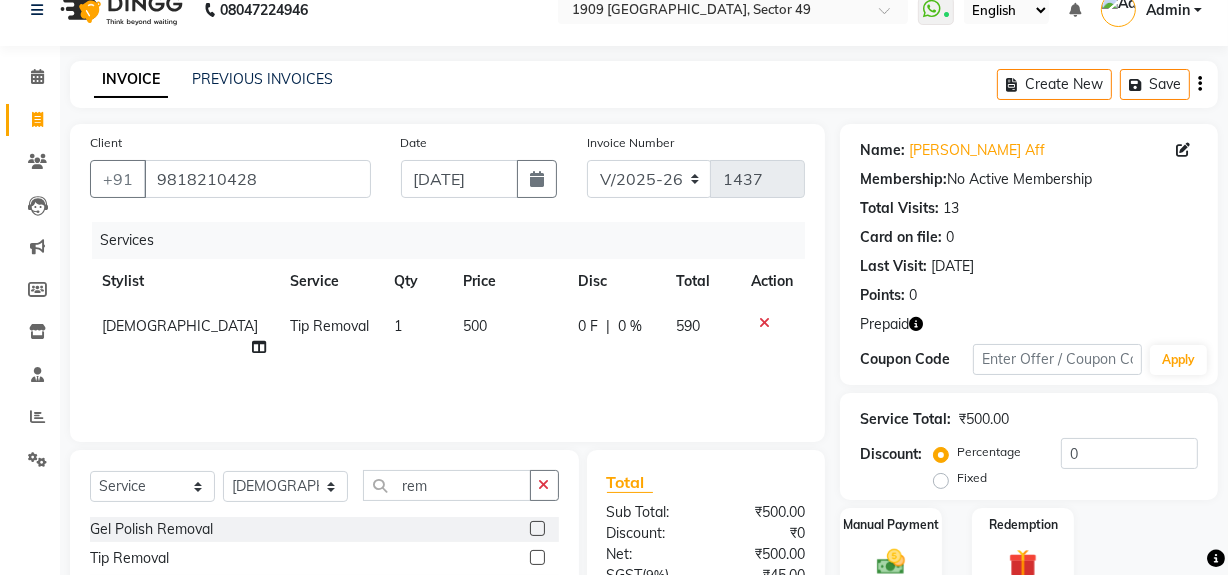 scroll, scrollTop: 225, scrollLeft: 0, axis: vertical 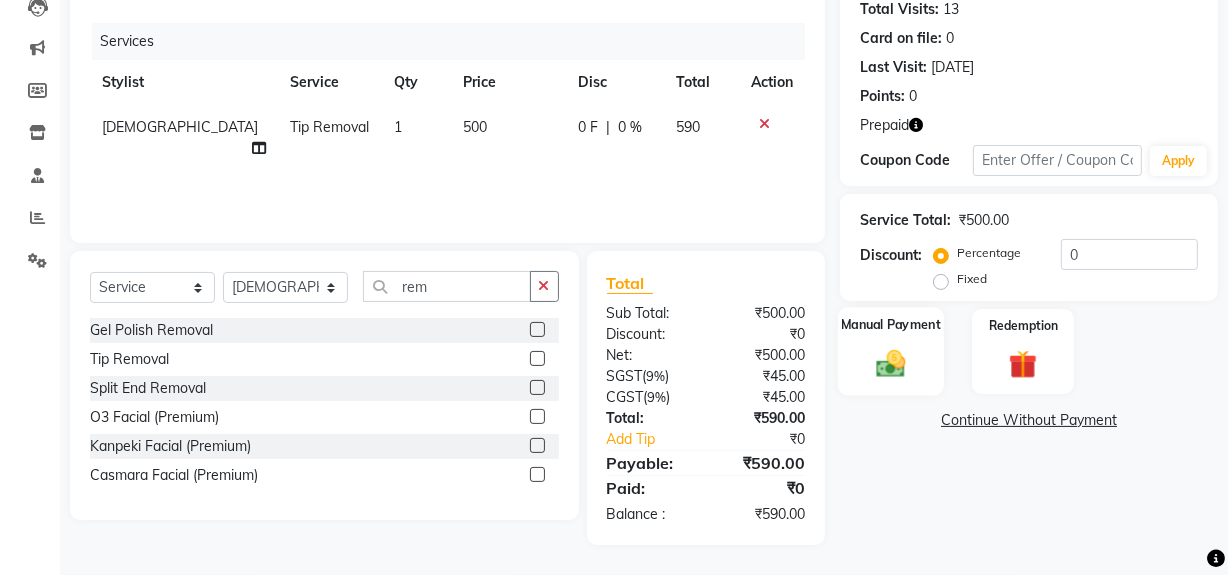 click 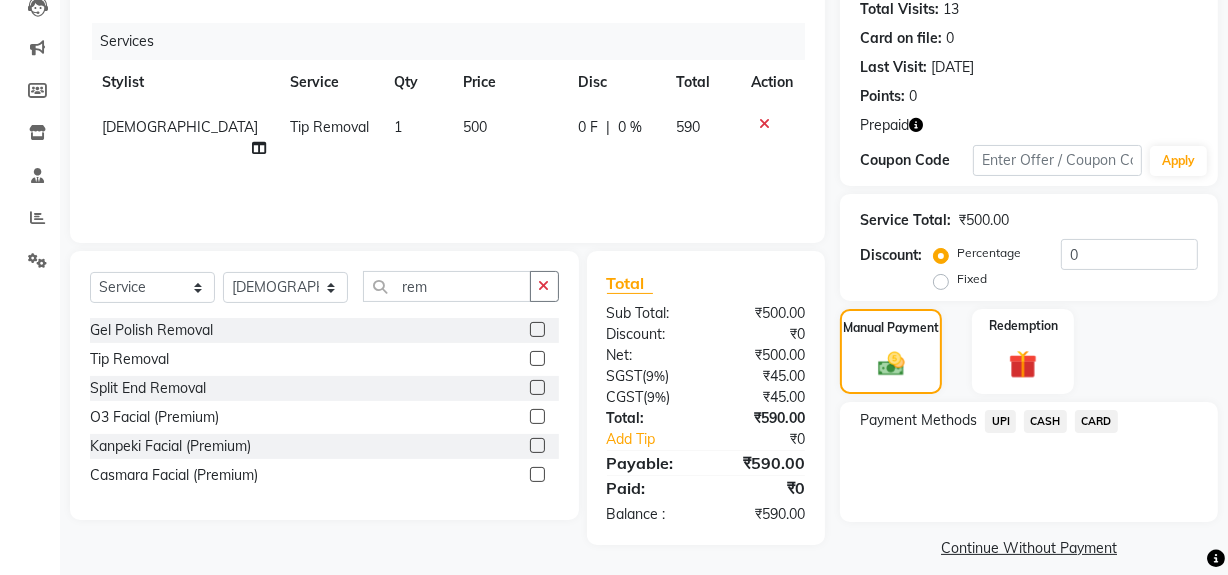 click on "CARD" 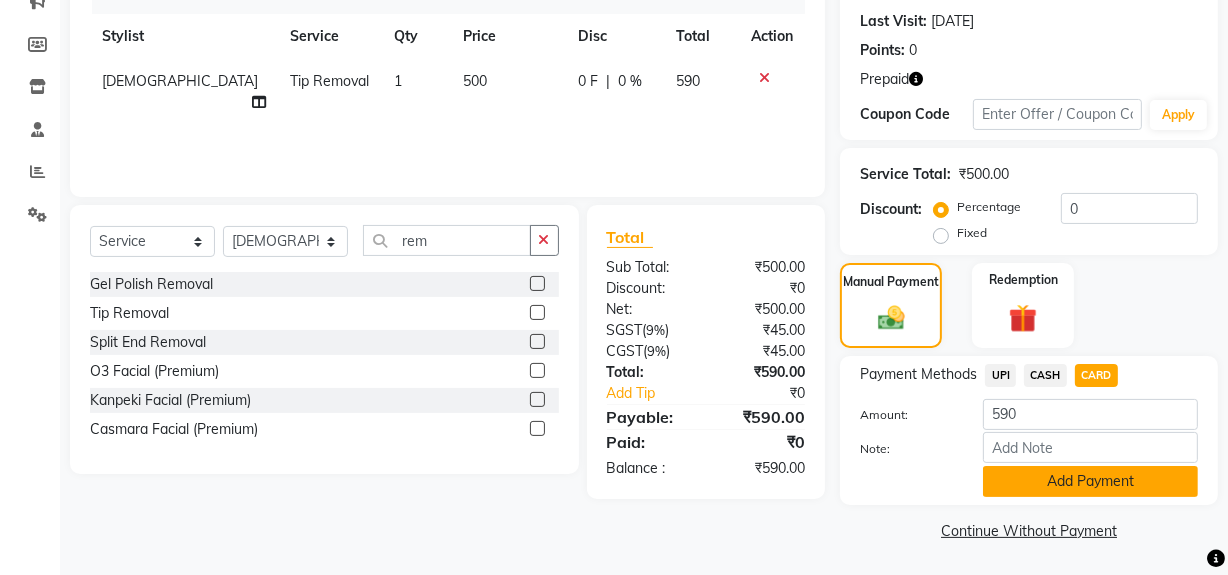 drag, startPoint x: 1110, startPoint y: 485, endPoint x: 1240, endPoint y: 405, distance: 152.64337 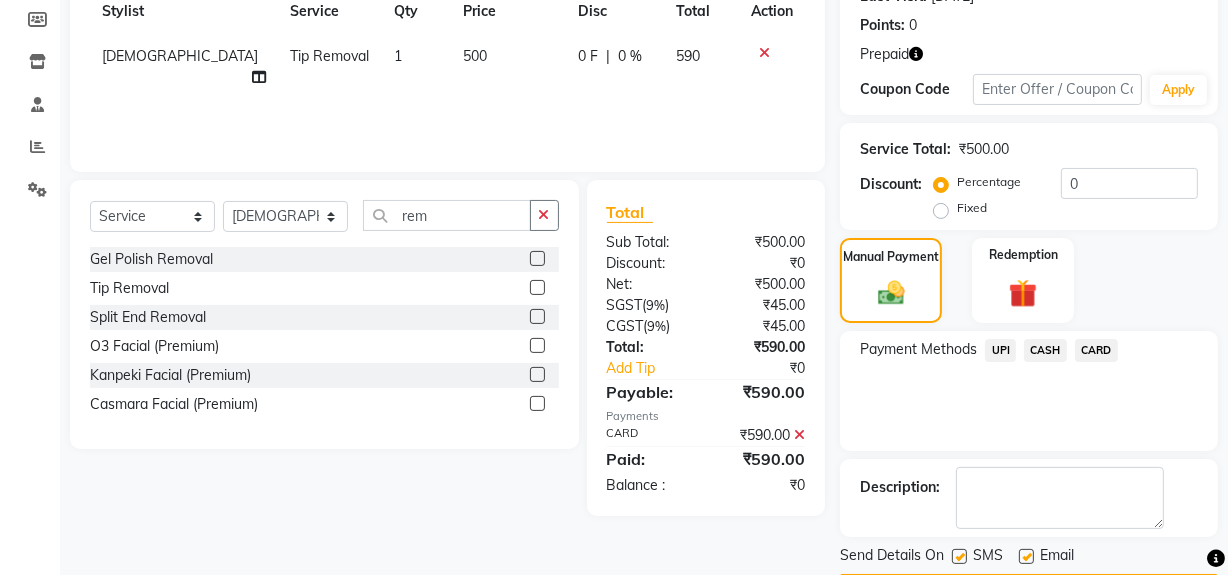 scroll, scrollTop: 354, scrollLeft: 0, axis: vertical 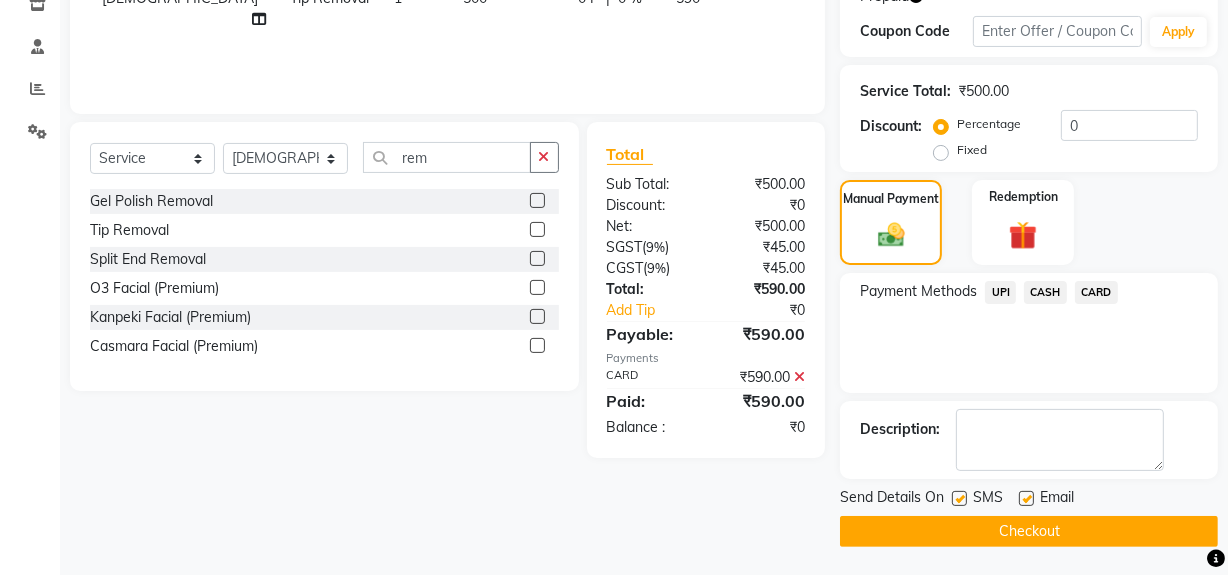 click 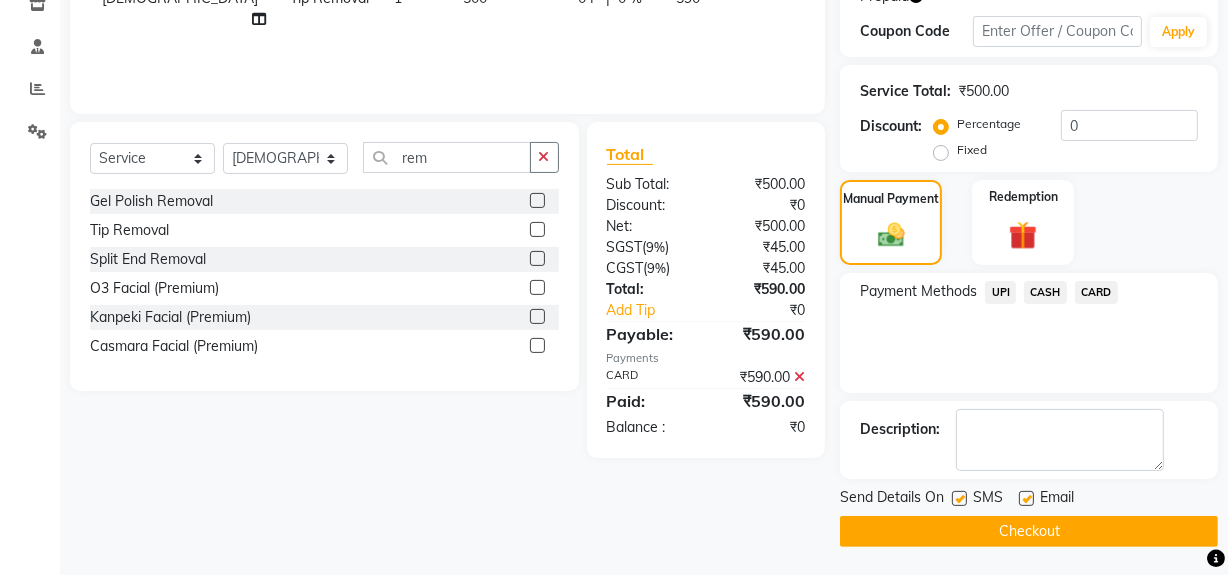 click at bounding box center (958, 499) 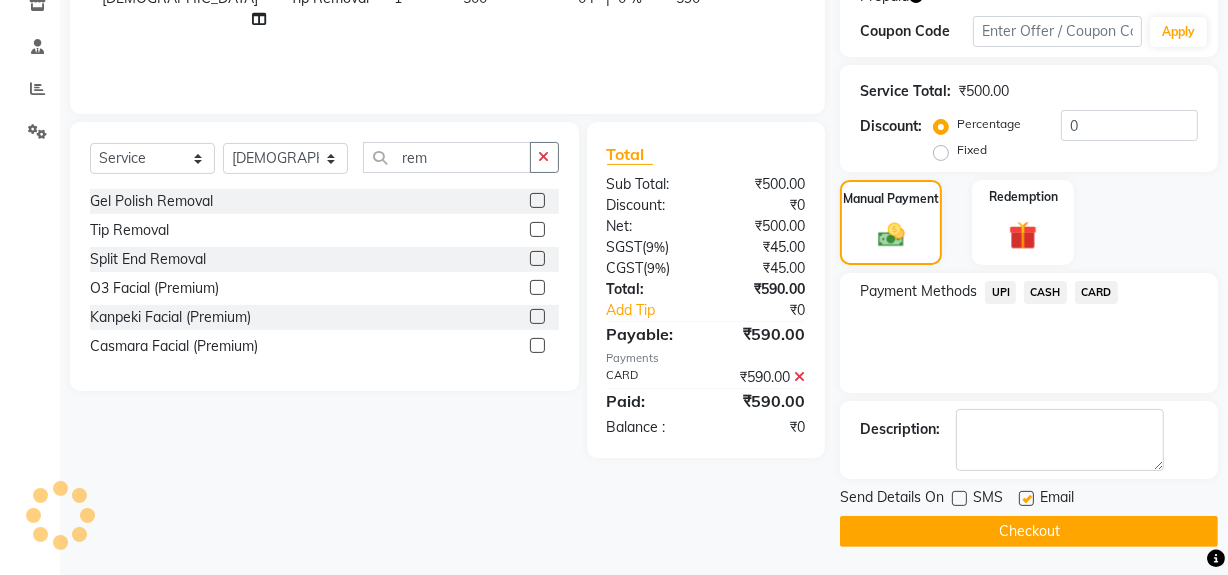 drag, startPoint x: 959, startPoint y: 518, endPoint x: 765, endPoint y: 487, distance: 196.4612 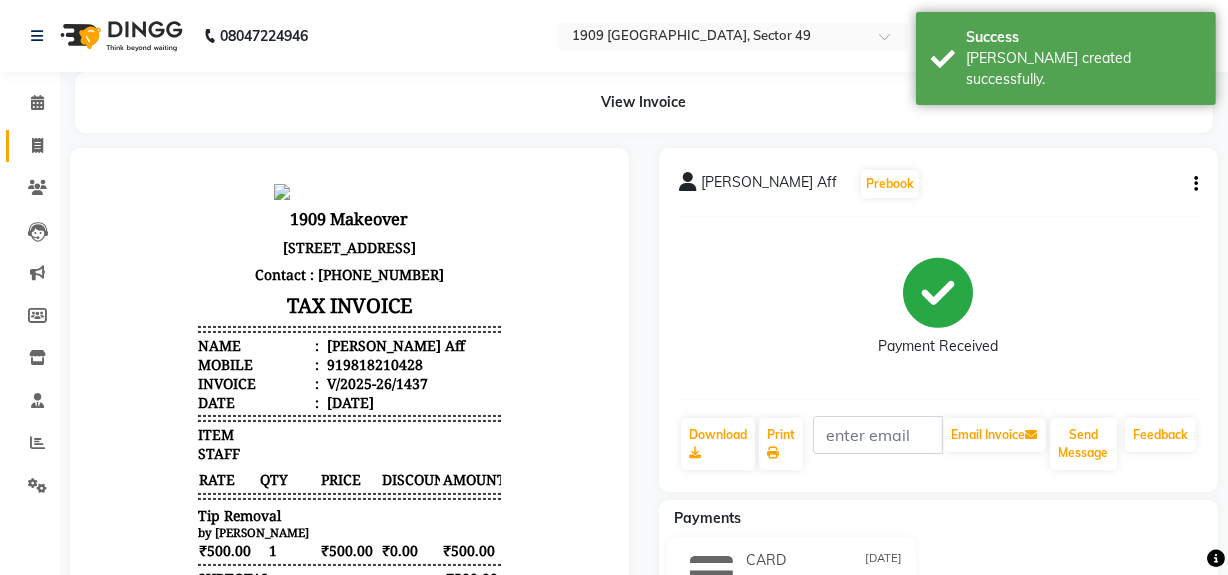 scroll, scrollTop: 0, scrollLeft: 0, axis: both 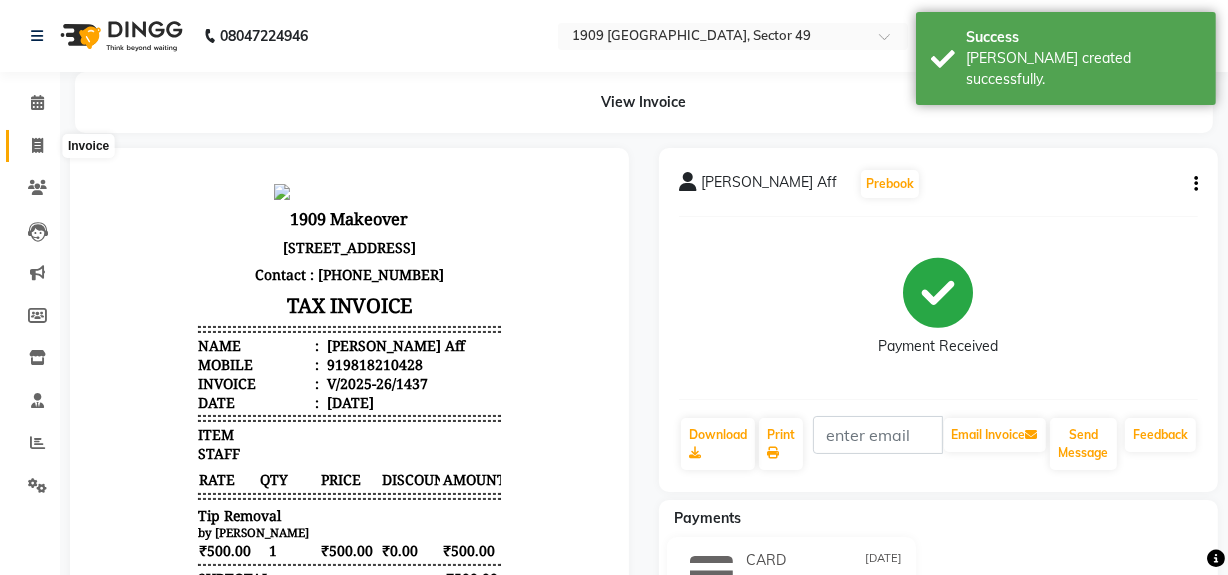 click 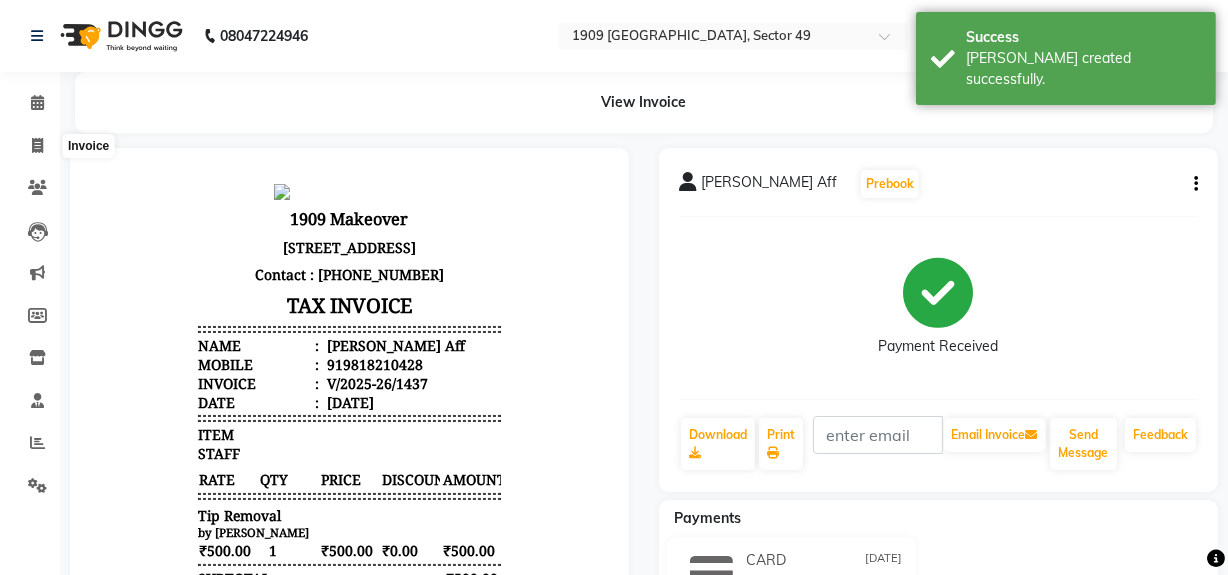 select on "6923" 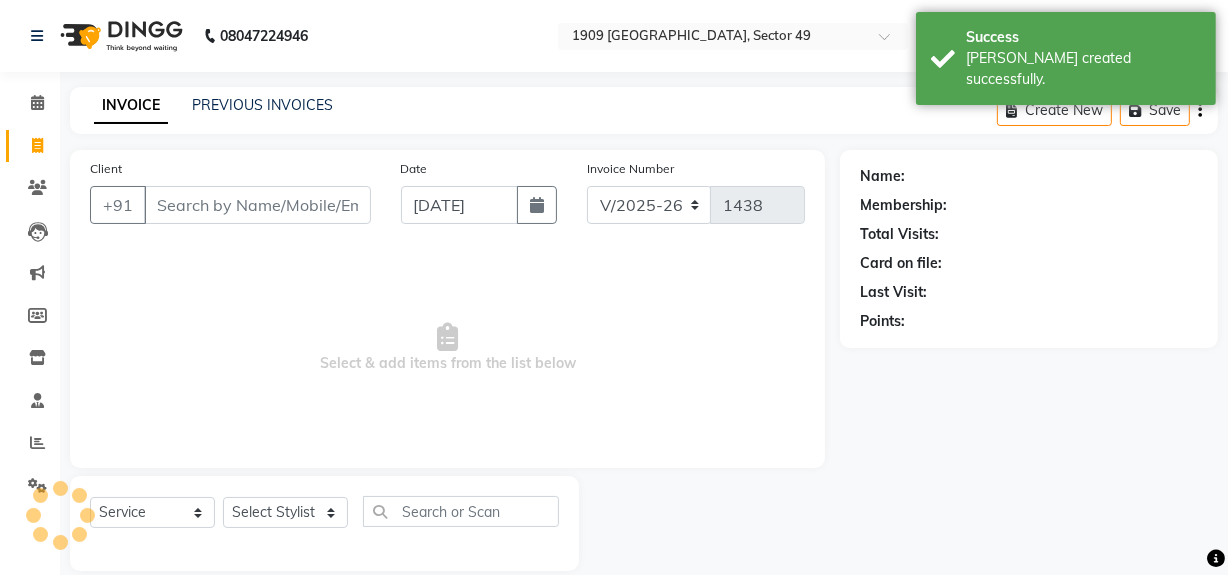 scroll, scrollTop: 26, scrollLeft: 0, axis: vertical 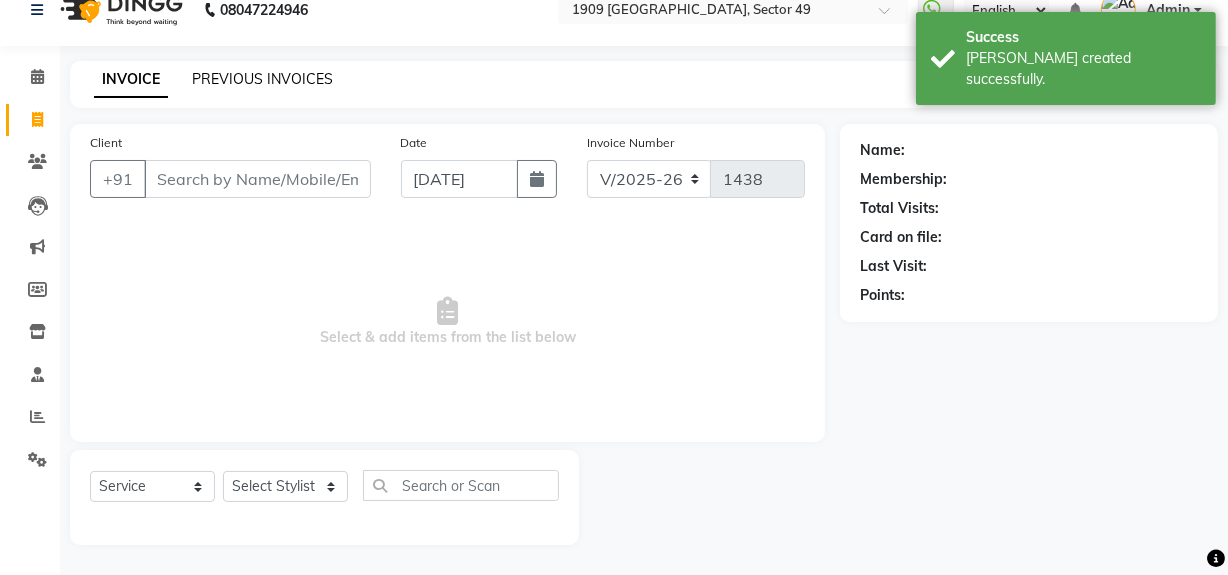 click on "PREVIOUS INVOICES" 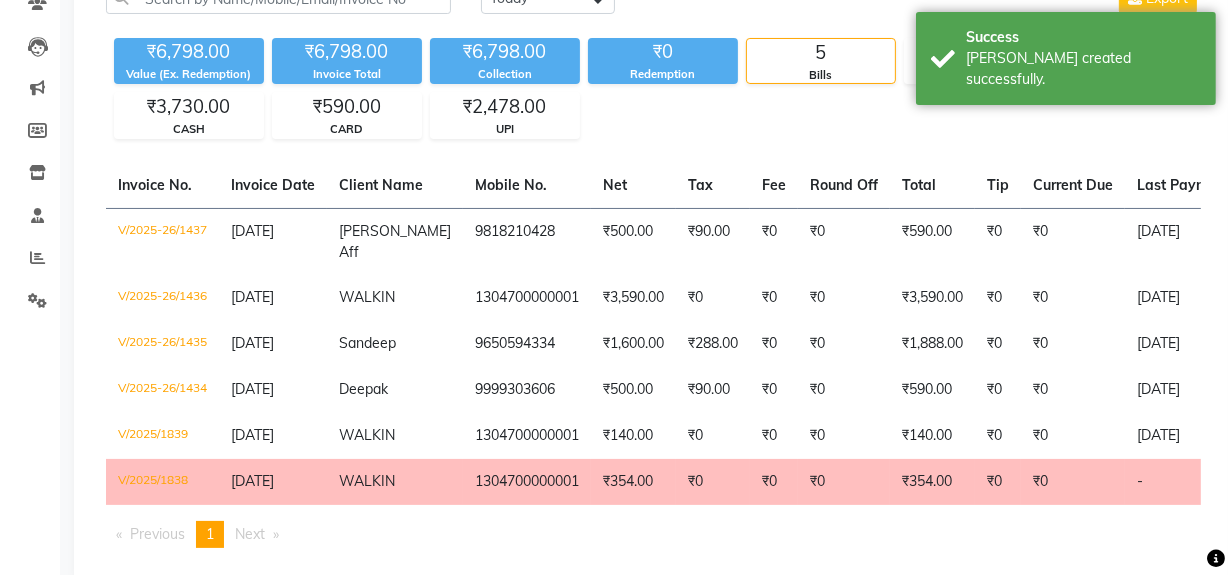 scroll, scrollTop: 218, scrollLeft: 0, axis: vertical 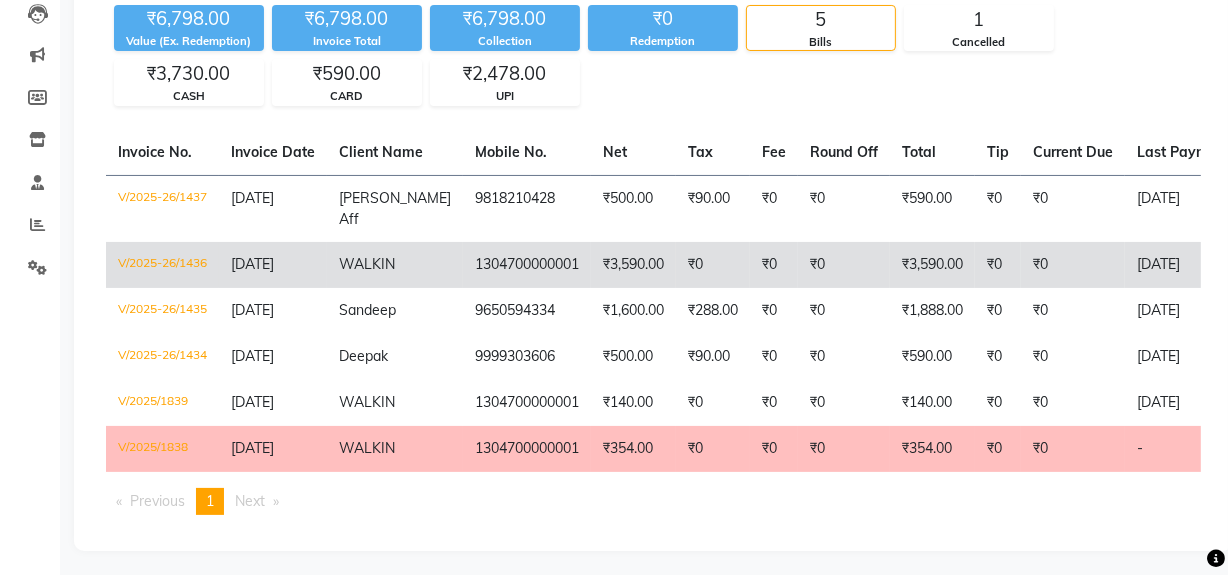 click on "₹0" 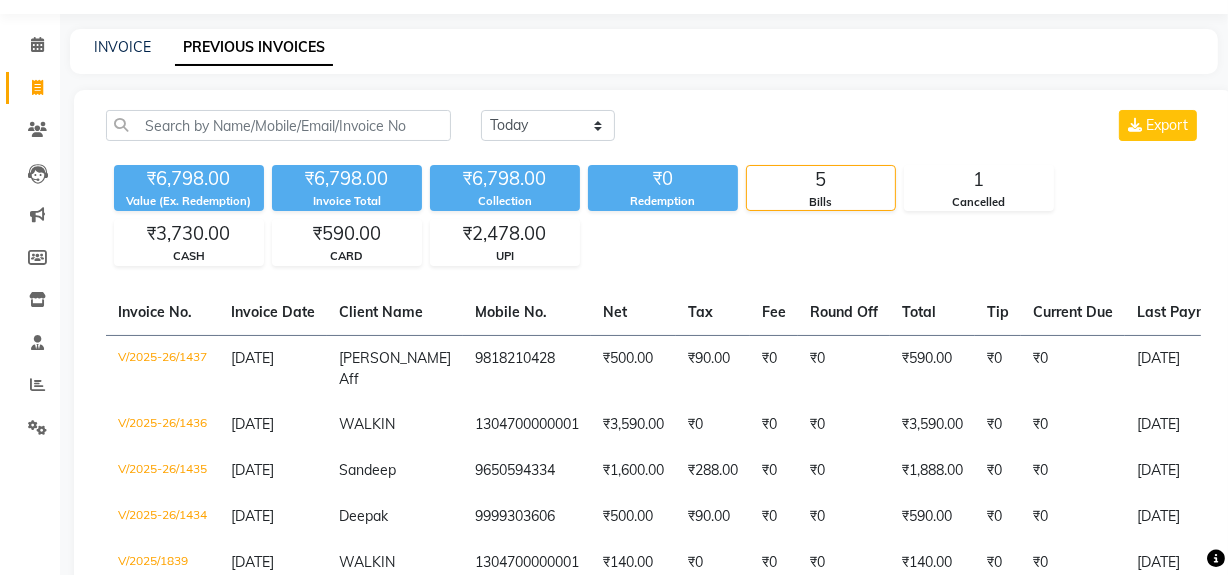 scroll, scrollTop: 55, scrollLeft: 0, axis: vertical 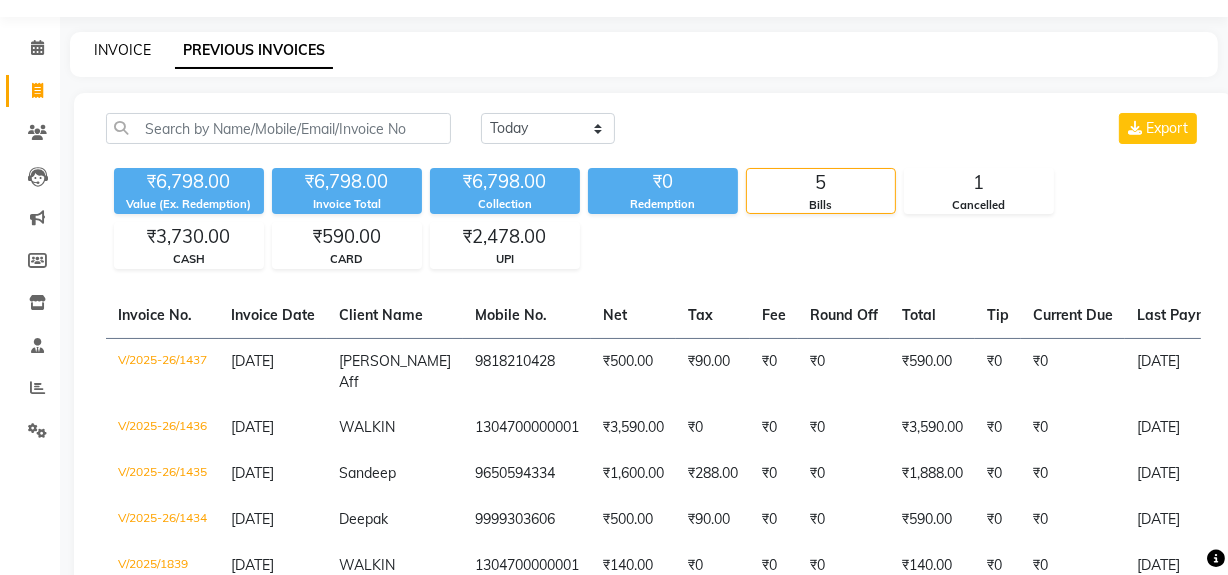 click on "INVOICE" 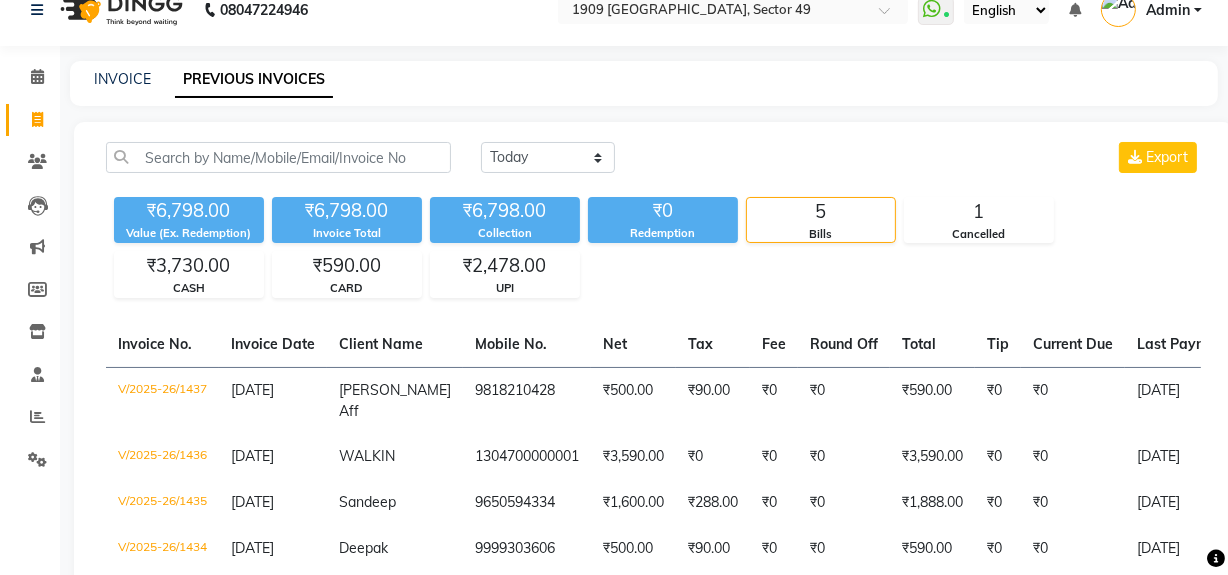 select on "service" 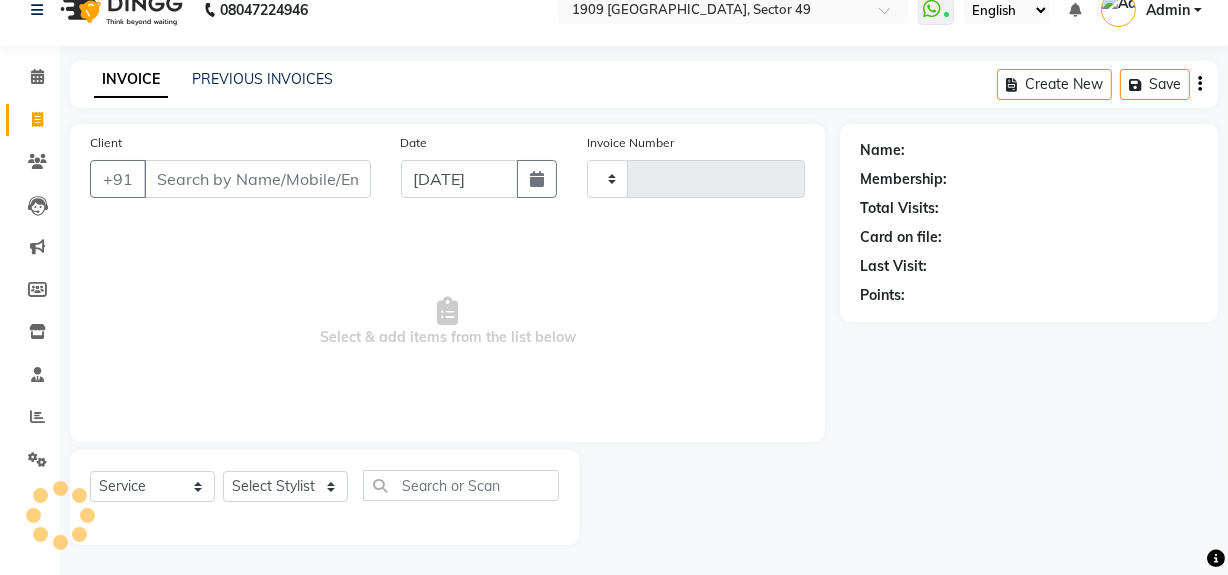 type on "1438" 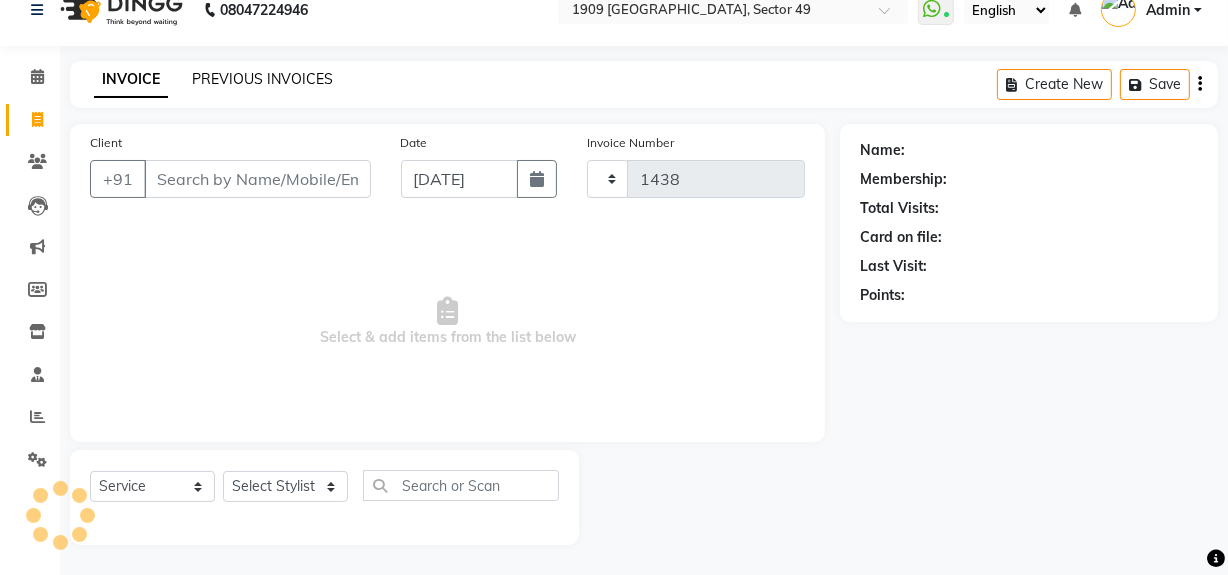 select on "6923" 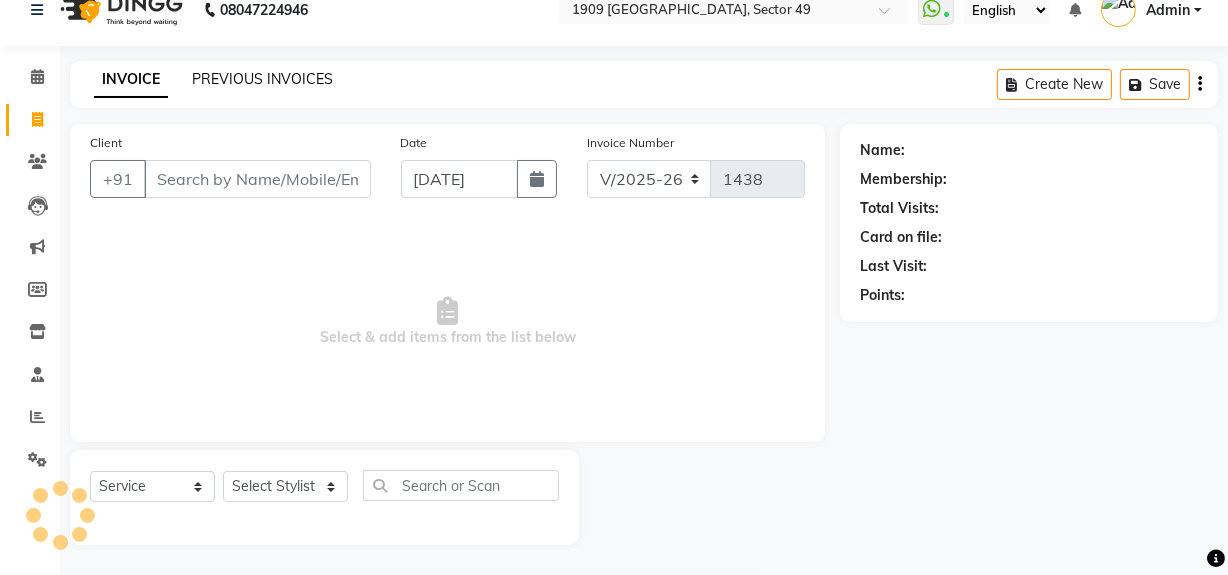 click on "PREVIOUS INVOICES" 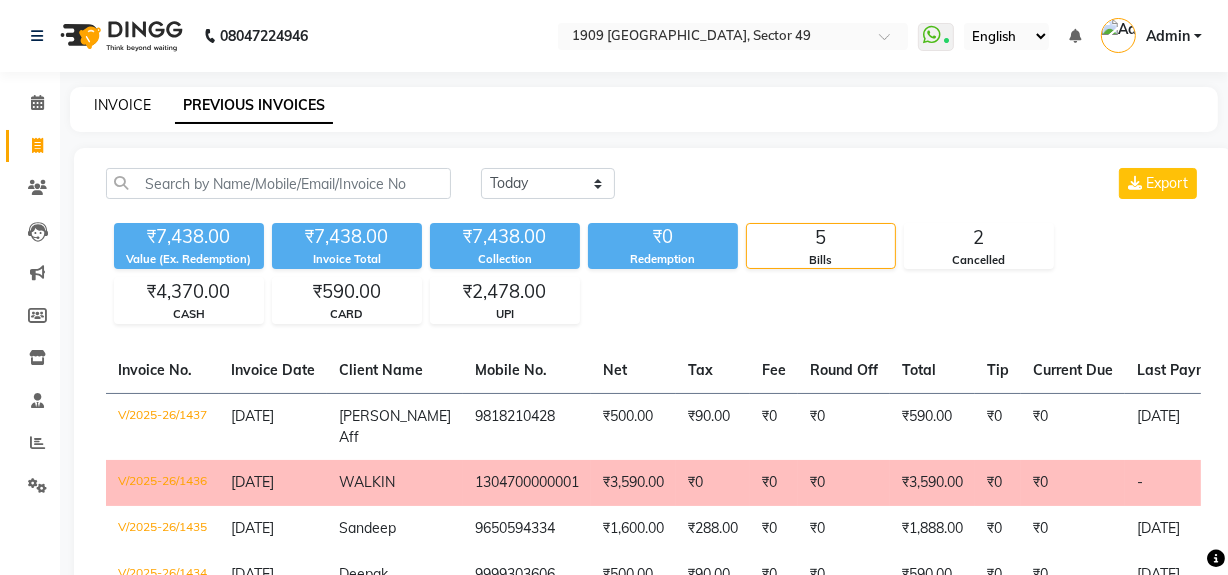 click on "INVOICE" 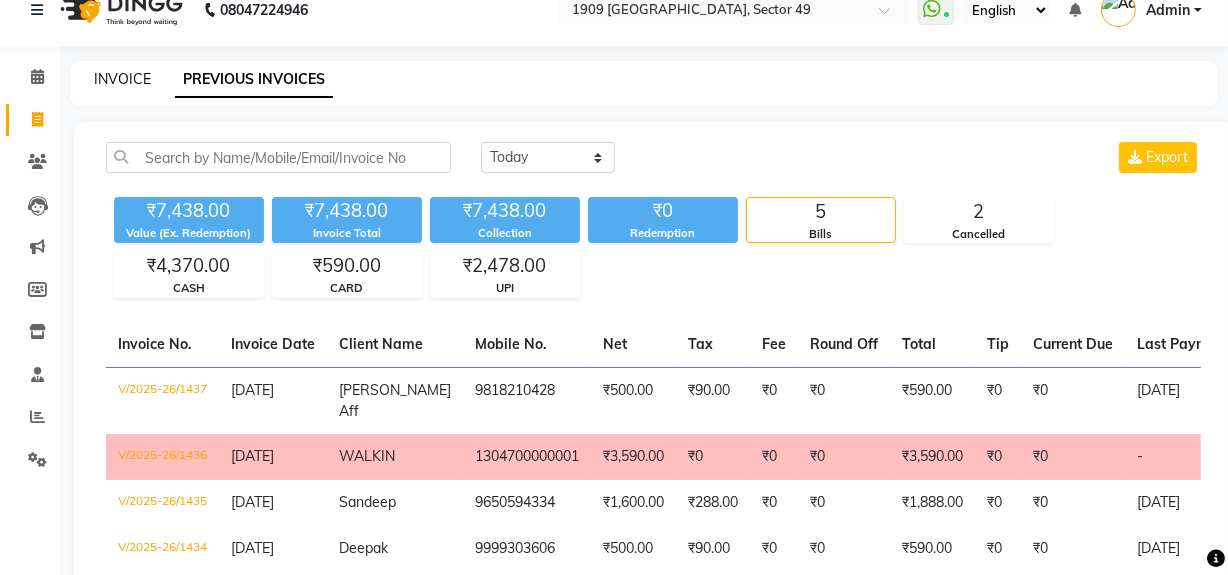 select on "service" 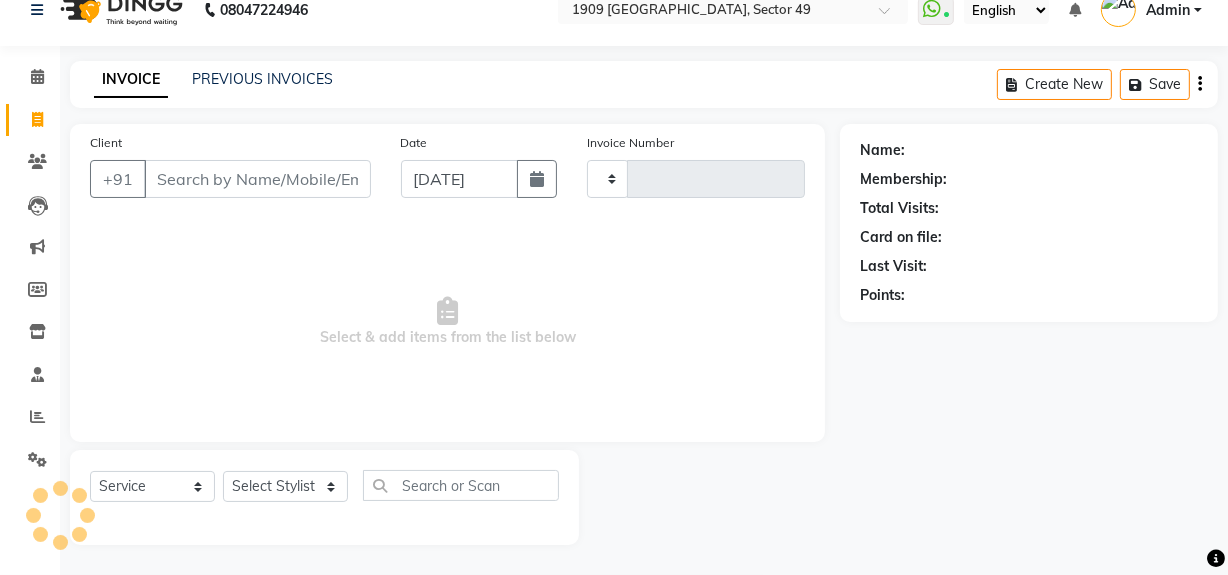 type on "1438" 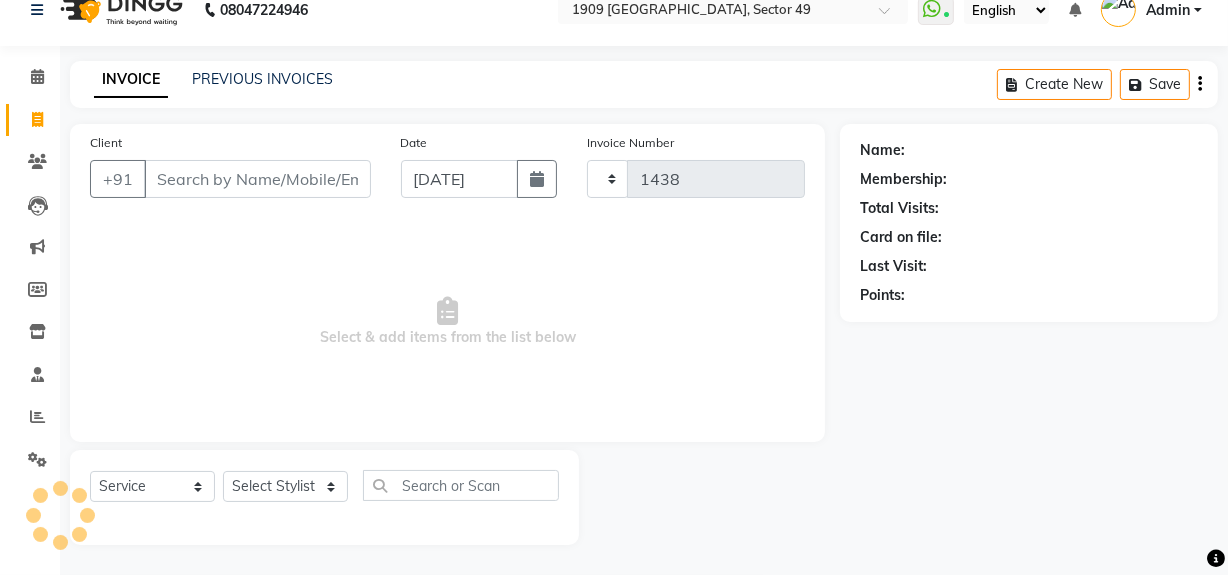 select on "6923" 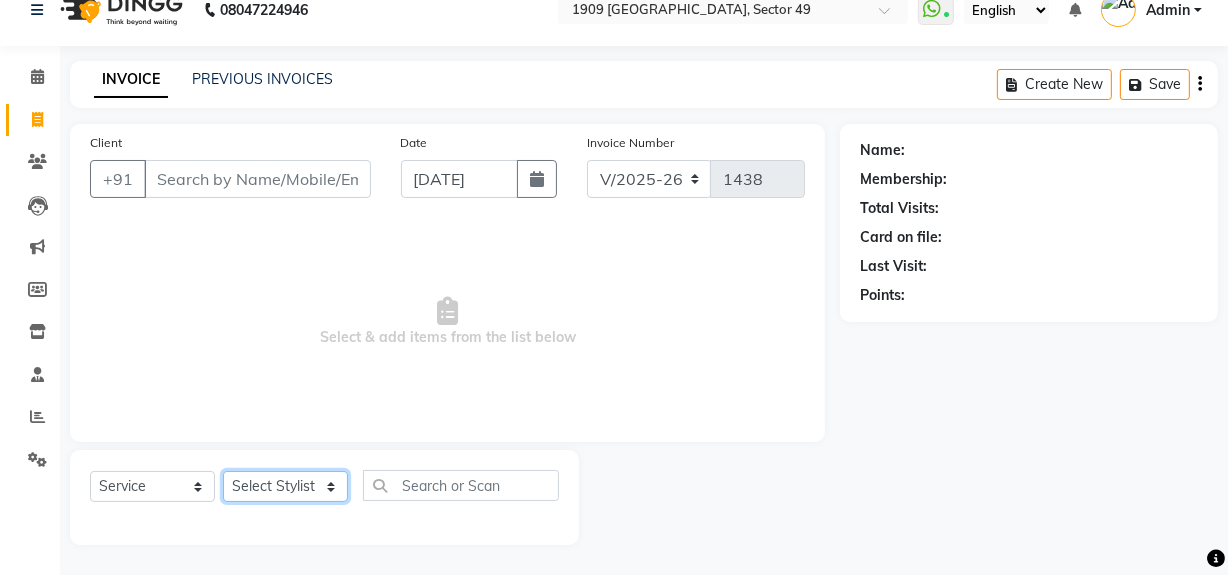 click on "Select Stylist Abdul Ahmed Arif Harun House Sale Jyoti Nisha Rehaan Ujjwal Umesh Veer vikram mehta Vishal" 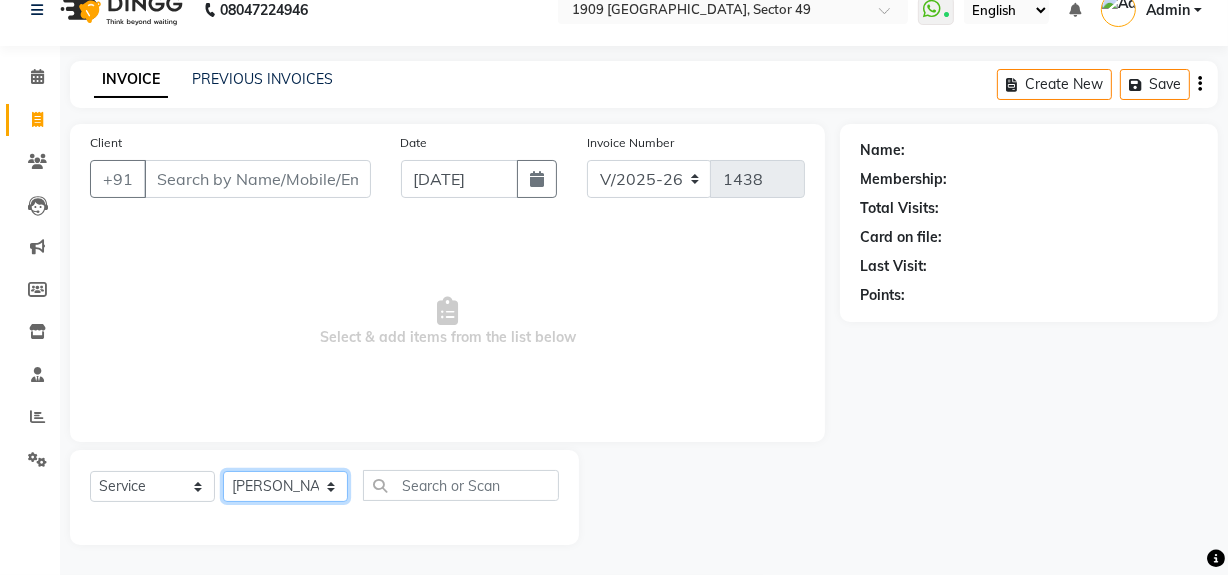 click on "Select Stylist Abdul Ahmed Arif Harun House Sale Jyoti Nisha Rehaan Ujjwal Umesh Veer vikram mehta Vishal" 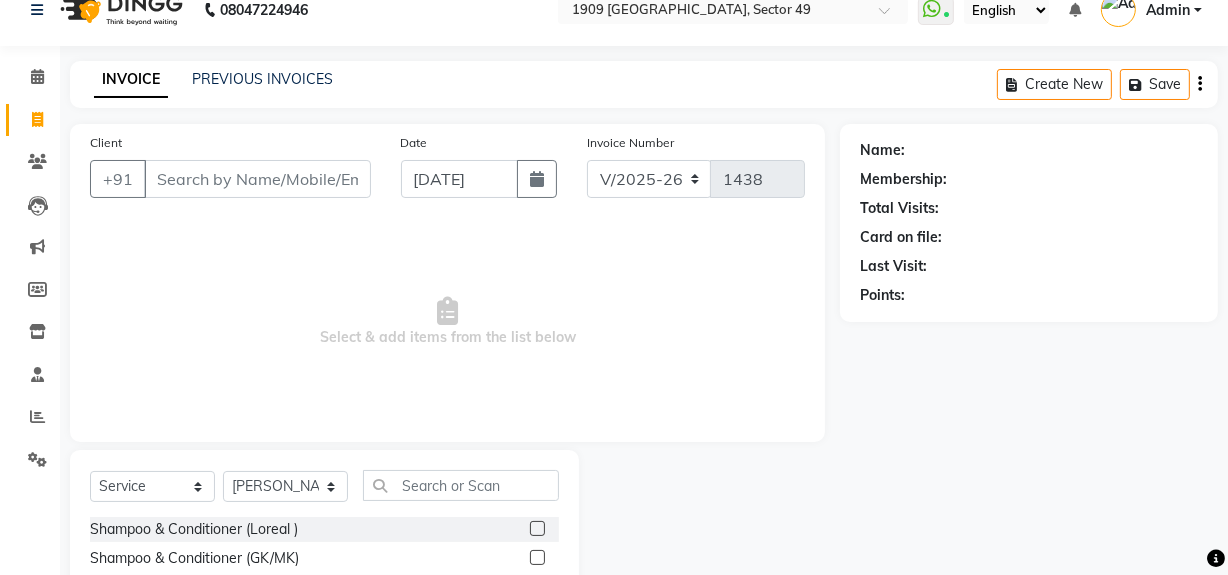 click 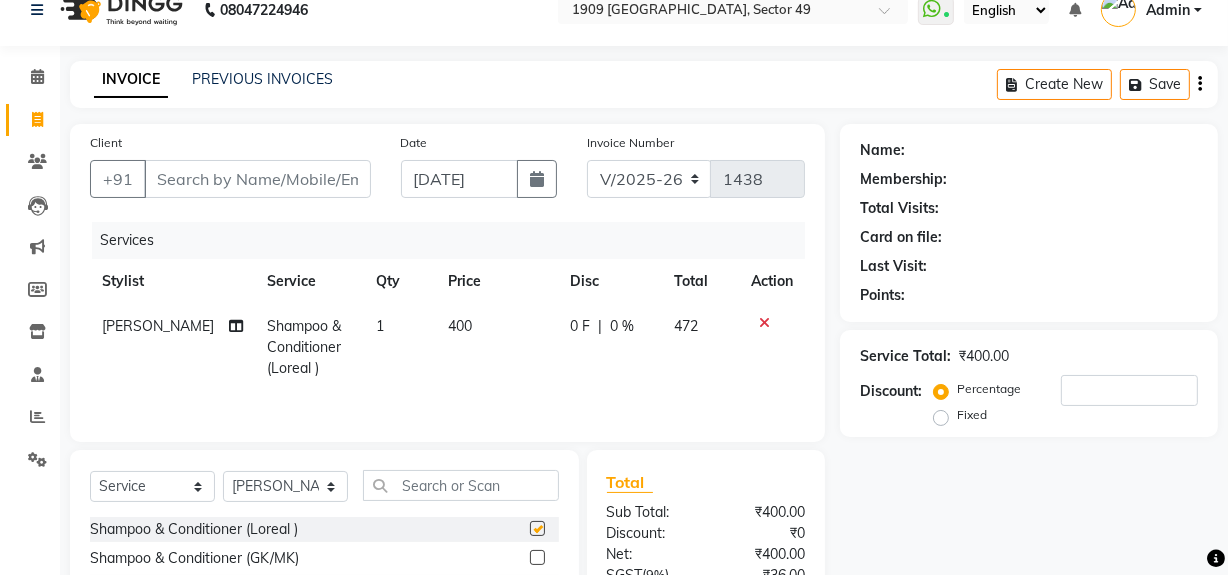 checkbox on "false" 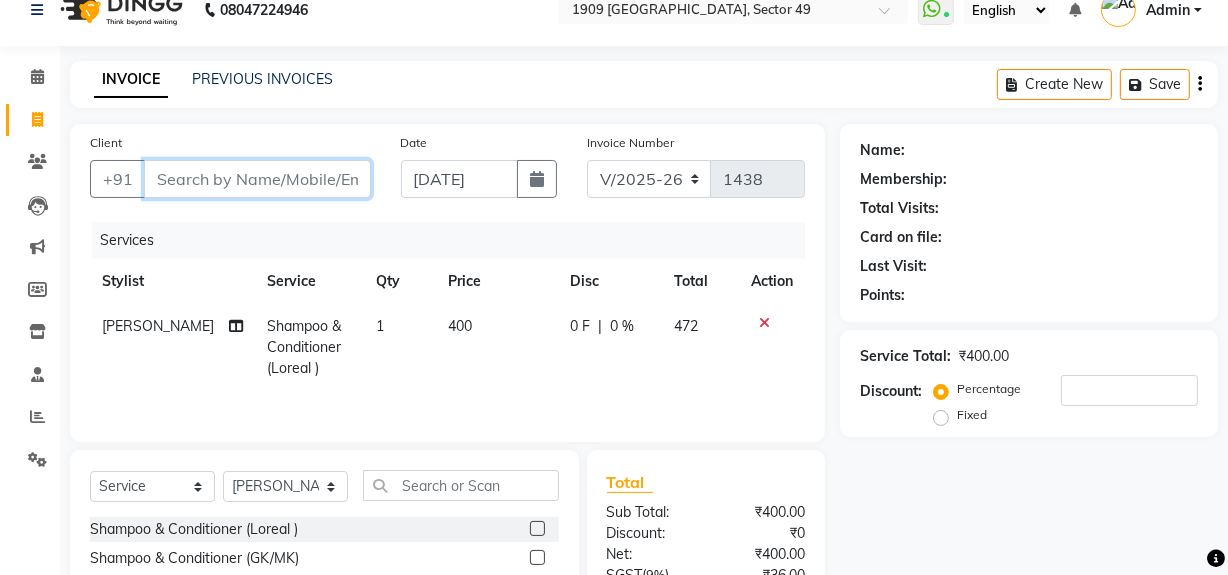 click on "Client" at bounding box center [257, 179] 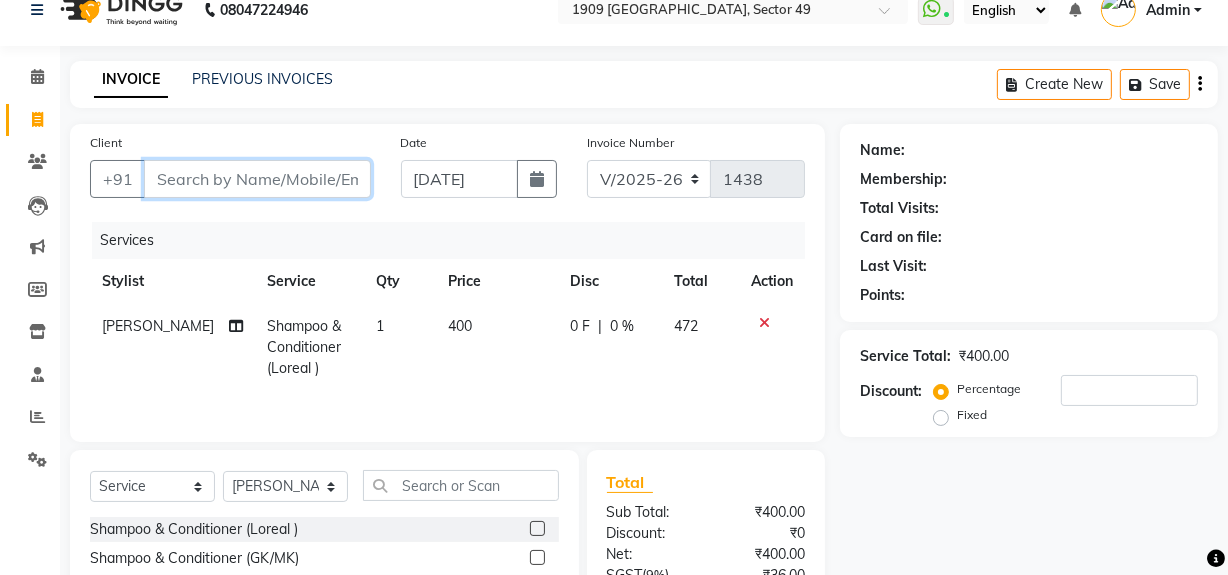 click on "Client" at bounding box center (257, 179) 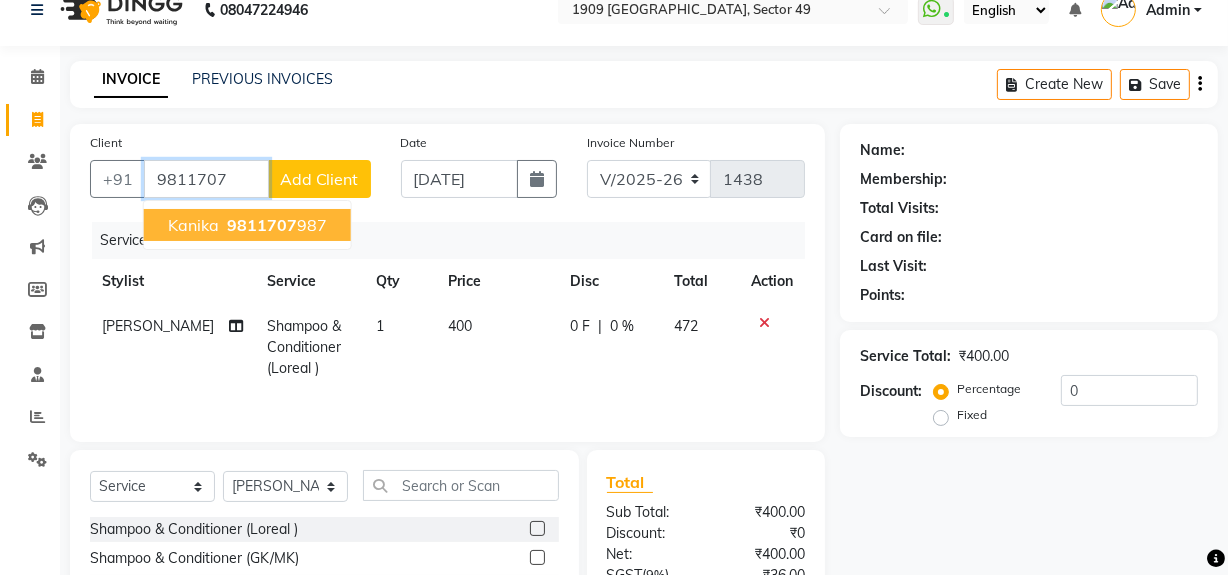 click on "9811707" at bounding box center (262, 225) 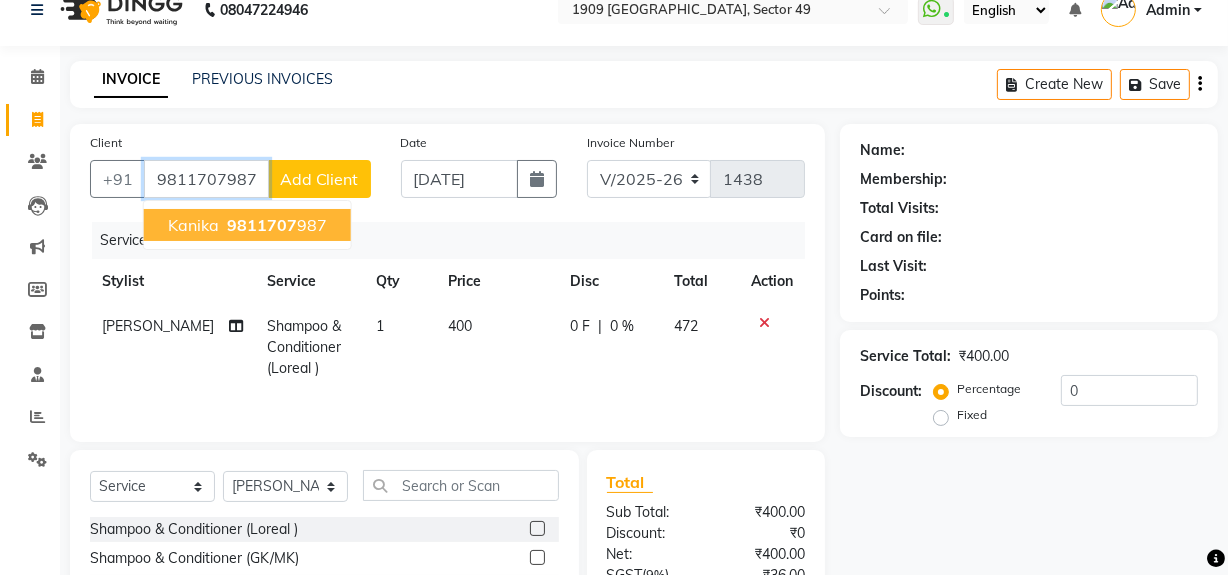 type on "9811707987" 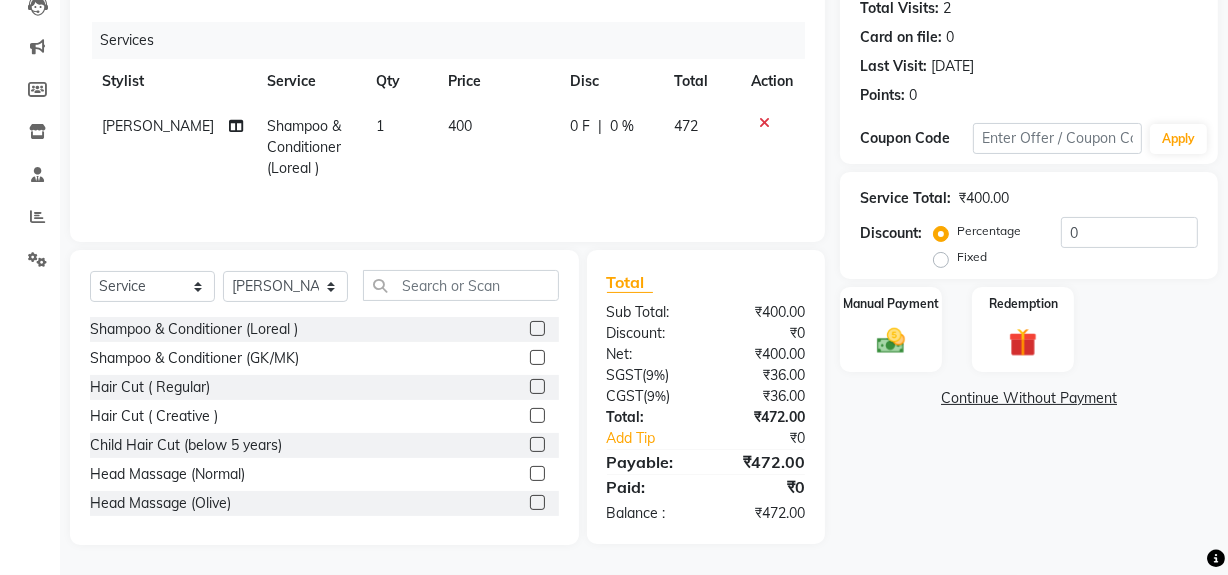 scroll, scrollTop: 26, scrollLeft: 0, axis: vertical 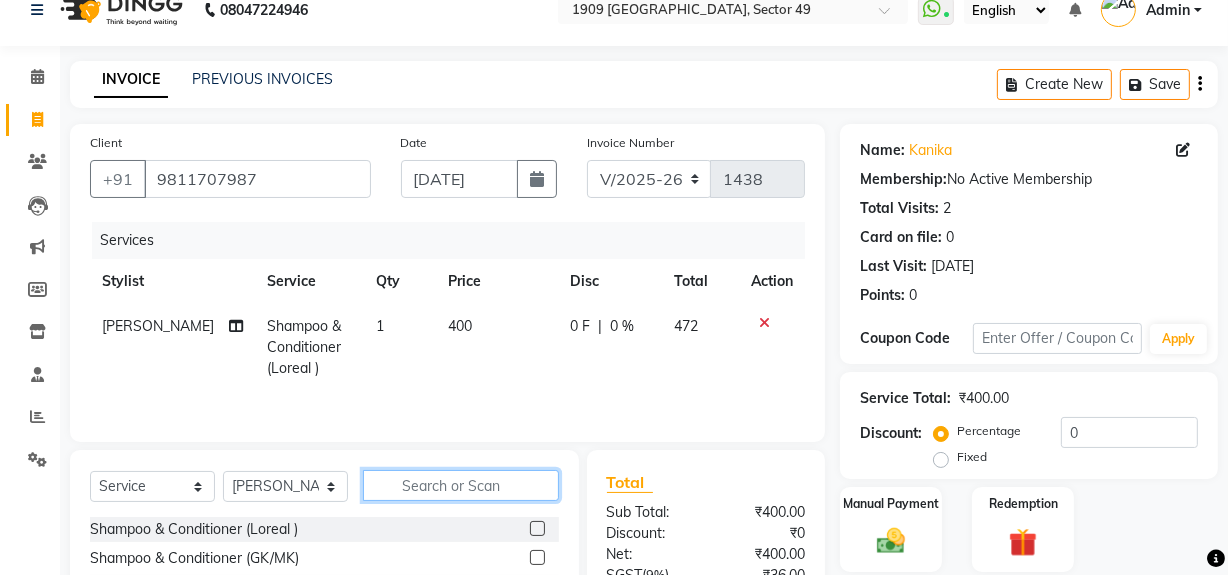 click 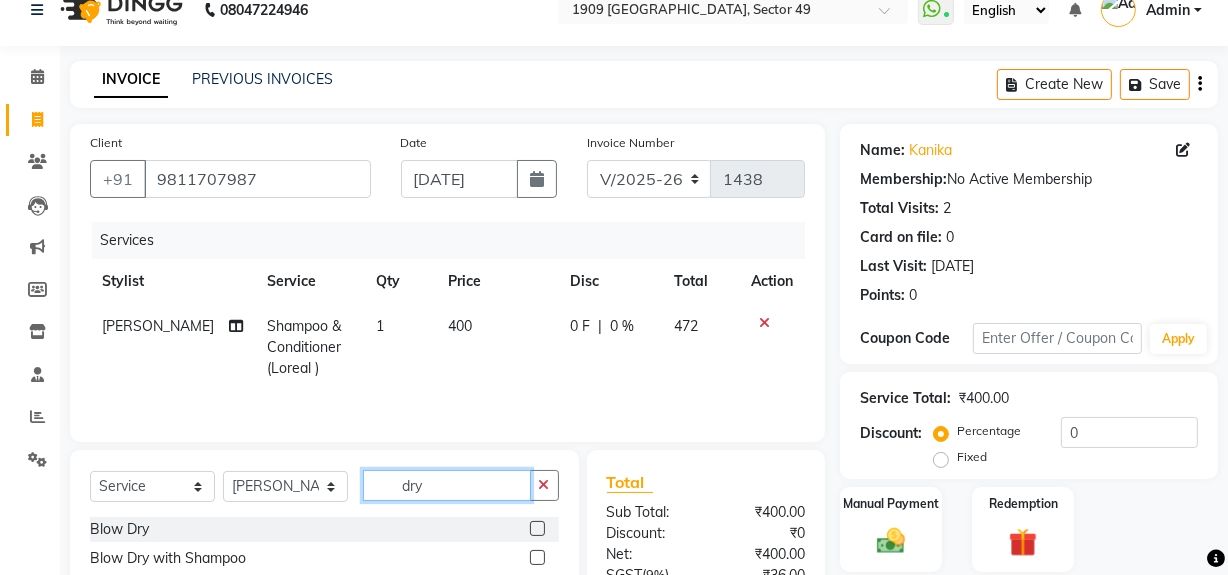 type on "dry" 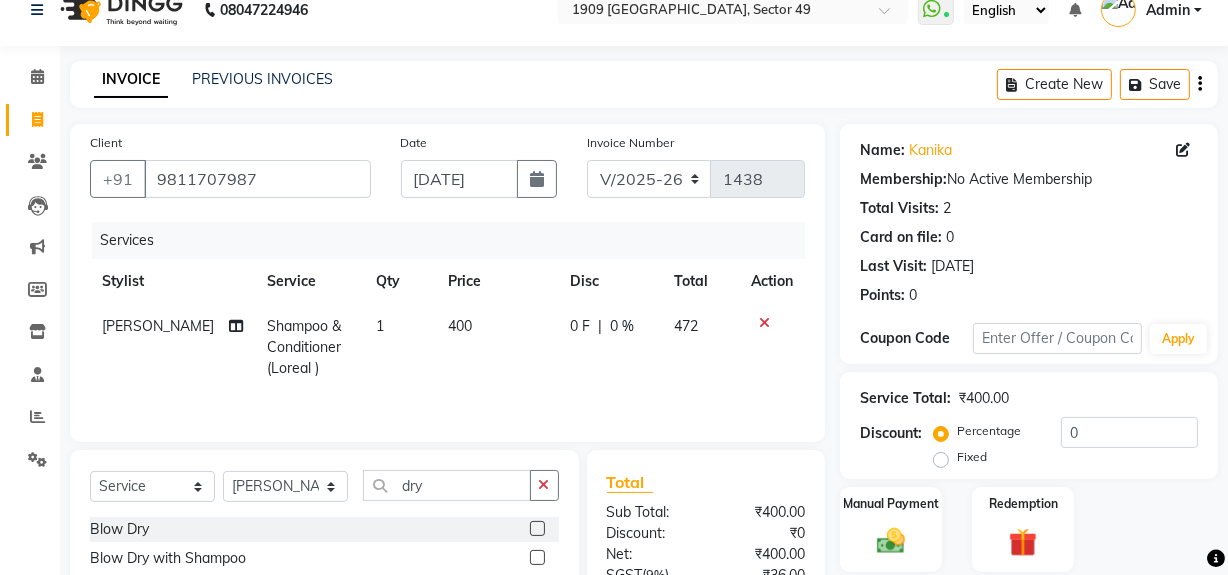 click 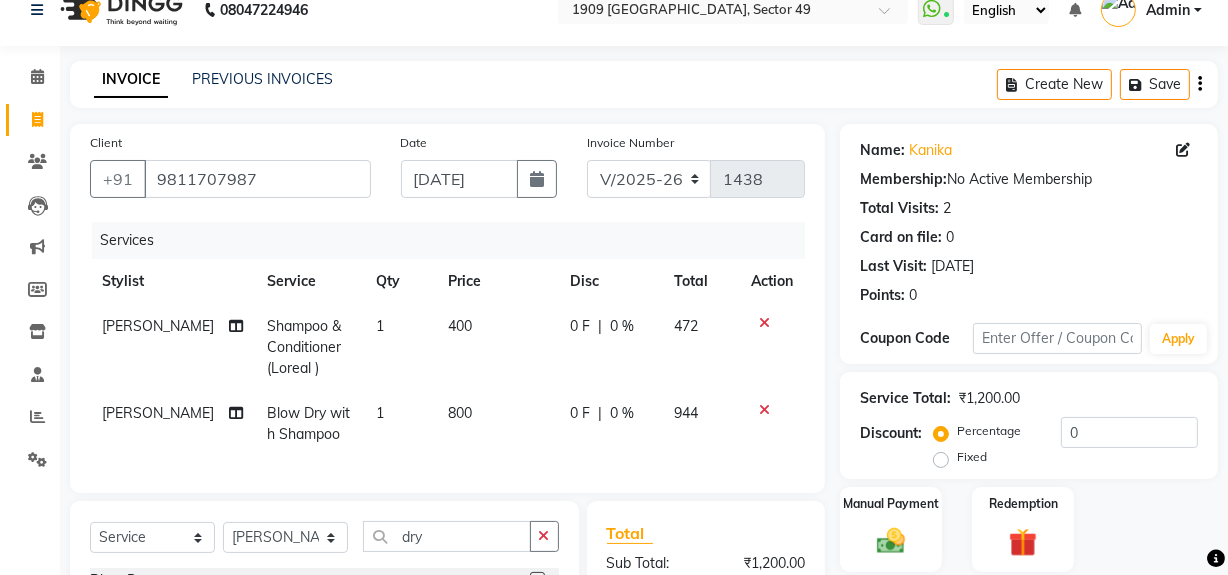 checkbox on "false" 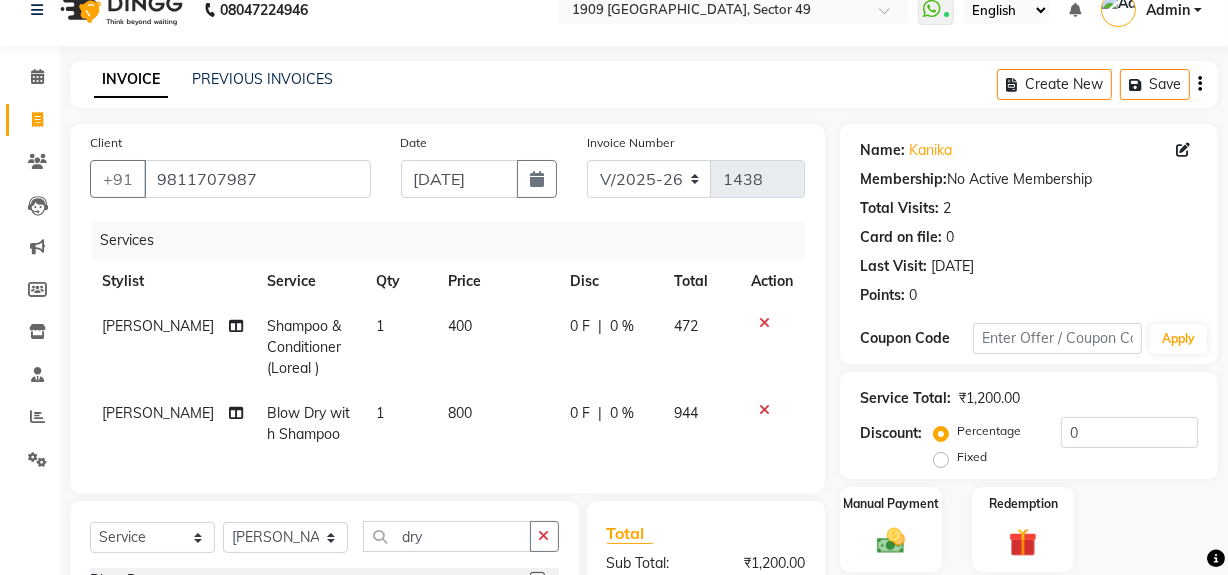 click 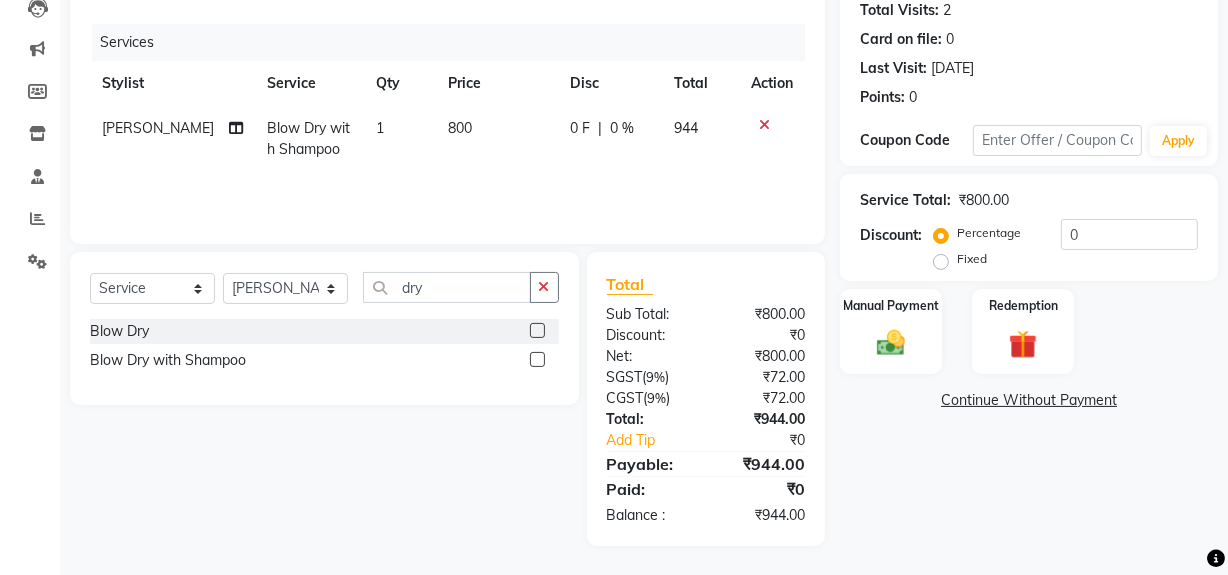 scroll, scrollTop: 225, scrollLeft: 0, axis: vertical 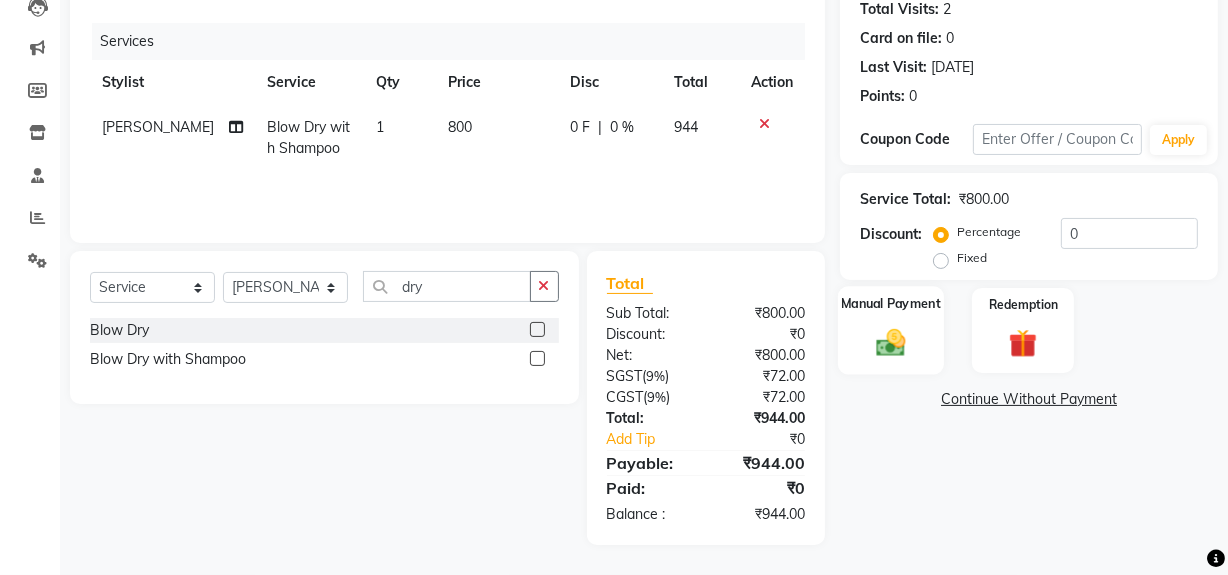 drag, startPoint x: 906, startPoint y: 325, endPoint x: 954, endPoint y: 360, distance: 59.405388 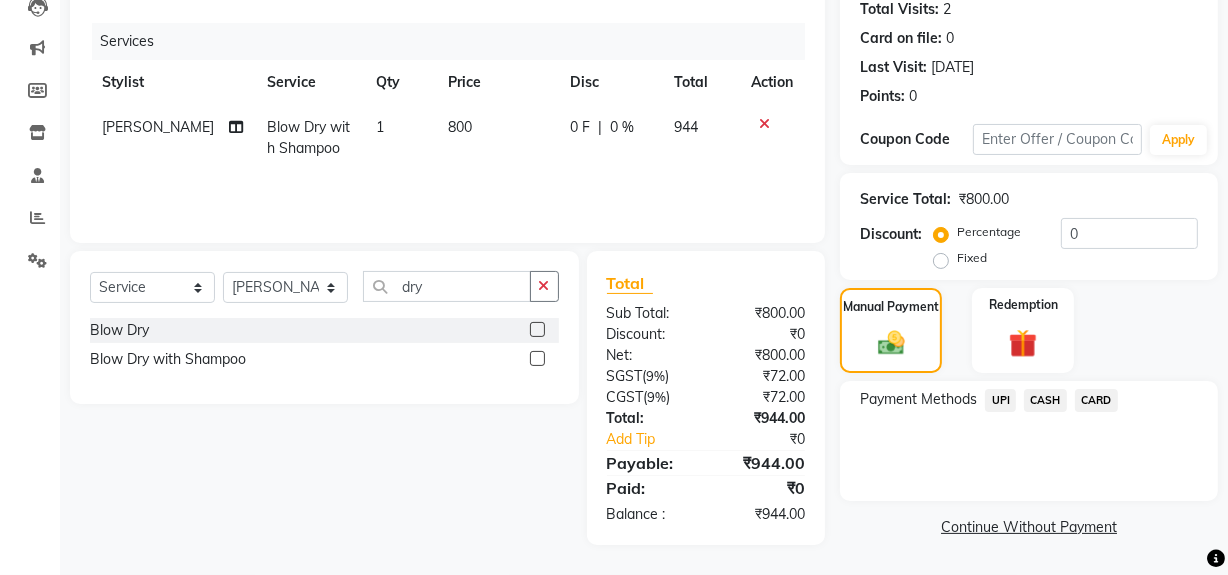click on "UPI" 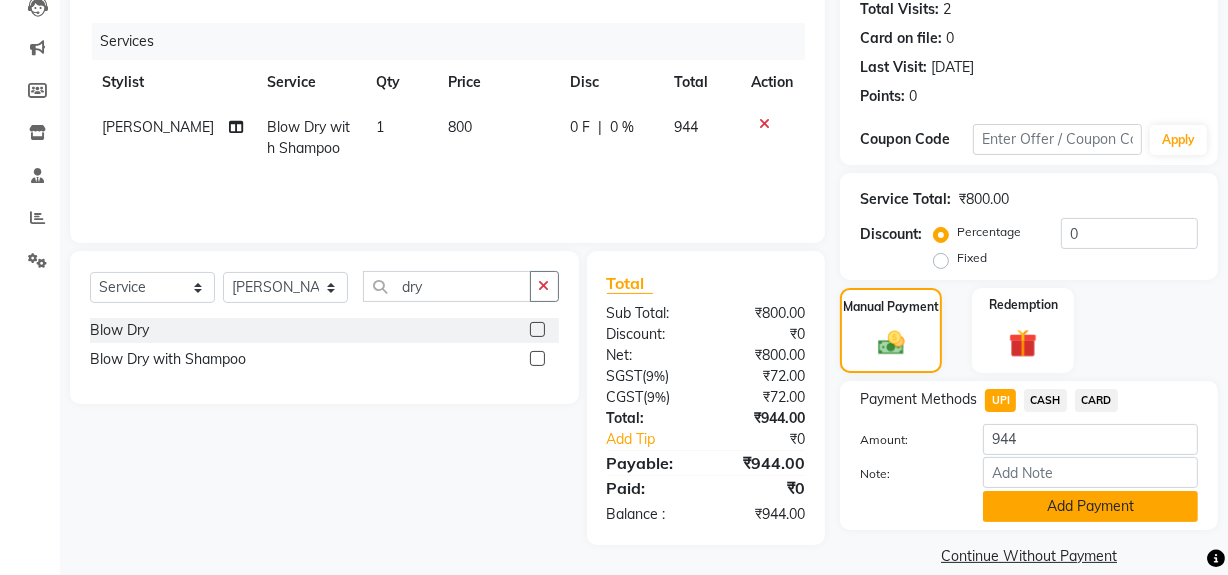 click on "Add Payment" 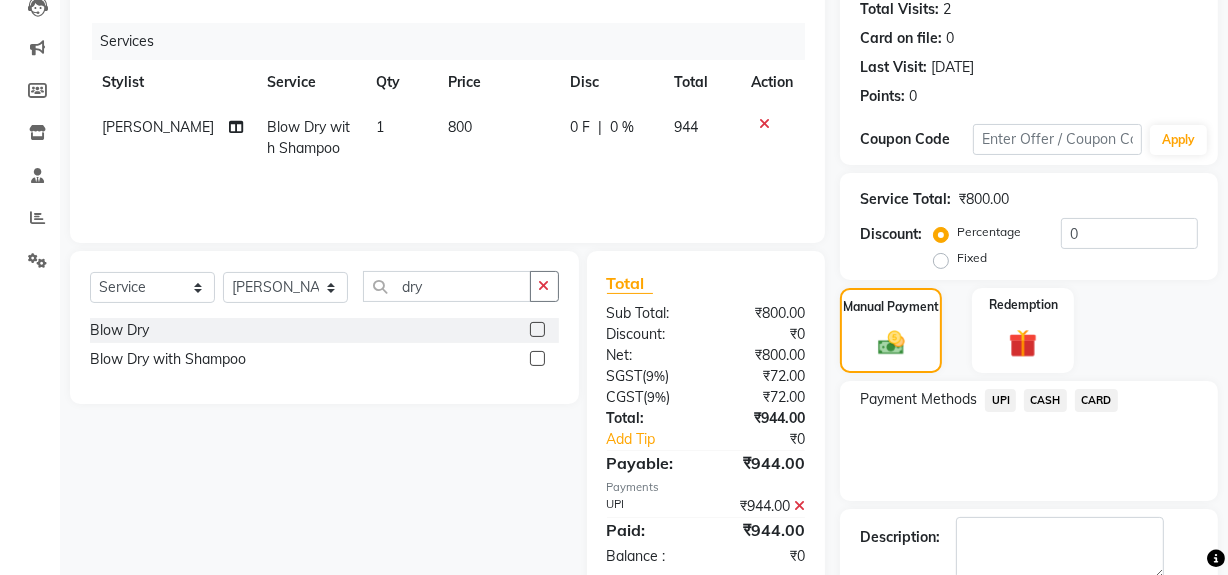 drag, startPoint x: 1240, startPoint y: 475, endPoint x: 1190, endPoint y: 489, distance: 51.92302 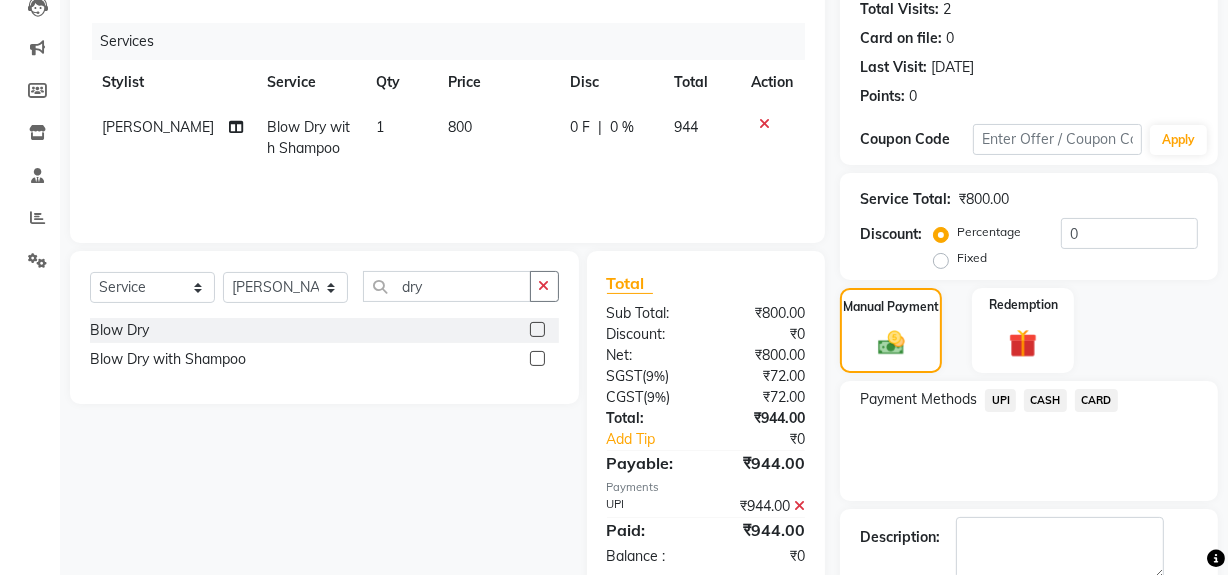 scroll, scrollTop: 333, scrollLeft: 0, axis: vertical 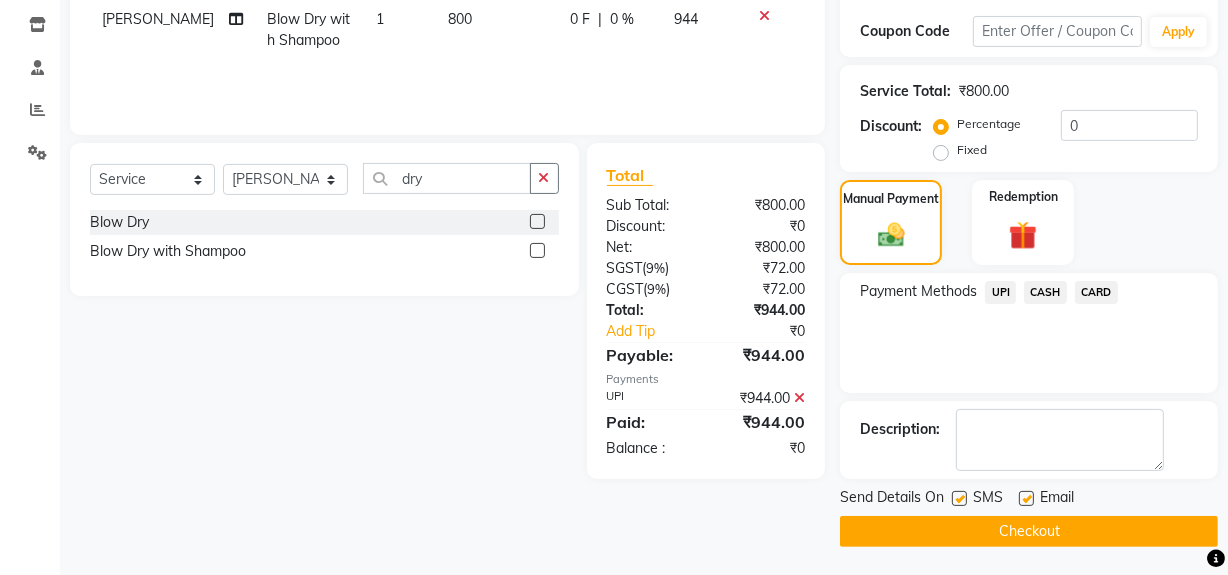 click on "Checkout" 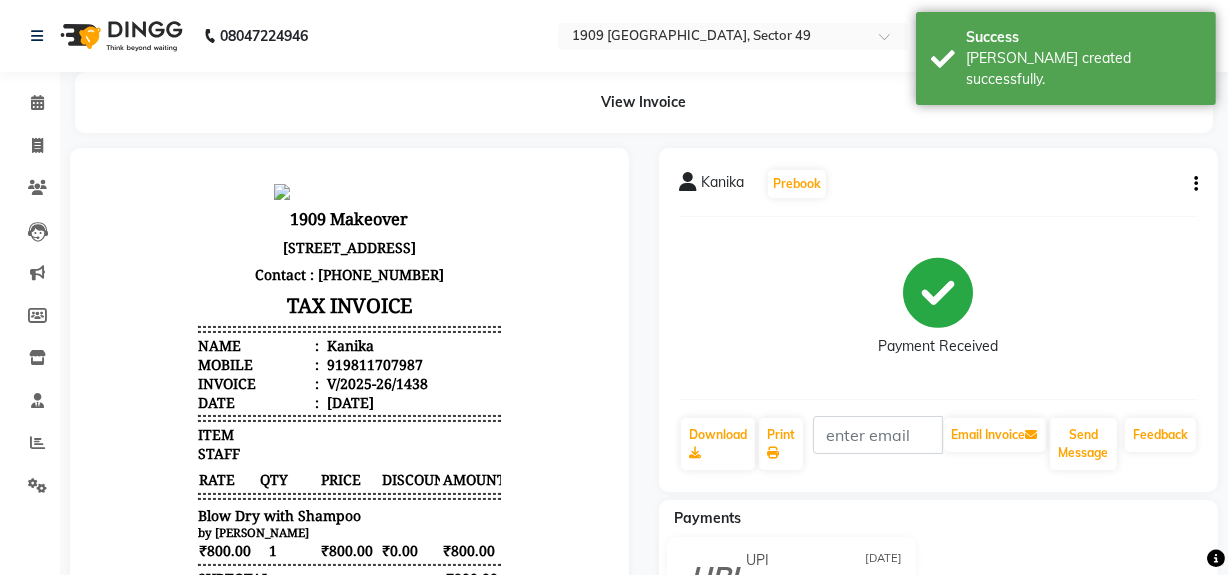 scroll, scrollTop: 0, scrollLeft: 0, axis: both 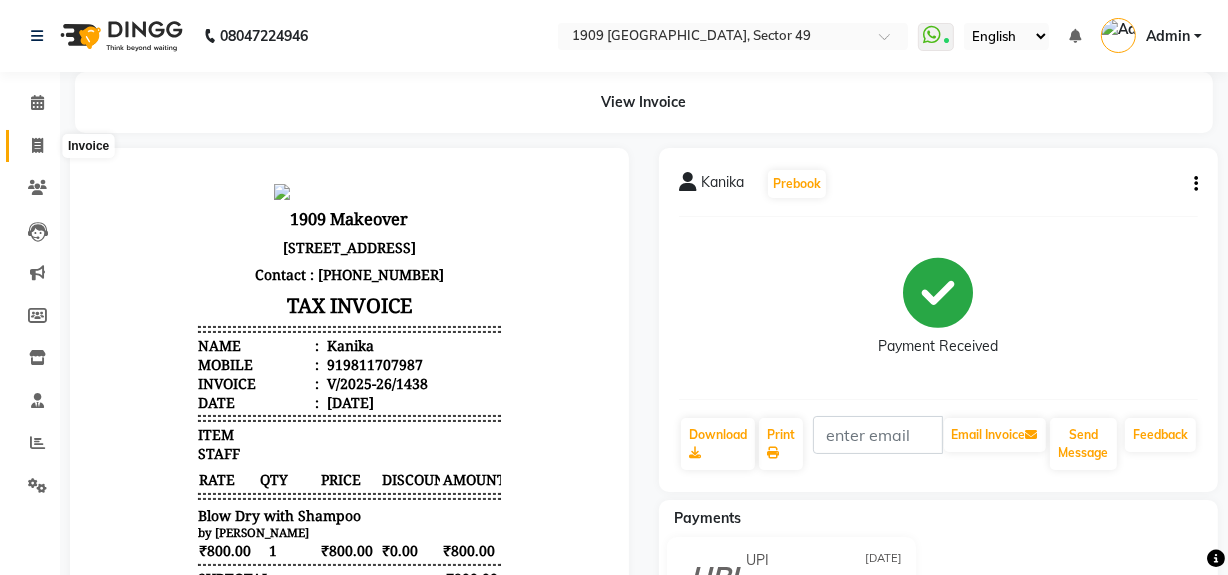 click 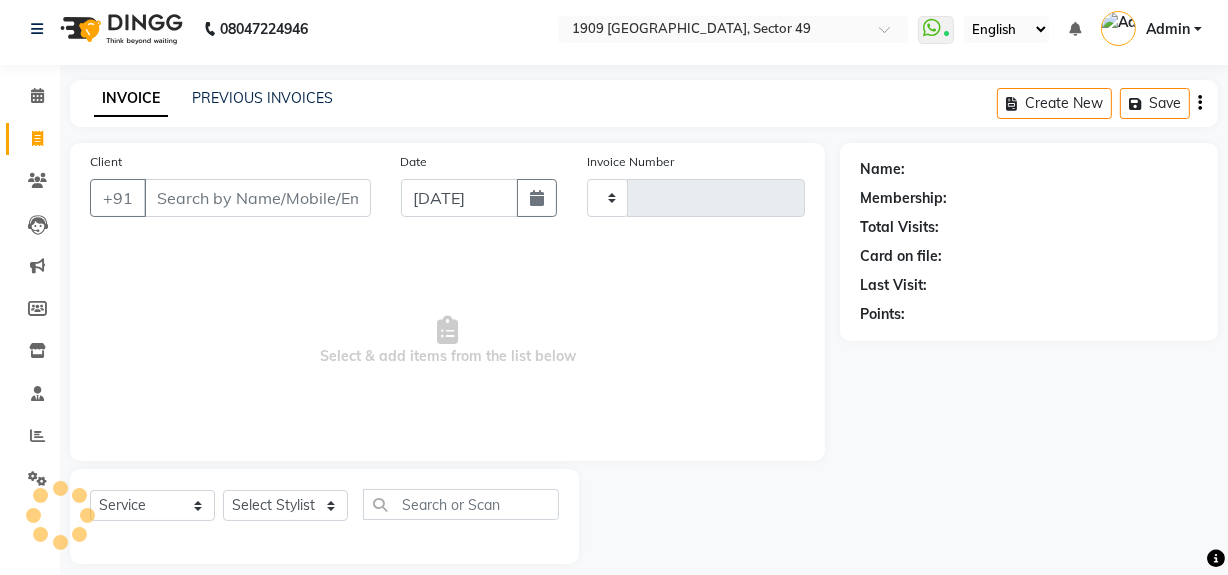 scroll, scrollTop: 26, scrollLeft: 0, axis: vertical 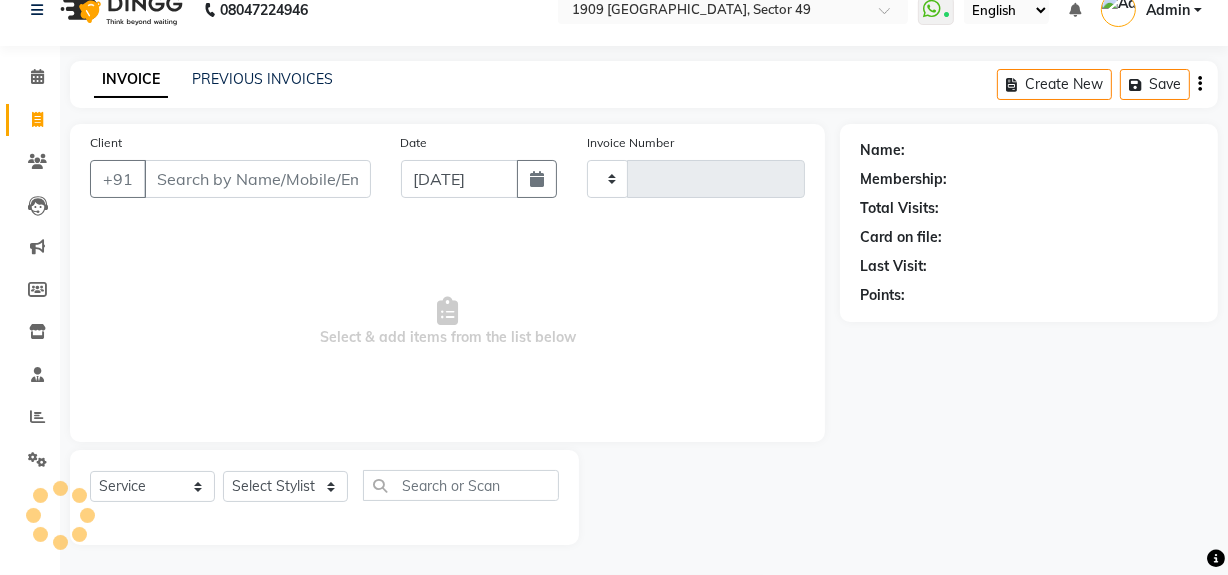 type on "1439" 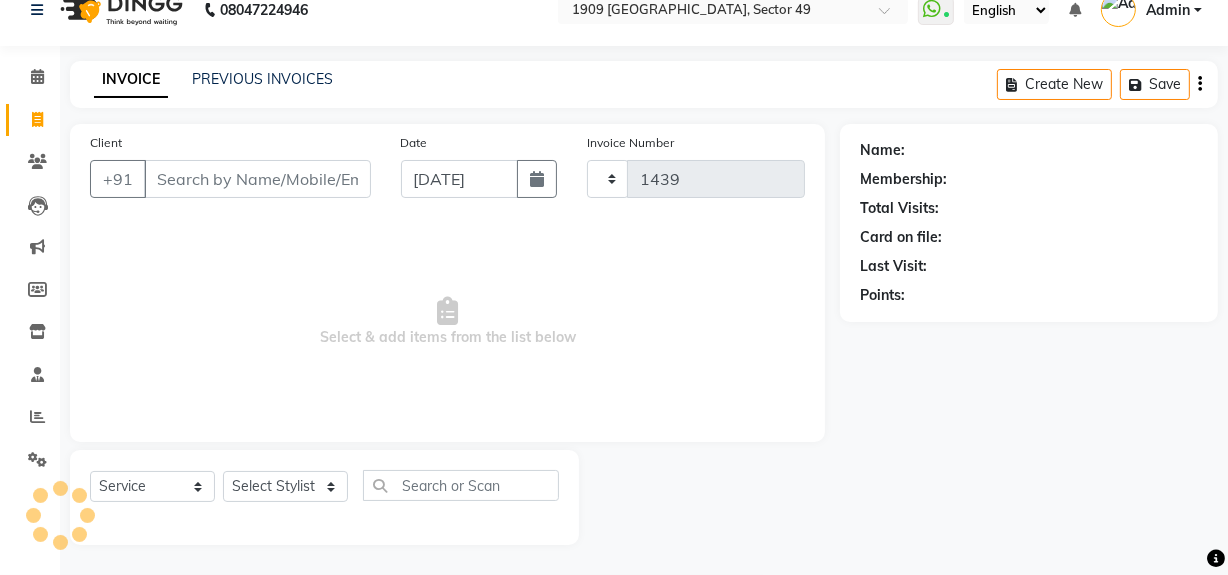 select on "6923" 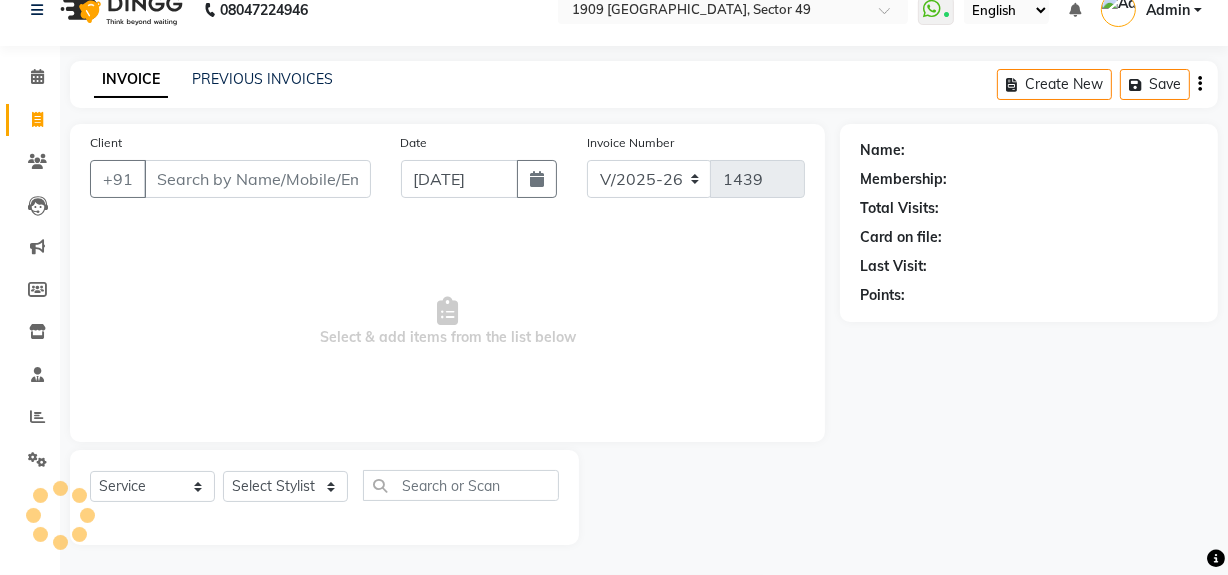 click on "Client" at bounding box center [257, 179] 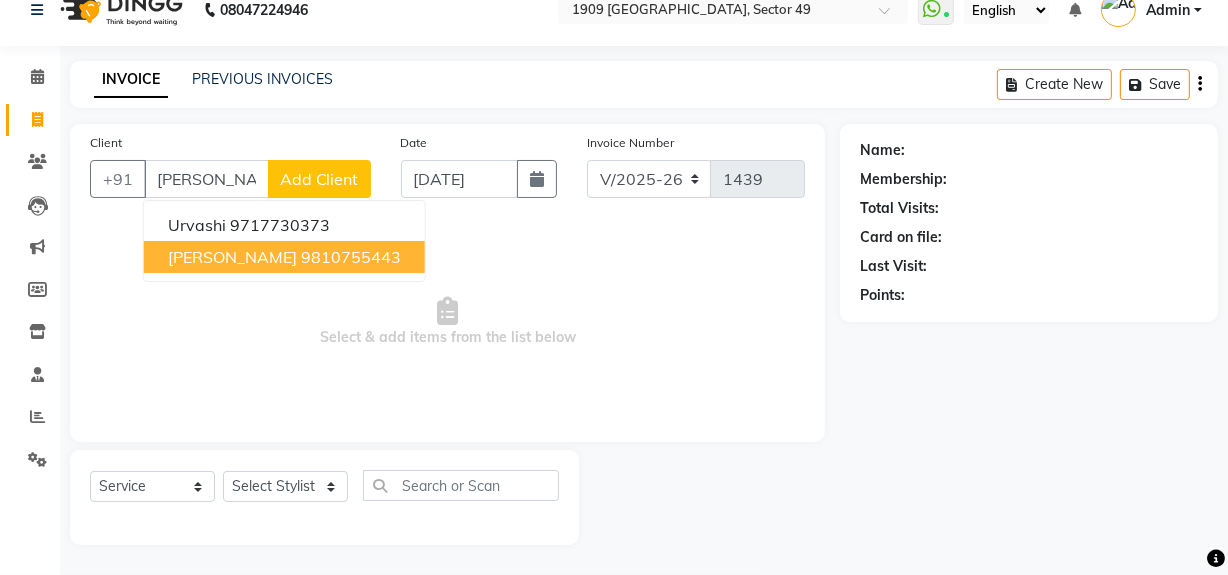 click on "Urvashi Bindra  9810755443" at bounding box center (284, 257) 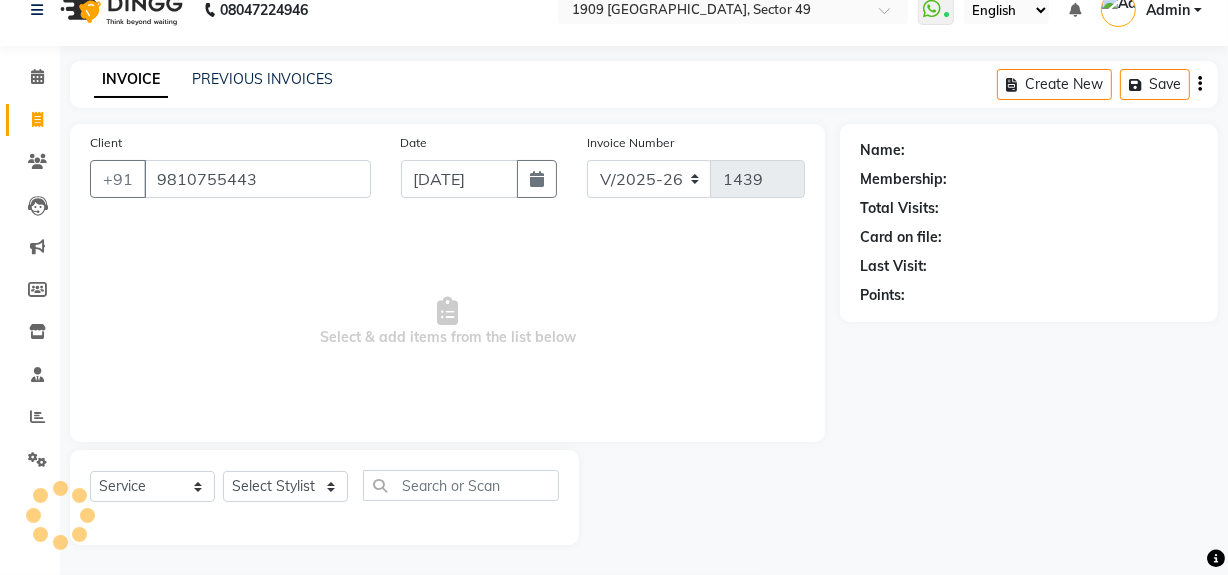 type on "9810755443" 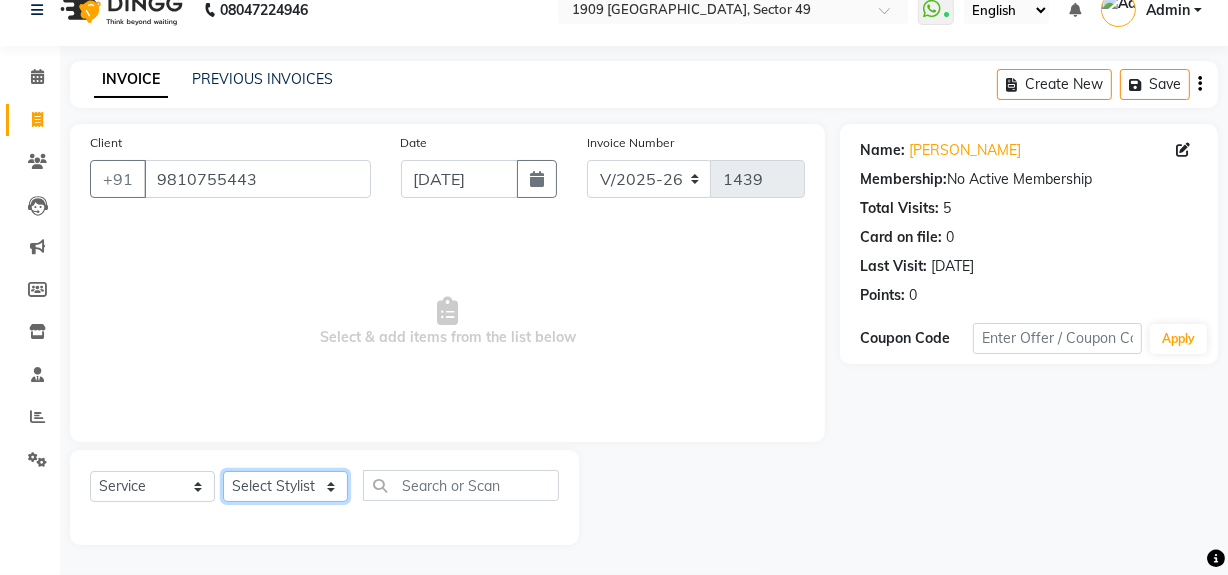 click on "Select Stylist Abdul Ahmed Arif Harun House Sale Jyoti Nisha Rehaan Ujjwal Umesh Veer vikram mehta Vishal" 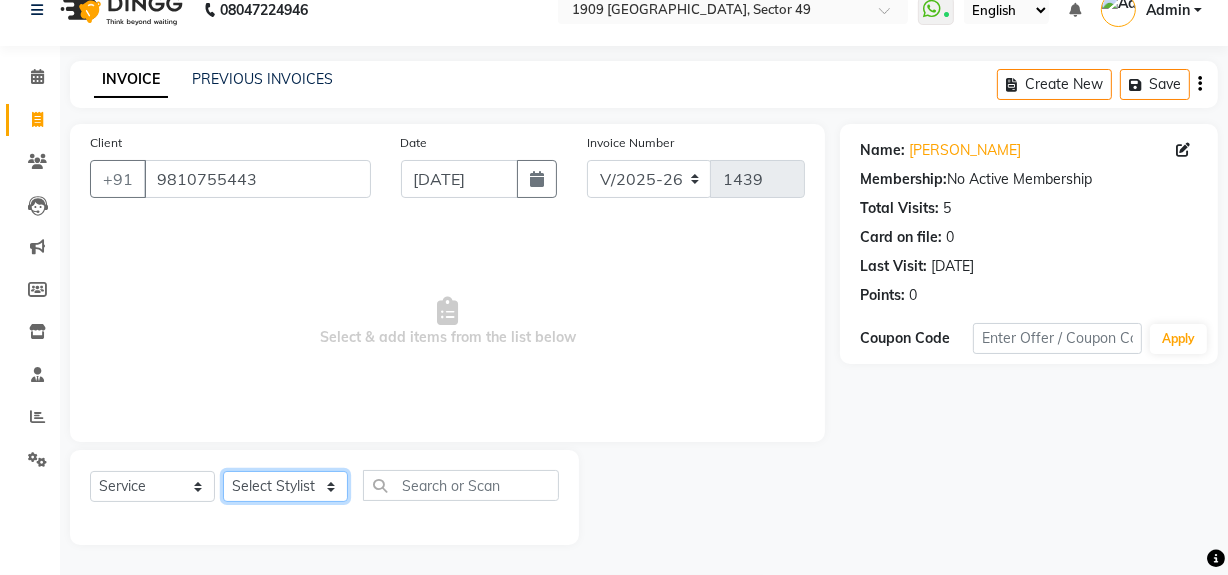 select on "57117" 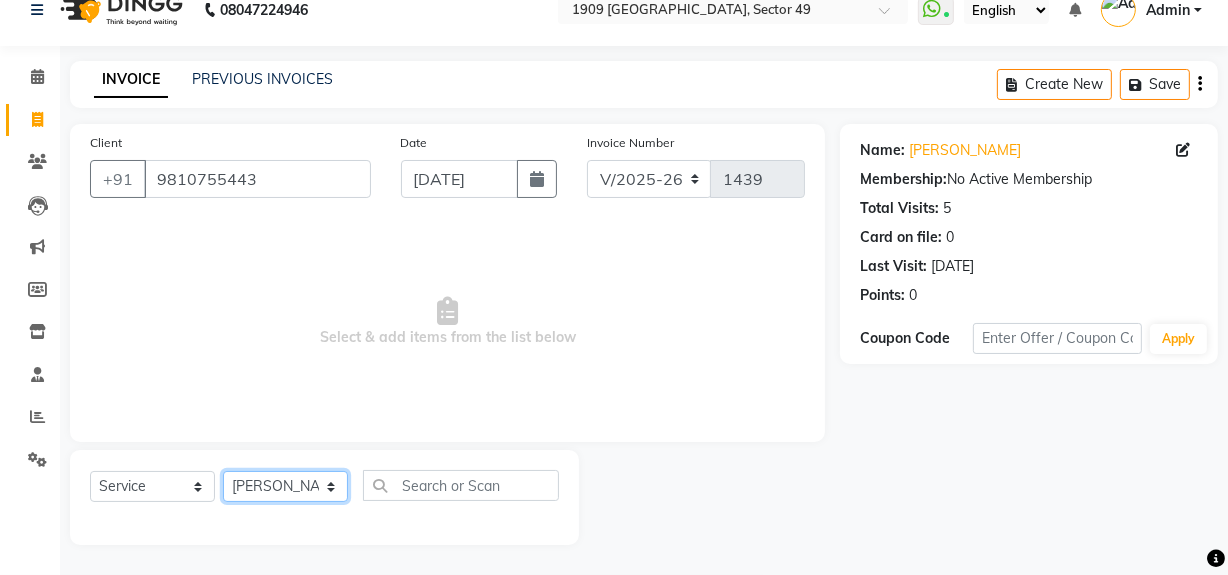 click on "Select Stylist Abdul Ahmed Arif Harun House Sale Jyoti Nisha Rehaan Ujjwal Umesh Veer vikram mehta Vishal" 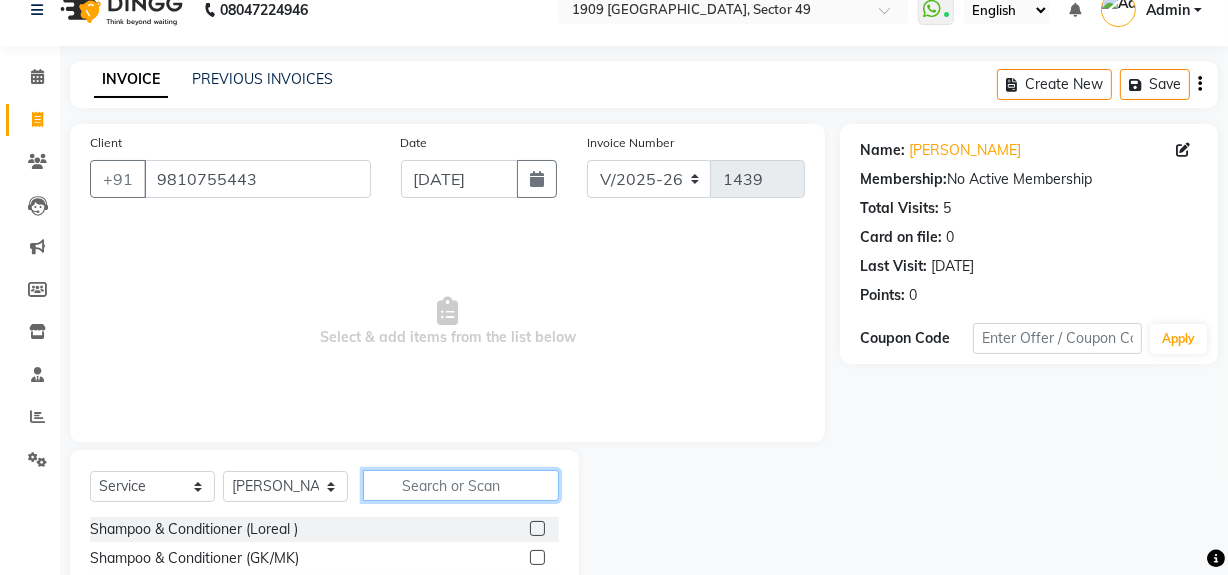 click 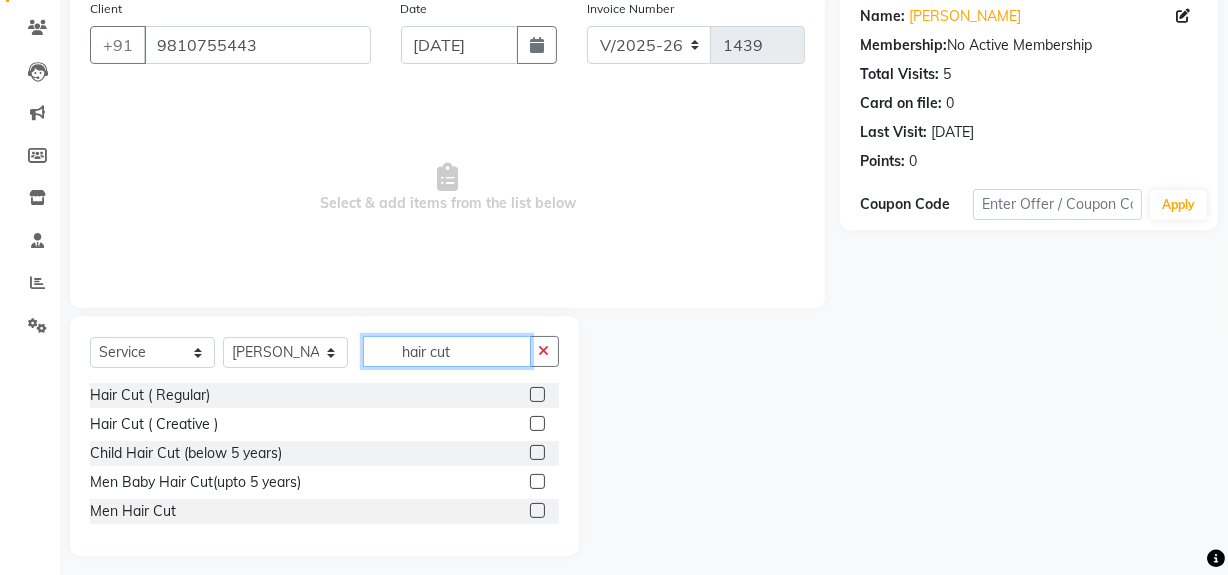 scroll, scrollTop: 170, scrollLeft: 0, axis: vertical 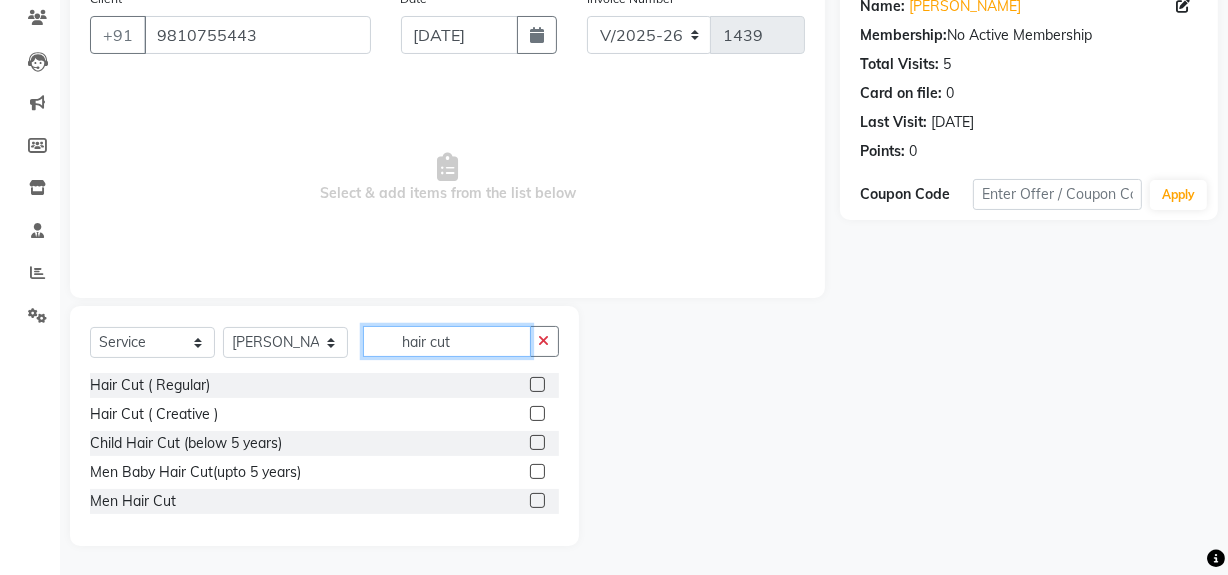 type on "hair cut" 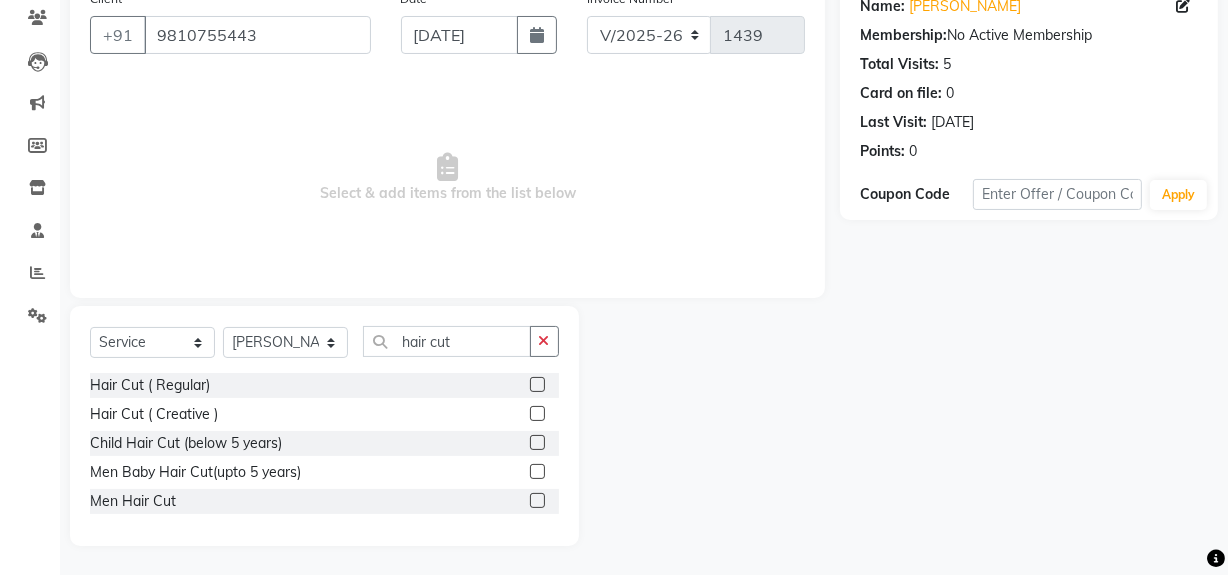 click 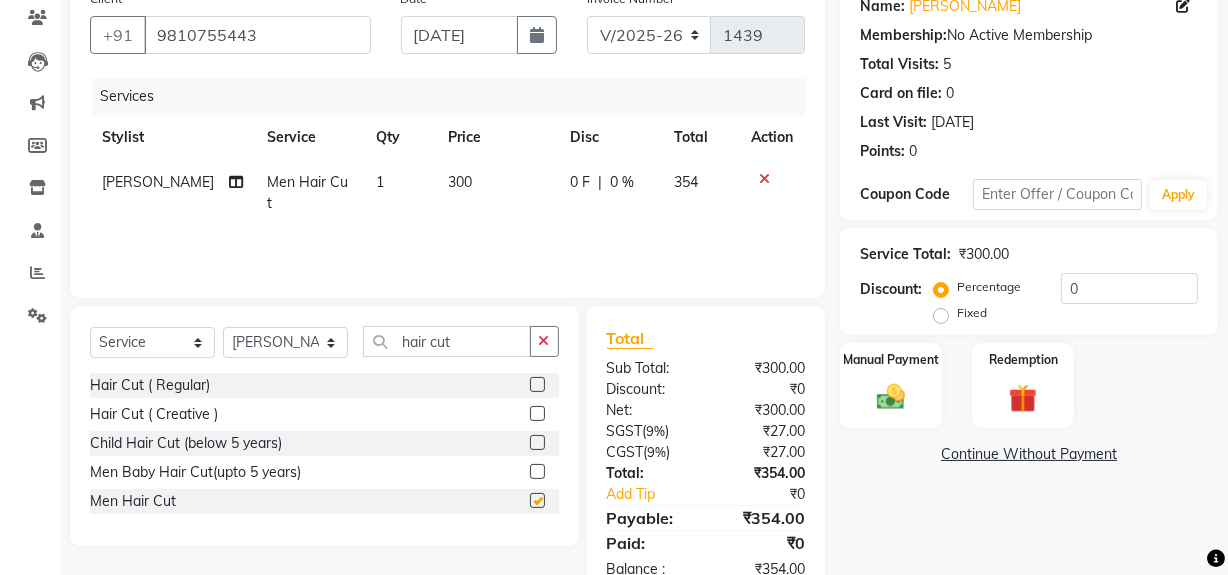 checkbox on "false" 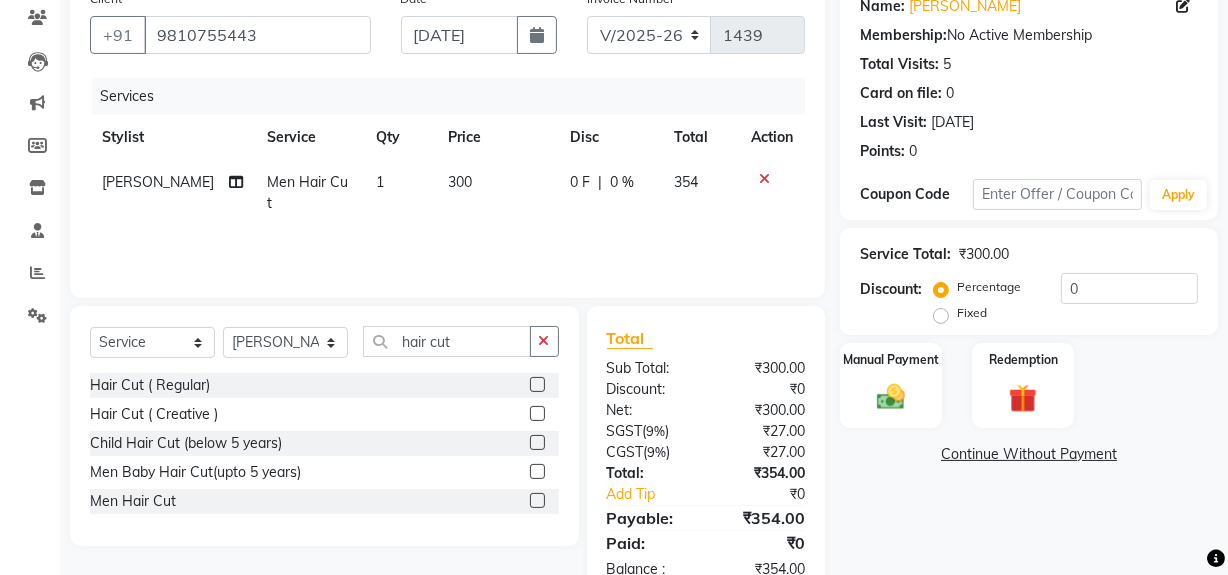 drag, startPoint x: 445, startPoint y: 161, endPoint x: 500, endPoint y: 219, distance: 79.93122 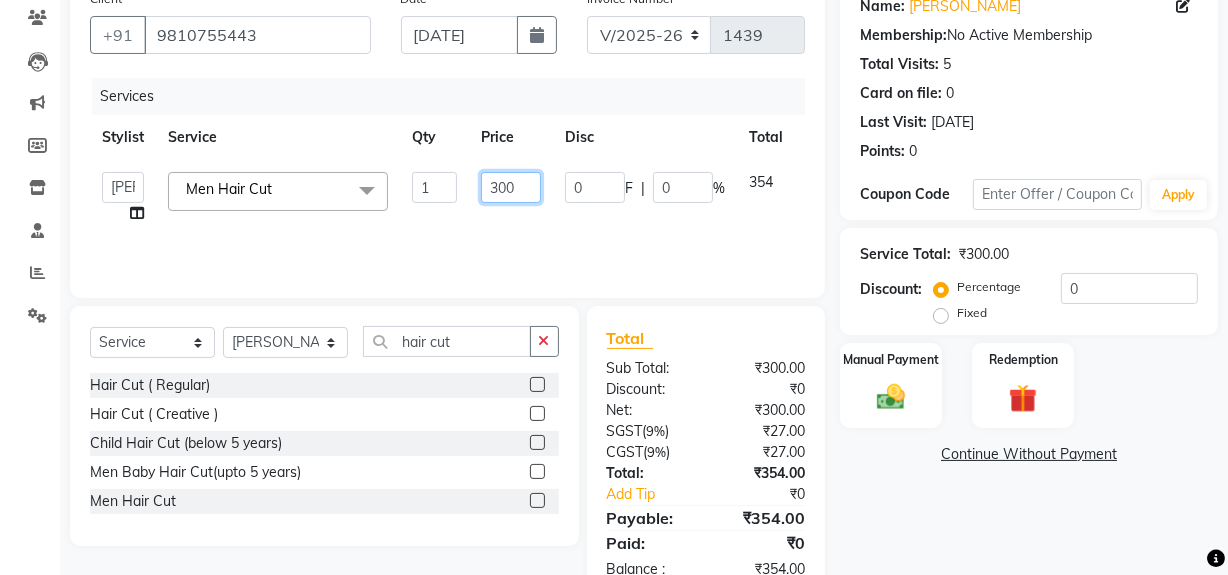 drag, startPoint x: 515, startPoint y: 187, endPoint x: 548, endPoint y: 188, distance: 33.01515 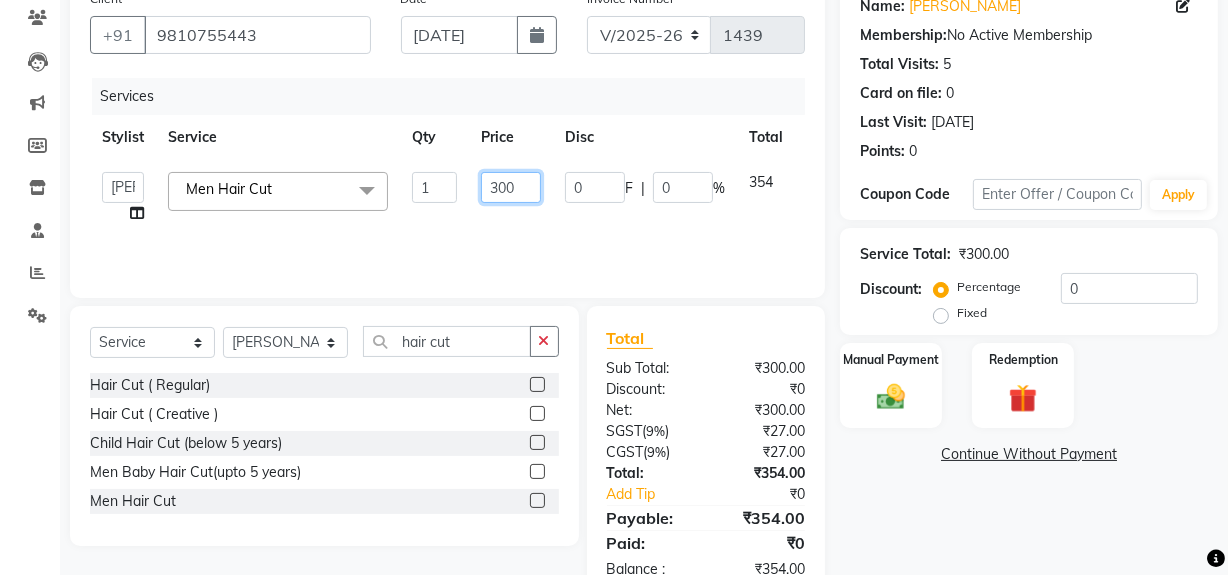 click on "300" 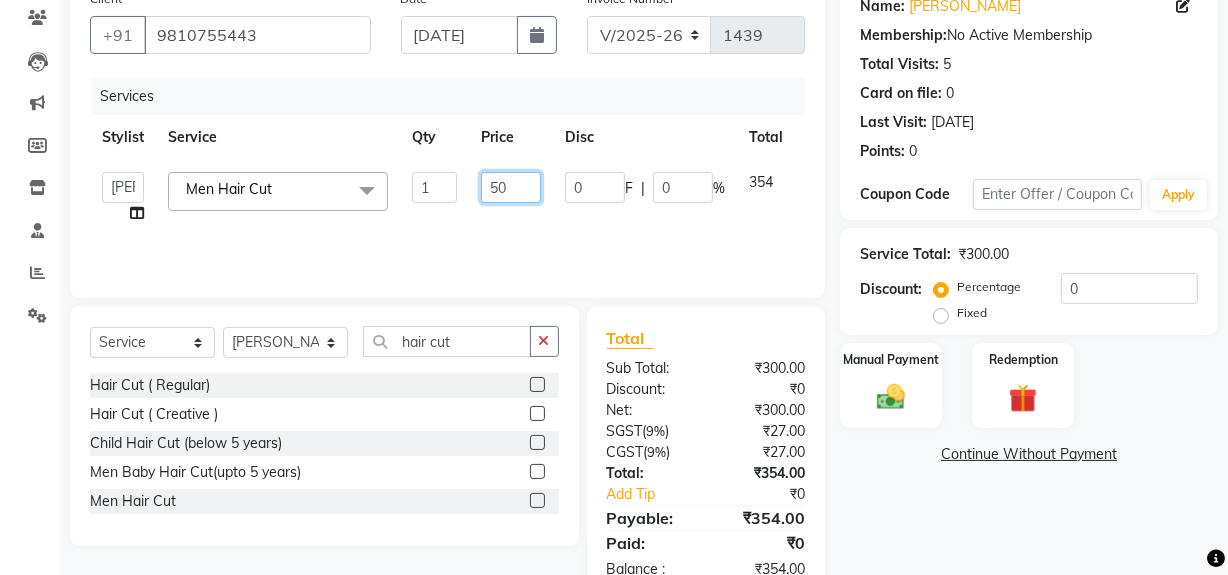 type on "500" 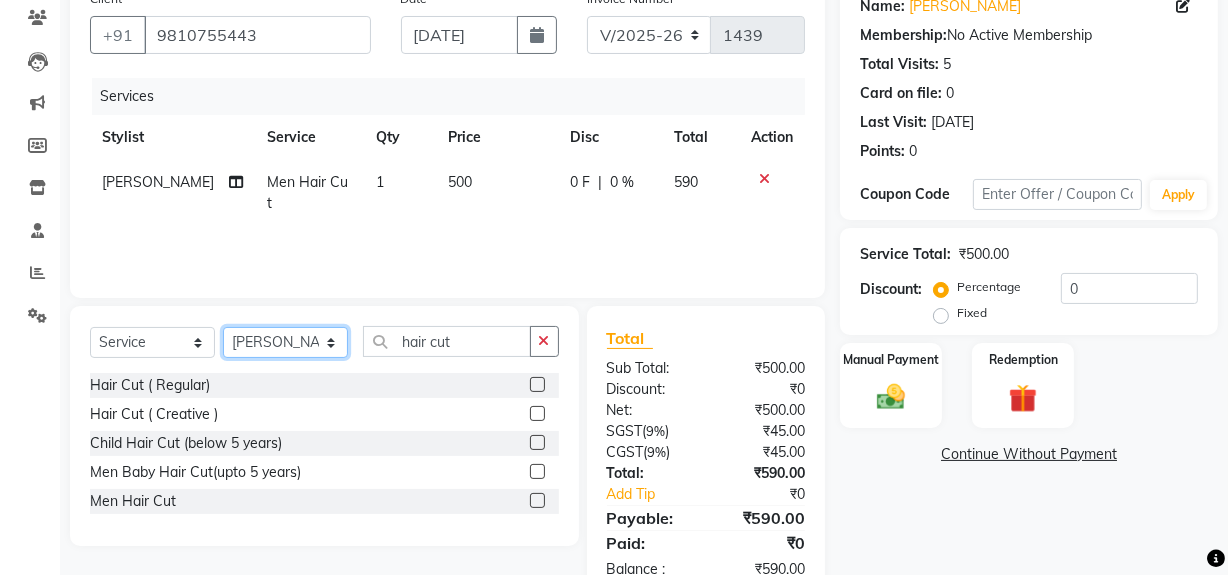 click on "Select Stylist Abdul Ahmed Arif Harun House Sale Jyoti Nisha Rehaan Ujjwal Umesh Veer vikram mehta Vishal" 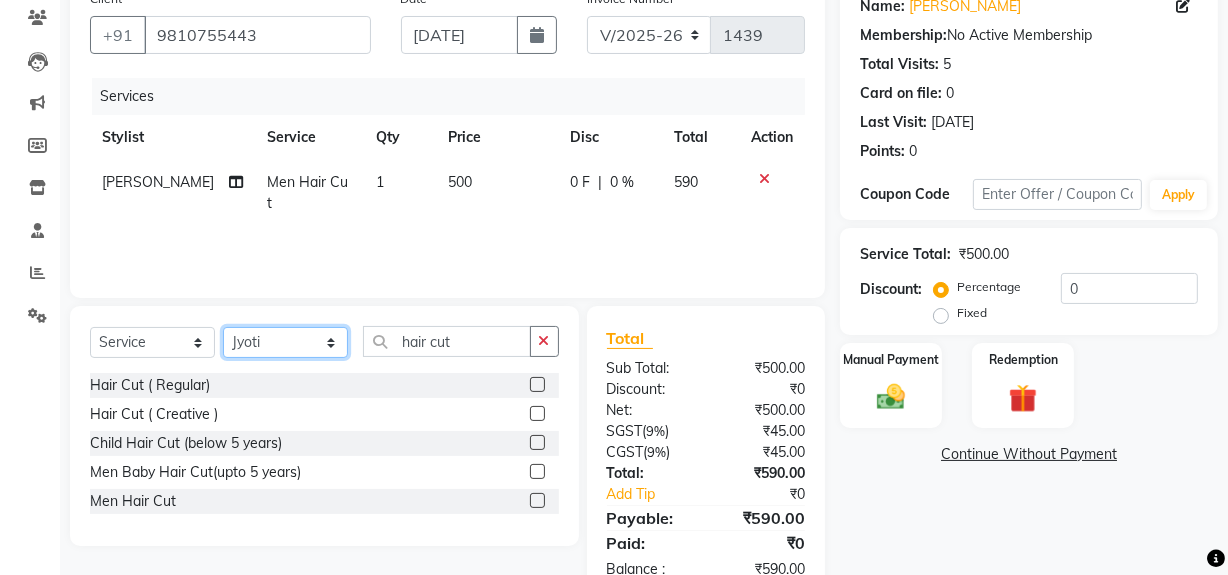 click on "Select Stylist Abdul Ahmed Arif Harun House Sale Jyoti Nisha Rehaan Ujjwal Umesh Veer vikram mehta Vishal" 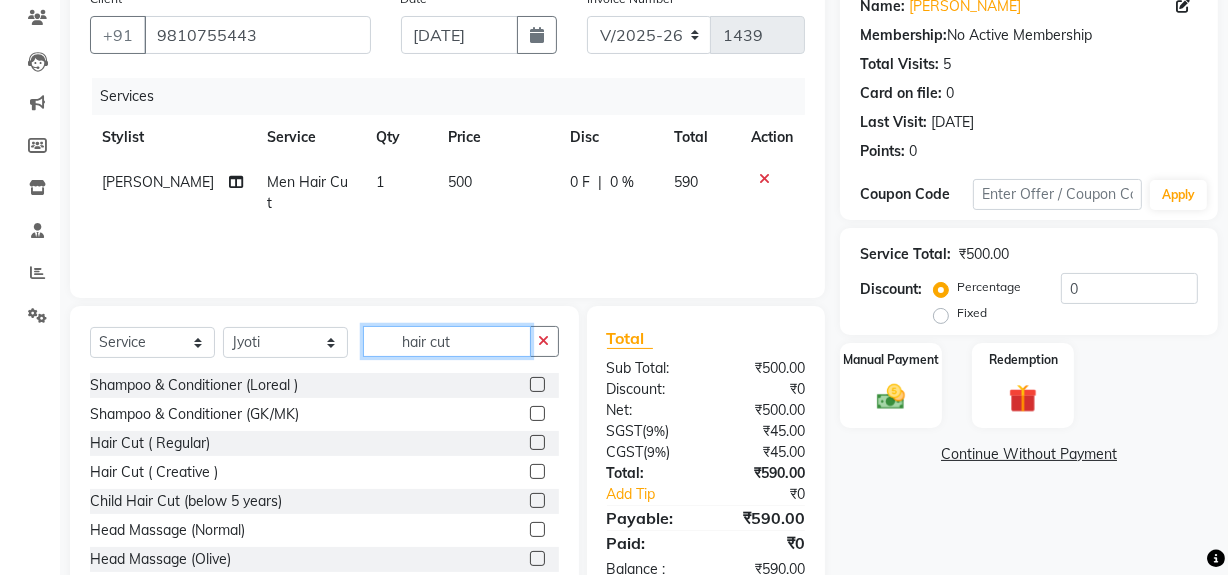 drag, startPoint x: 404, startPoint y: 338, endPoint x: 462, endPoint y: 355, distance: 60.440052 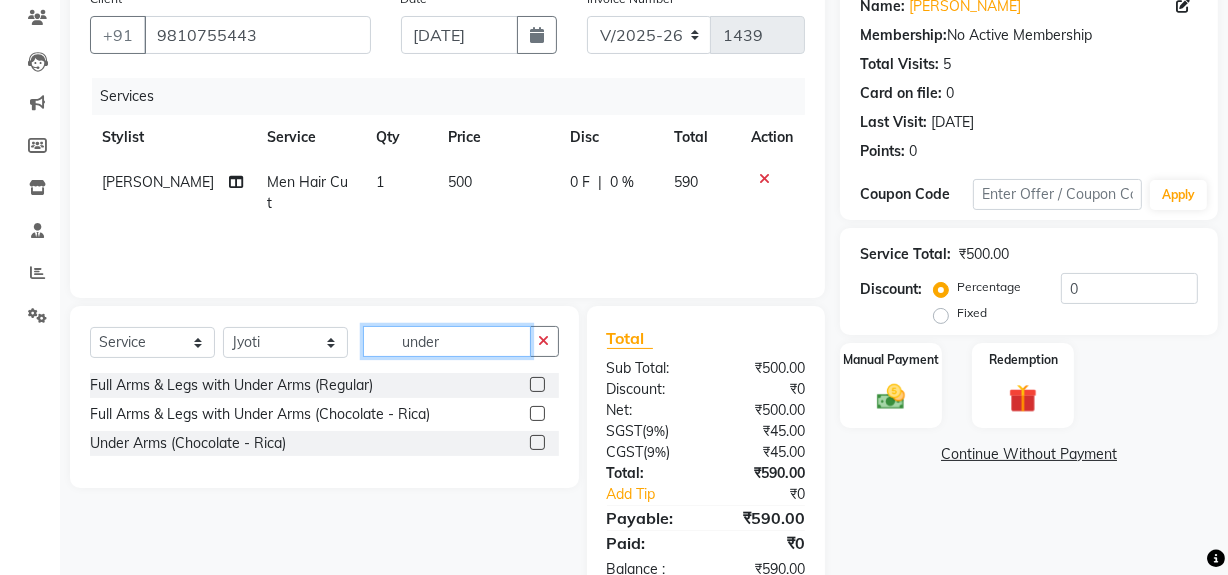 type on "under" 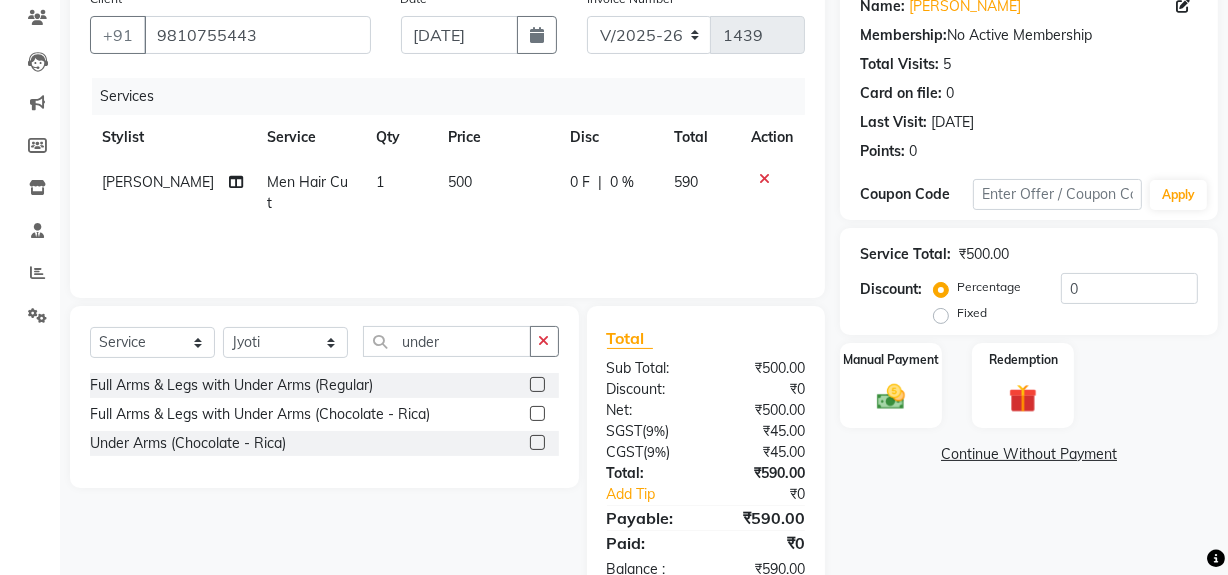click 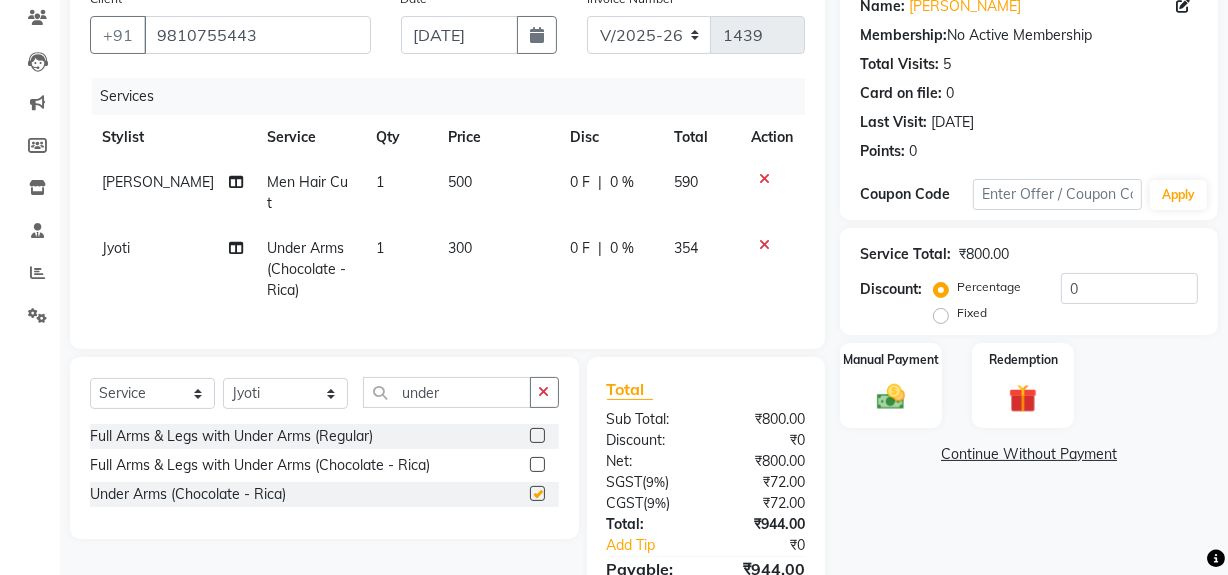 checkbox on "false" 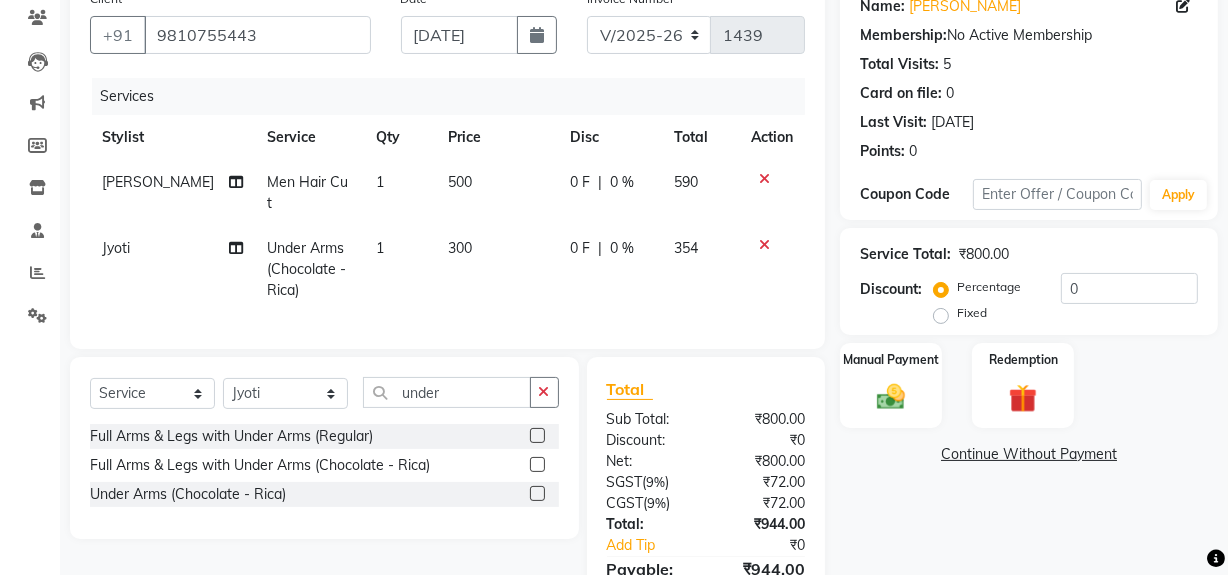 scroll, scrollTop: 269, scrollLeft: 0, axis: vertical 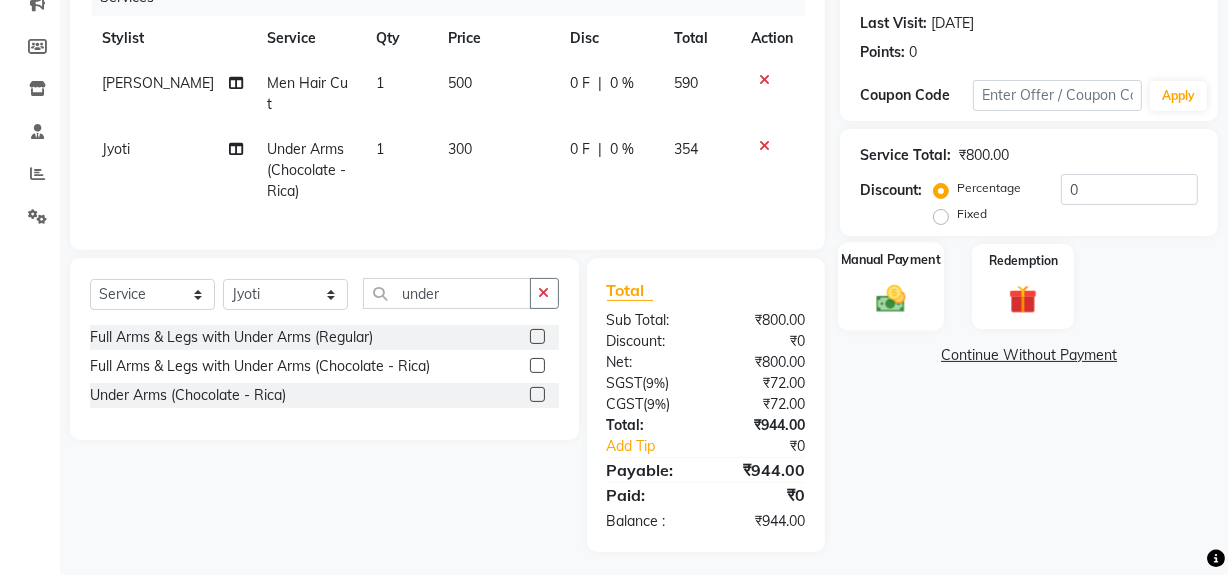 drag, startPoint x: 899, startPoint y: 278, endPoint x: 909, endPoint y: 286, distance: 12.806249 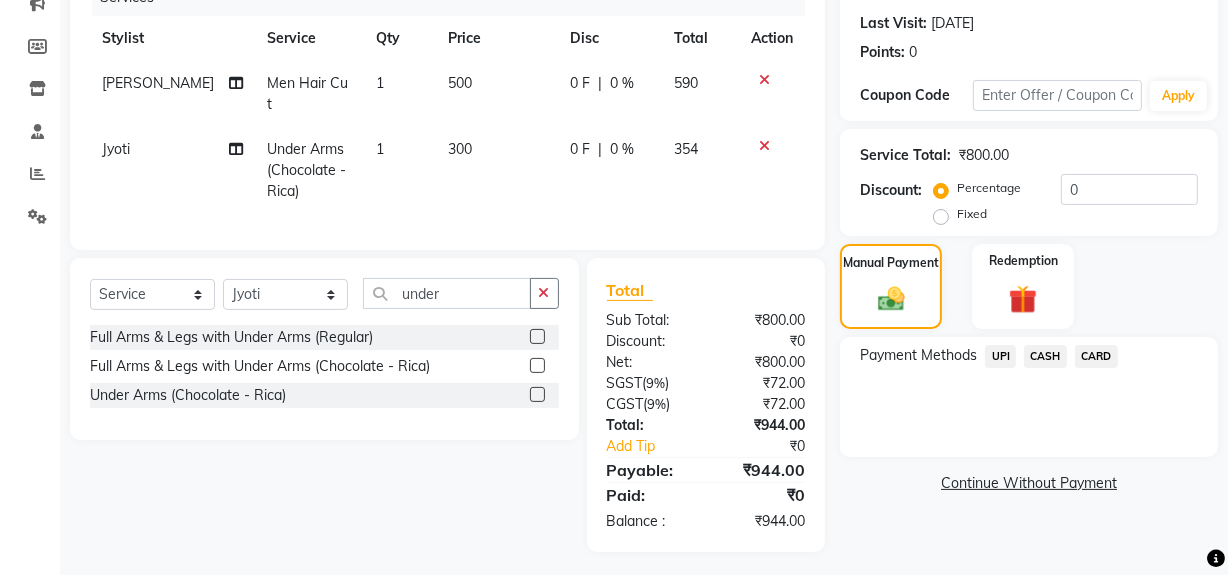 click on "CARD" 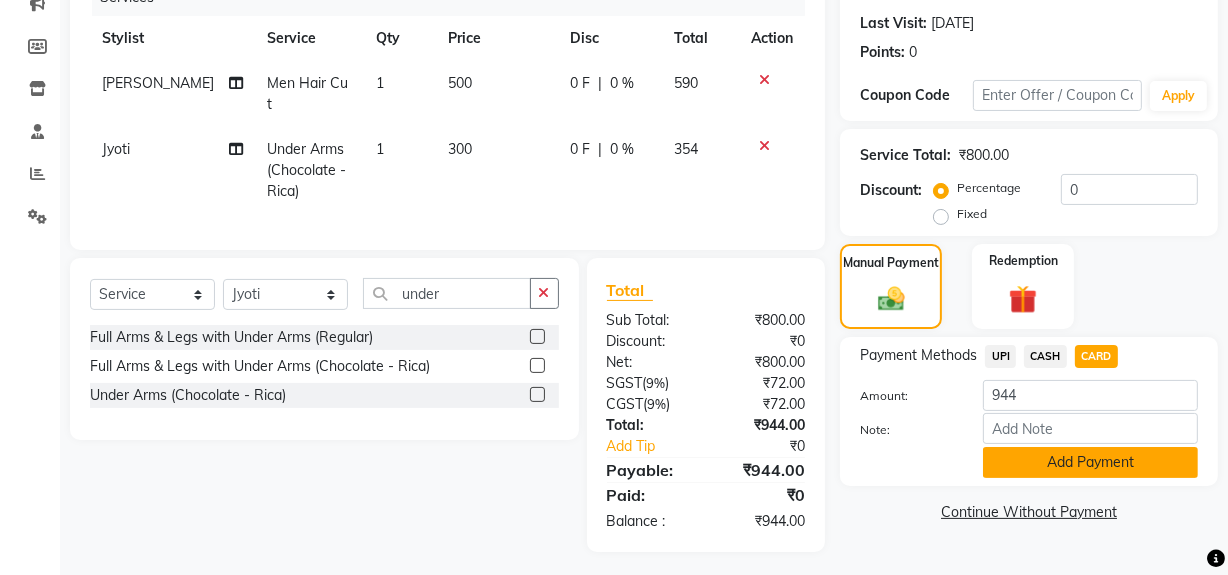 click on "Add Payment" 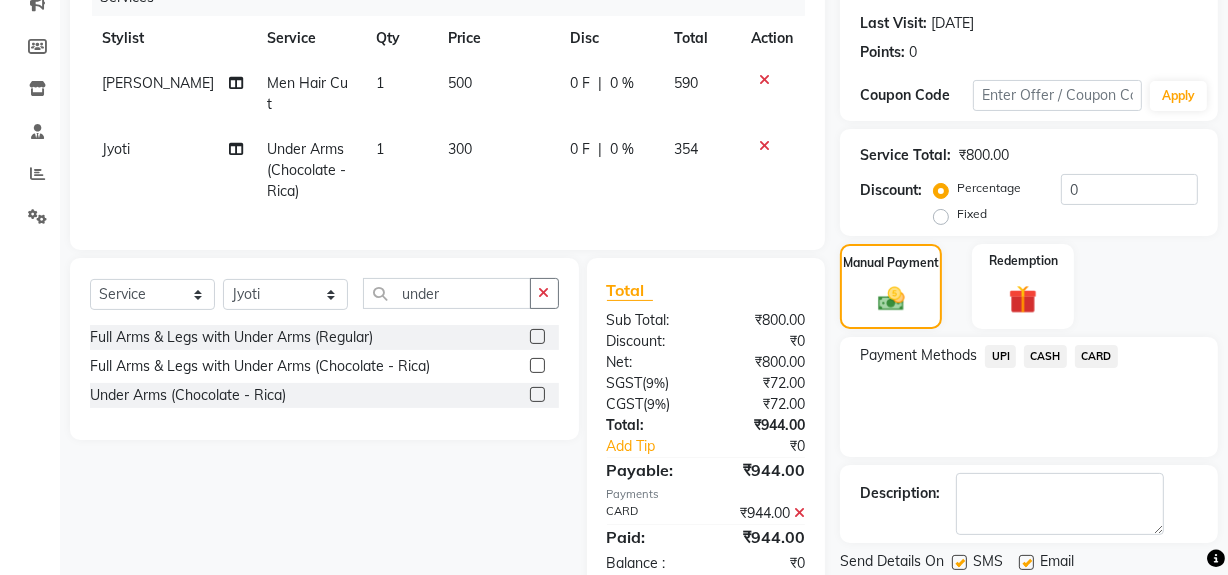drag, startPoint x: 954, startPoint y: 555, endPoint x: 1100, endPoint y: 557, distance: 146.0137 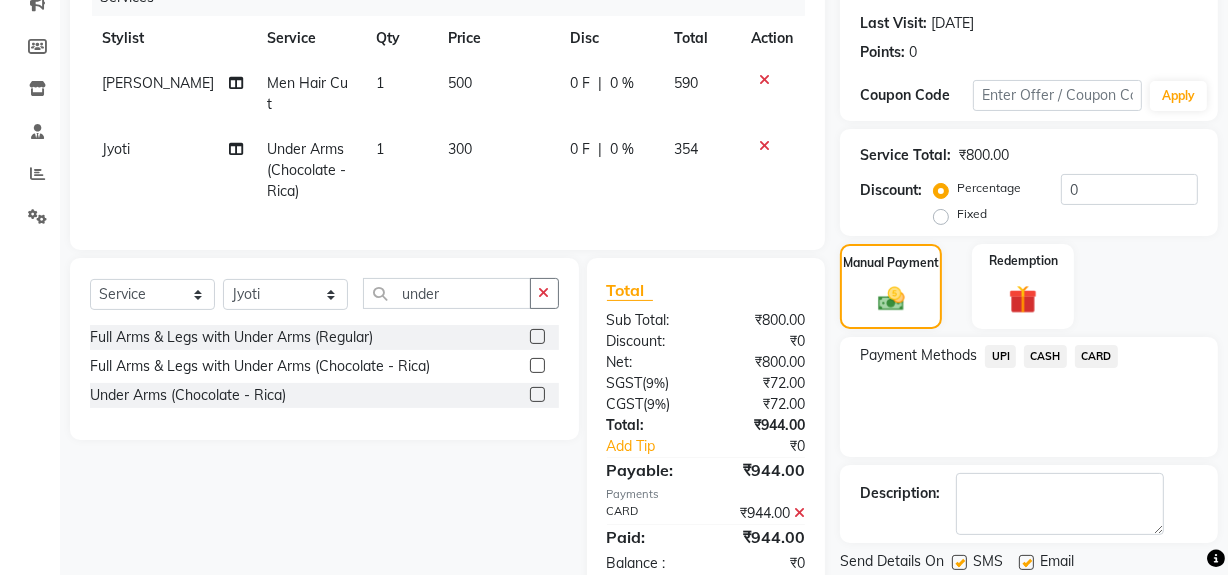click 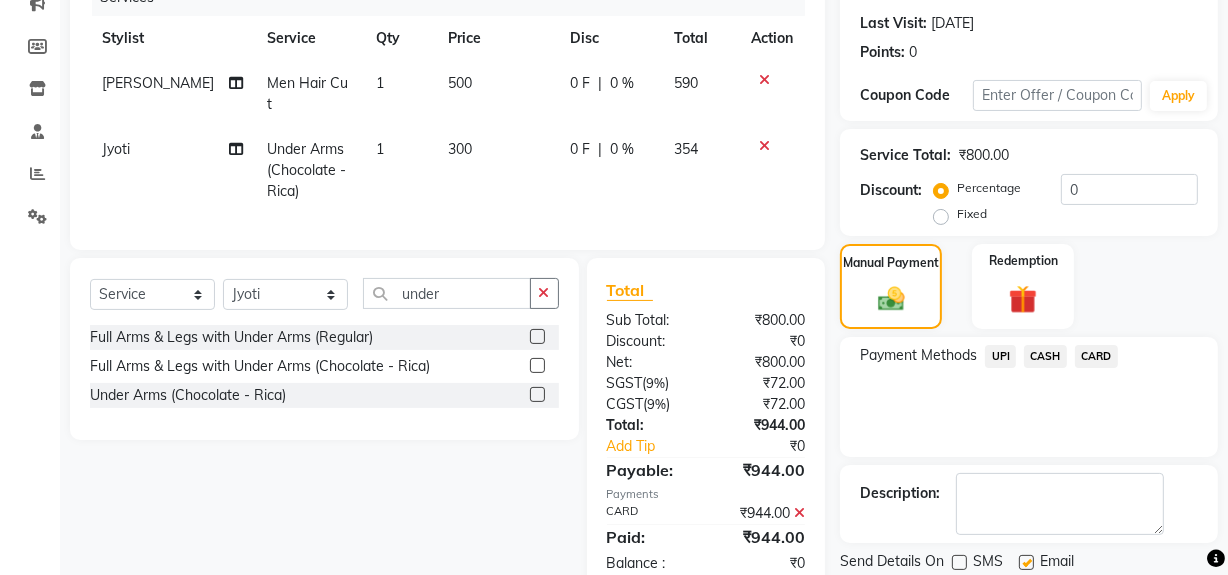 scroll, scrollTop: 333, scrollLeft: 0, axis: vertical 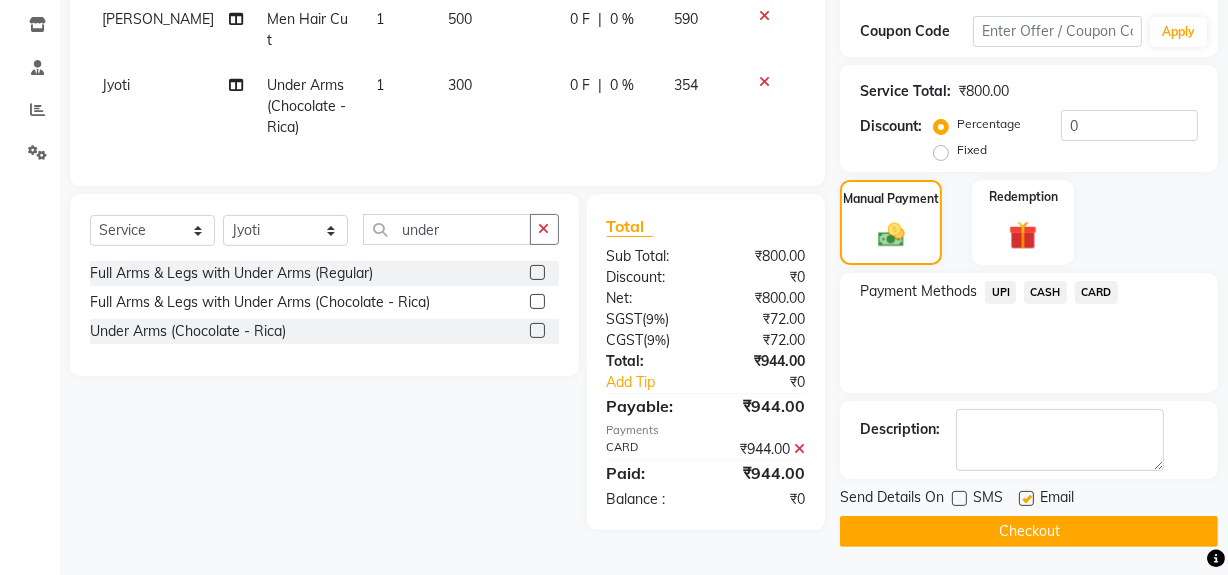 click on "SMS" 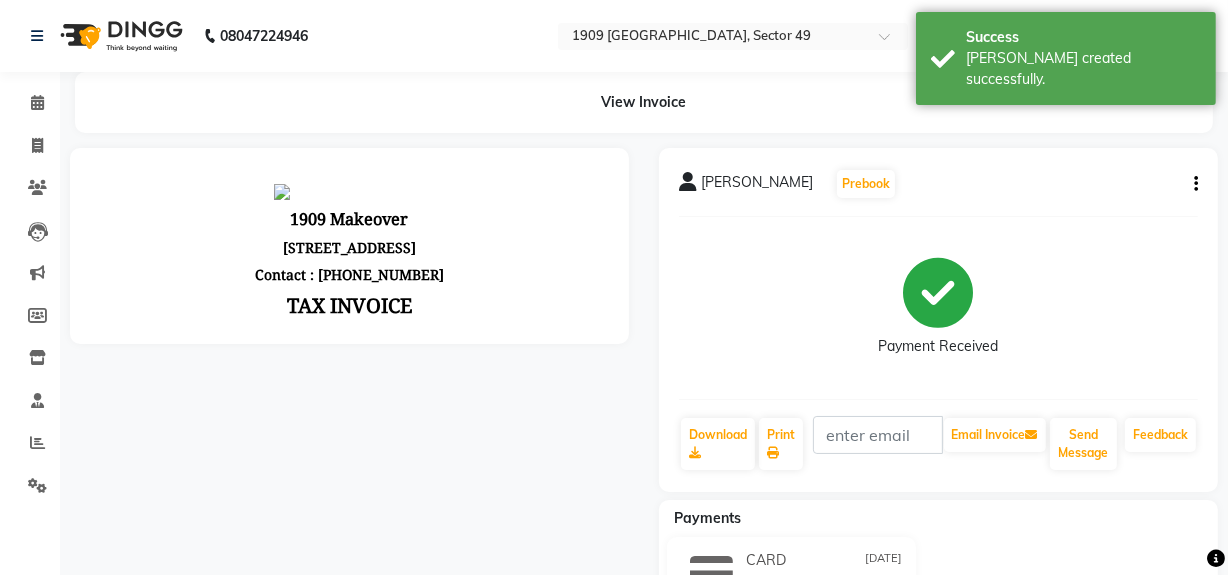 scroll, scrollTop: 0, scrollLeft: 0, axis: both 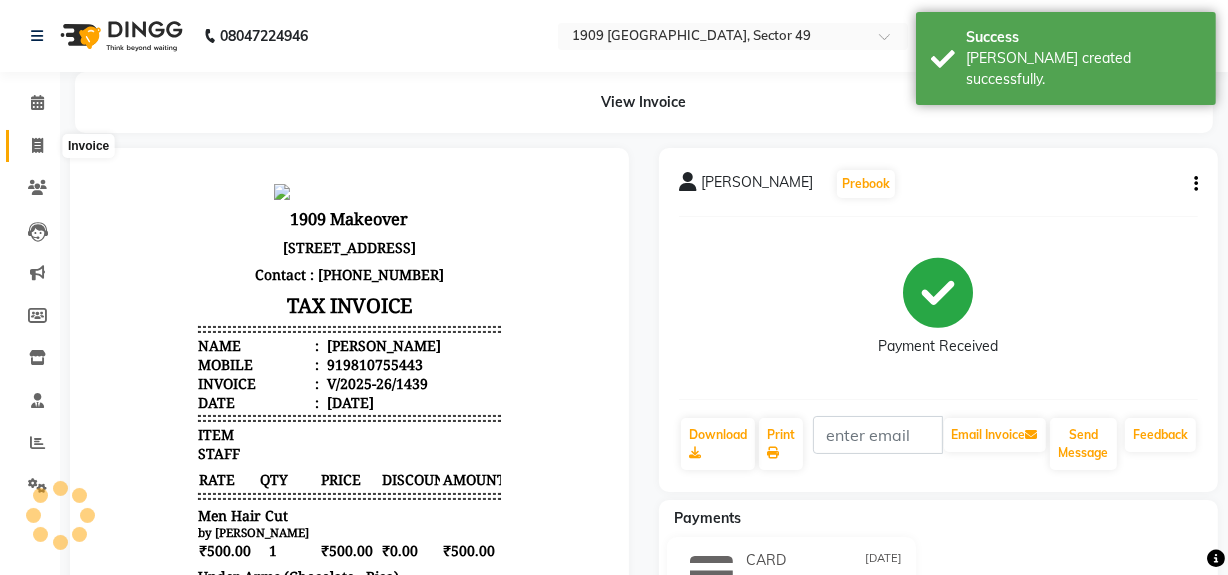 click 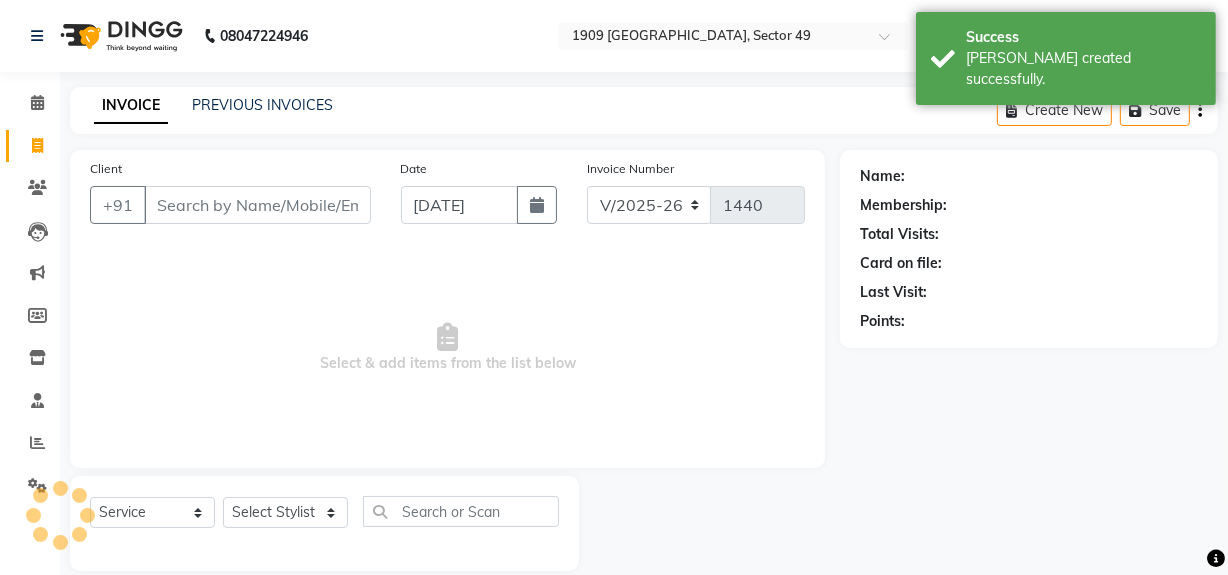 scroll, scrollTop: 26, scrollLeft: 0, axis: vertical 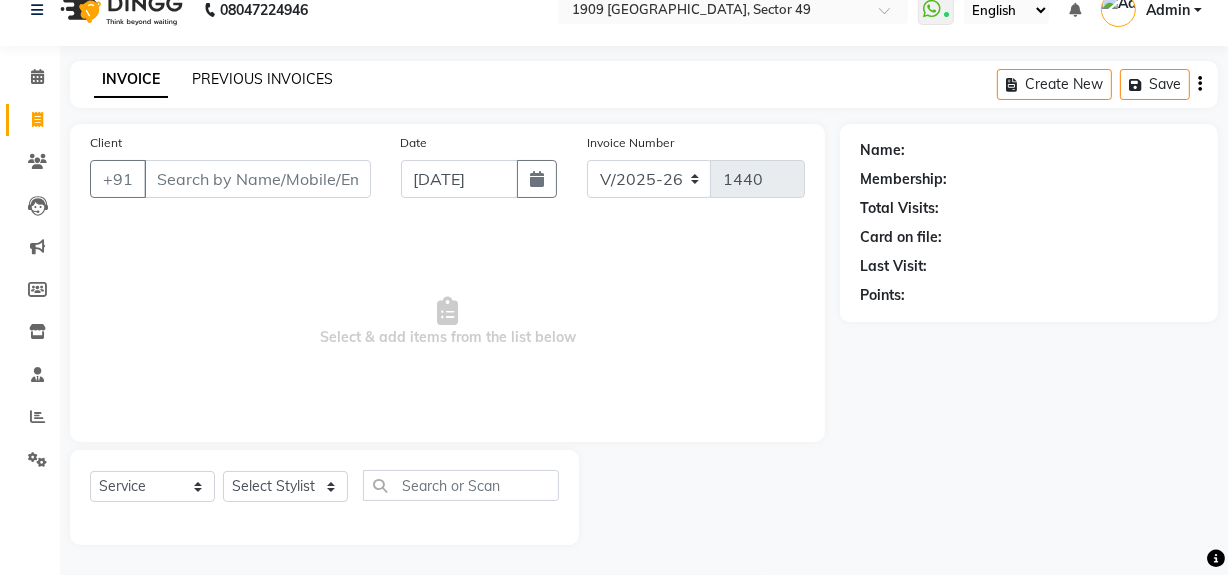 click on "PREVIOUS INVOICES" 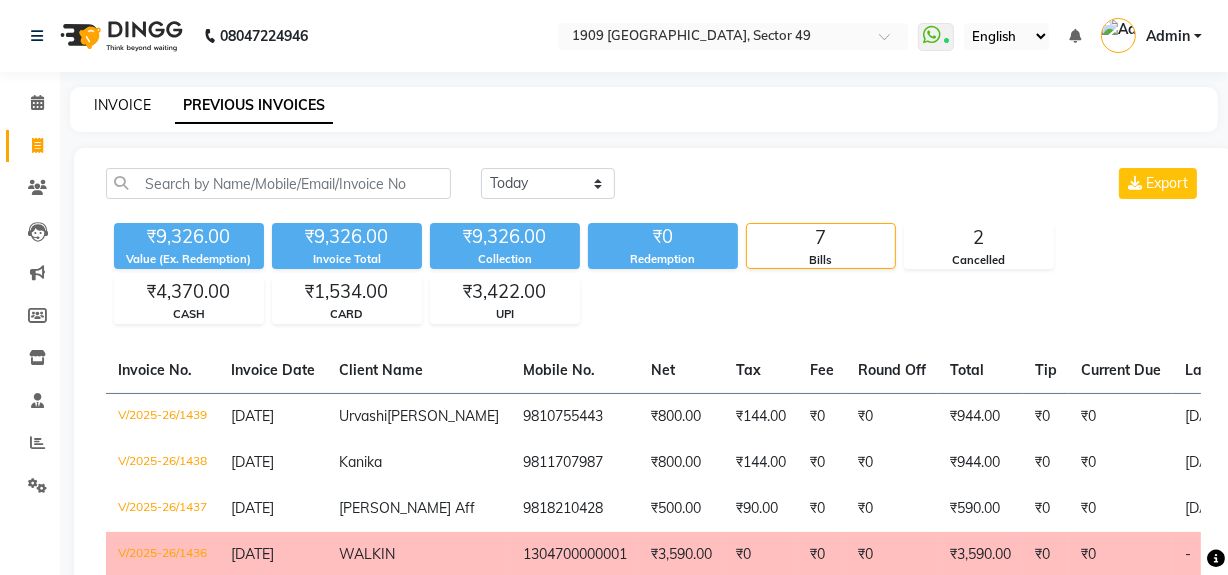 click on "INVOICE" 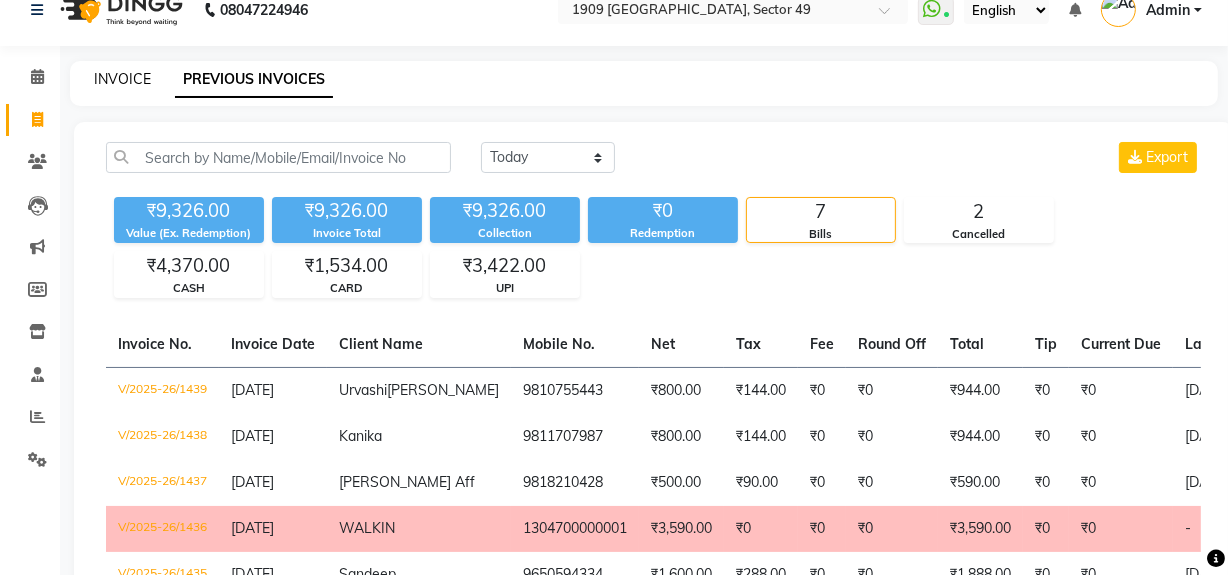 select on "service" 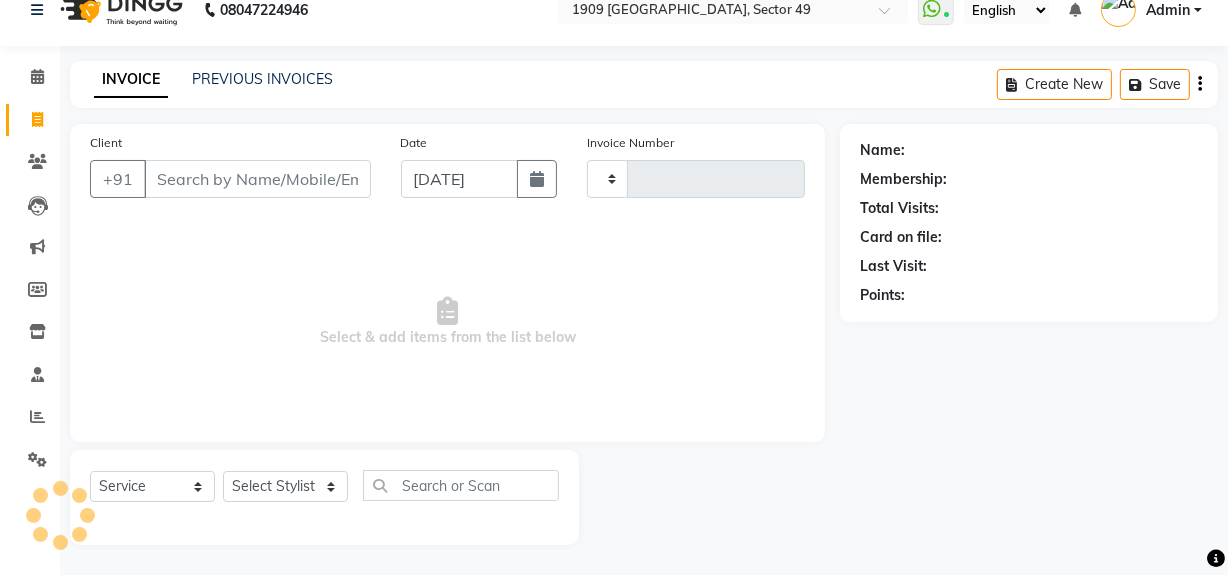 type on "1440" 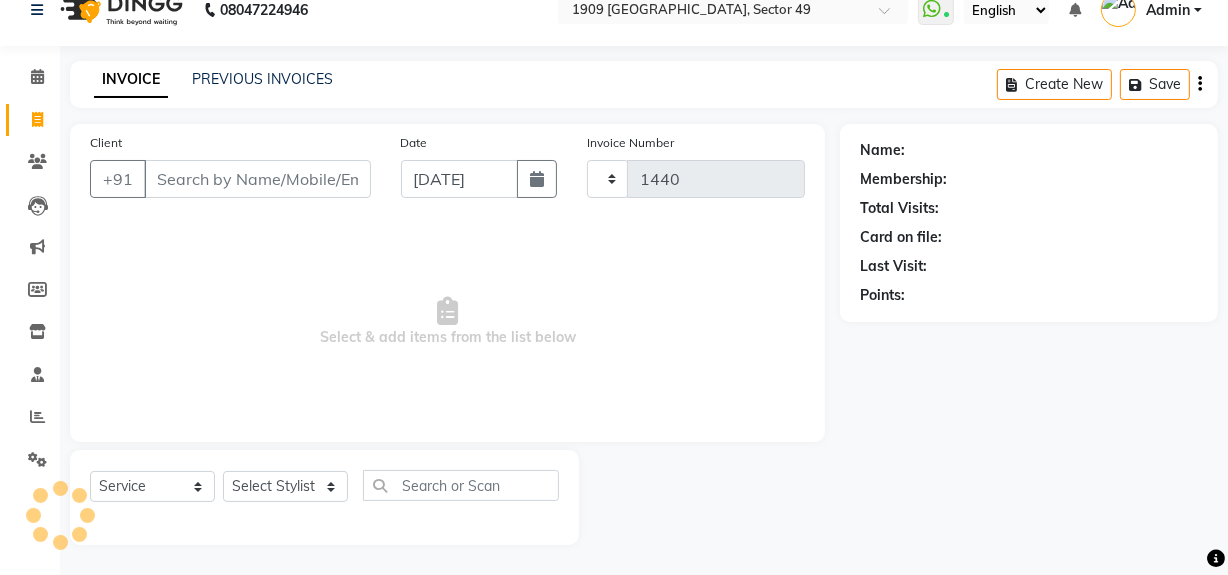 select on "6923" 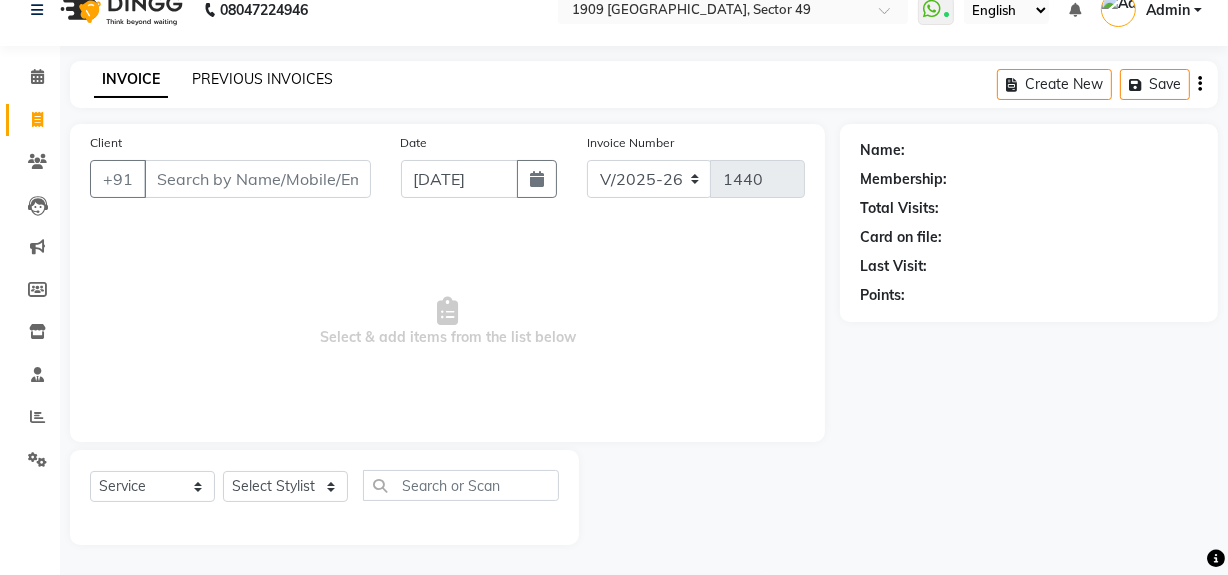 click on "PREVIOUS INVOICES" 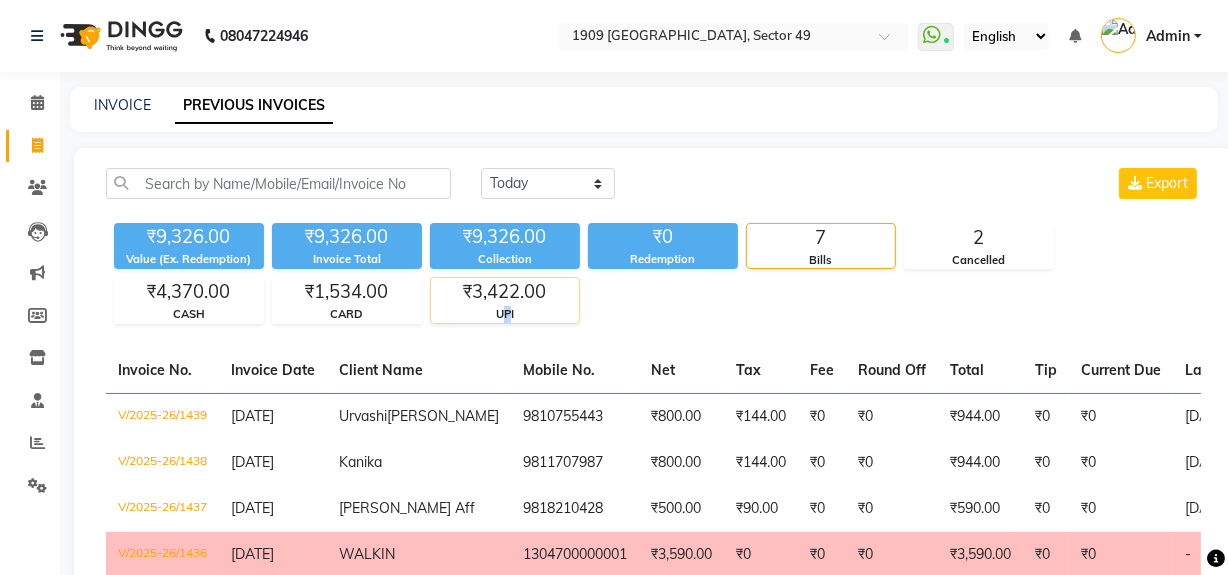 click on "UPI" 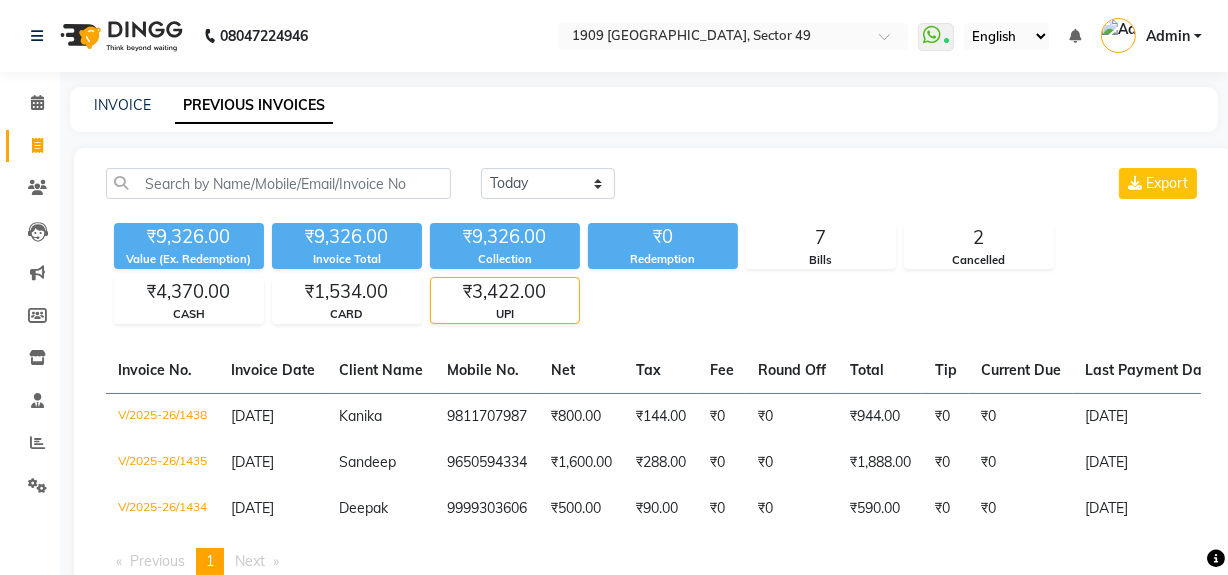 drag, startPoint x: 884, startPoint y: 177, endPoint x: 912, endPoint y: 210, distance: 43.27817 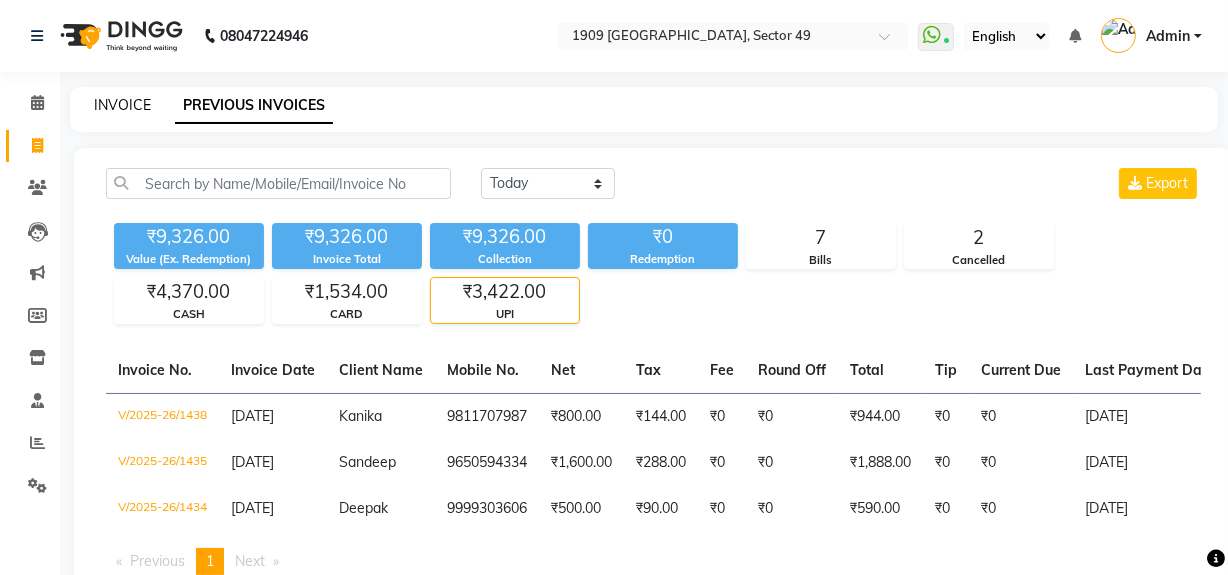 click on "INVOICE" 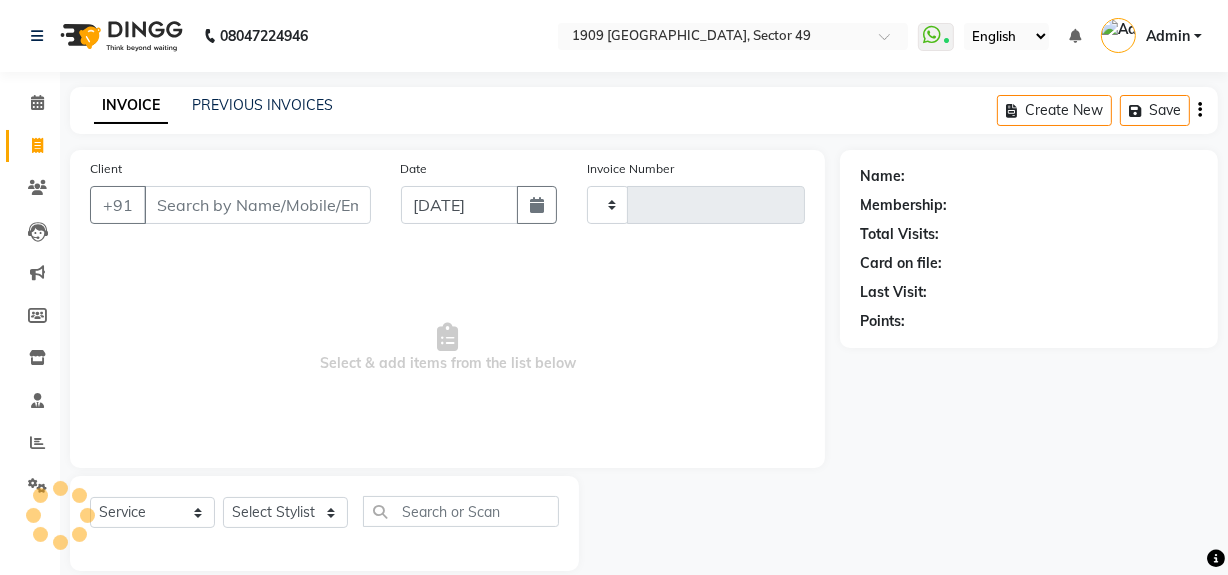 scroll, scrollTop: 26, scrollLeft: 0, axis: vertical 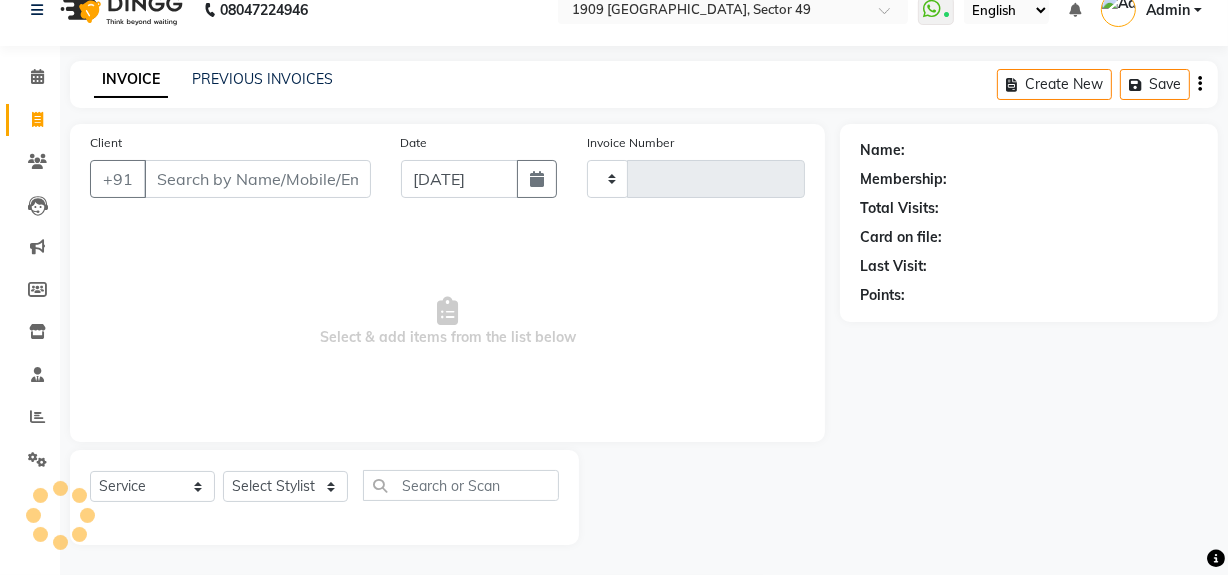 type on "1440" 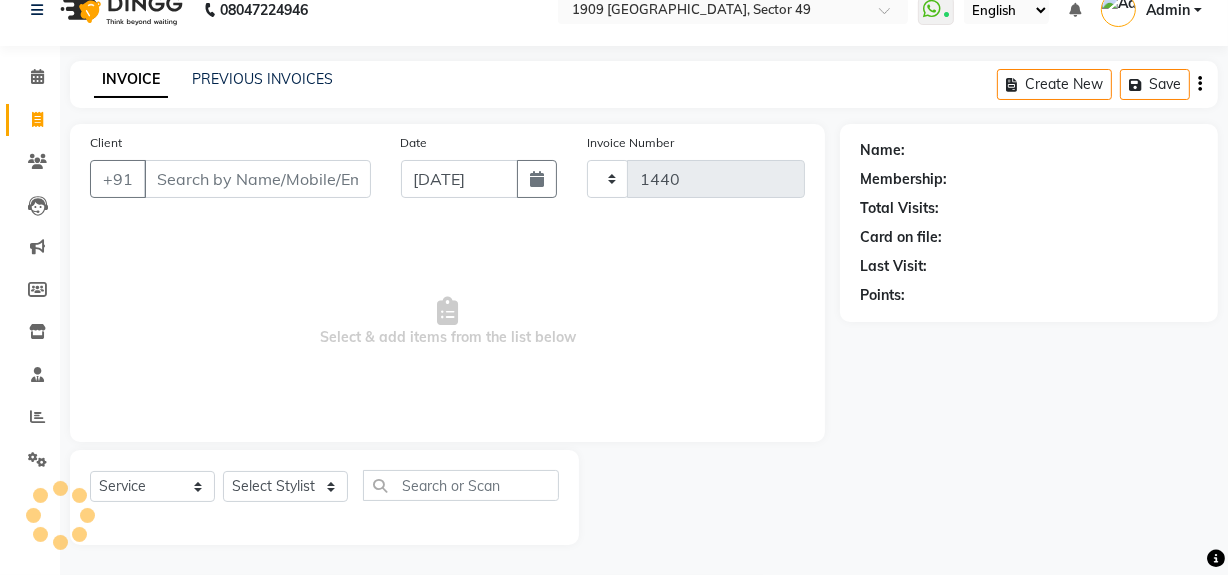 select on "6923" 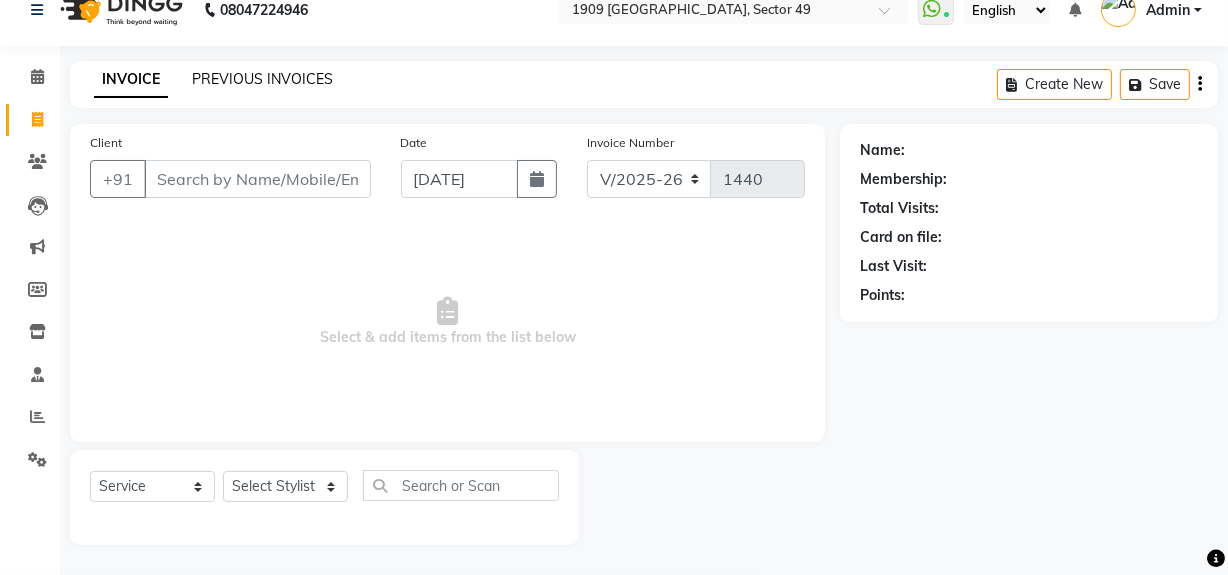 click on "PREVIOUS INVOICES" 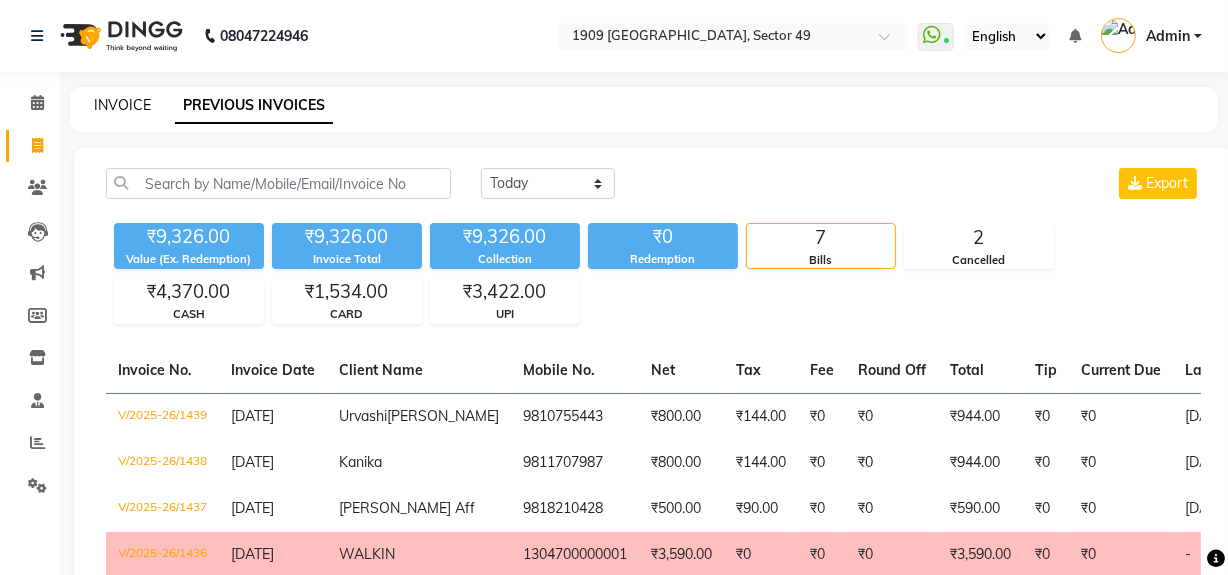 click on "INVOICE" 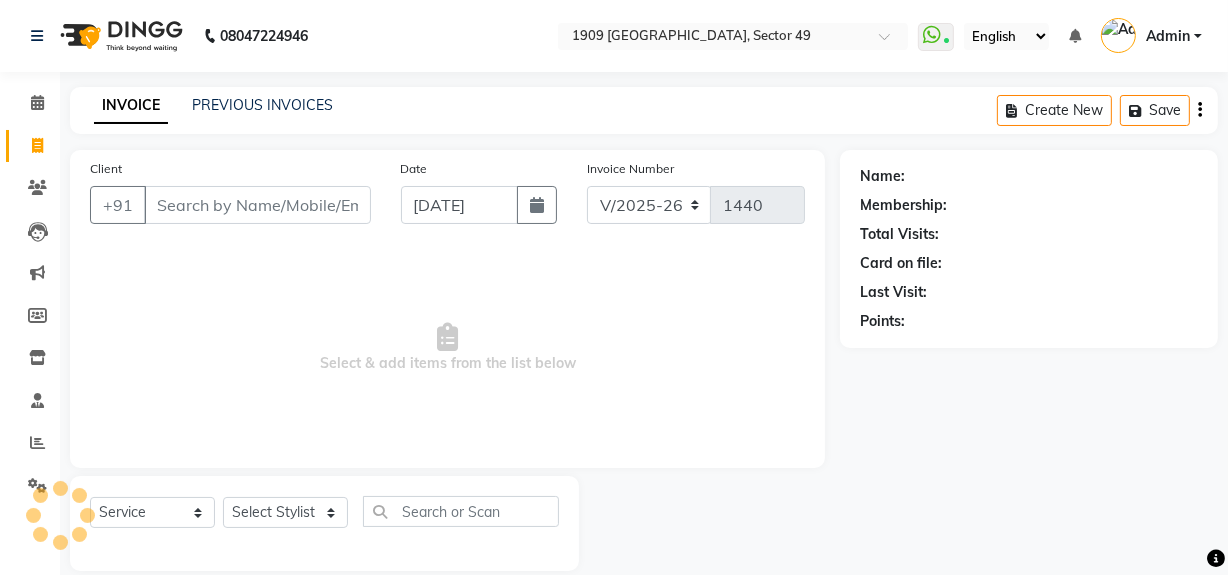 scroll, scrollTop: 26, scrollLeft: 0, axis: vertical 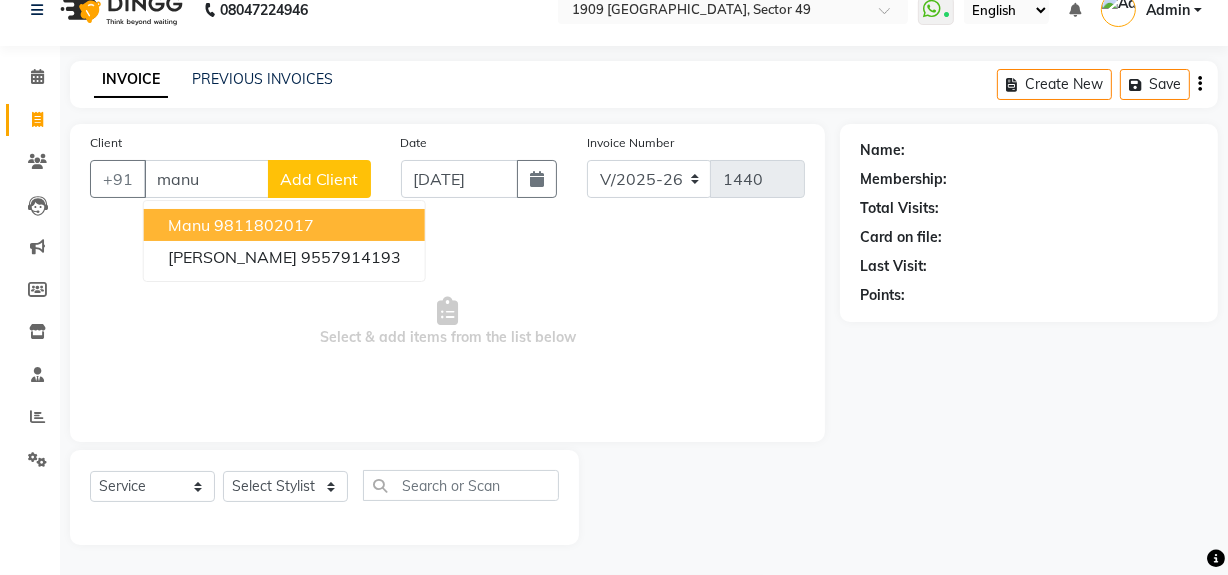 click on "manu  9811802017" at bounding box center (284, 225) 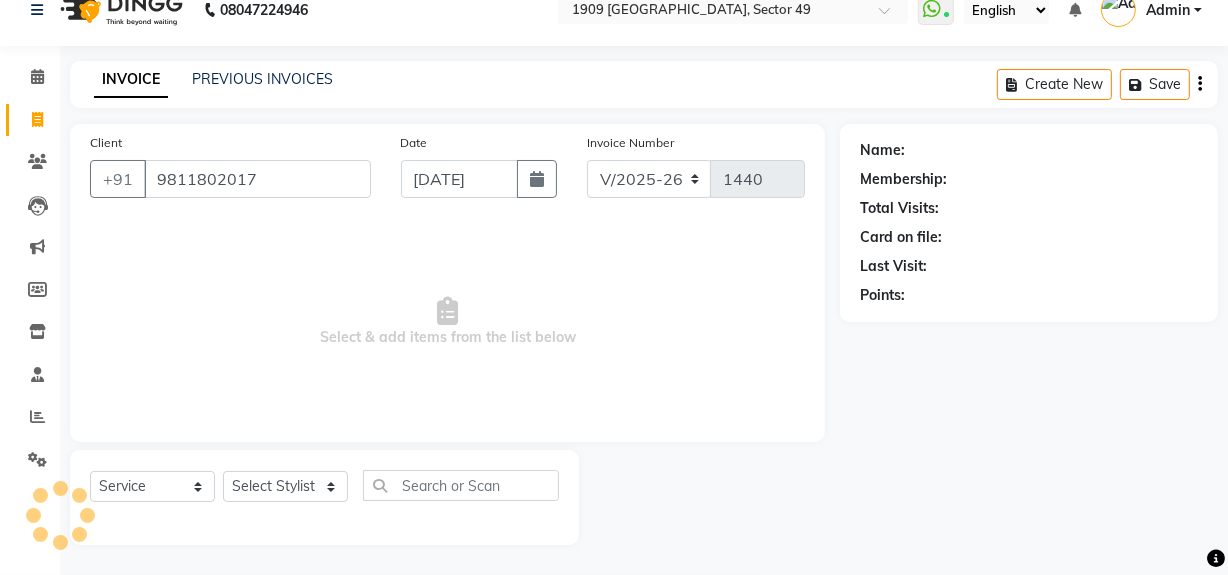 type on "9811802017" 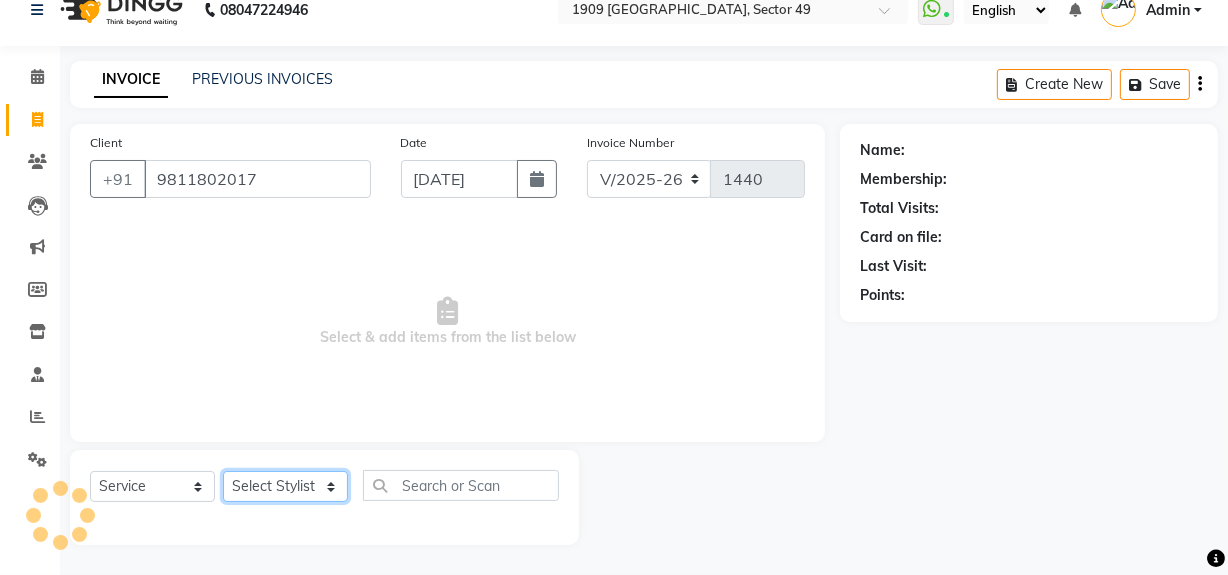 click on "Select Stylist Abdul Ahmed Arif Harun House Sale Jyoti Nisha Rehaan Ujjwal Umesh Veer vikram mehta Vishal" 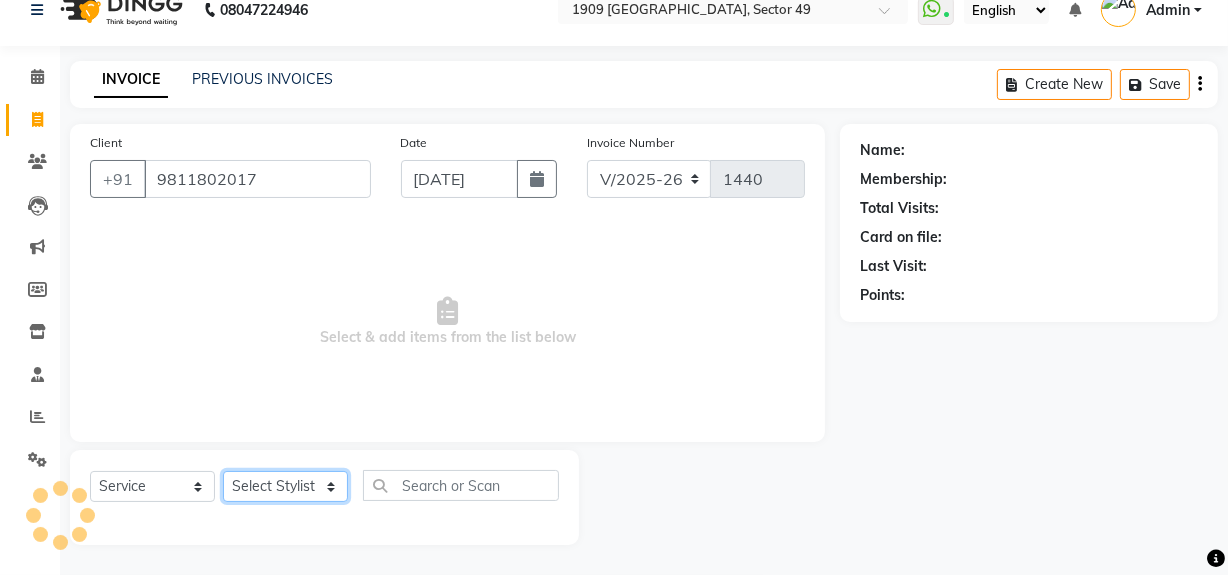 select on "83149" 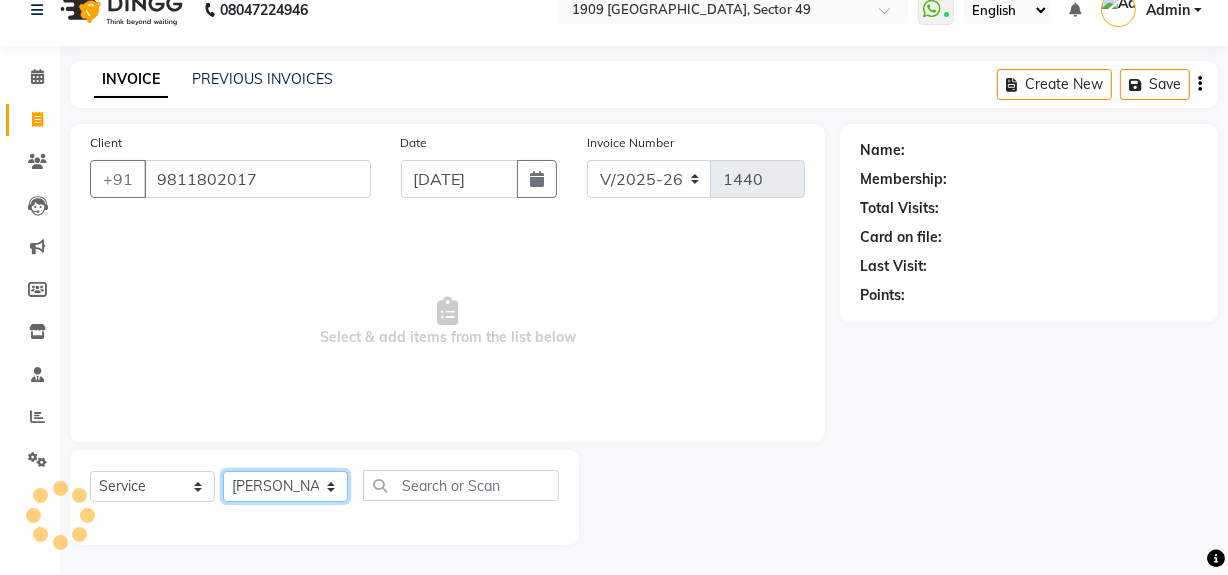 click on "Select Stylist Abdul Ahmed Arif Harun House Sale Jyoti Nisha Rehaan Ujjwal Umesh Veer vikram mehta Vishal" 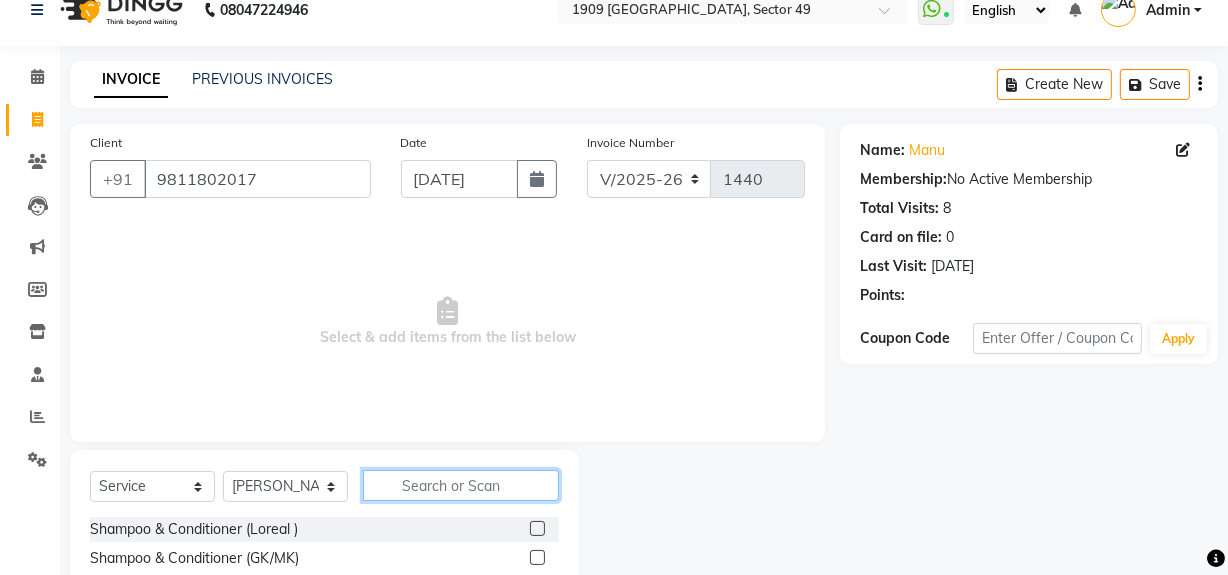 click 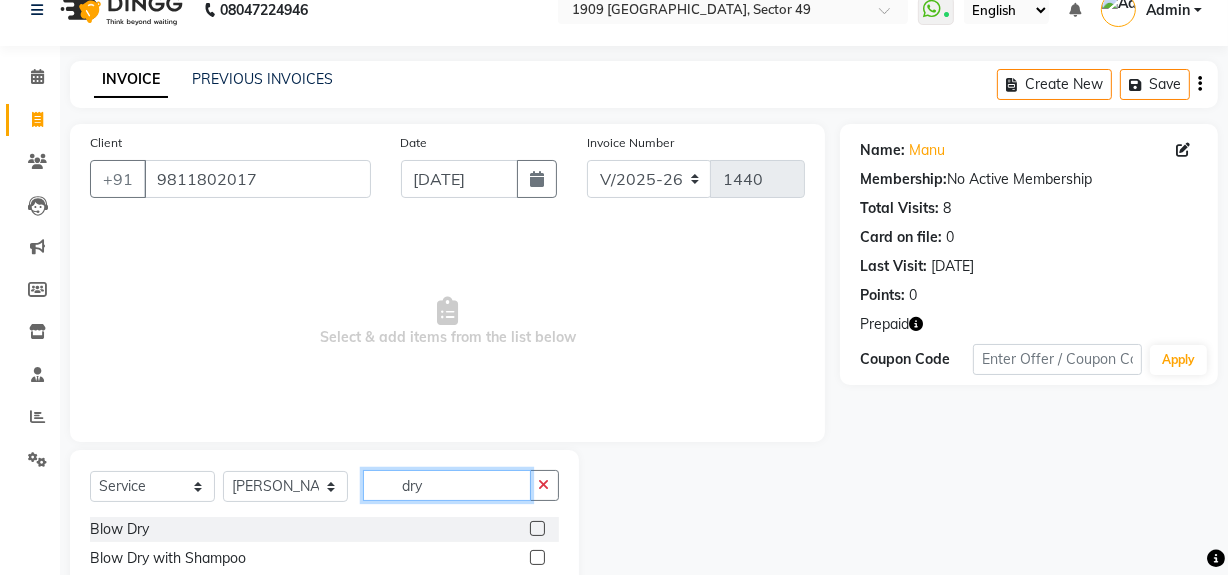 type on "dry" 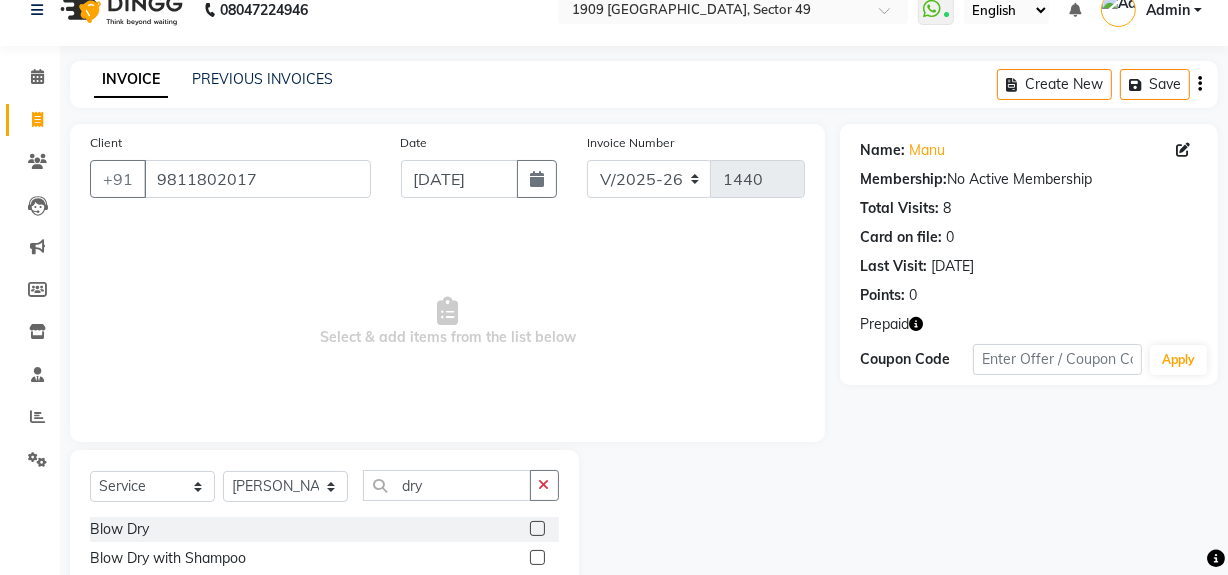 click 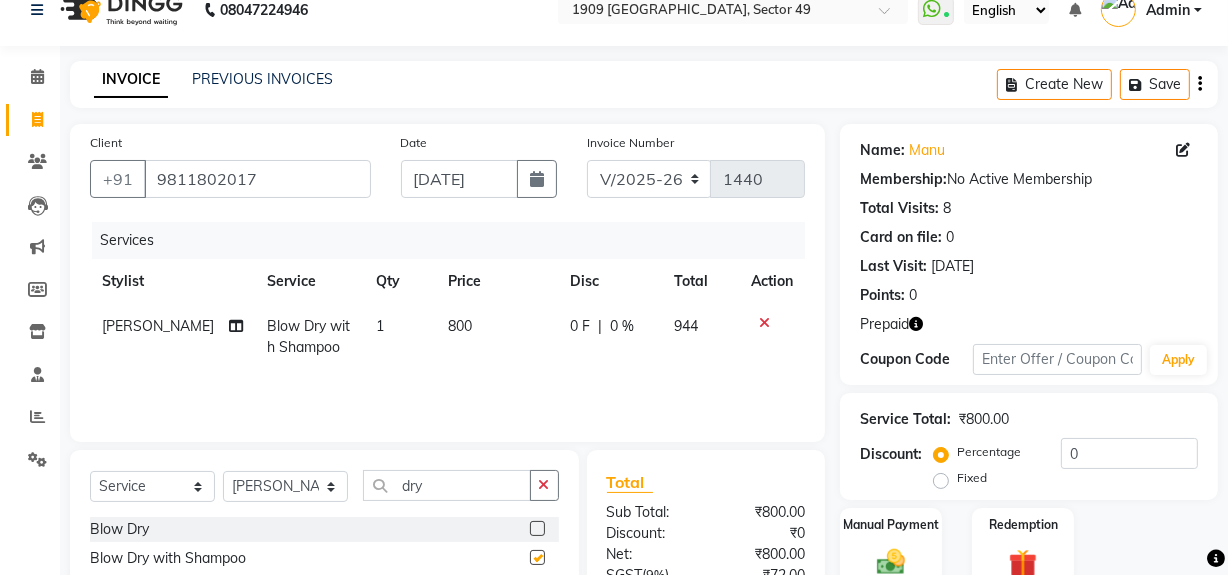 checkbox on "false" 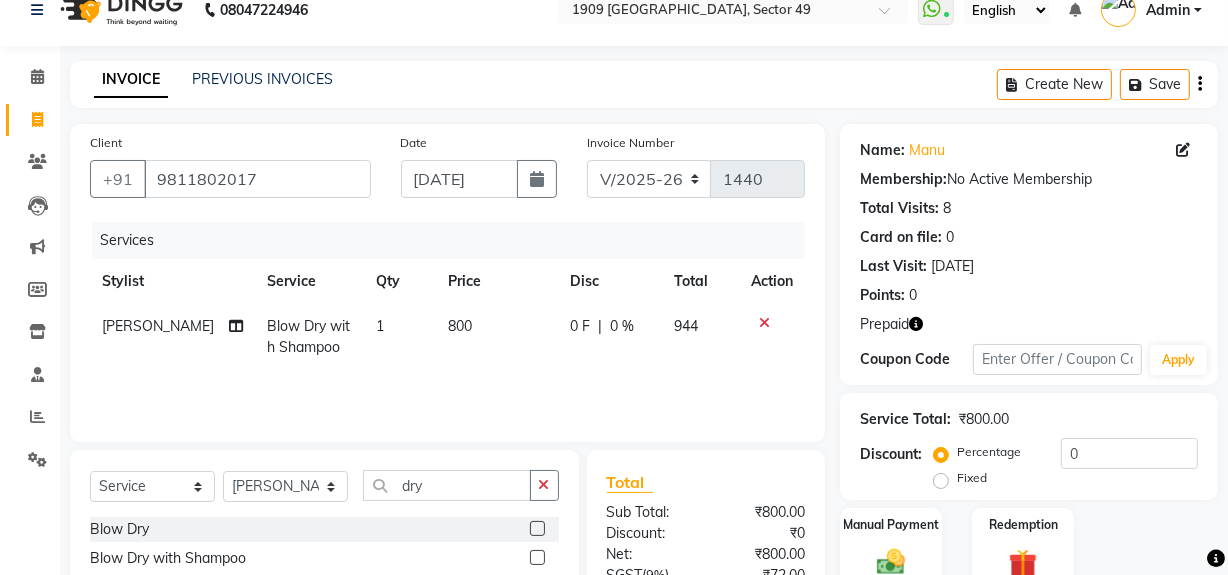 scroll, scrollTop: 225, scrollLeft: 0, axis: vertical 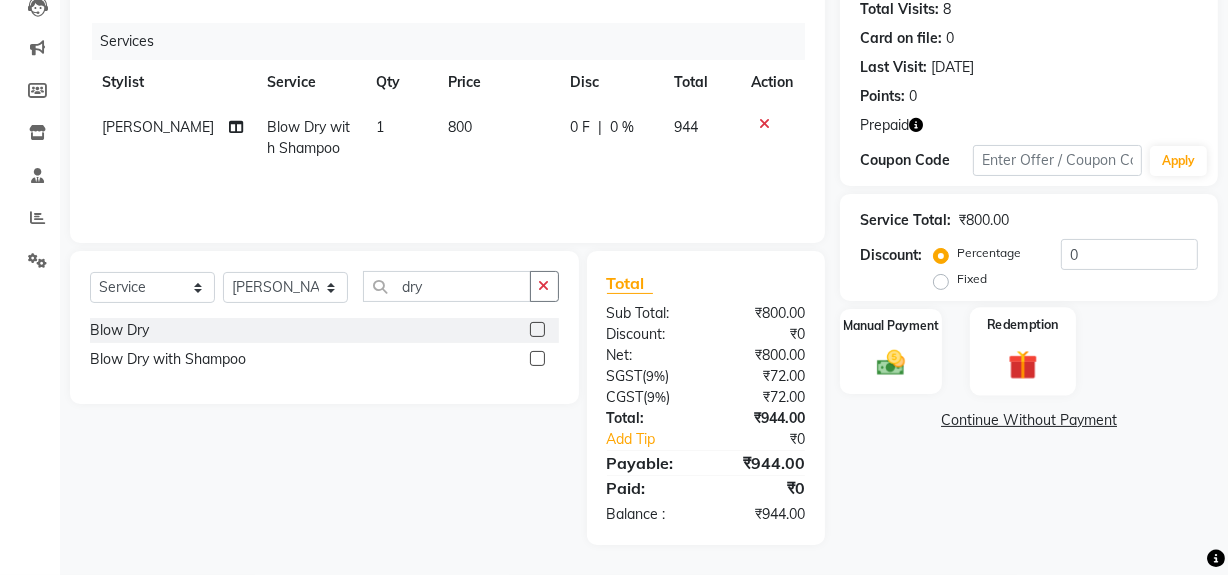 click 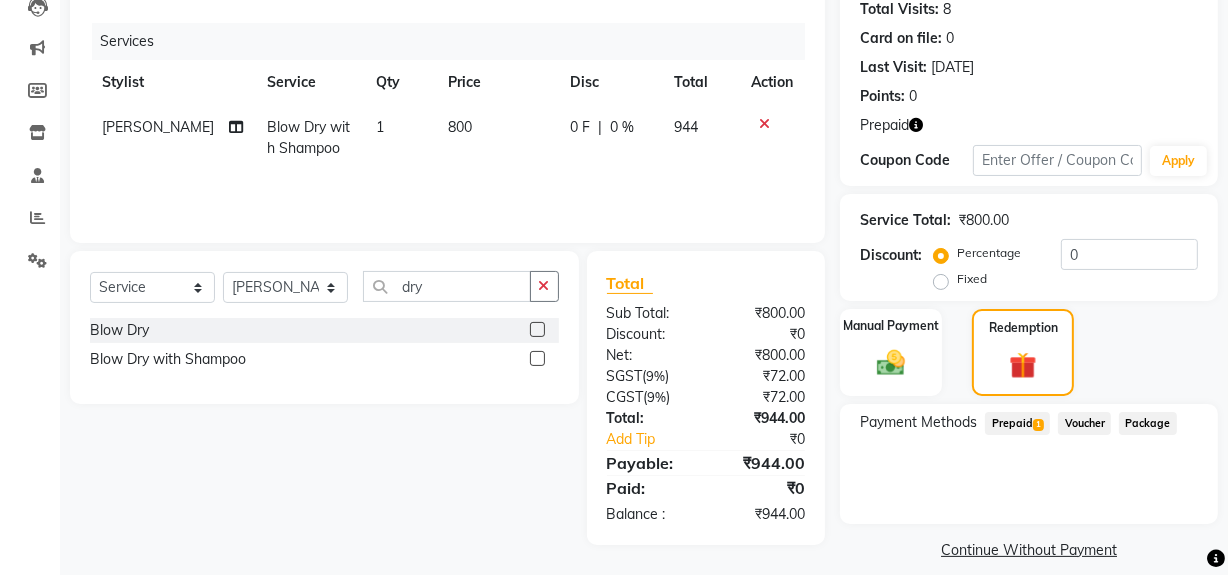 click on "Prepaid  1" 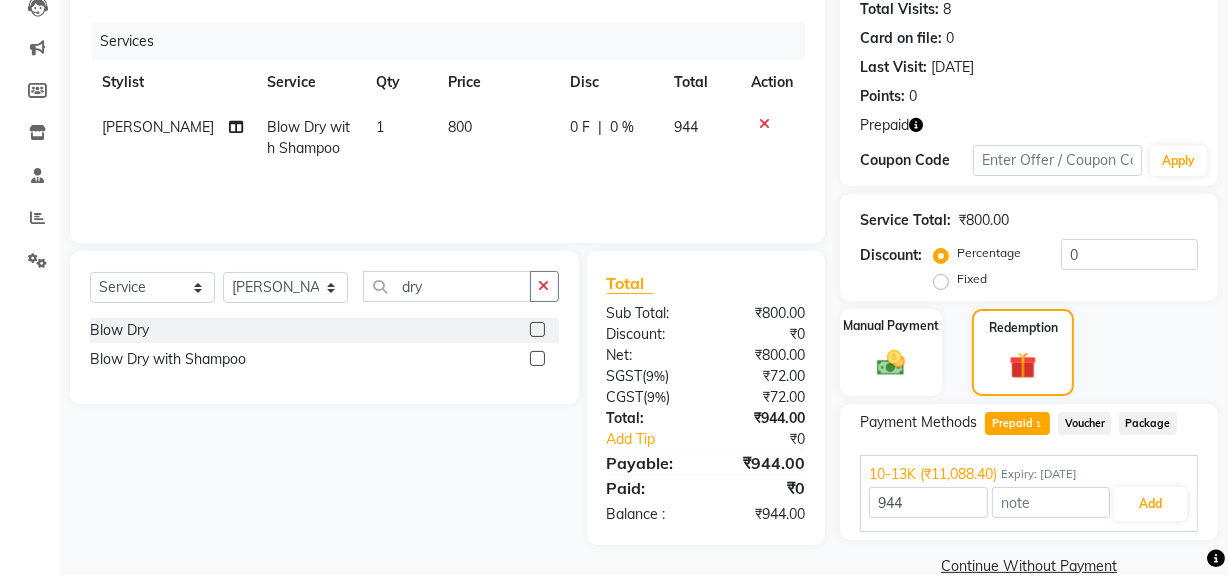 scroll, scrollTop: 260, scrollLeft: 0, axis: vertical 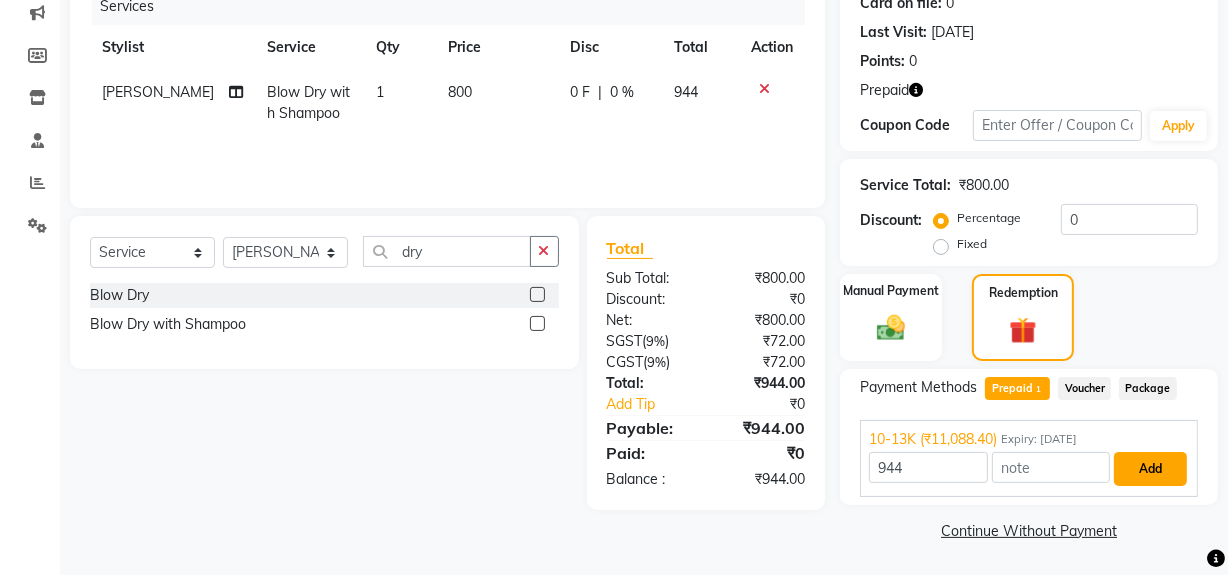 click on "Add" at bounding box center (1150, 469) 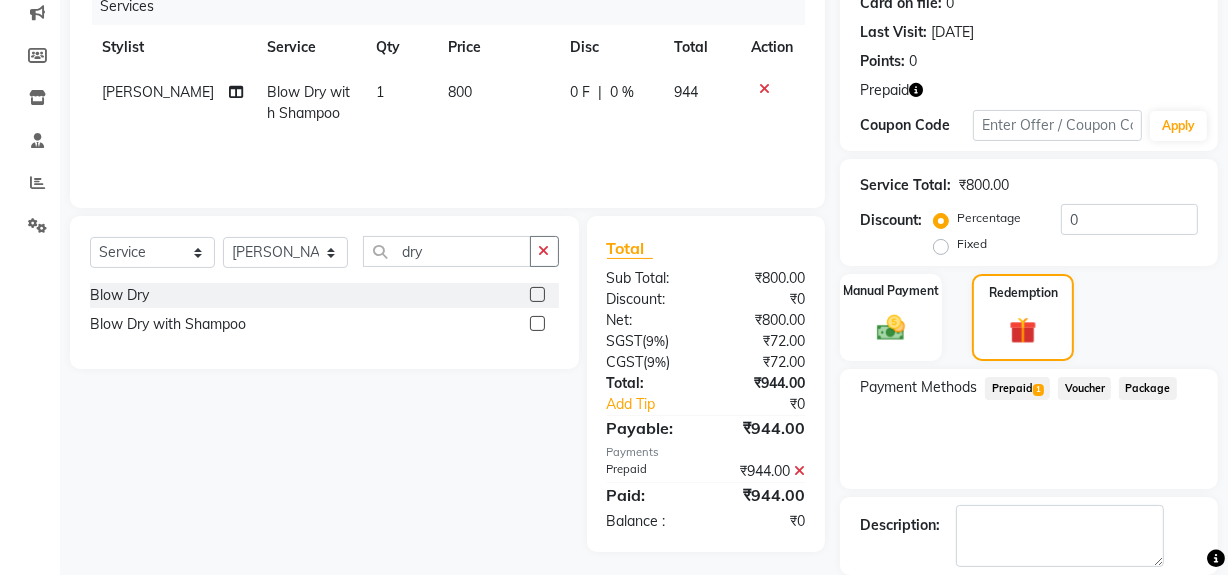 scroll, scrollTop: 356, scrollLeft: 0, axis: vertical 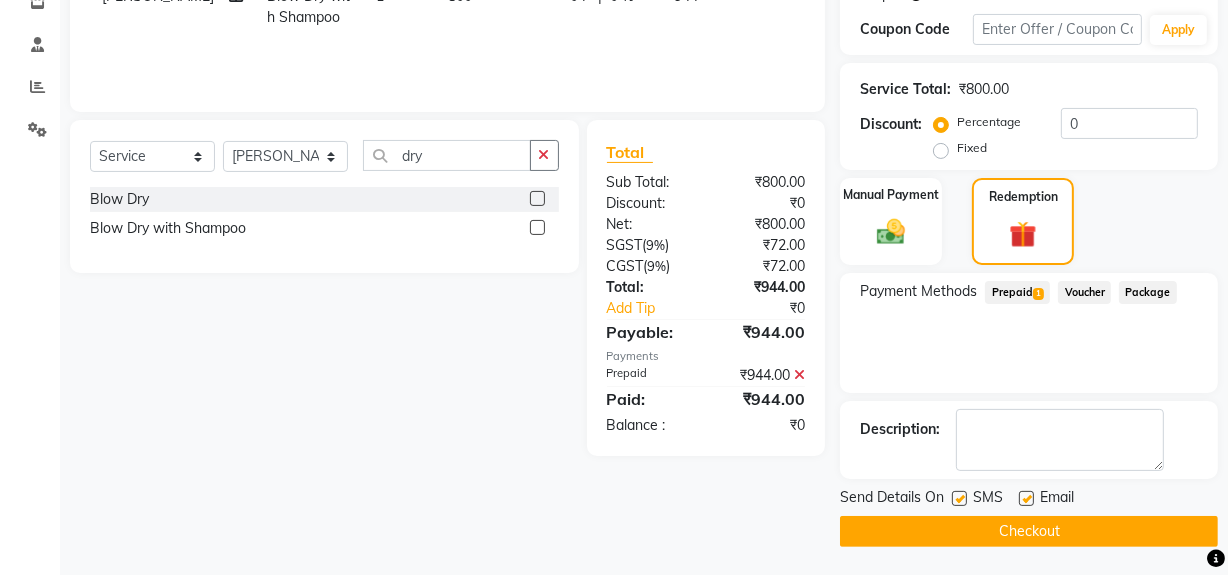 click on "Checkout" 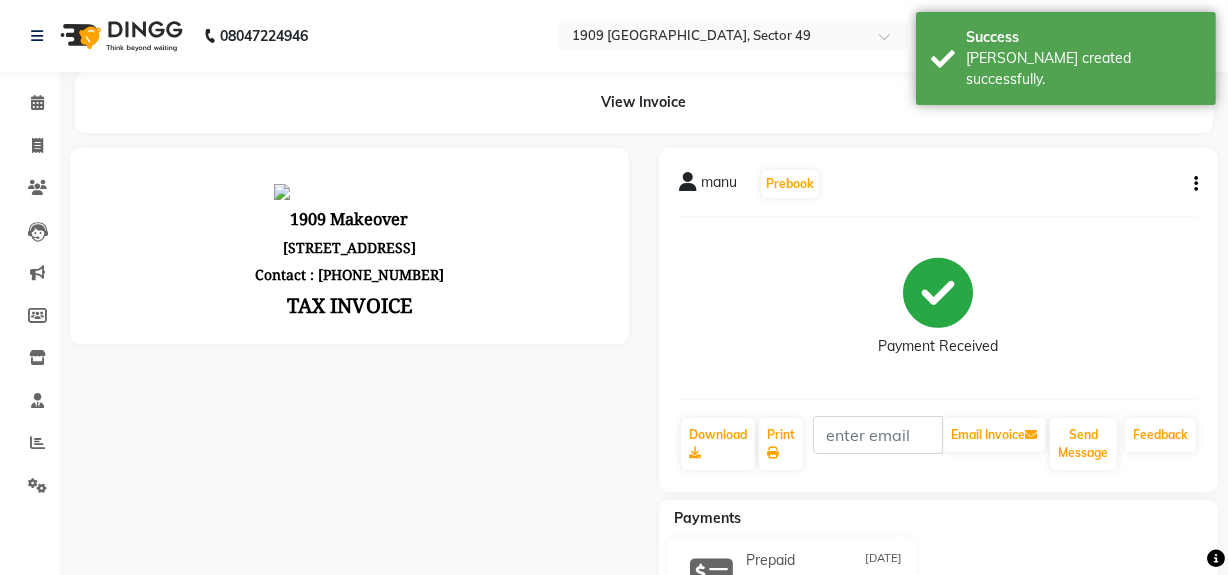 scroll, scrollTop: 0, scrollLeft: 0, axis: both 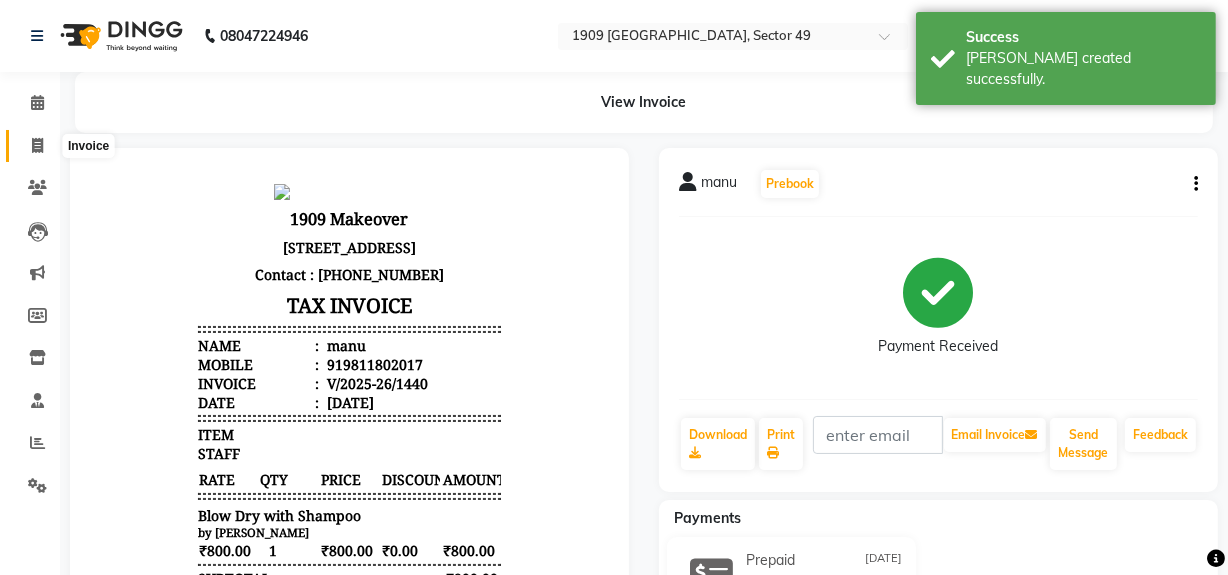 click 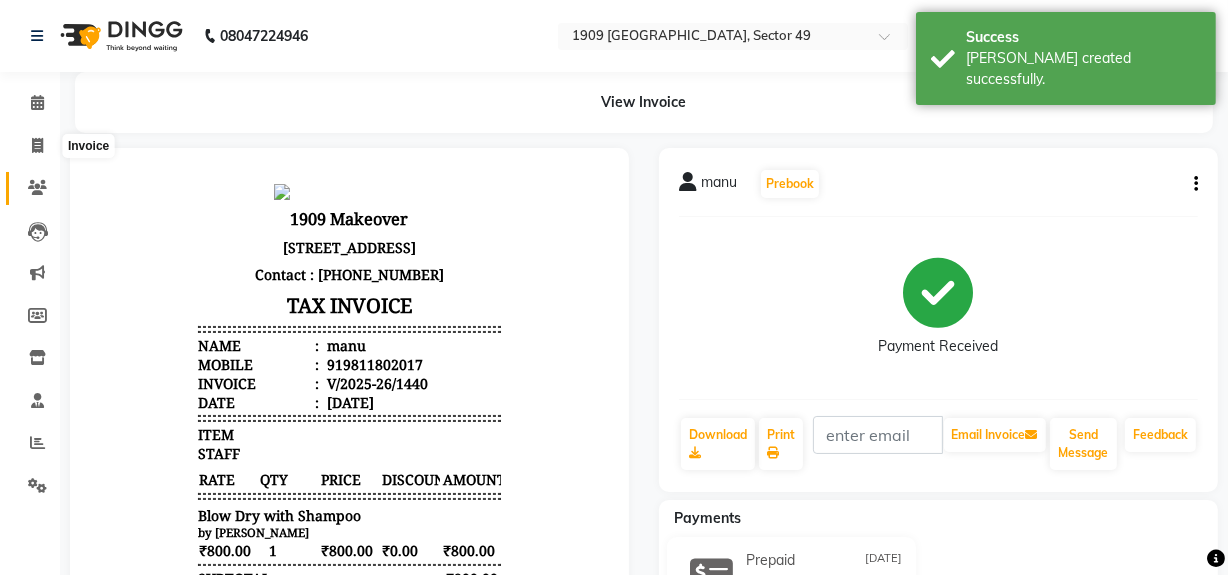 select on "6923" 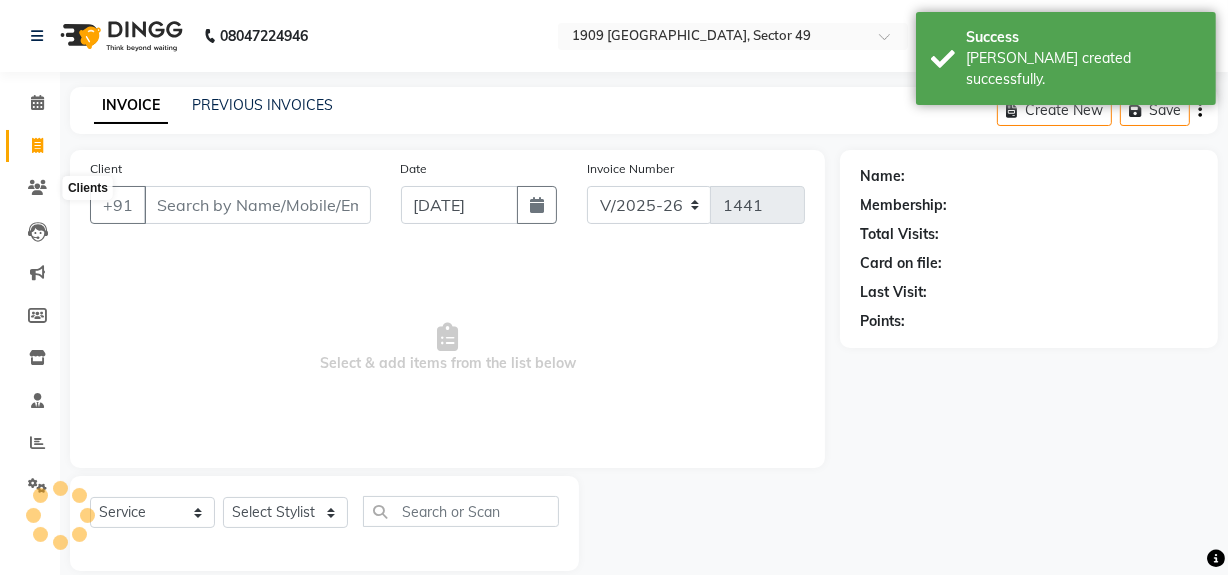 scroll, scrollTop: 26, scrollLeft: 0, axis: vertical 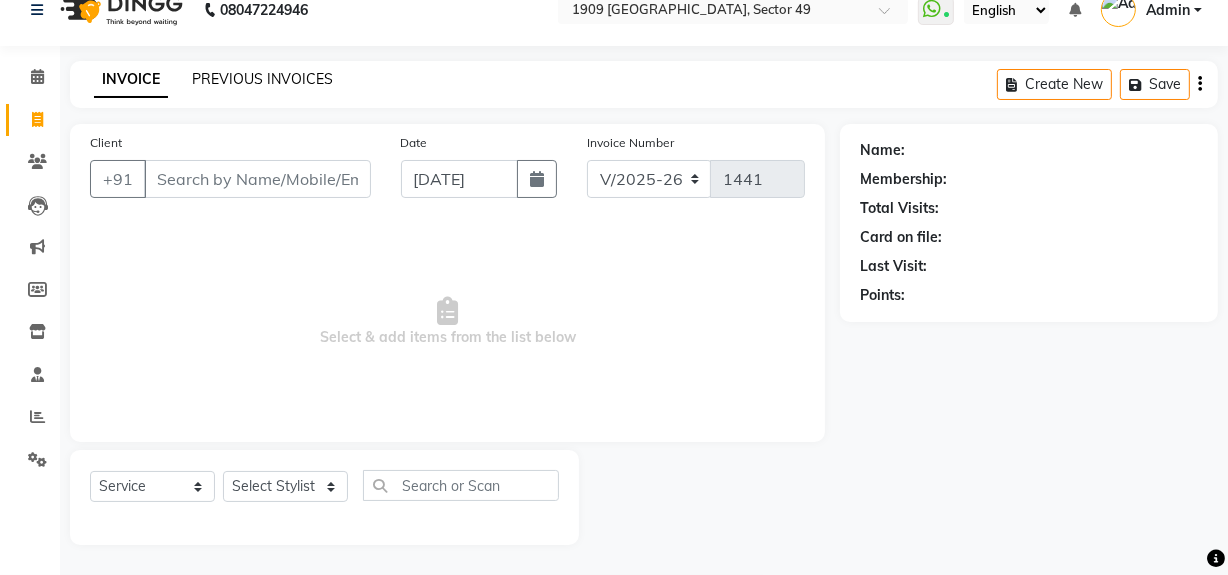 click on "PREVIOUS INVOICES" 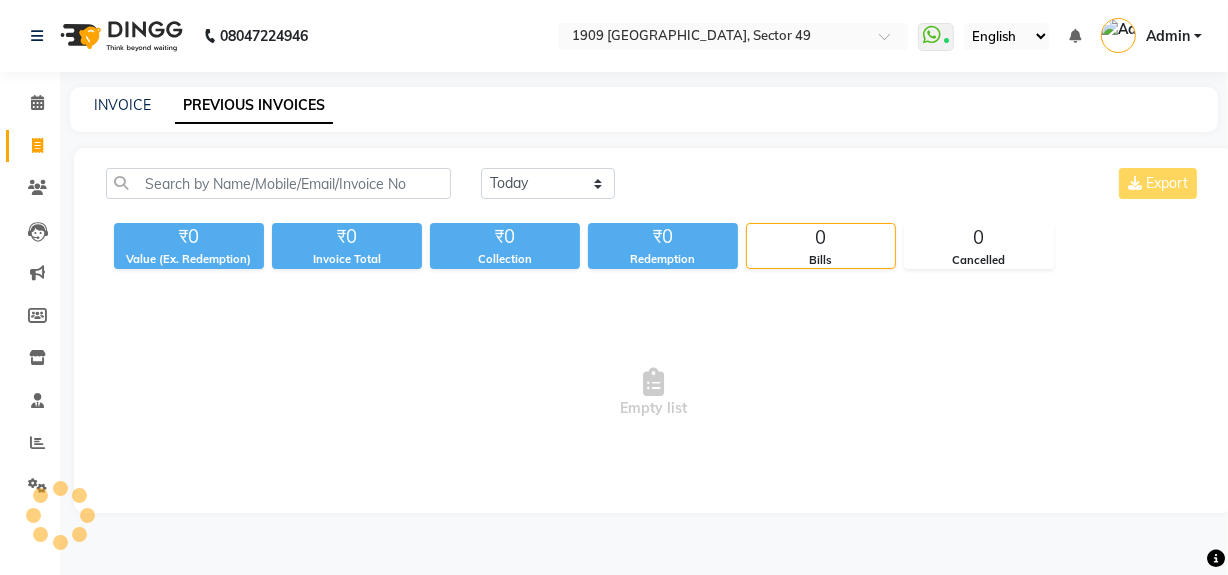 scroll, scrollTop: 0, scrollLeft: 0, axis: both 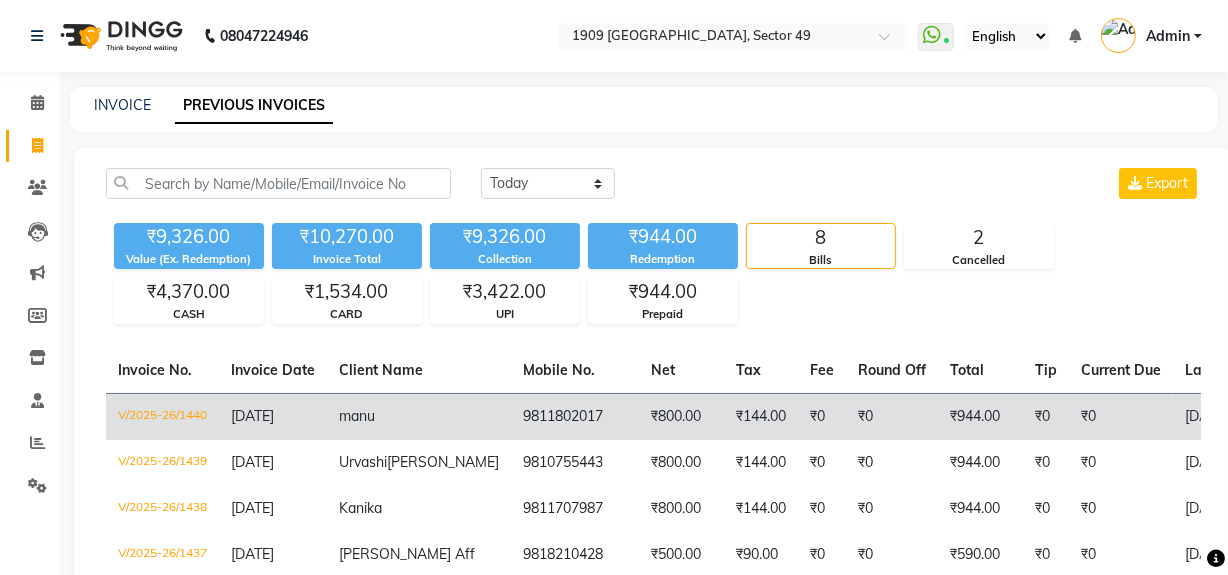 click on "₹144.00" 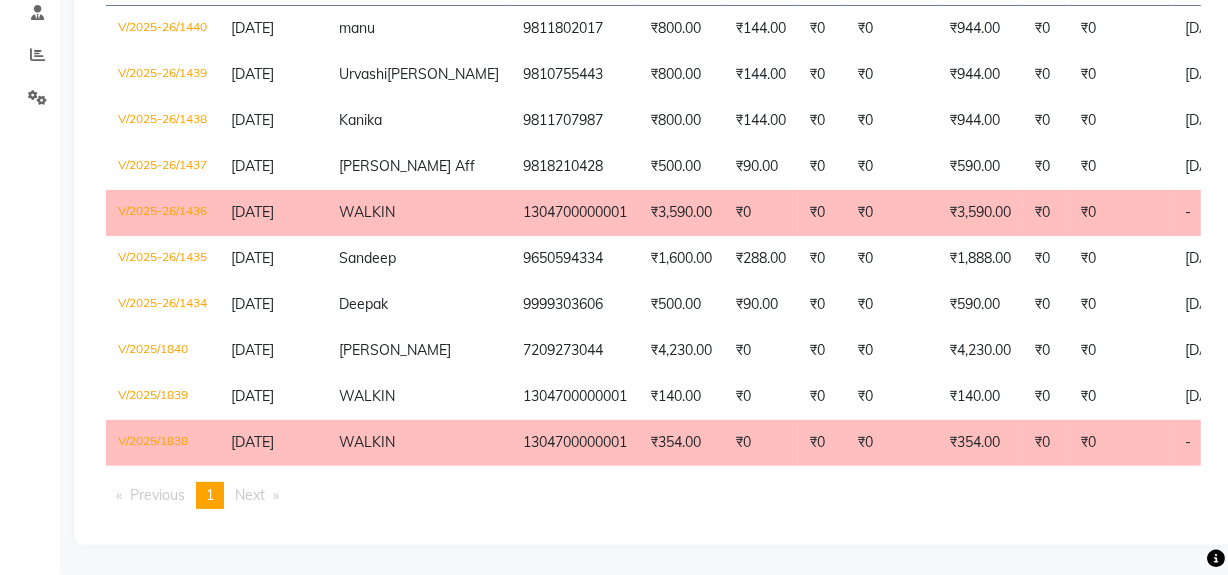 scroll, scrollTop: 422, scrollLeft: 0, axis: vertical 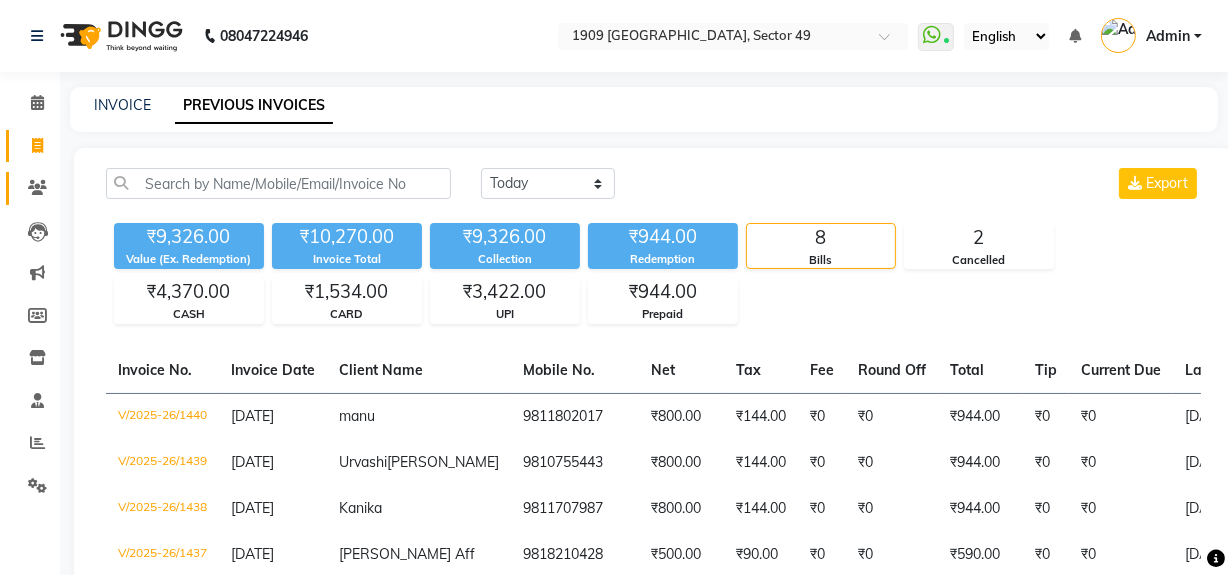 click on "Clients" 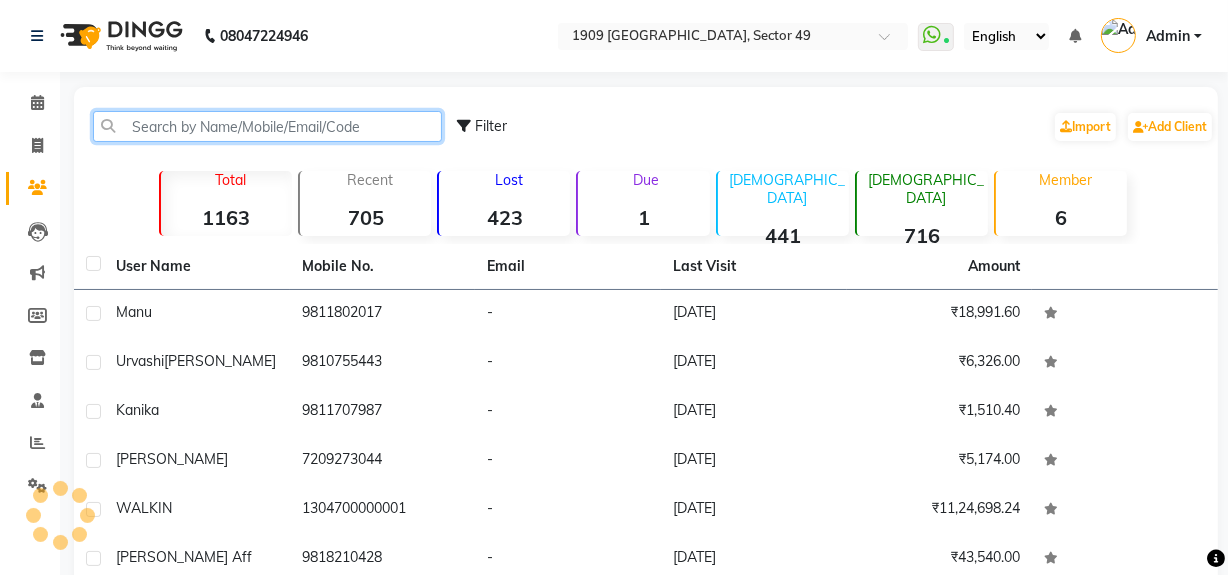 click 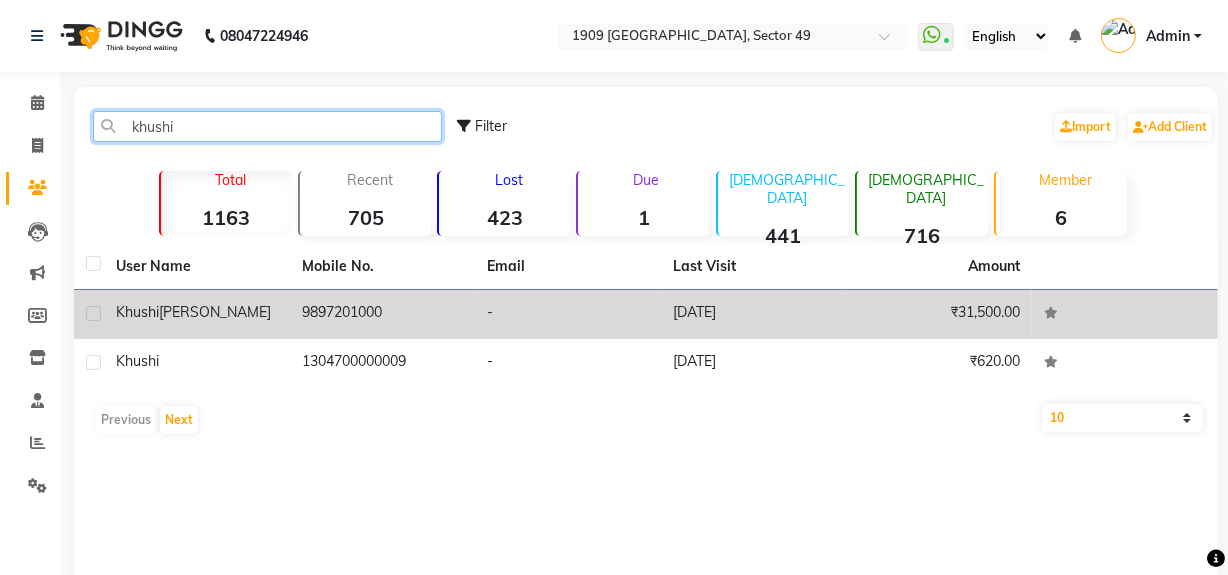 type on "khushi" 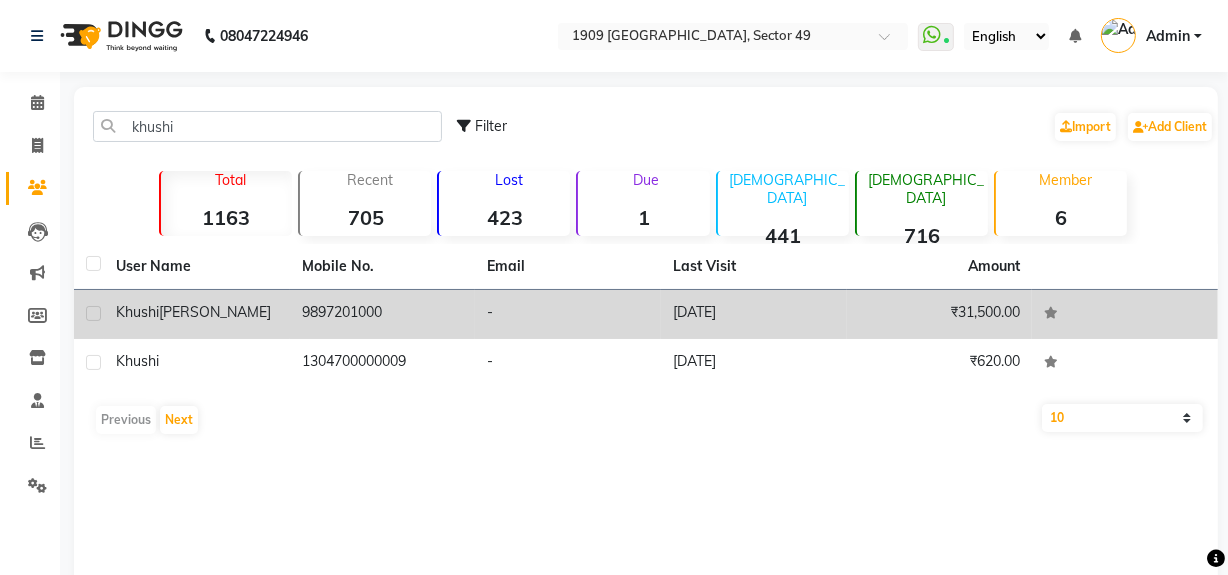 click on "9897201000" 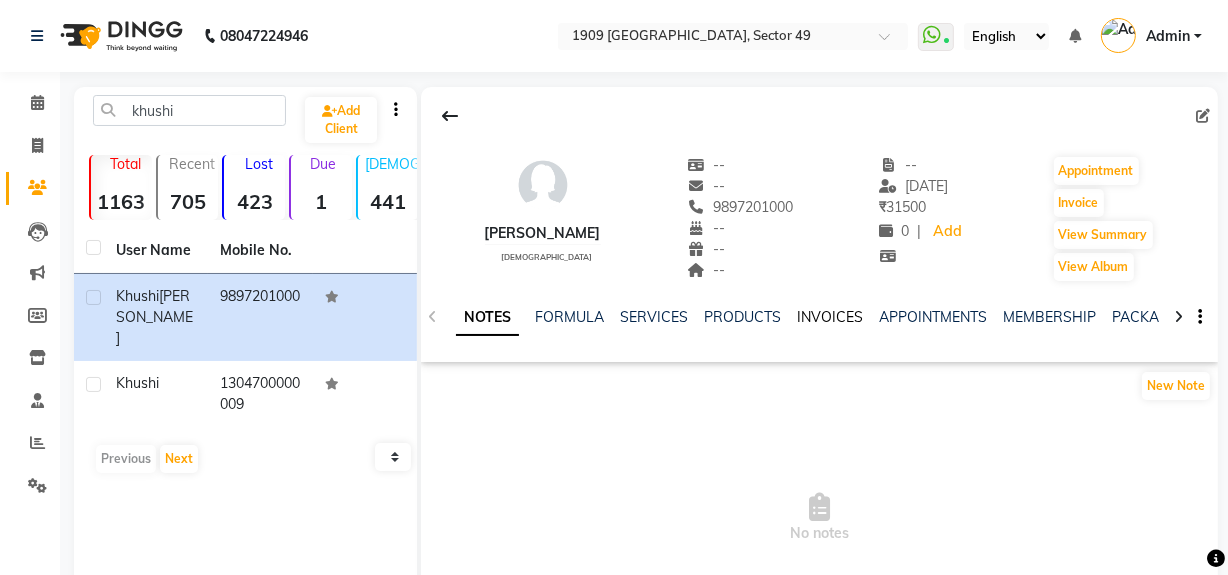 drag, startPoint x: 817, startPoint y: 315, endPoint x: 812, endPoint y: 324, distance: 10.29563 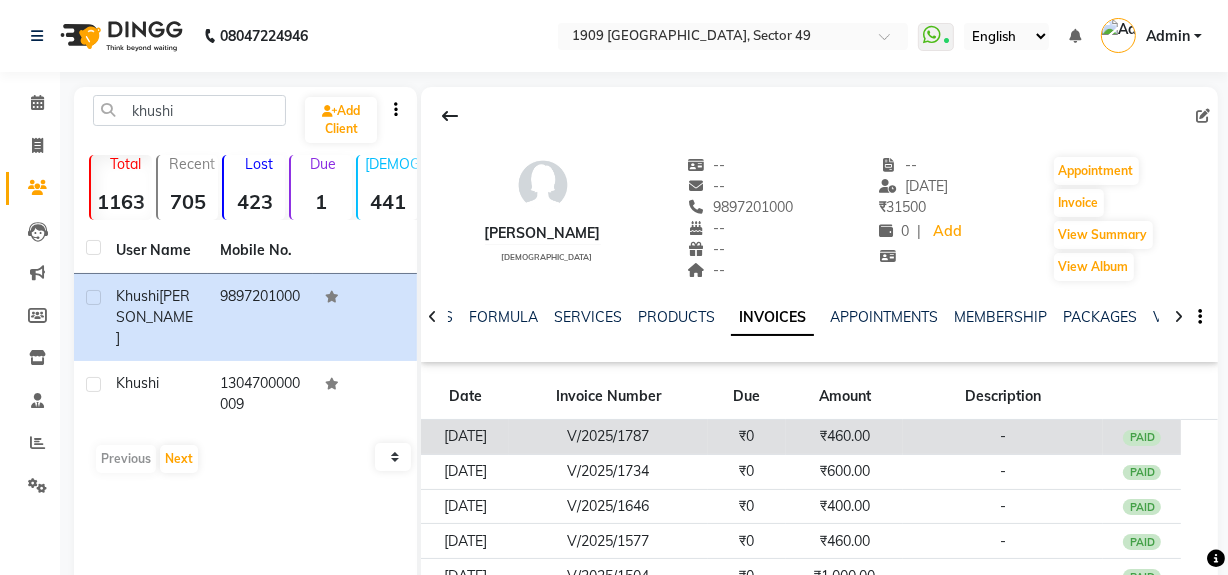 click on "₹460.00" 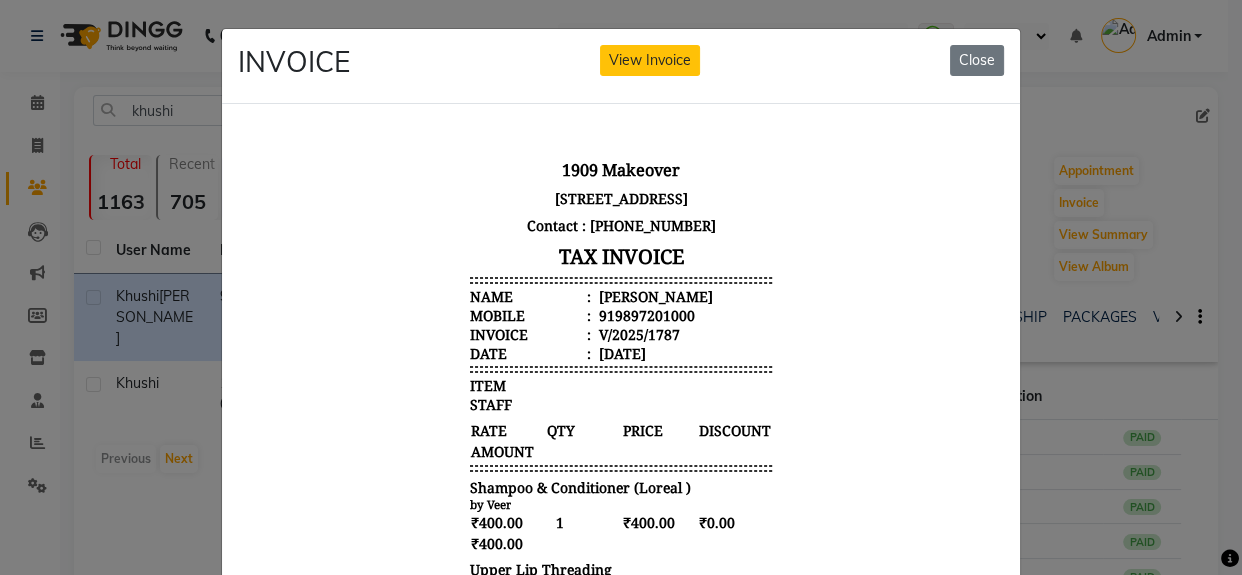scroll, scrollTop: 0, scrollLeft: 0, axis: both 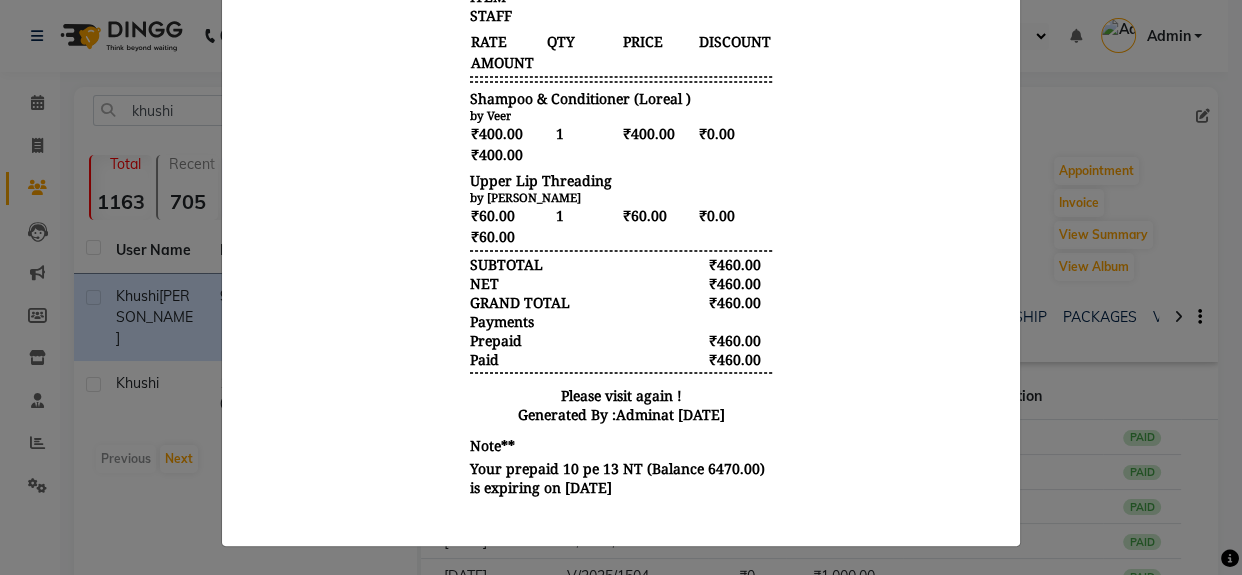 click on "INVOICE View Invoice Close" 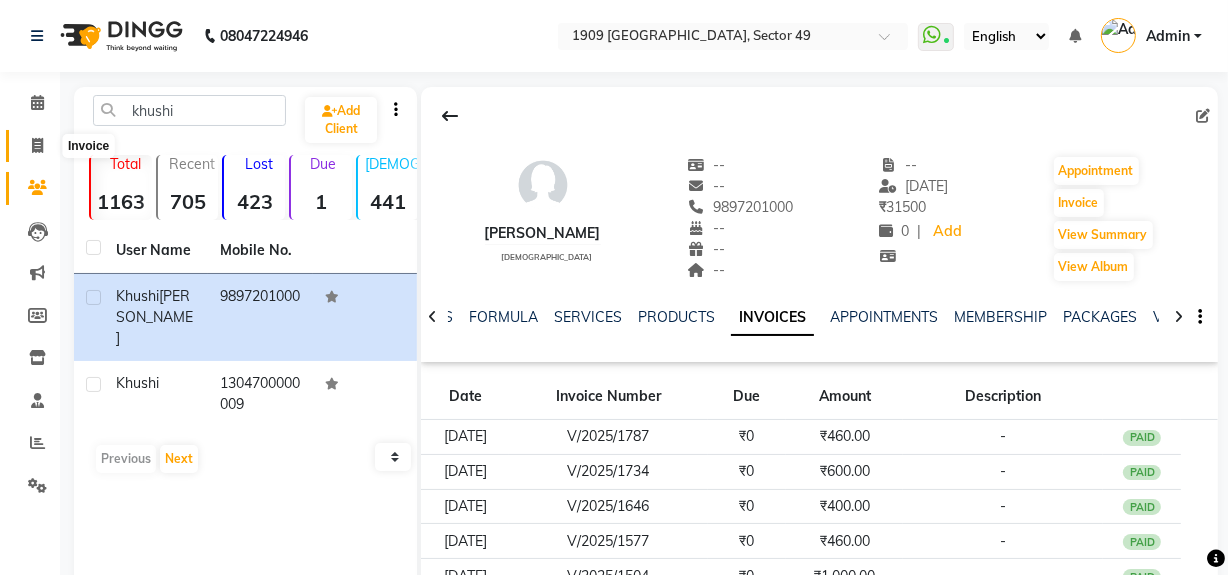 click 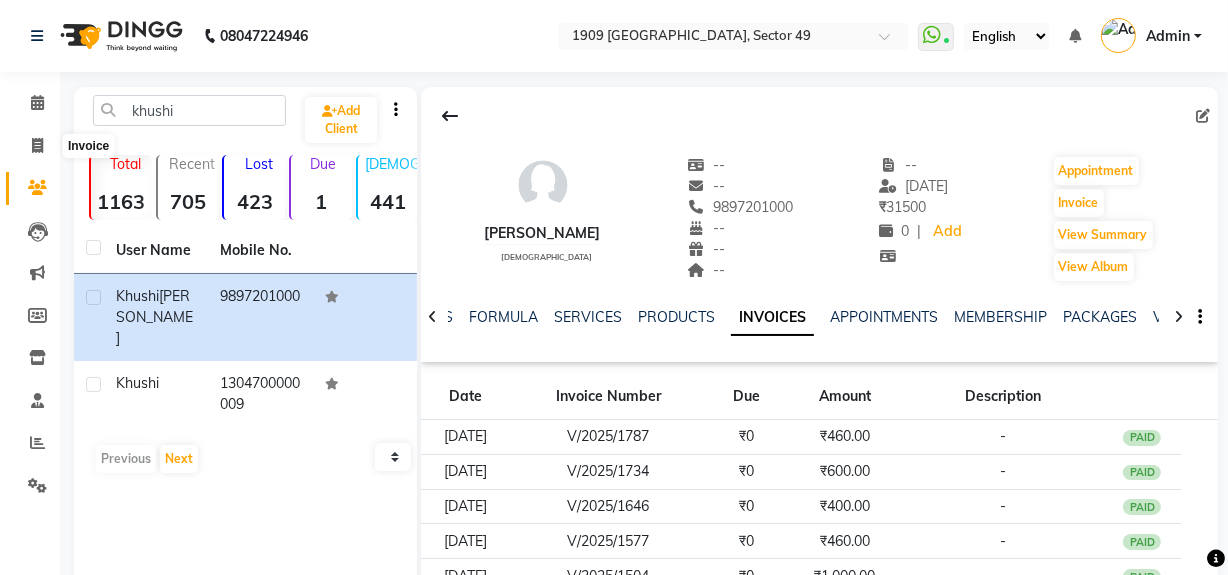 select on "6923" 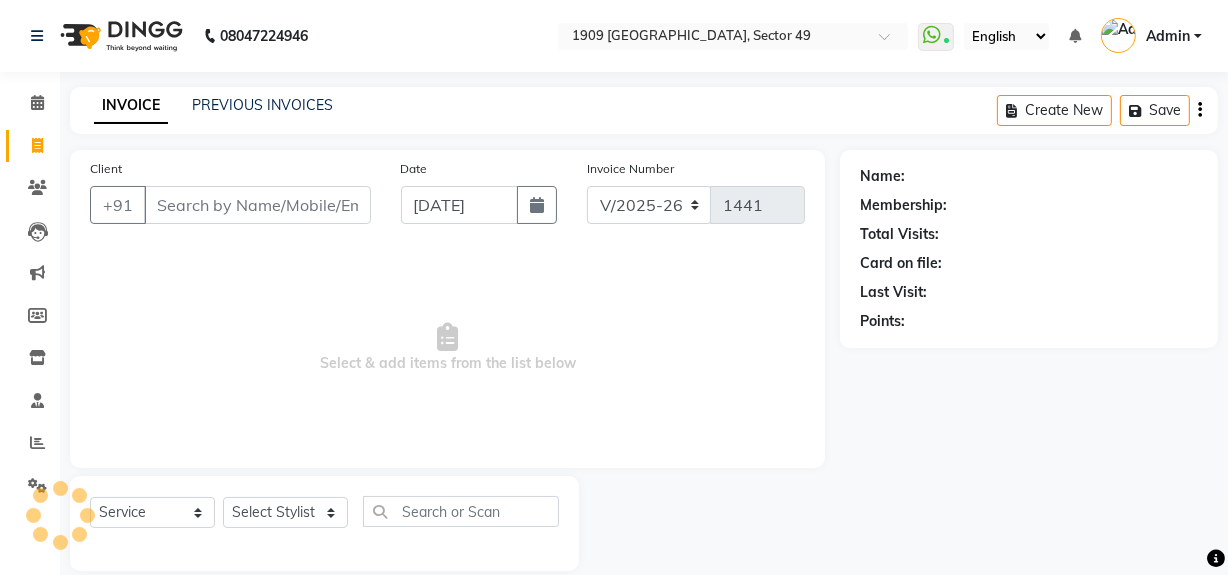 scroll, scrollTop: 26, scrollLeft: 0, axis: vertical 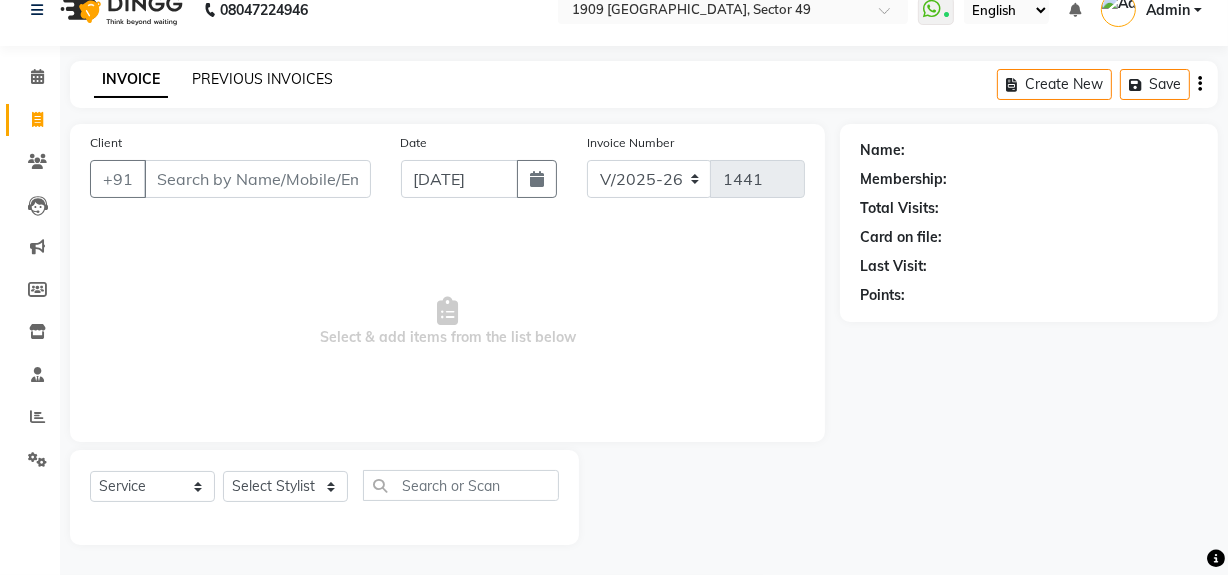 click on "PREVIOUS INVOICES" 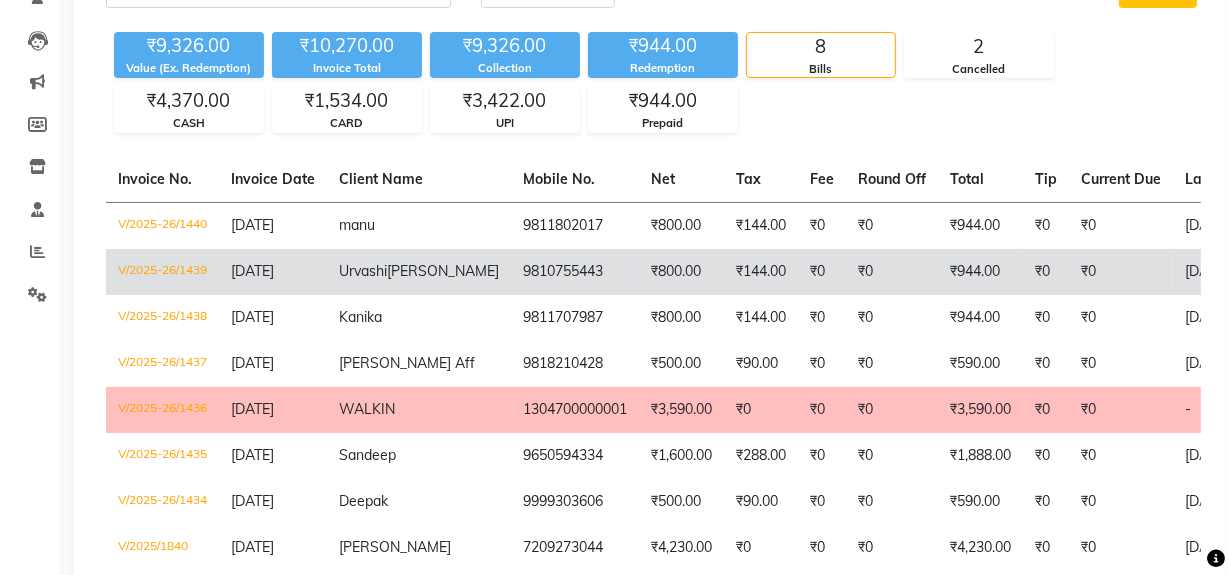scroll, scrollTop: 218, scrollLeft: 0, axis: vertical 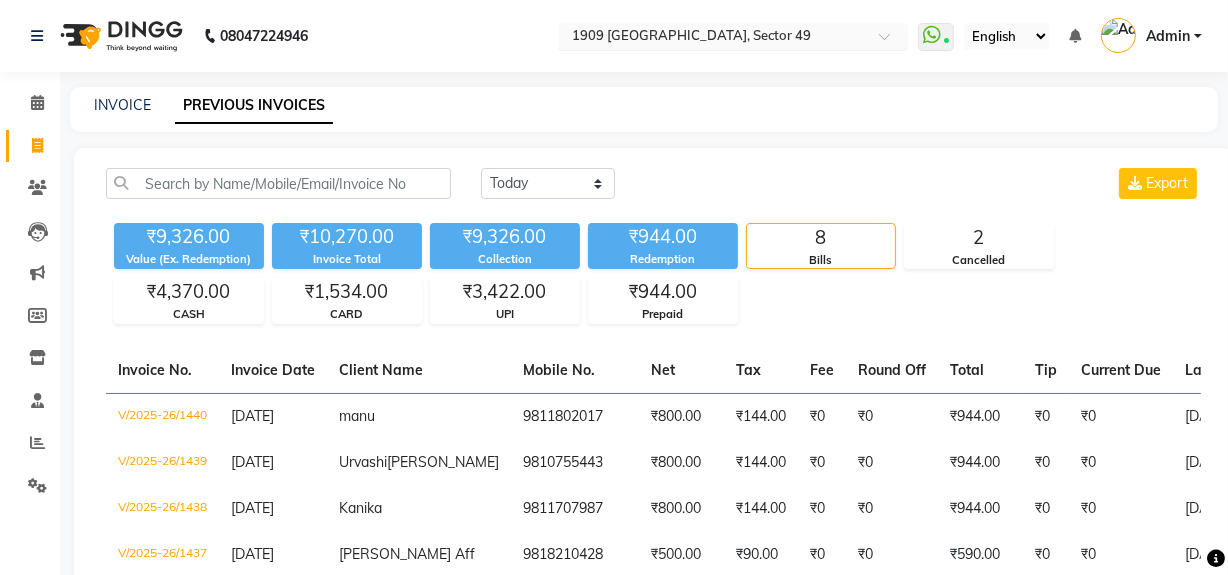 click at bounding box center [733, 38] 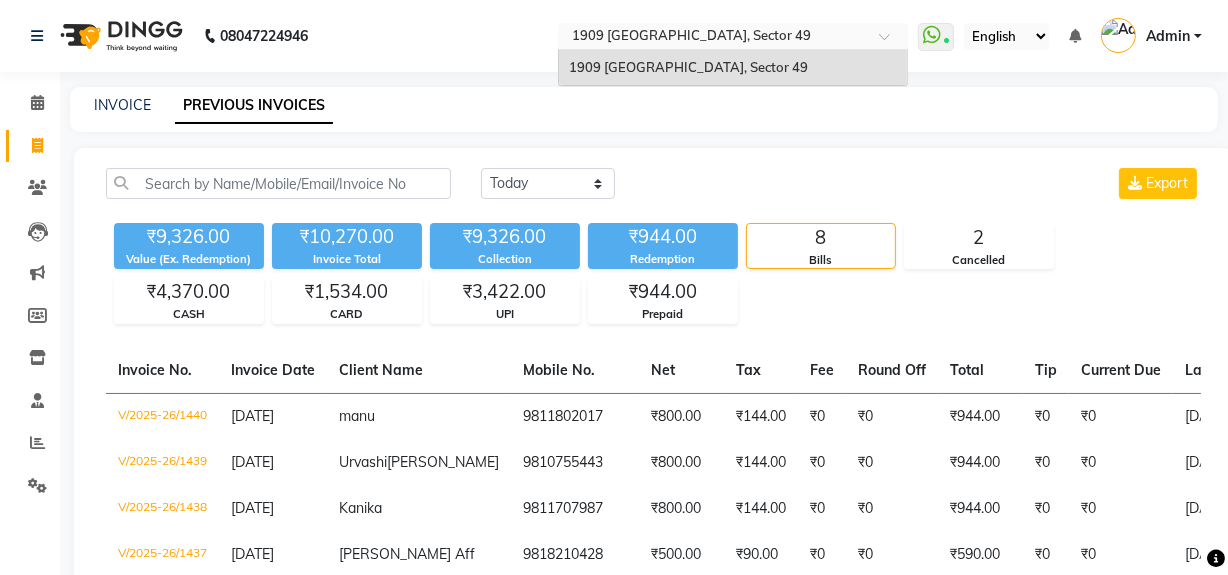 click on "1909 [GEOGRAPHIC_DATA], Sector 49" at bounding box center [733, 68] 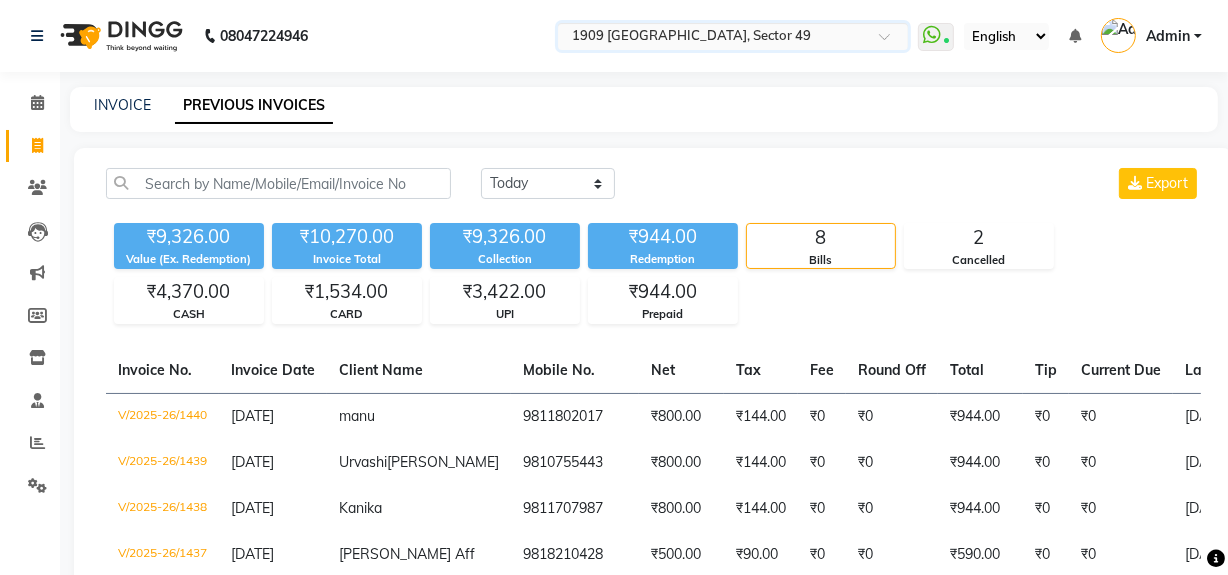 click on "INVOICE PREVIOUS INVOICES Today Yesterday Custom Range Export ₹9,326.00 Value (Ex. Redemption) ₹10,270.00 Invoice Total  ₹9,326.00 Collection ₹944.00 Redemption 8 Bills 2 Cancelled ₹4,370.00 CASH ₹1,534.00 CARD ₹3,422.00 UPI ₹944.00 Prepaid  Invoice No.   Invoice Date   Client Name   Mobile No.   Net   Tax   Fee   Round Off   Total   Tip   Current Due   Last Payment Date   Payment Amount   Payment Methods   Cancel Reason   Status   V/2025-26/1440  10-07-2025 manu   9811802017 ₹800.00 ₹144.00  ₹0  ₹0 ₹944.00 ₹0 ₹0 10-07-2025 ₹944.00  Prepaid - PAID  V/2025-26/1439  10-07-2025 Urvashi  Bindra 9810755443 ₹800.00 ₹144.00  ₹0  ₹0 ₹944.00 ₹0 ₹0 10-07-2025 ₹944.00  CARD - PAID  V/2025-26/1438  10-07-2025 Kanika   9811707987 ₹800.00 ₹144.00  ₹0  ₹0 ₹944.00 ₹0 ₹0 10-07-2025 ₹944.00  UPI - PAID  V/2025-26/1437  10-07-2025 Navneet Aff   9818210428 ₹500.00 ₹90.00  ₹0  ₹0 ₹590.00 ₹0 ₹0 10-07-2025 ₹590.00  CARD - PAID  V/2025-26/1436  WALKIN" 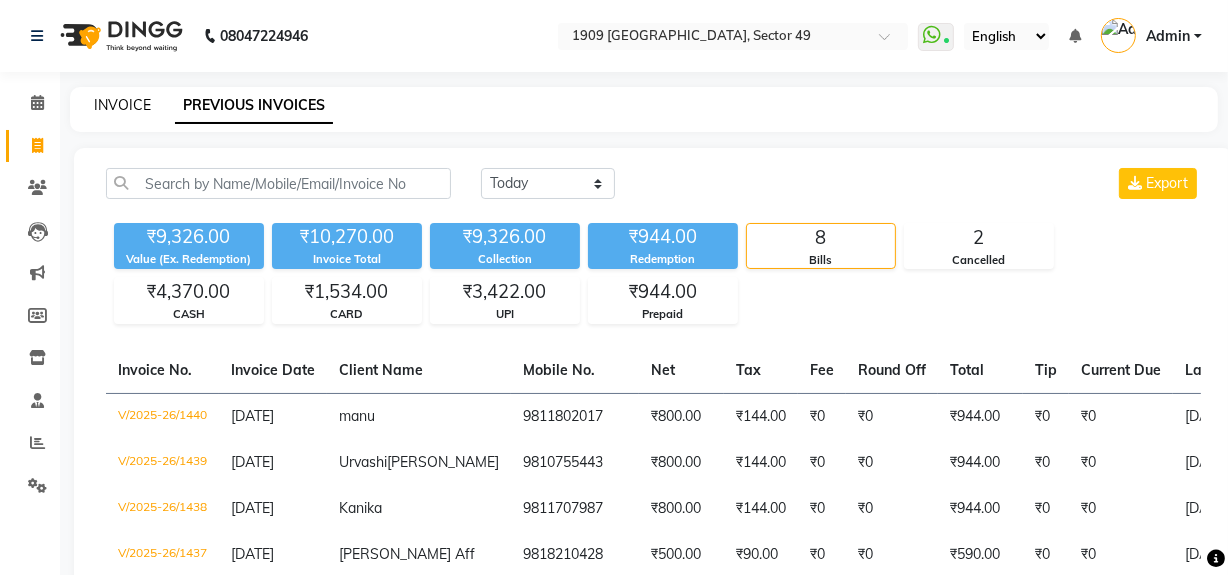 click on "INVOICE" 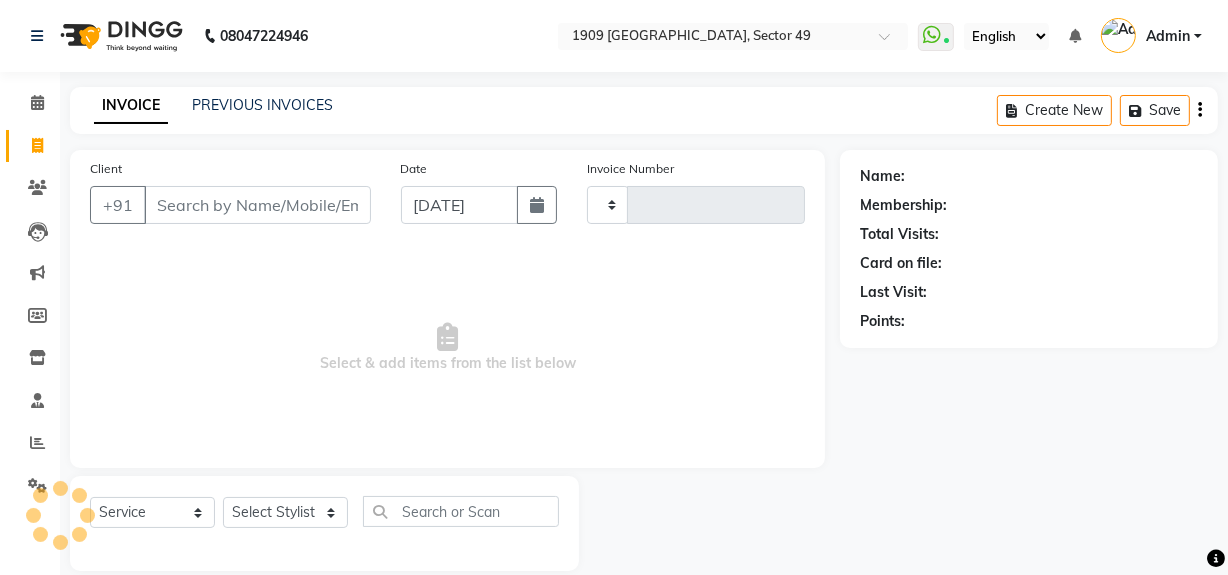 scroll, scrollTop: 26, scrollLeft: 0, axis: vertical 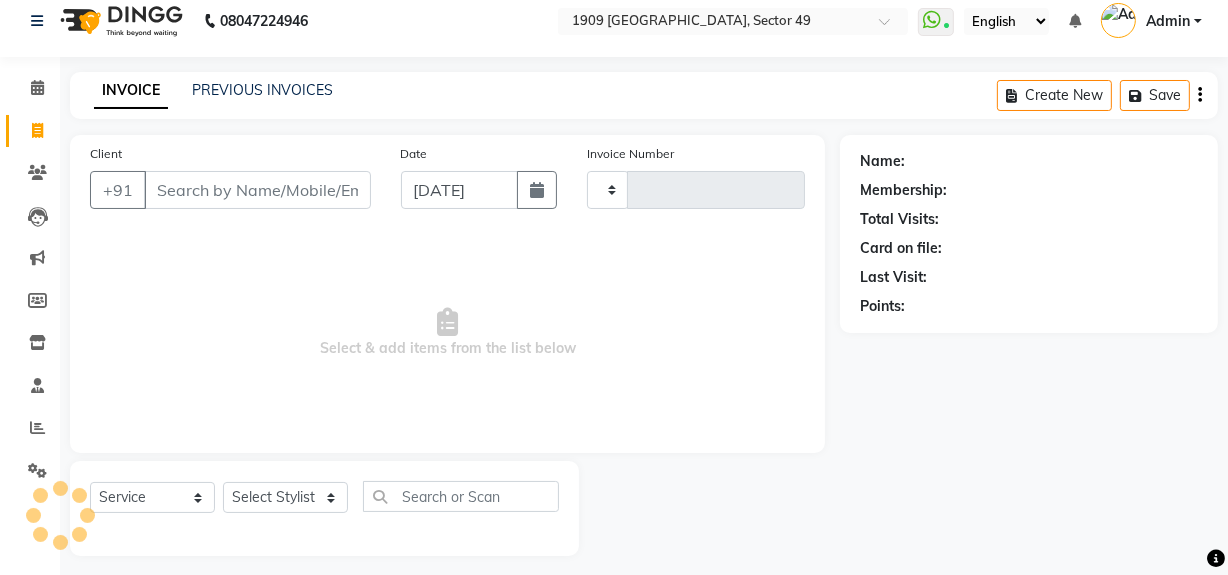 type on "1441" 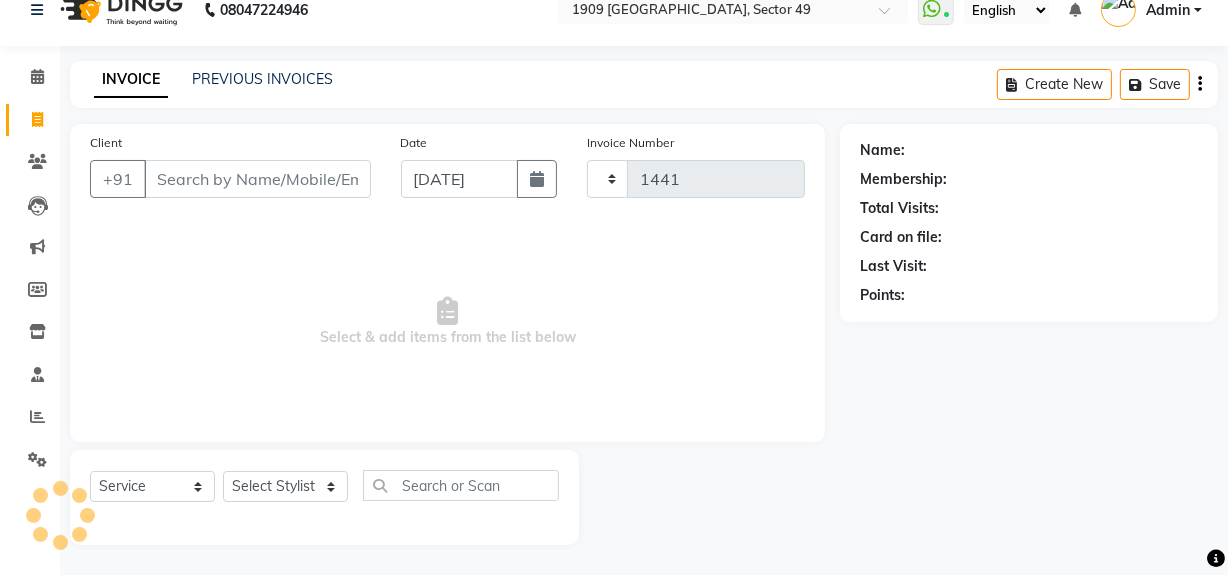select on "6923" 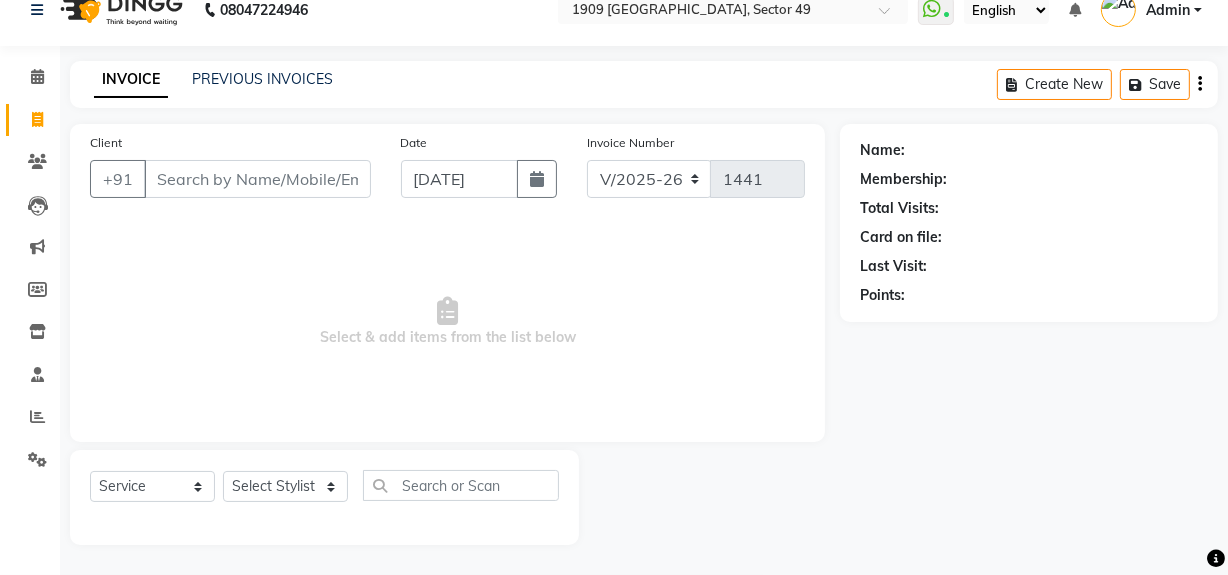 scroll, scrollTop: 0, scrollLeft: 0, axis: both 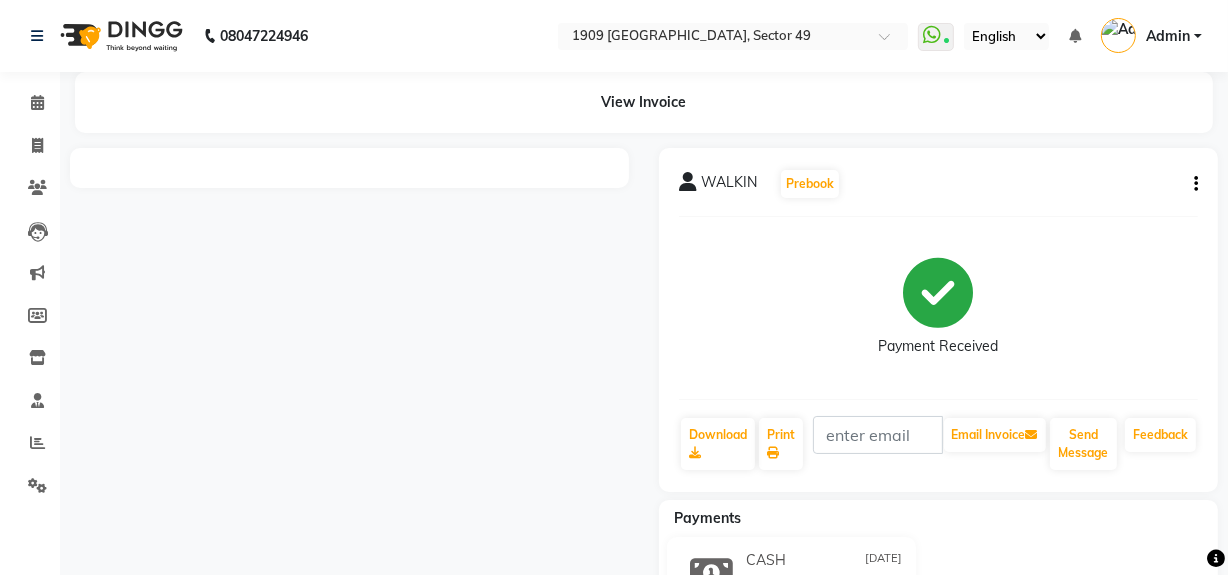 click 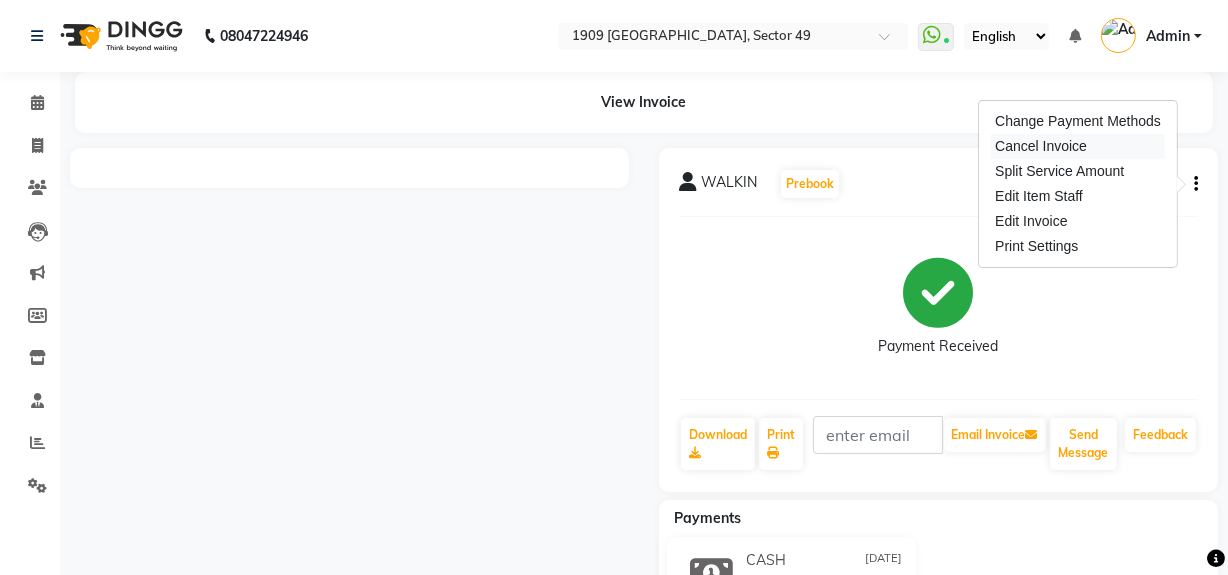 click on "Cancel Invoice" at bounding box center [1078, 146] 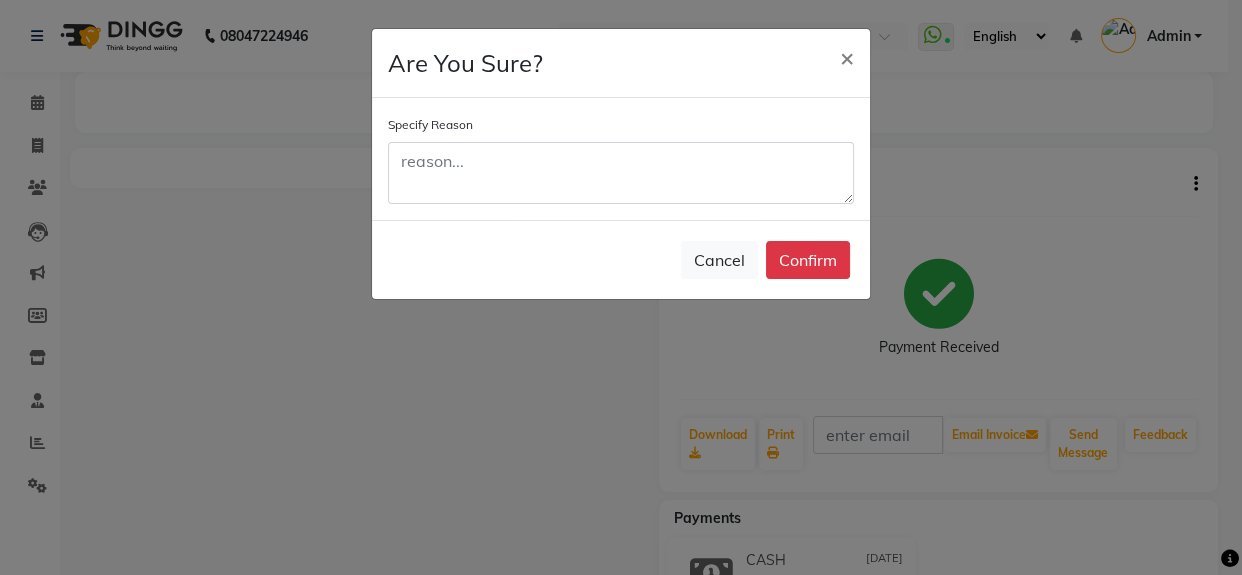 click on "Specify Reason" 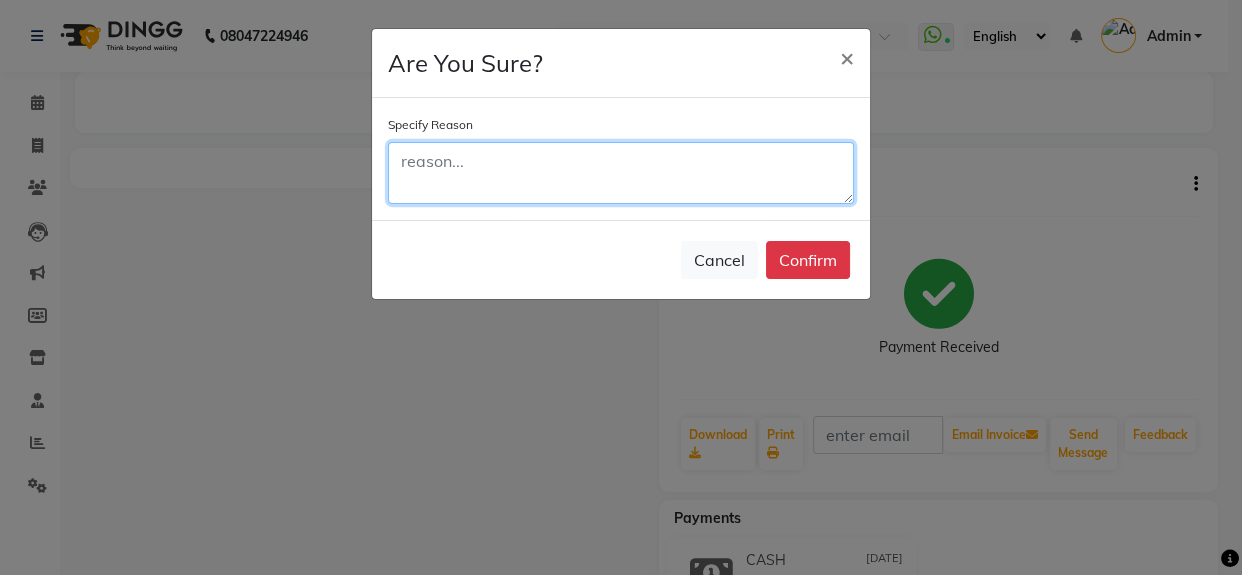 click 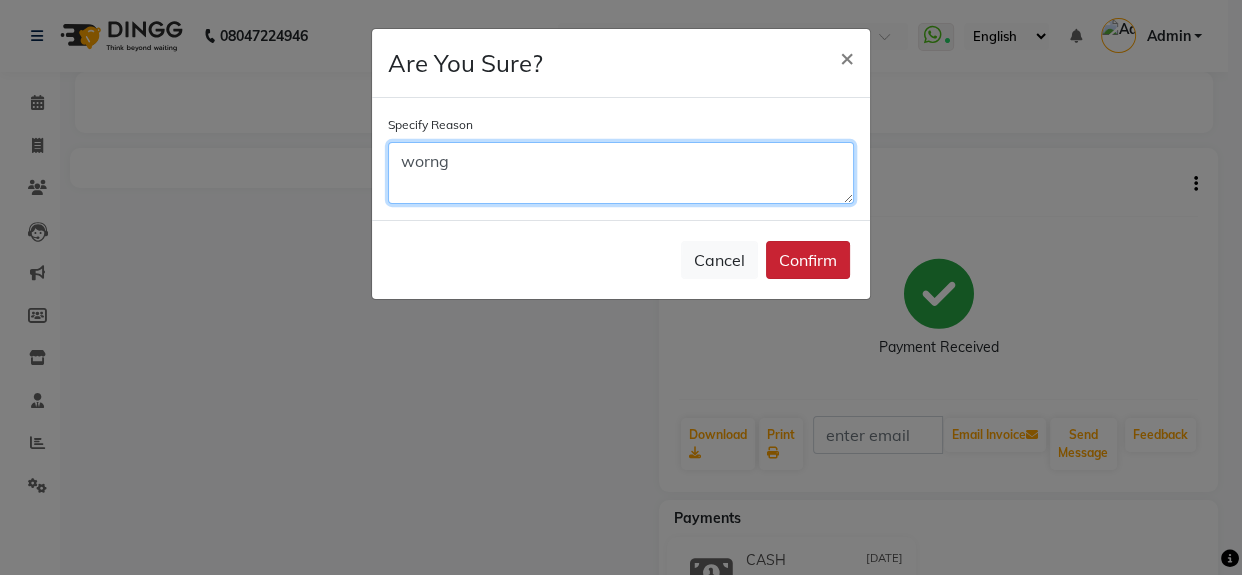 type on "worng" 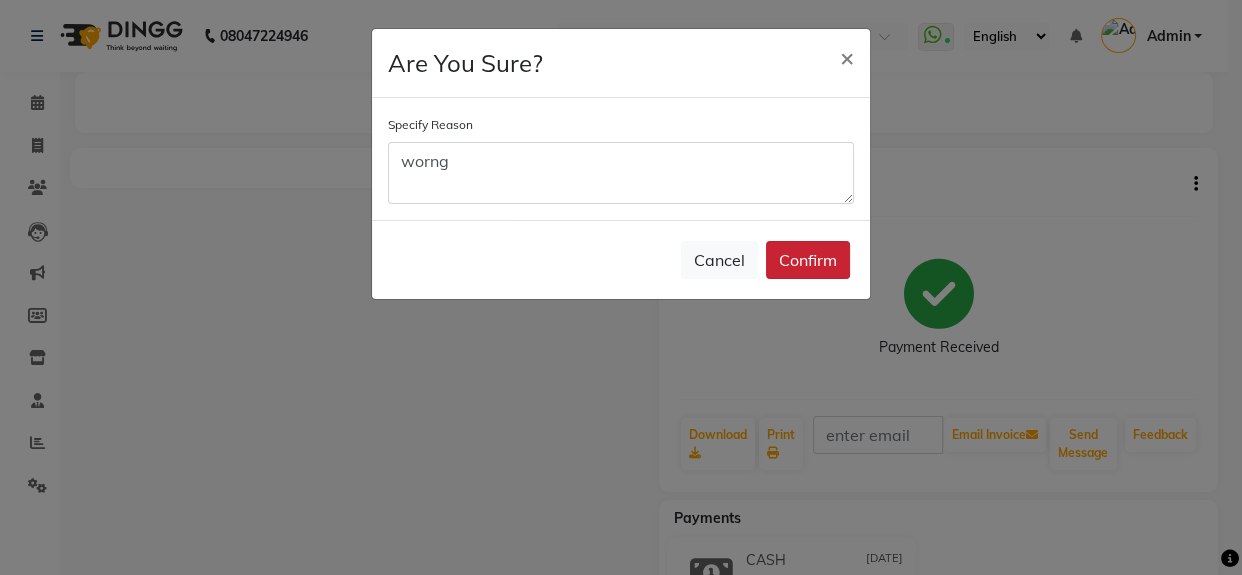 drag, startPoint x: 810, startPoint y: 268, endPoint x: 814, endPoint y: 330, distance: 62.1289 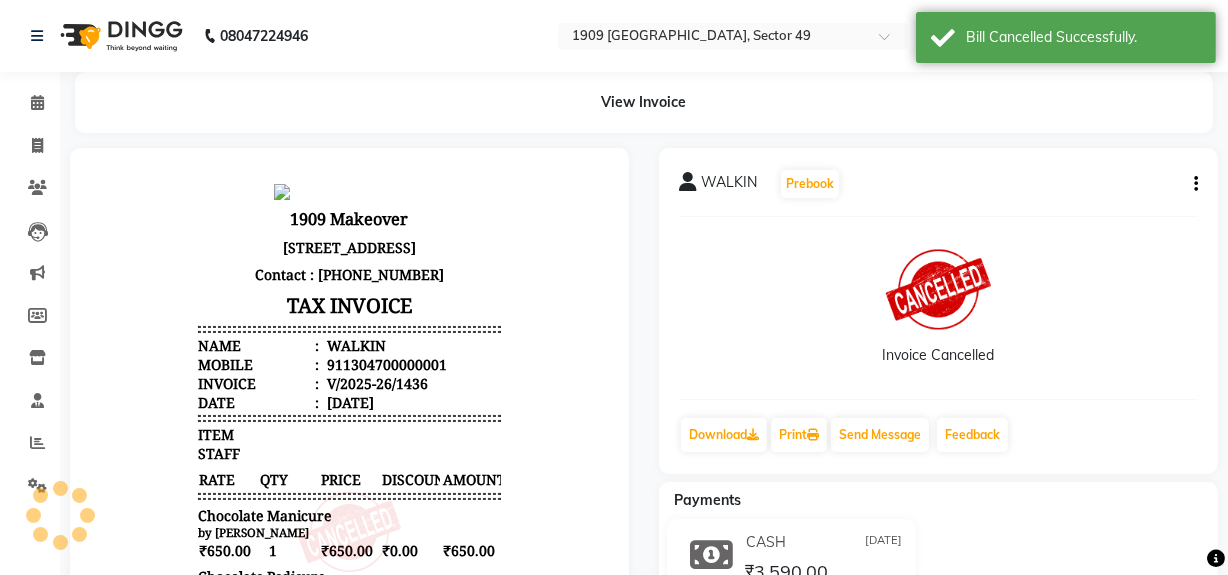 scroll, scrollTop: 0, scrollLeft: 0, axis: both 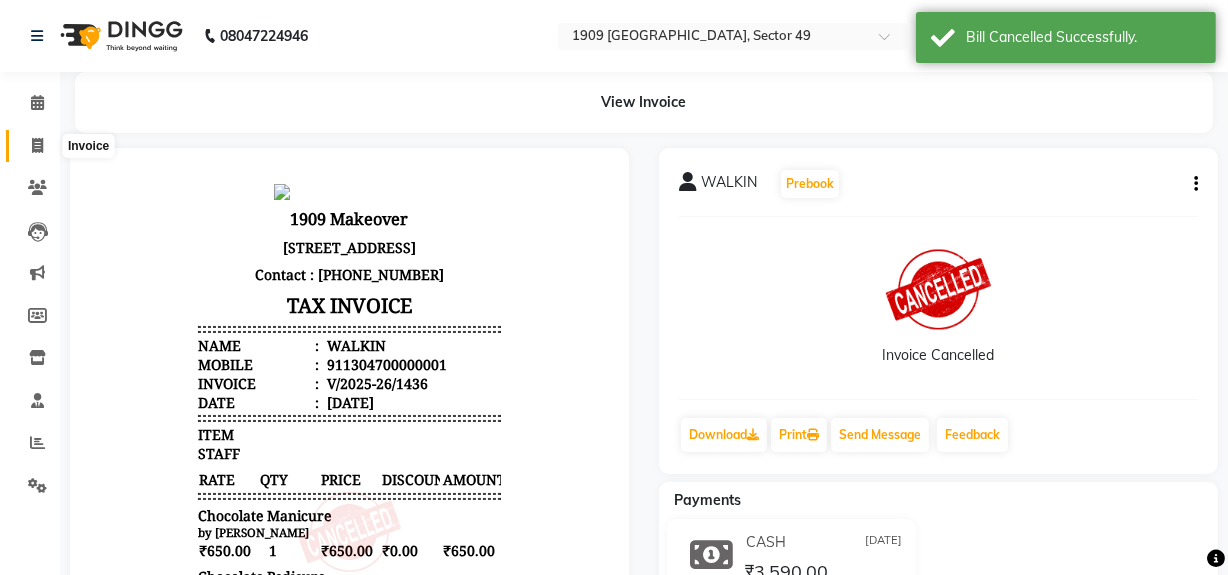 click 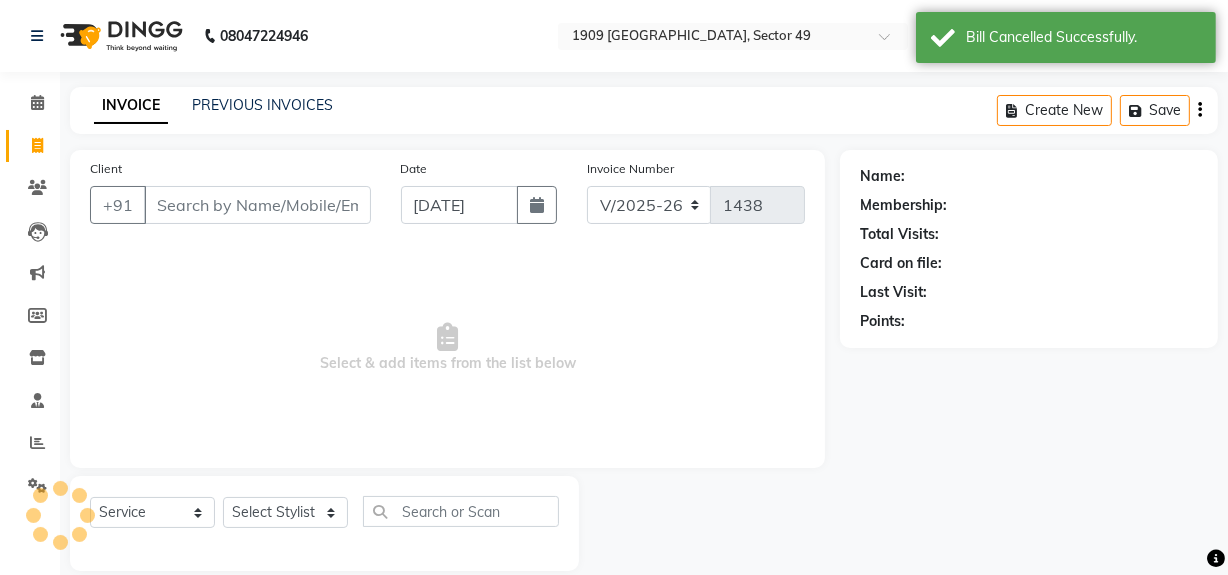 scroll, scrollTop: 26, scrollLeft: 0, axis: vertical 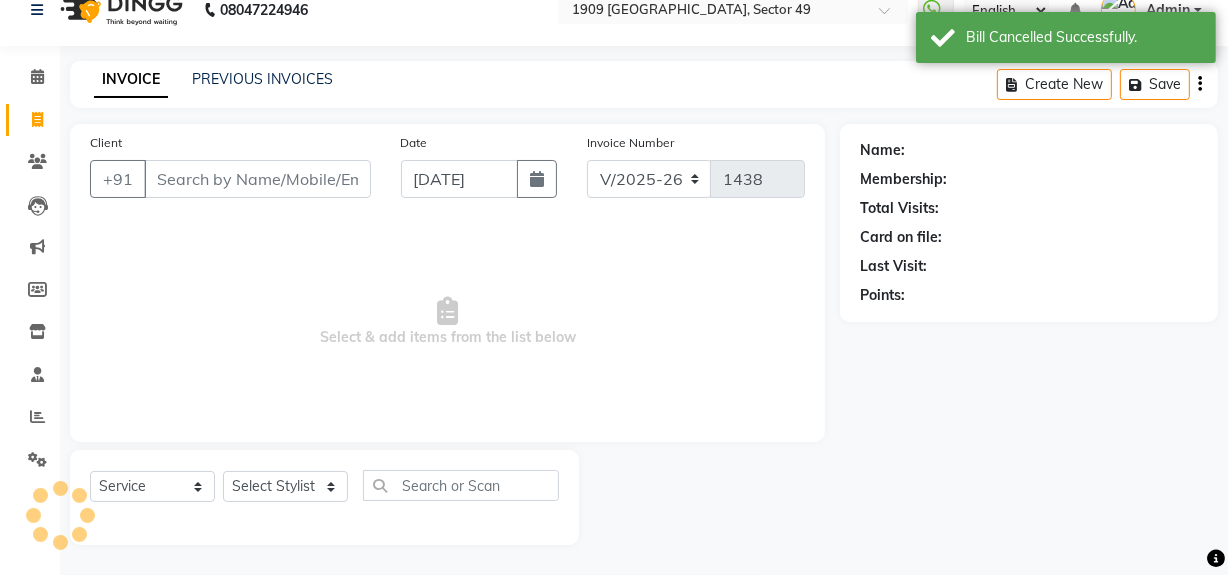 click on "Client" at bounding box center (257, 179) 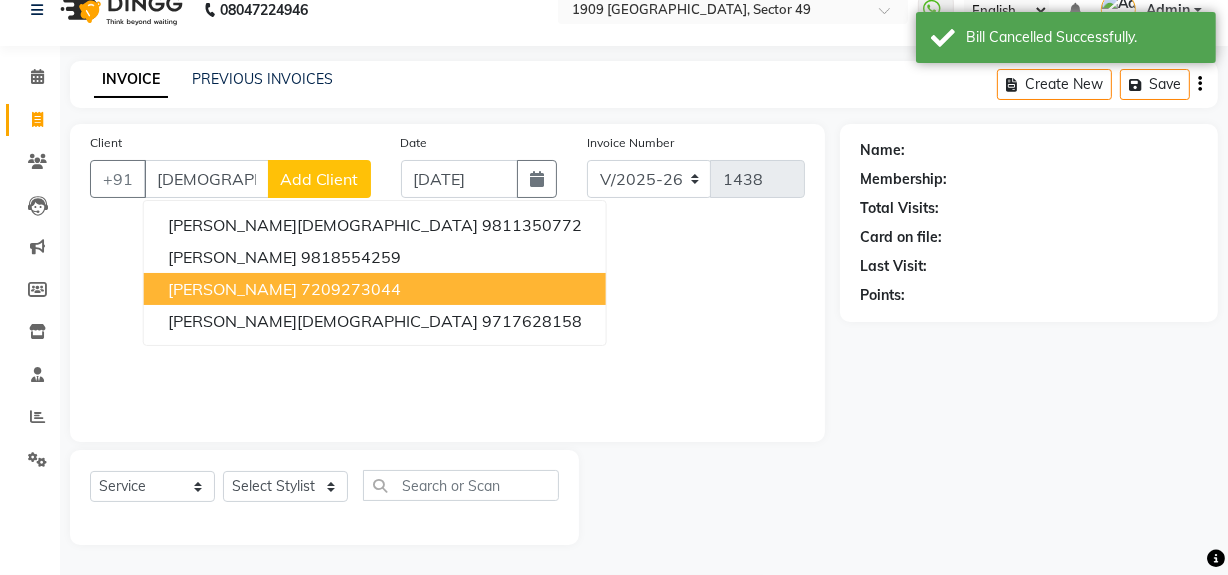 click on "7209273044" at bounding box center [351, 289] 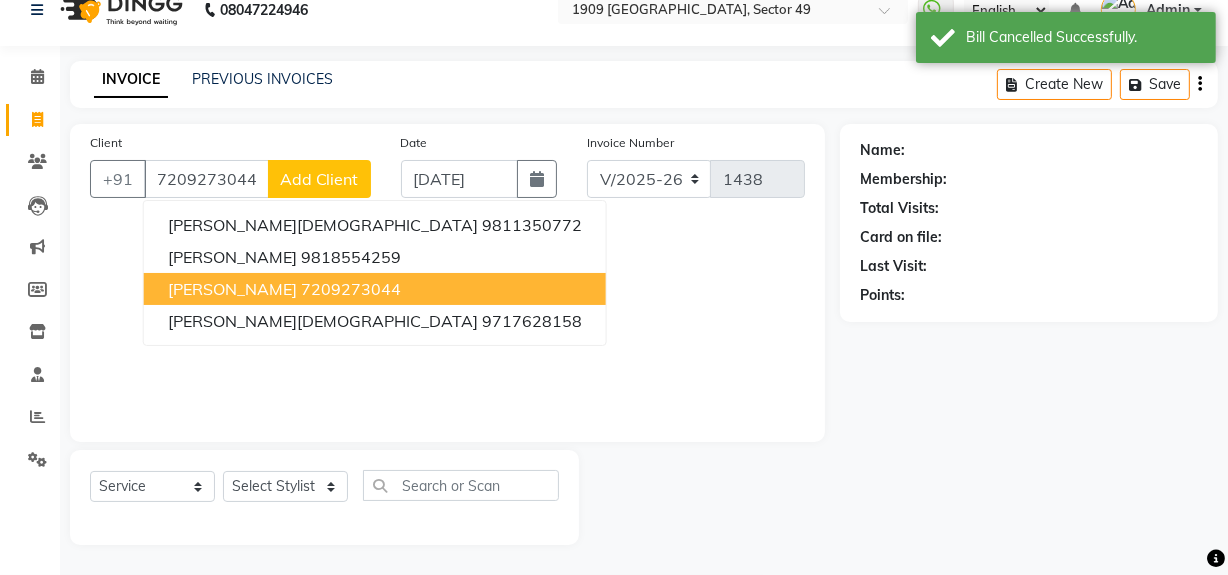 type on "7209273044" 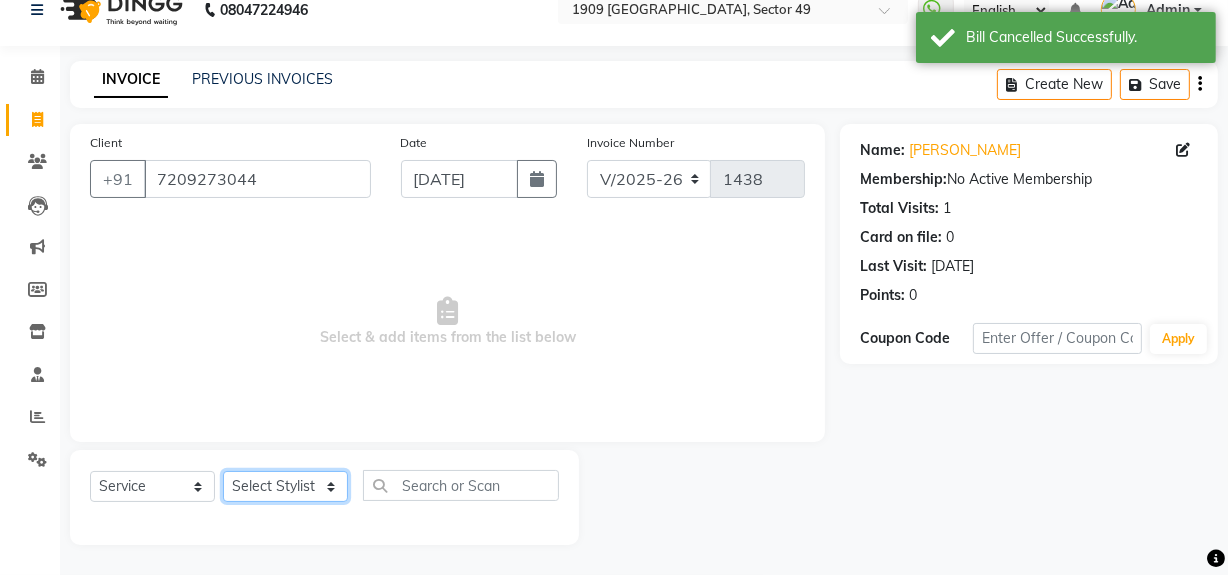 click on "Select Stylist [PERSON_NAME] [PERSON_NAME] House Sale Jyoti Nisha [PERSON_NAME] [PERSON_NAME] Veer [PERSON_NAME] Vishal" 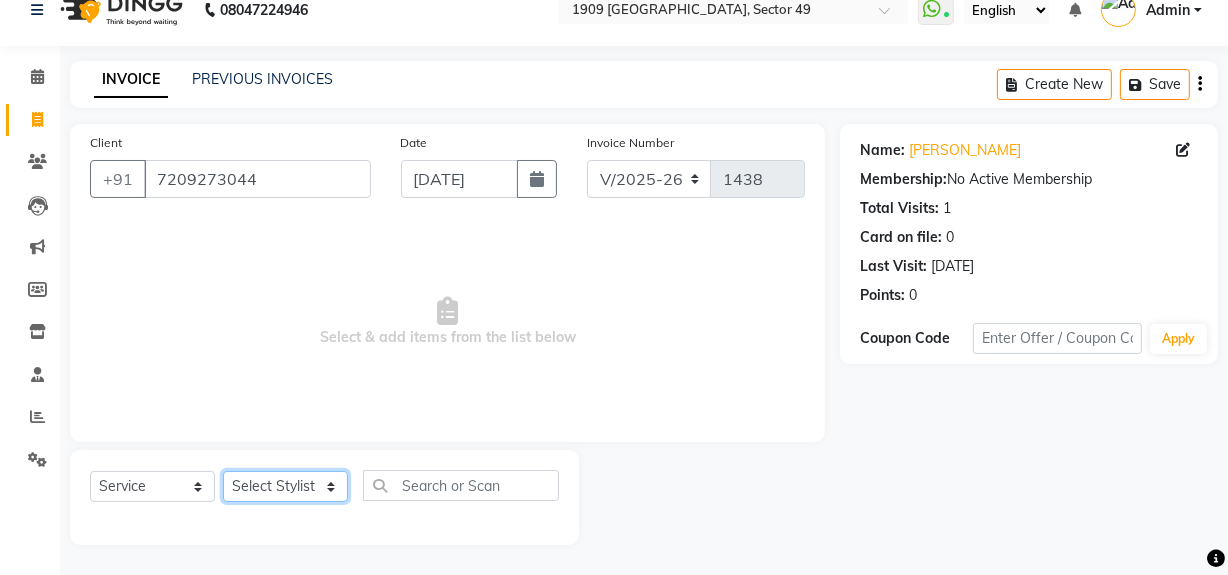 select on "57113" 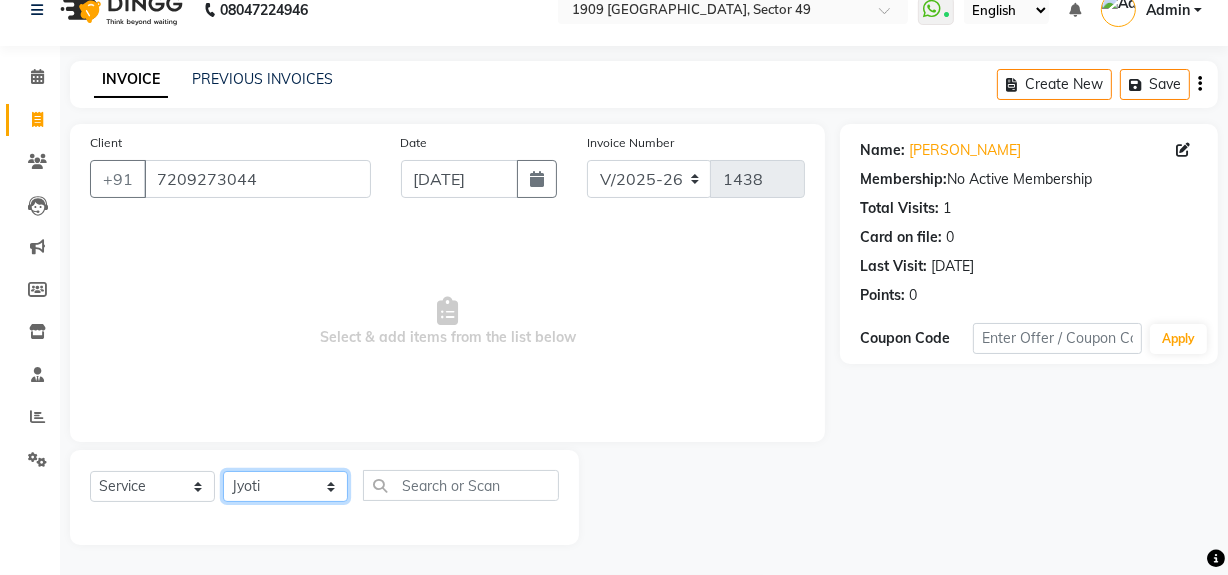click on "Select Stylist [PERSON_NAME] [PERSON_NAME] House Sale Jyoti Nisha [PERSON_NAME] [PERSON_NAME] Veer [PERSON_NAME] Vishal" 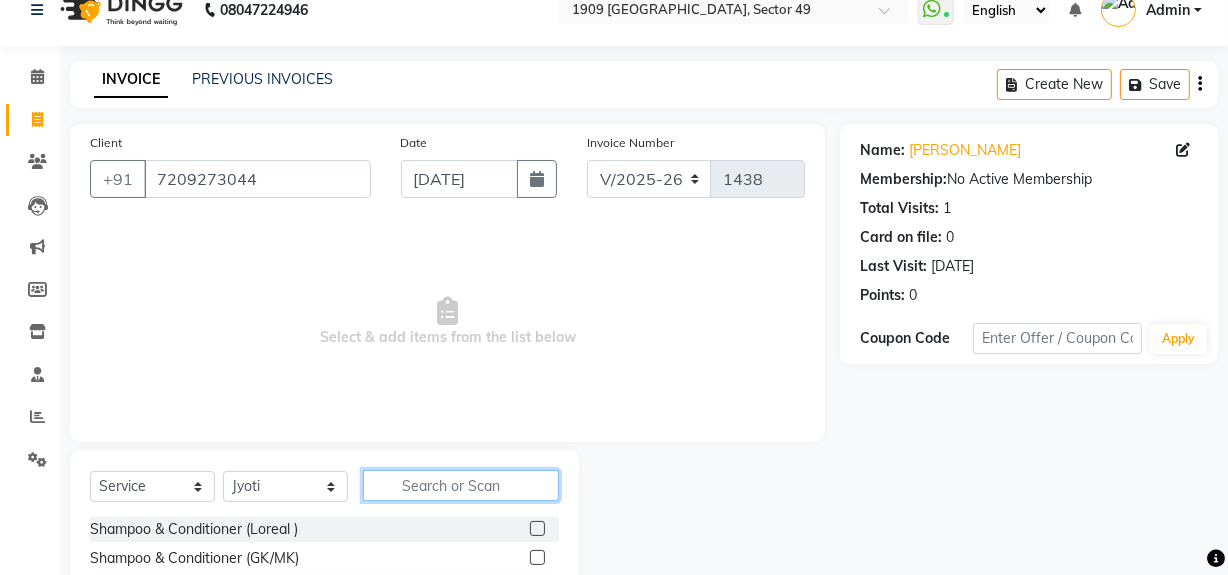 click 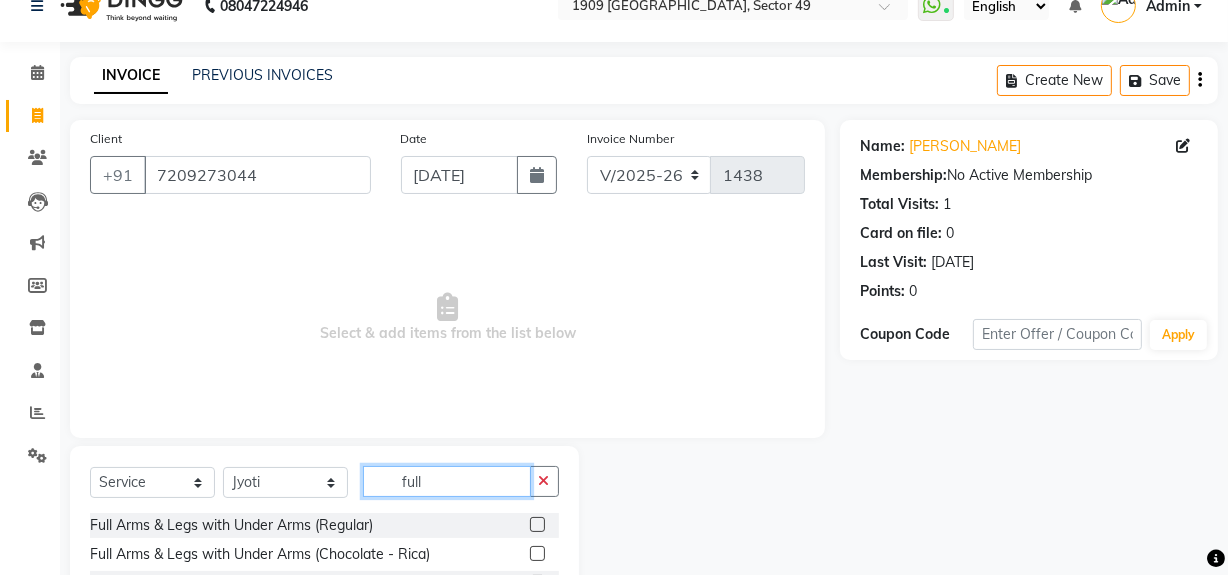 scroll, scrollTop: 141, scrollLeft: 0, axis: vertical 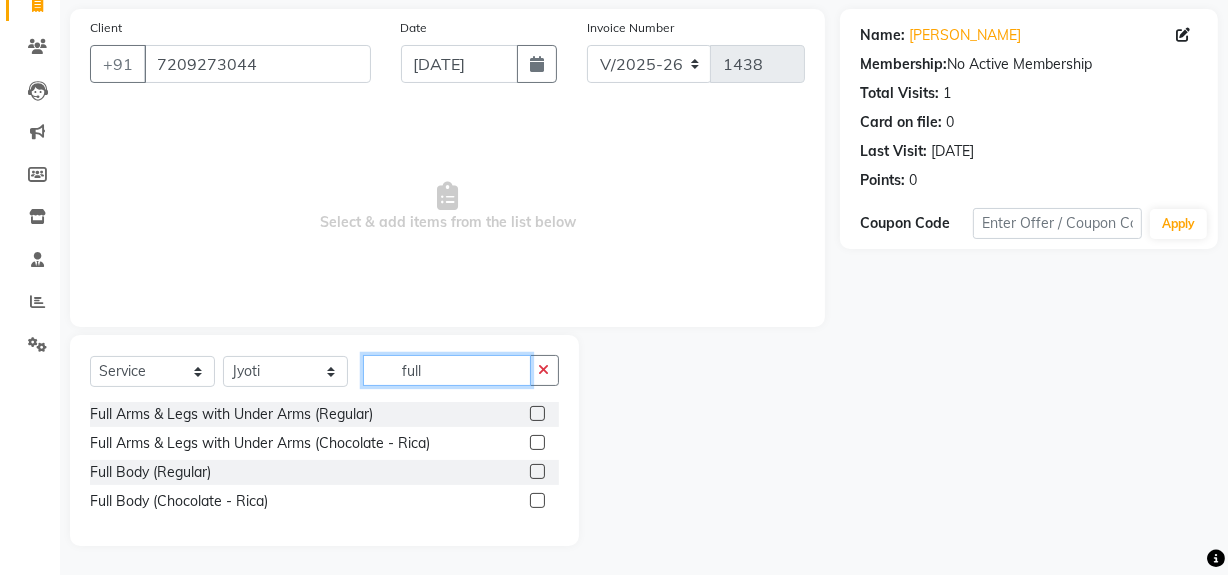 type on "full" 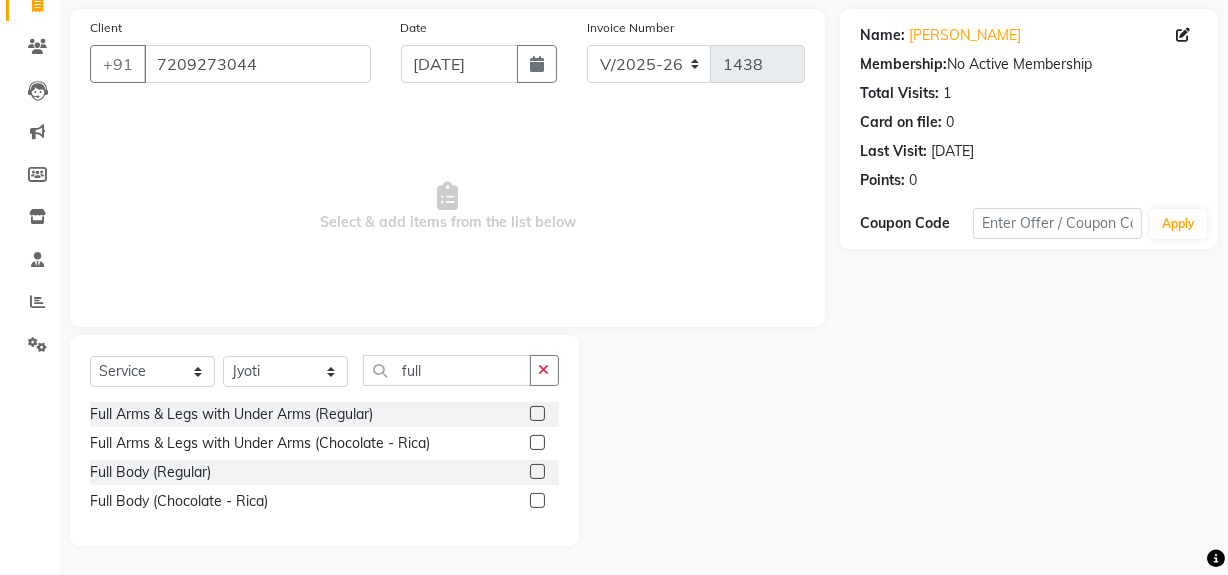 click 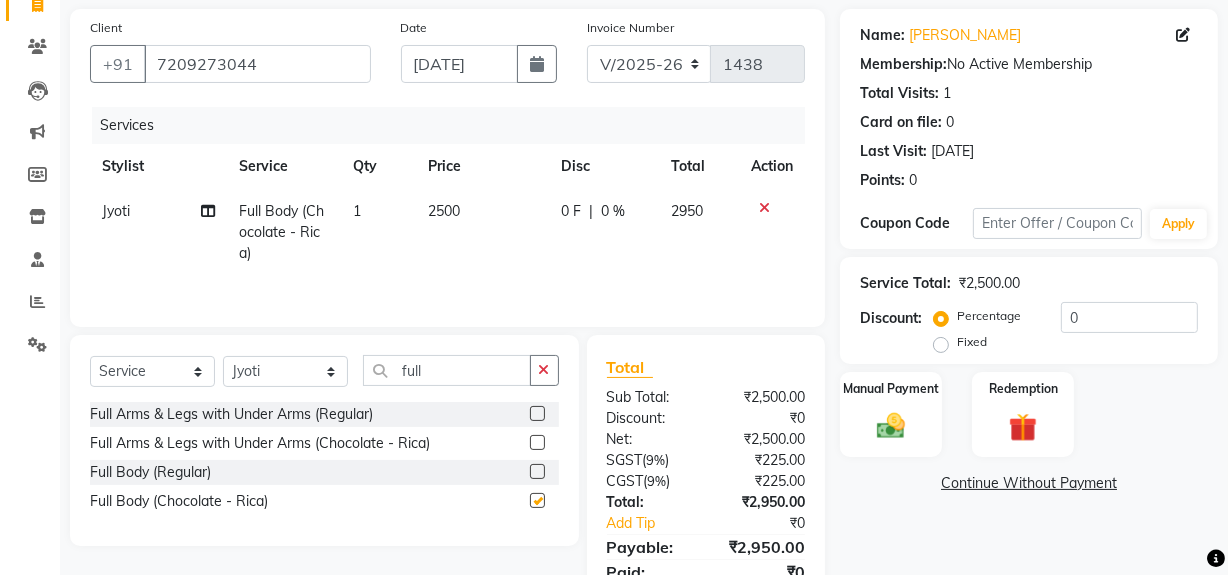 checkbox on "false" 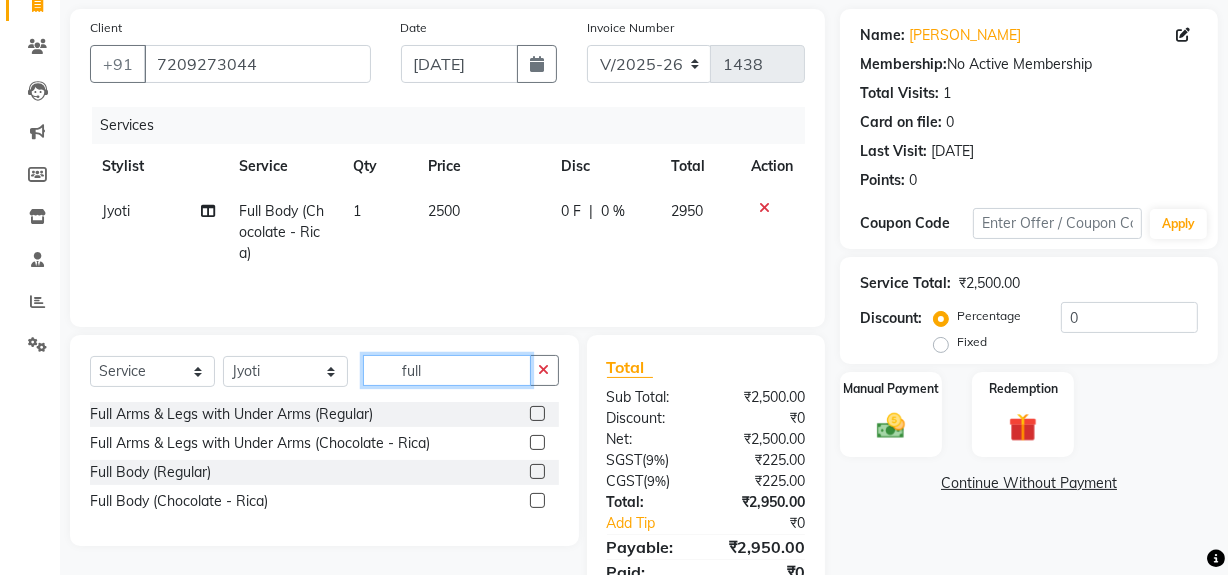 click on "full" 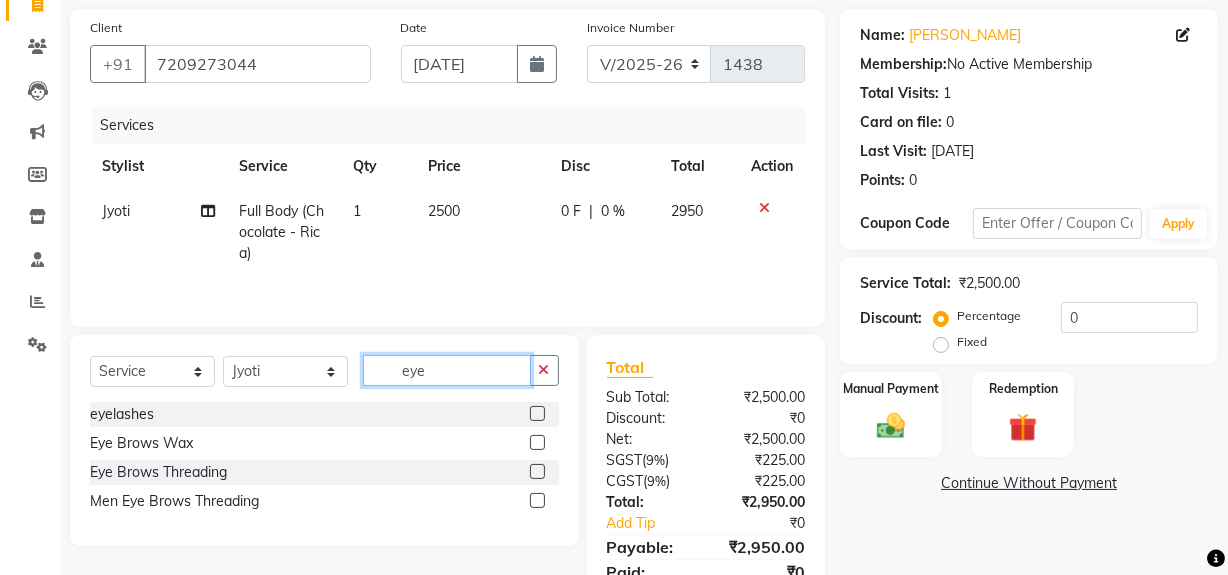 type on "eye" 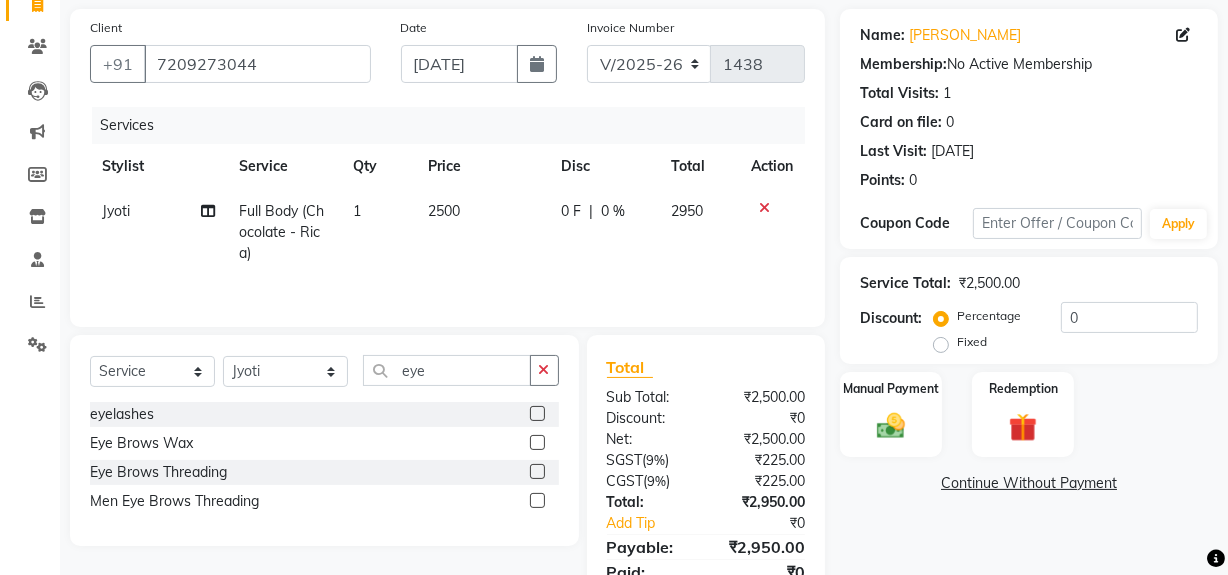 click 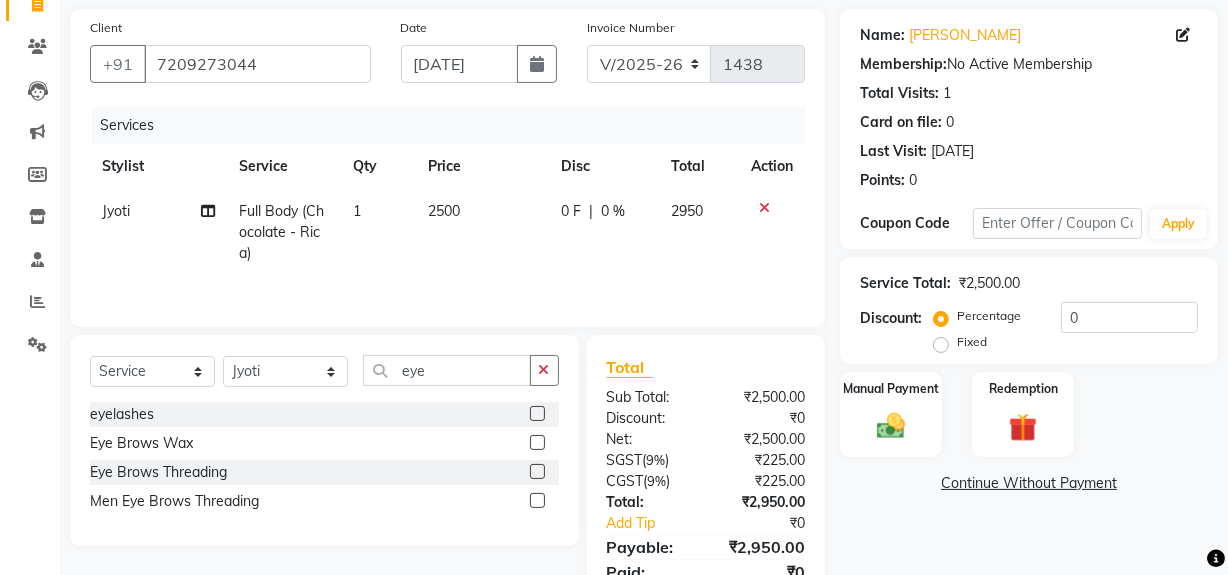 click at bounding box center (536, 472) 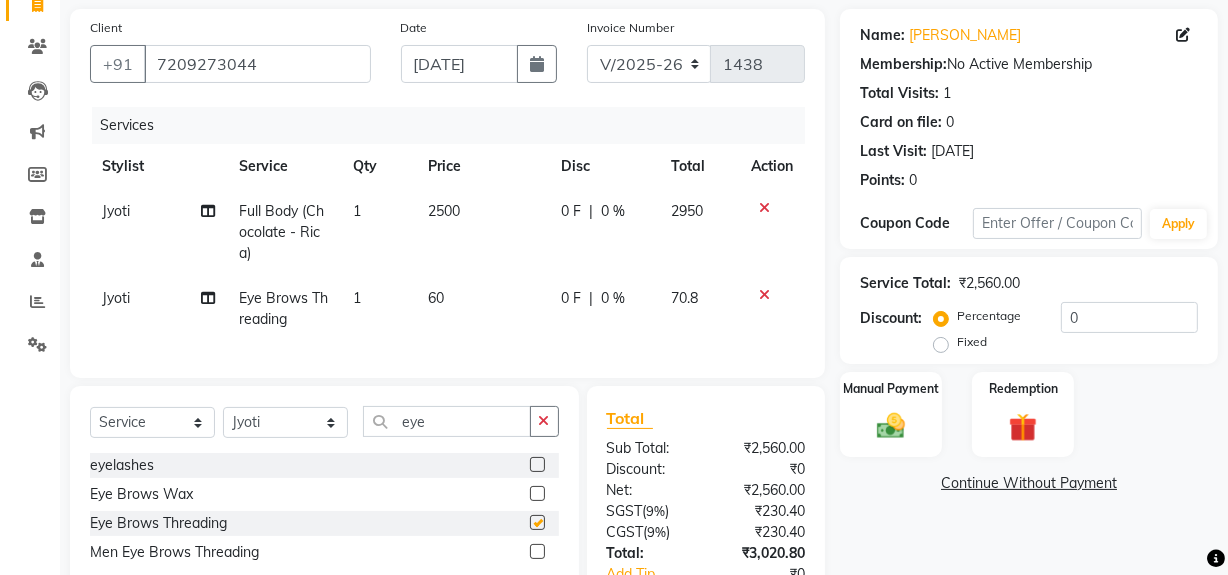 checkbox on "false" 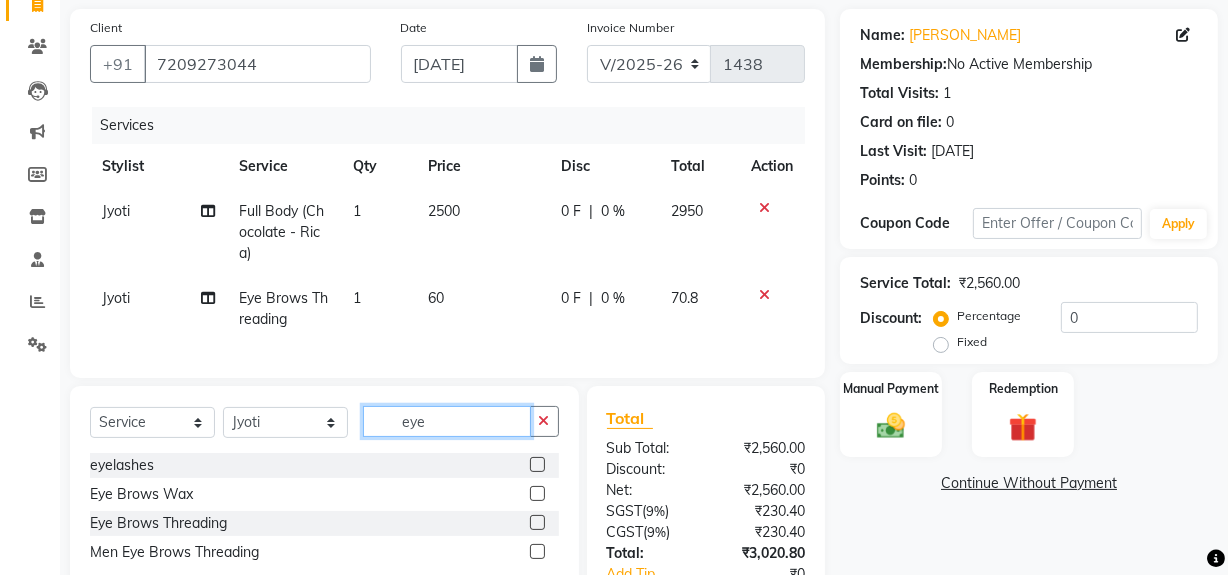 click on "eye" 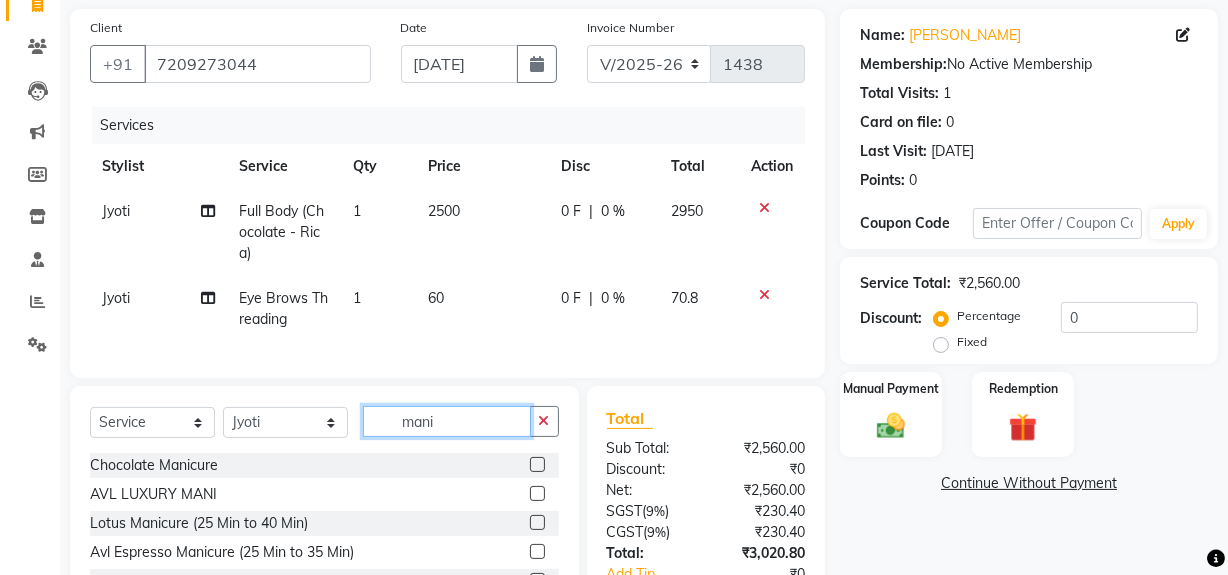 type on "mani" 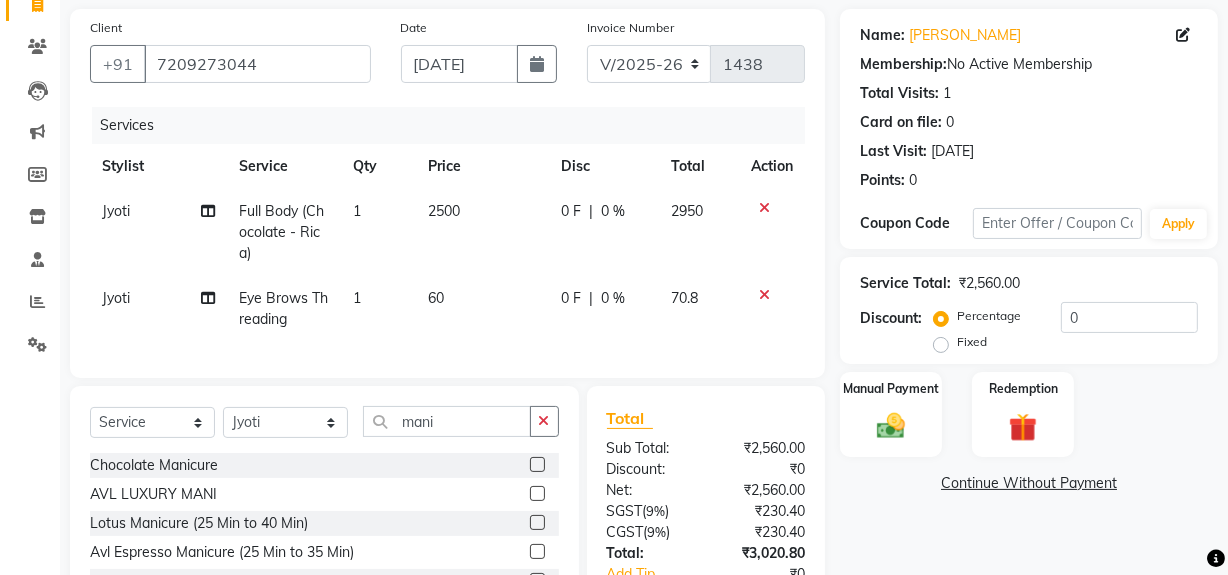 click 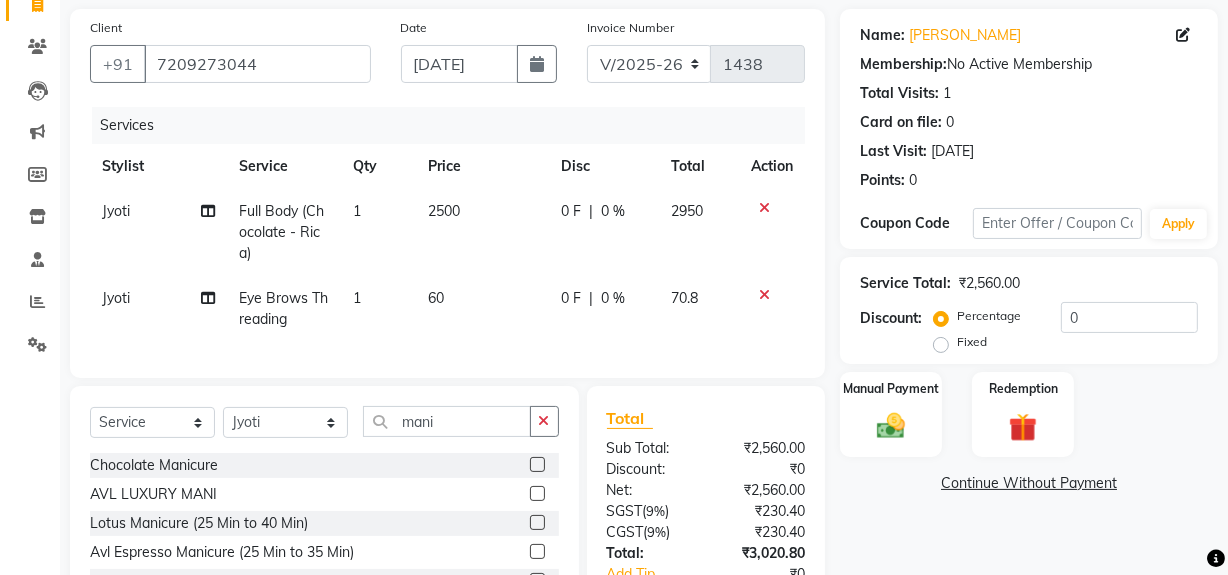 click at bounding box center (536, 465) 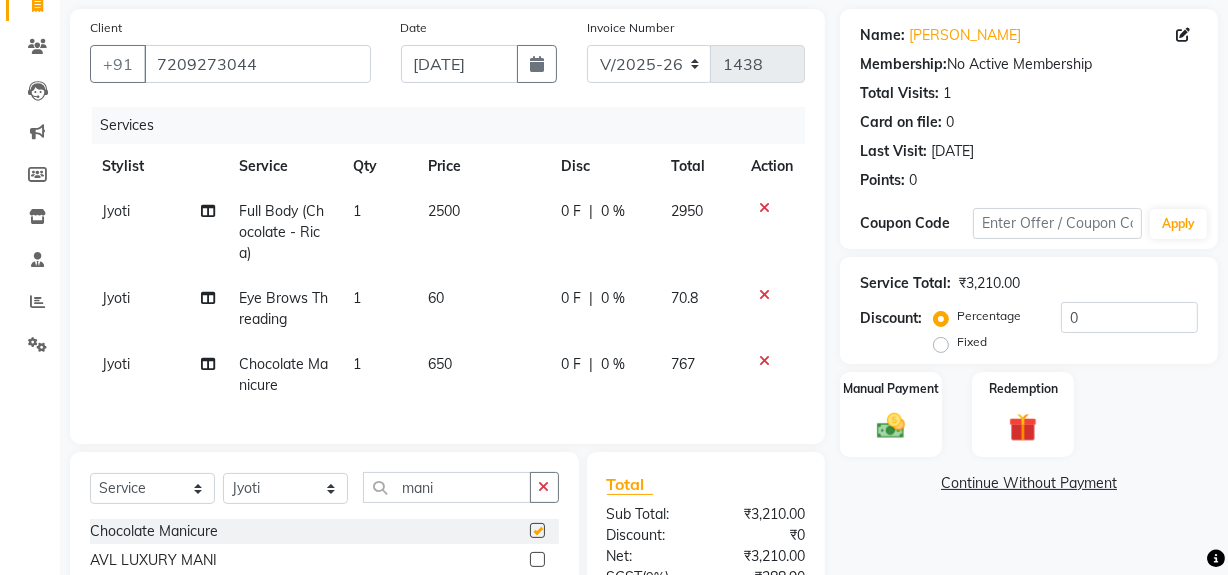 checkbox on "false" 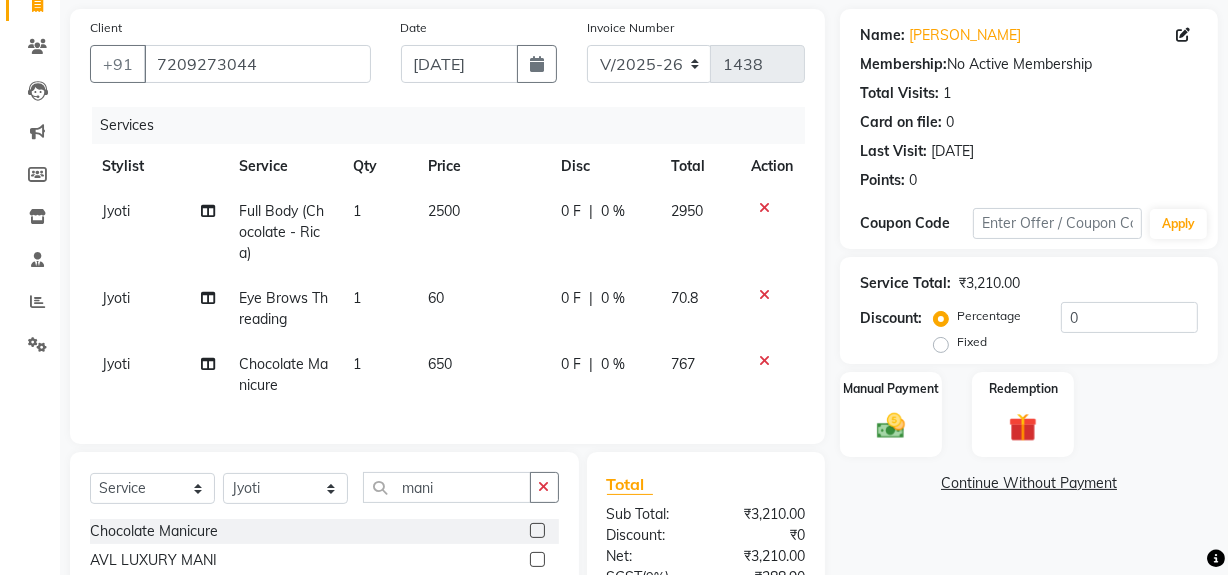 click on "Select  Service  Product  Membership  Package Voucher Prepaid Gift Card  Select Stylist Abdul Ahmed Arif Harun House Sale Jyoti Nisha Rehaan Ujjwal Umesh Veer vikram mehta Vishal mani Chocolate Manicure  AVL LUXURY MANI  Lotus Manicure (25 Min to 40 Min)  Avl Espresso Manicure (25 Min to 35 Min)  Lotus Crystal Manicure (25 Min to 35 Min)  Marine Manicure (30 Min to 40 Min)  Men Classic Manicure  Men Lotus Manicure  Men Crystal Manicure  Men Ayurvedic Manicure  Men O3+ Pedilogix Bubblegum Manicure" 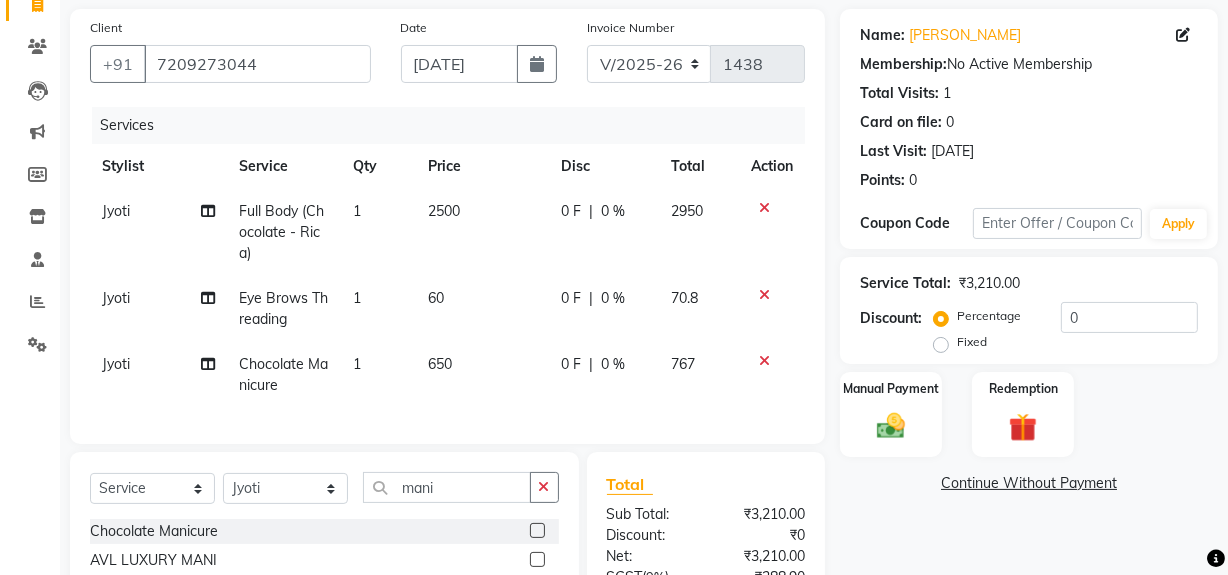 drag, startPoint x: 457, startPoint y: 480, endPoint x: 459, endPoint y: 499, distance: 19.104973 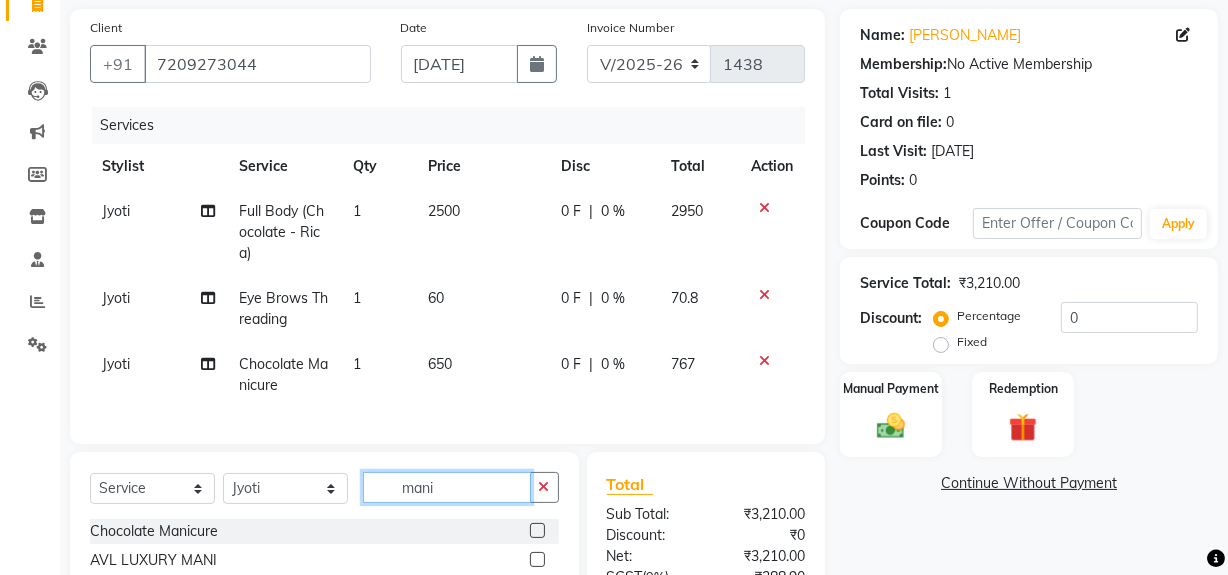 click on "mani" 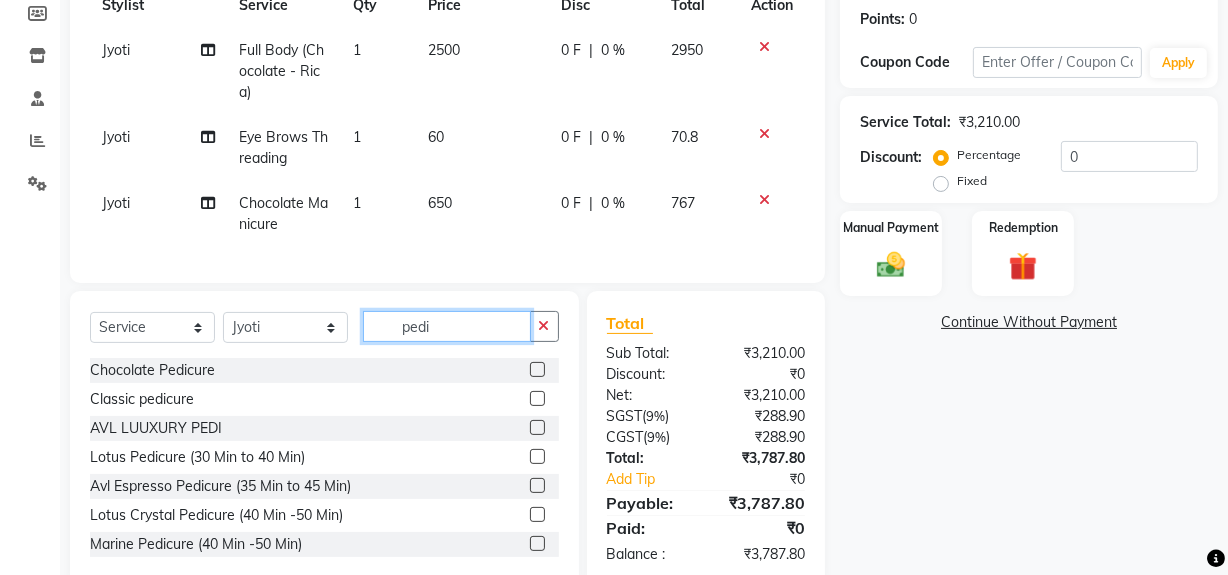 scroll, scrollTop: 354, scrollLeft: 0, axis: vertical 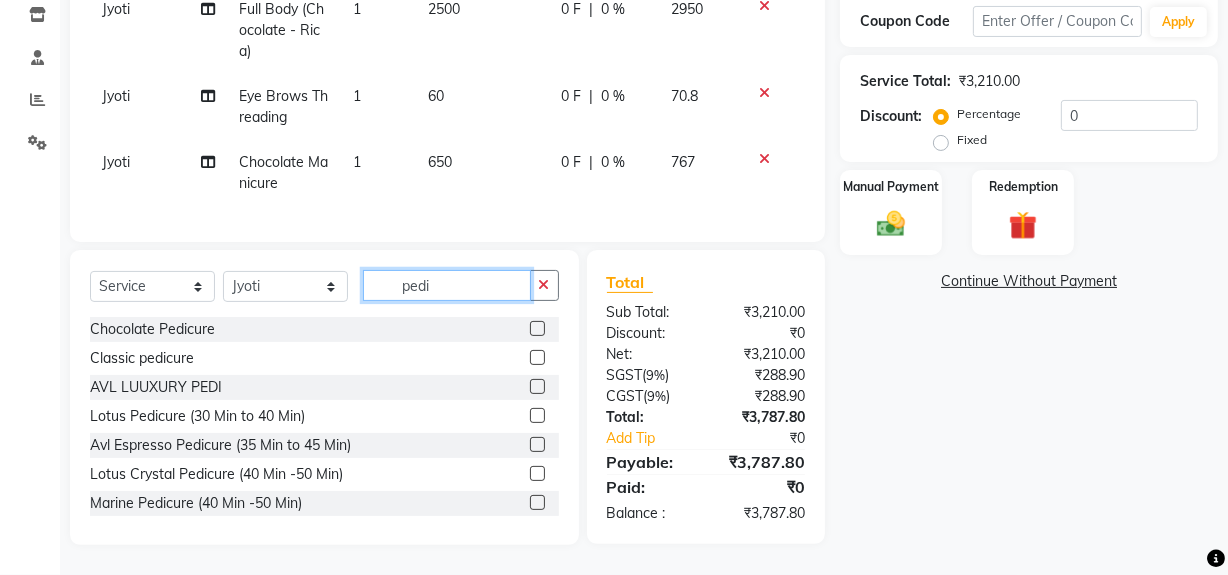 type on "pedi" 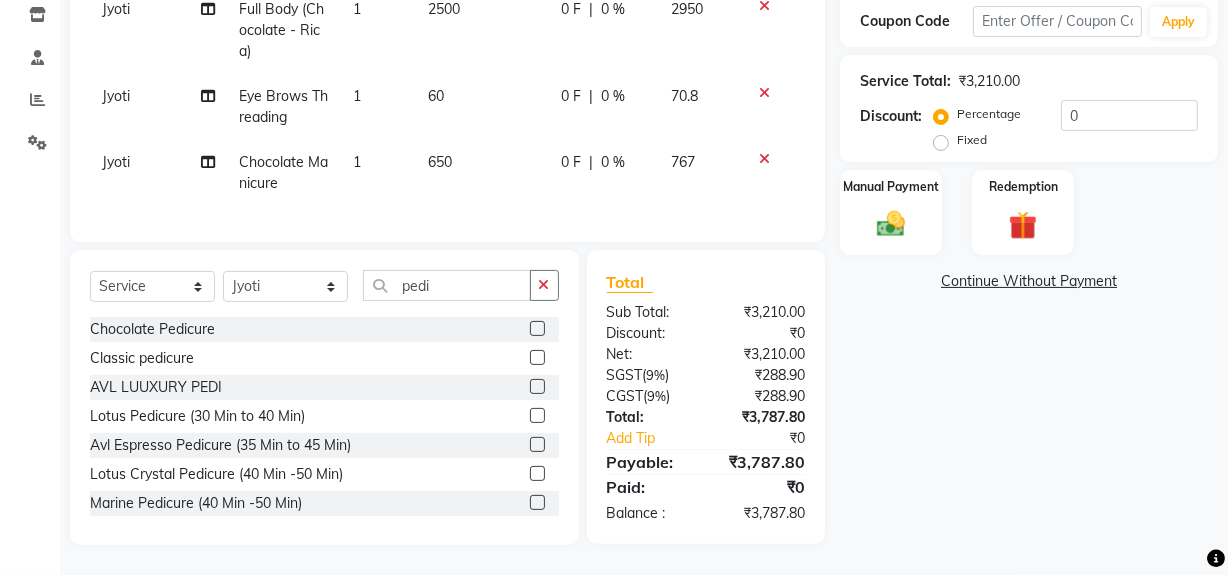 click 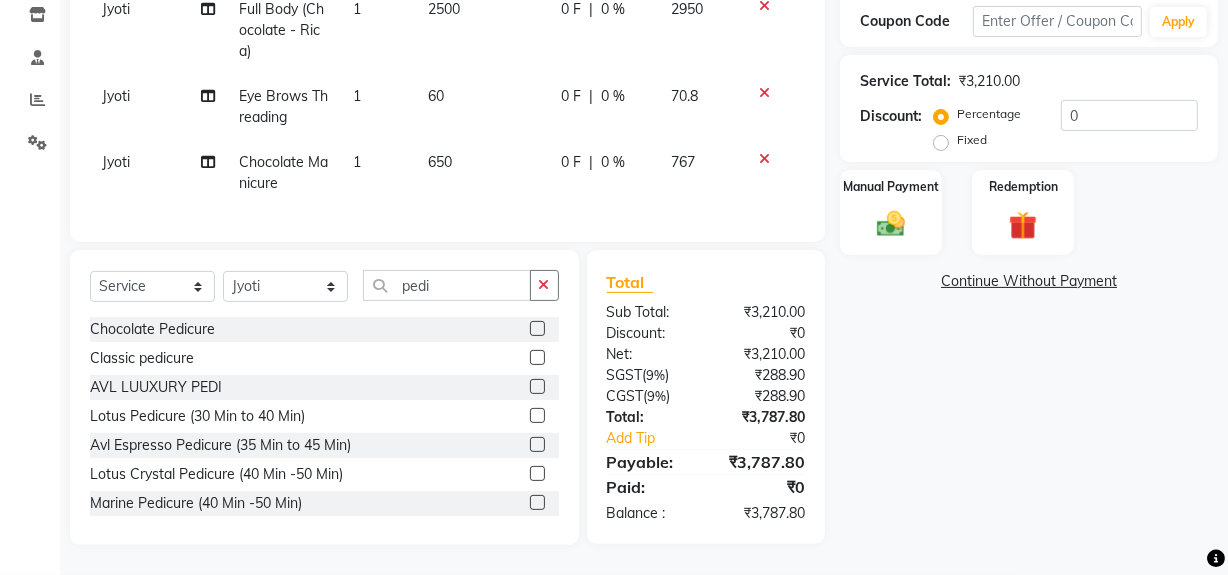 click at bounding box center (536, 329) 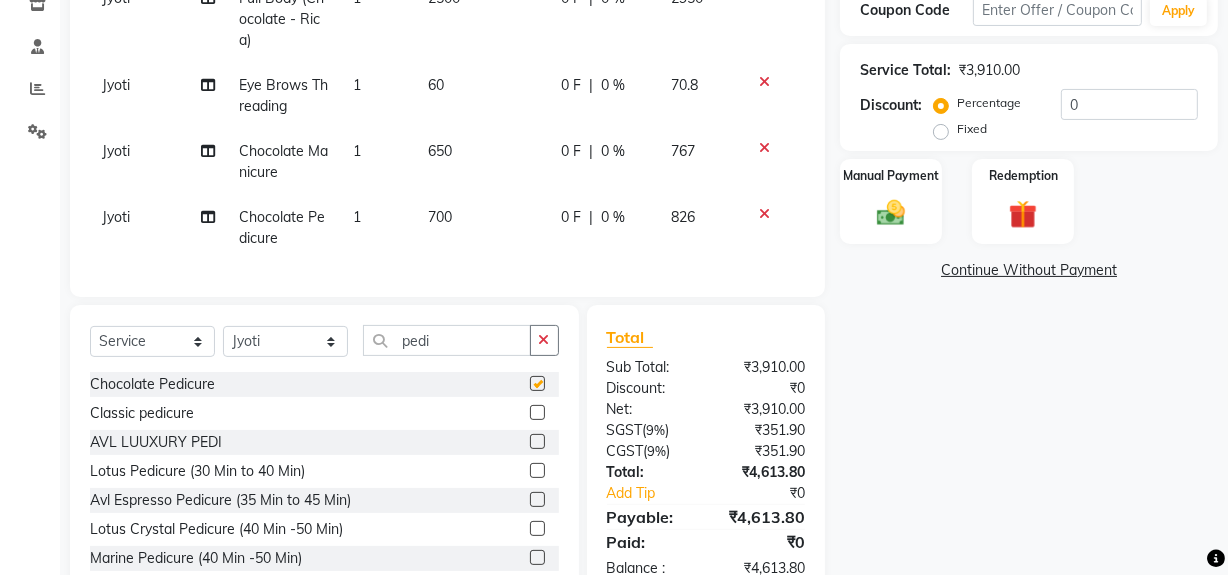checkbox on "false" 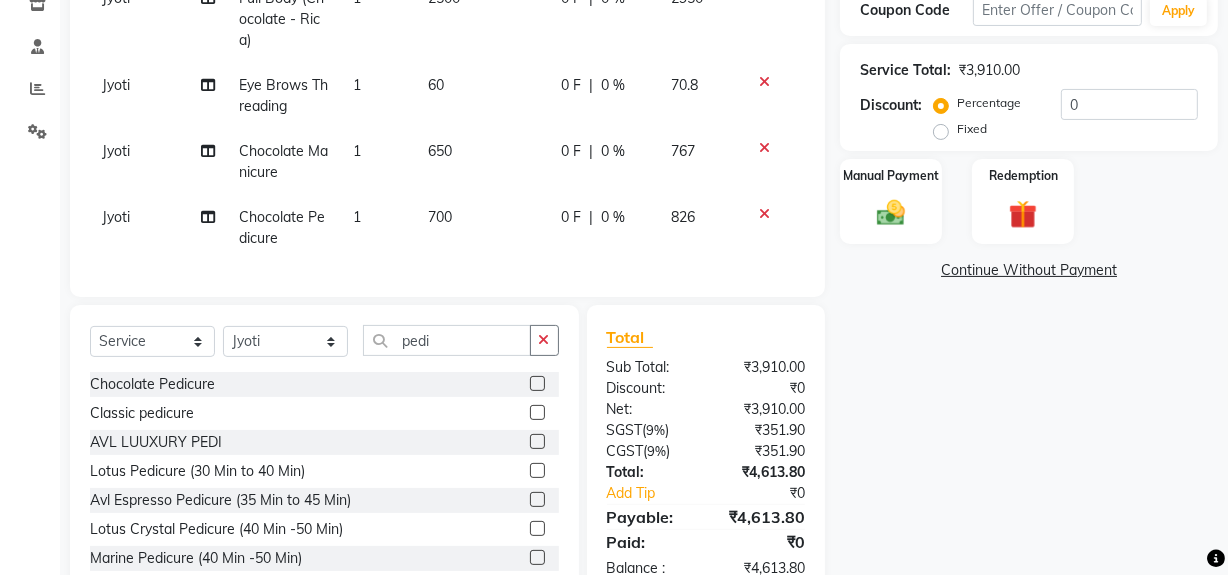 drag, startPoint x: 478, startPoint y: 226, endPoint x: 524, endPoint y: 228, distance: 46.043457 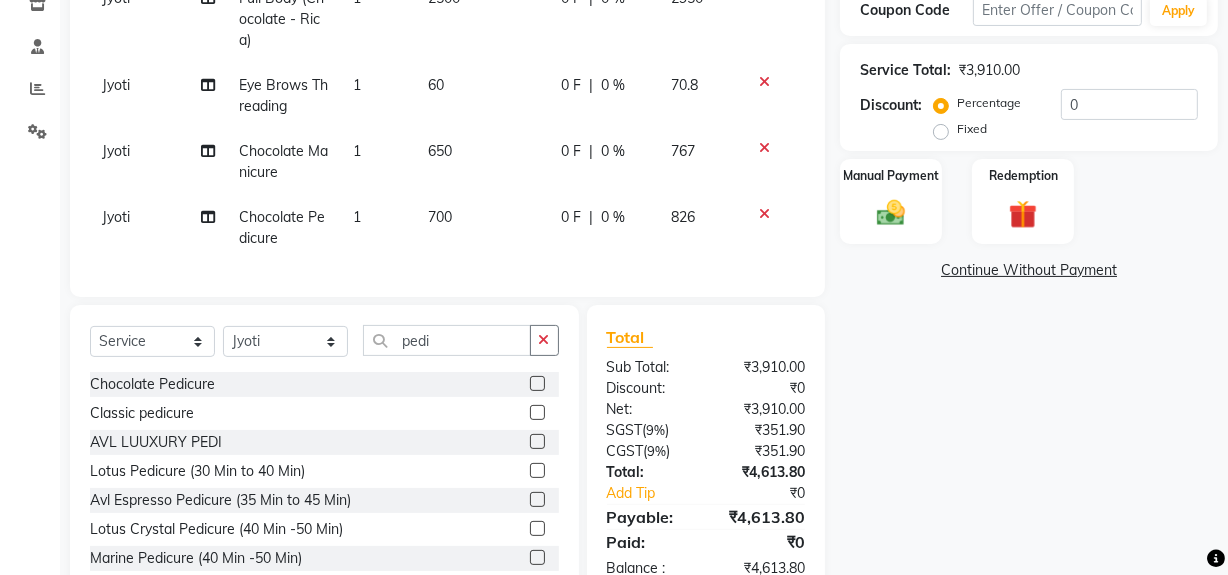 click on "700" 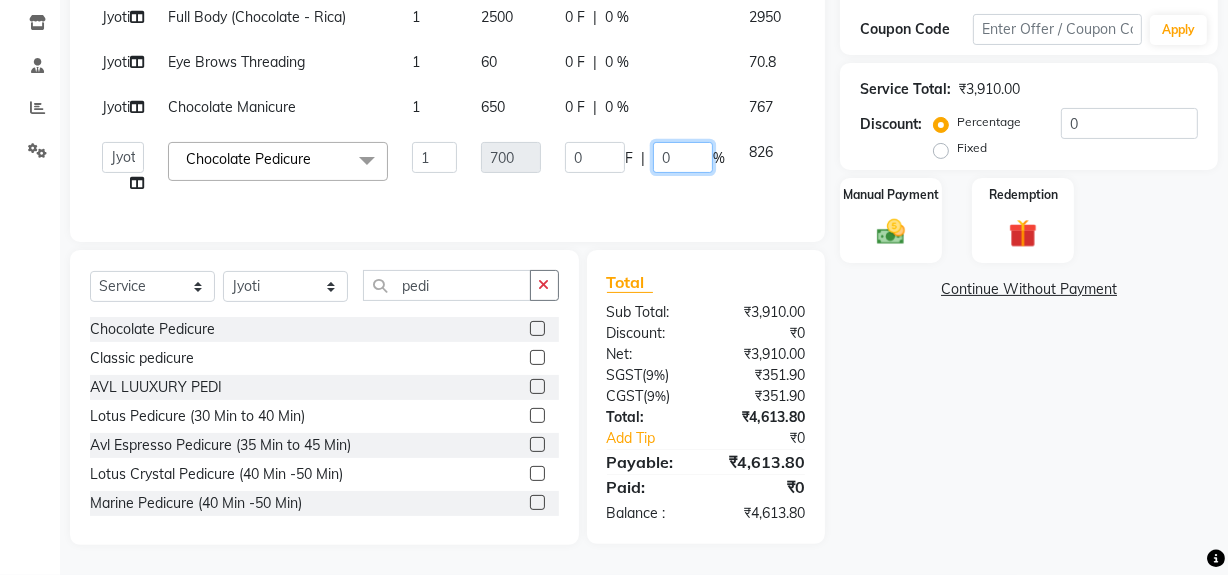 click on "0" 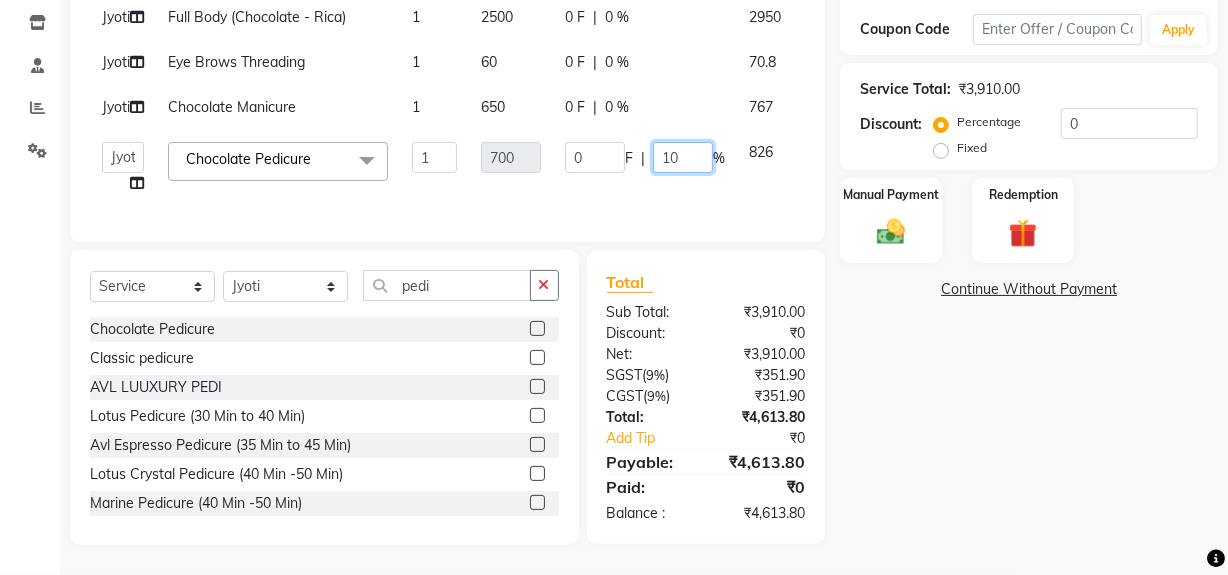 scroll, scrollTop: 172, scrollLeft: 0, axis: vertical 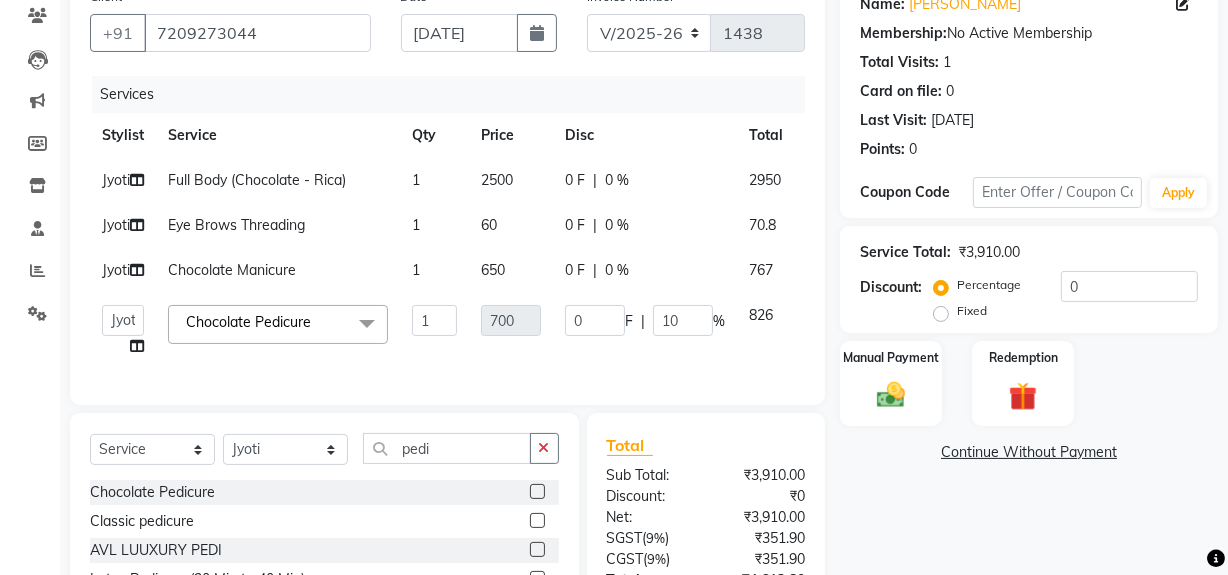 click on "Jyoti Full Body (Chocolate - Rica) 1 2500 0 F | 0 % 2950" 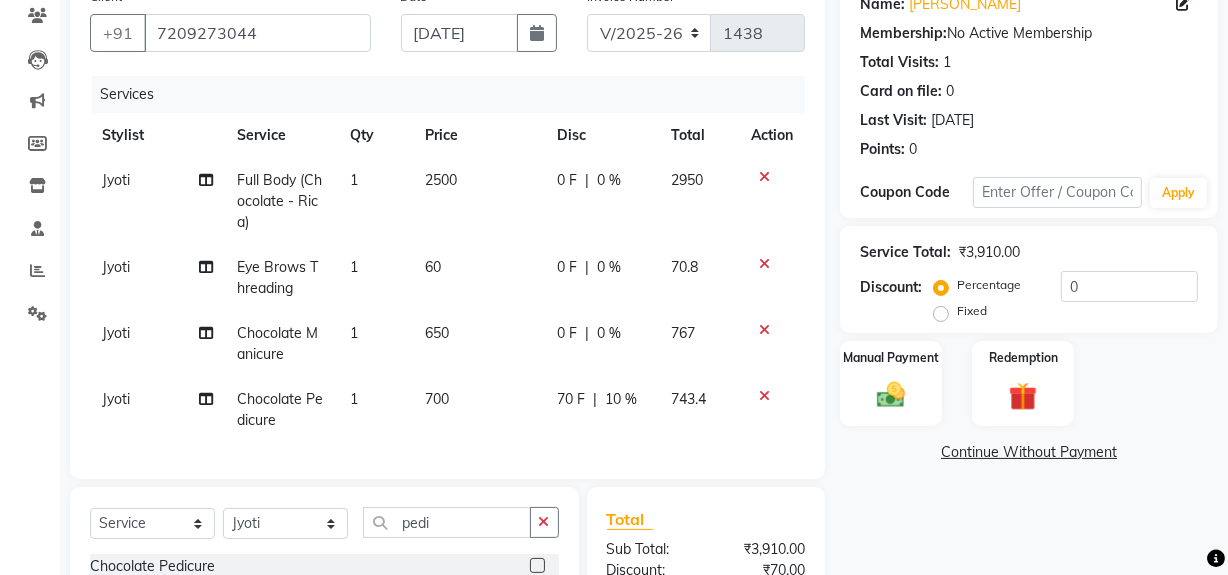 click on "0 F | 0 %" 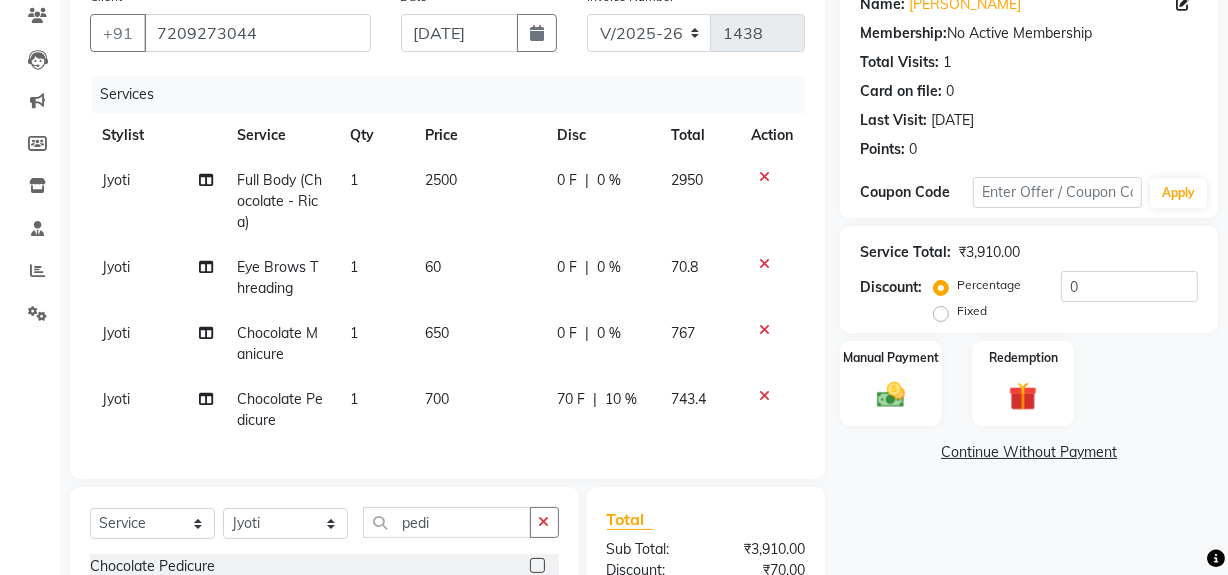 select on "57113" 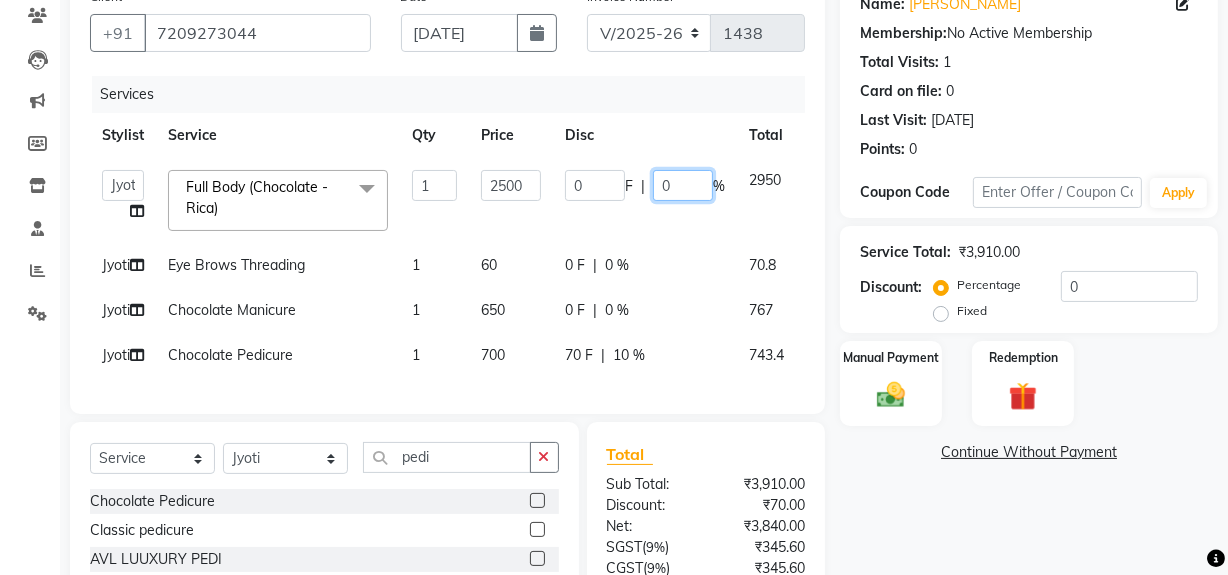 click on "0" 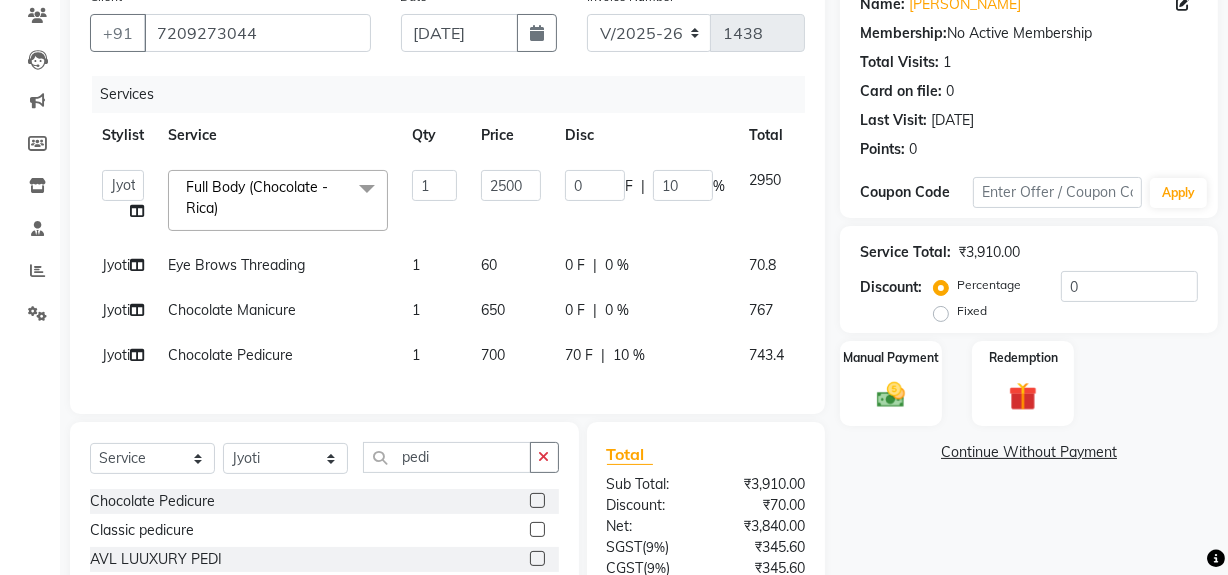 click on "Jyoti Eye Brows Threading 1 60 0 F | 0 % 70.8" 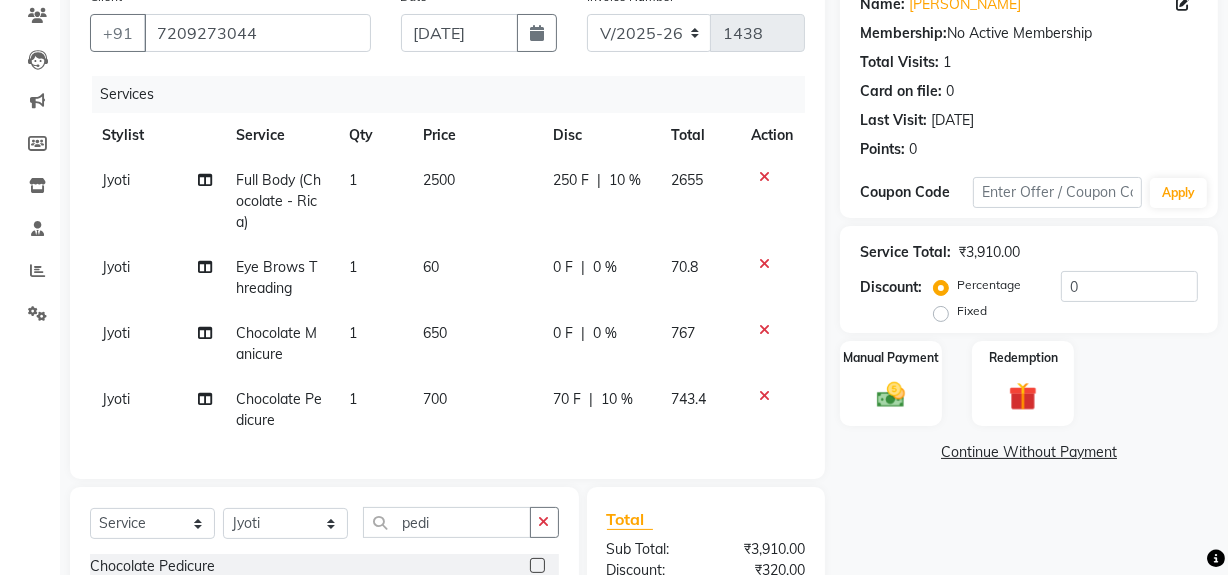 scroll, scrollTop: 80, scrollLeft: 0, axis: vertical 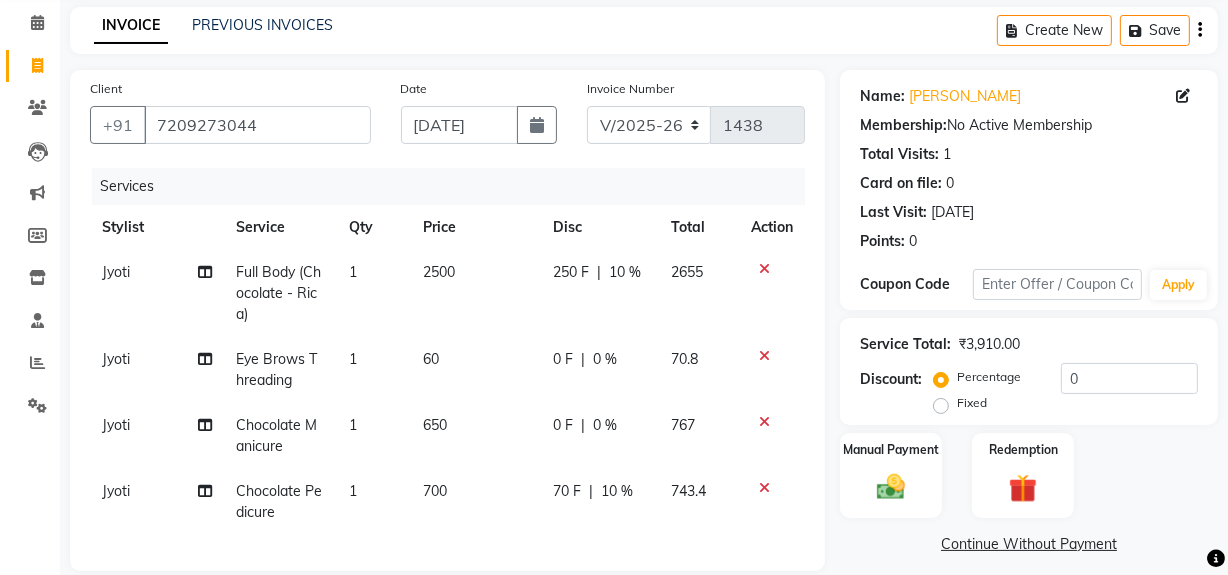 click 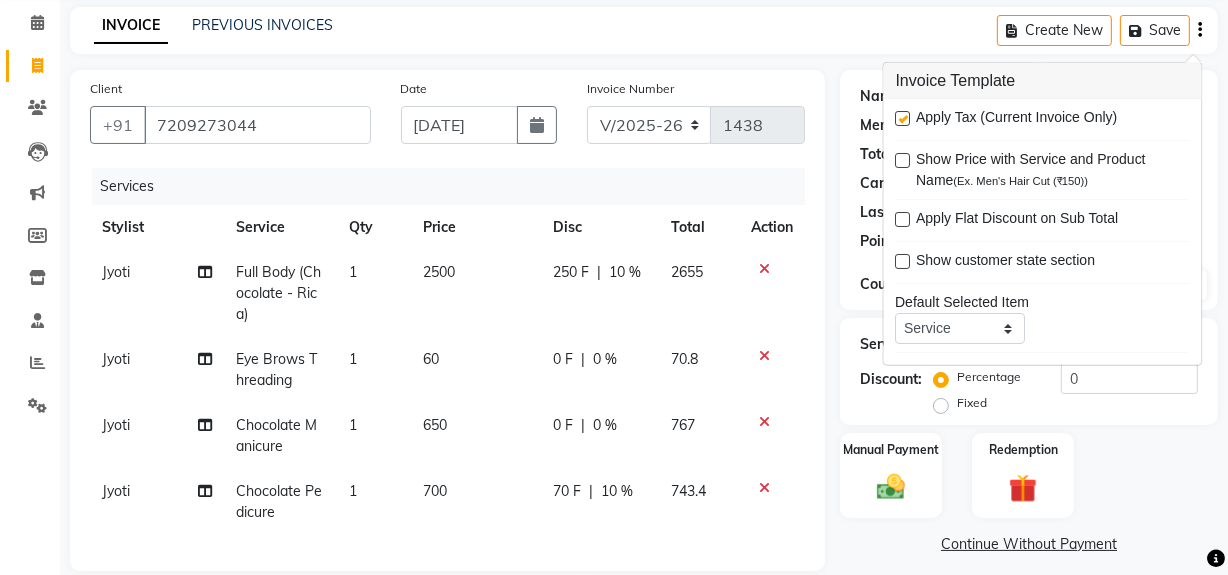 click at bounding box center [903, 118] 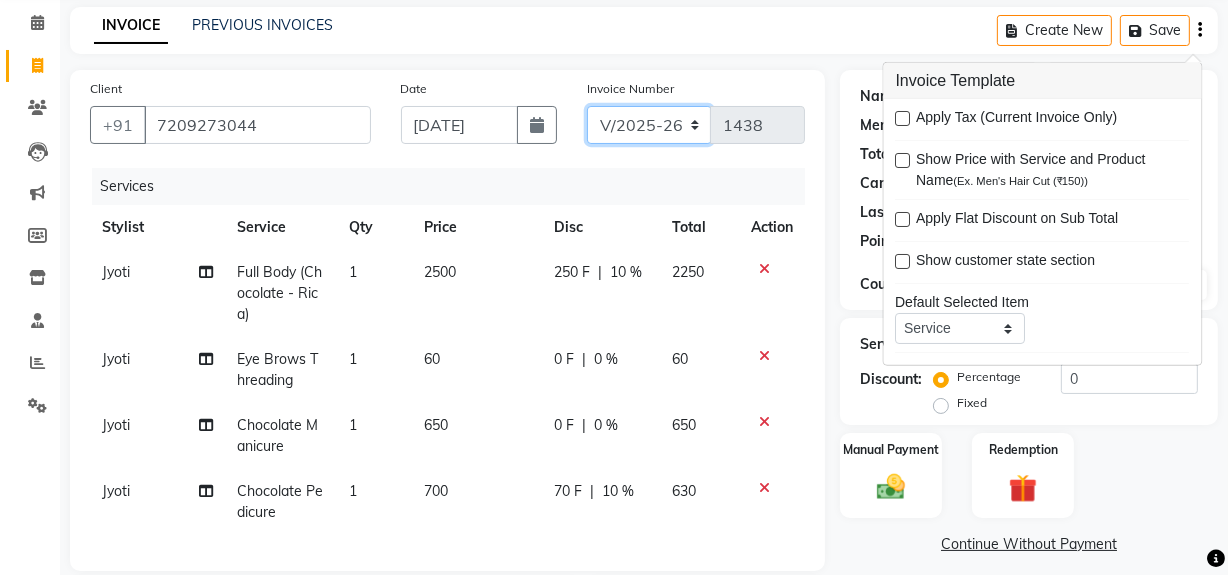 click on "V/2025 V/2025-26" 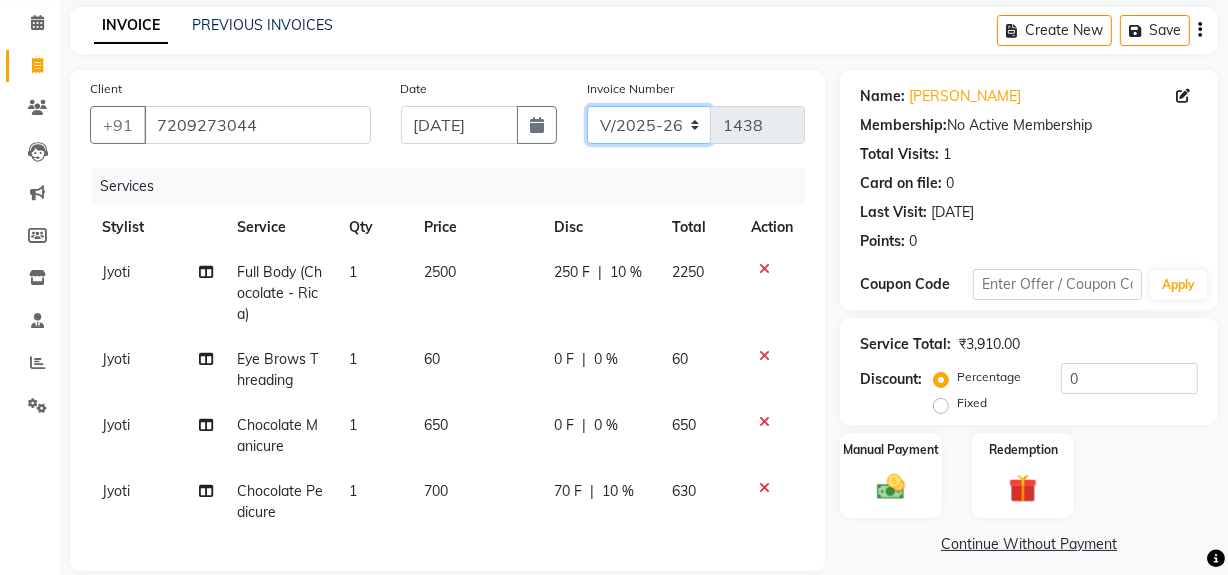 select on "6924" 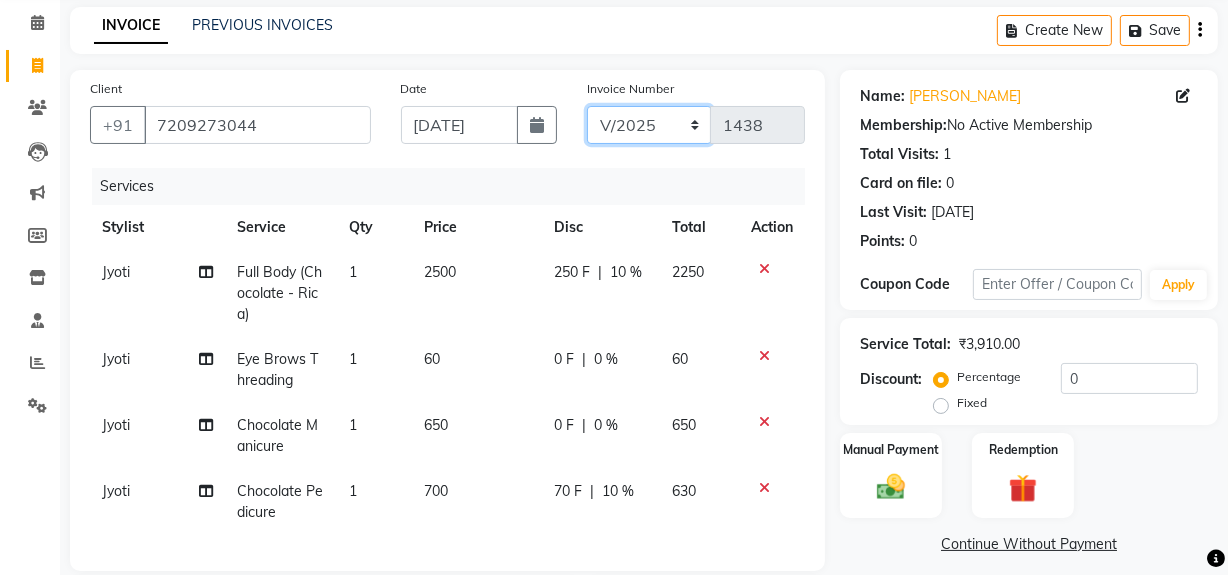 click on "V/2025 V/2025-26" 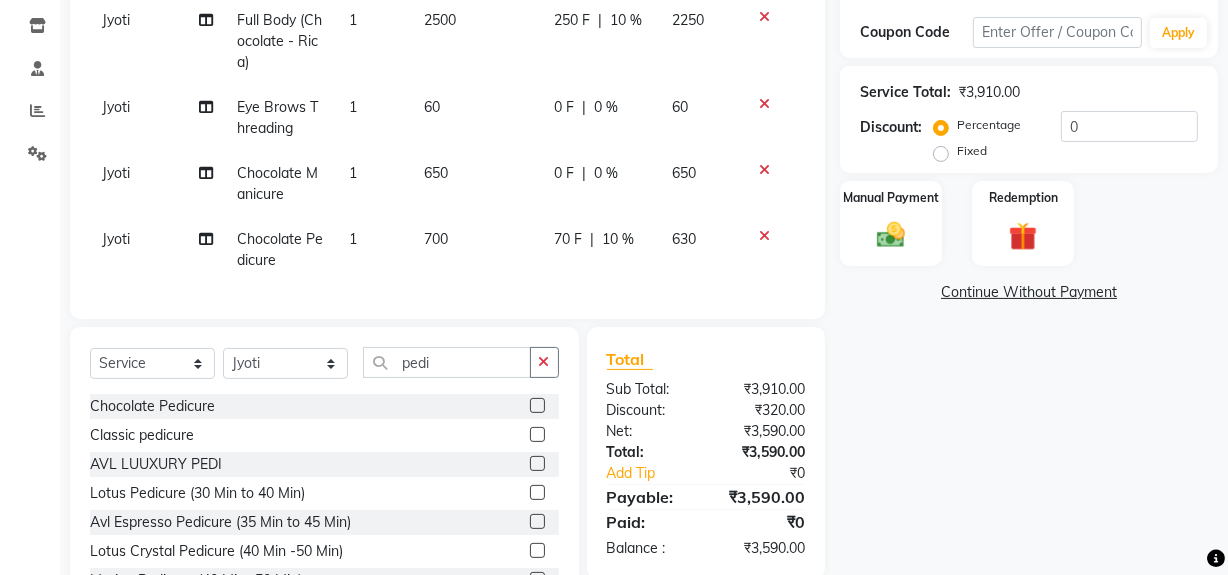 scroll, scrollTop: 422, scrollLeft: 0, axis: vertical 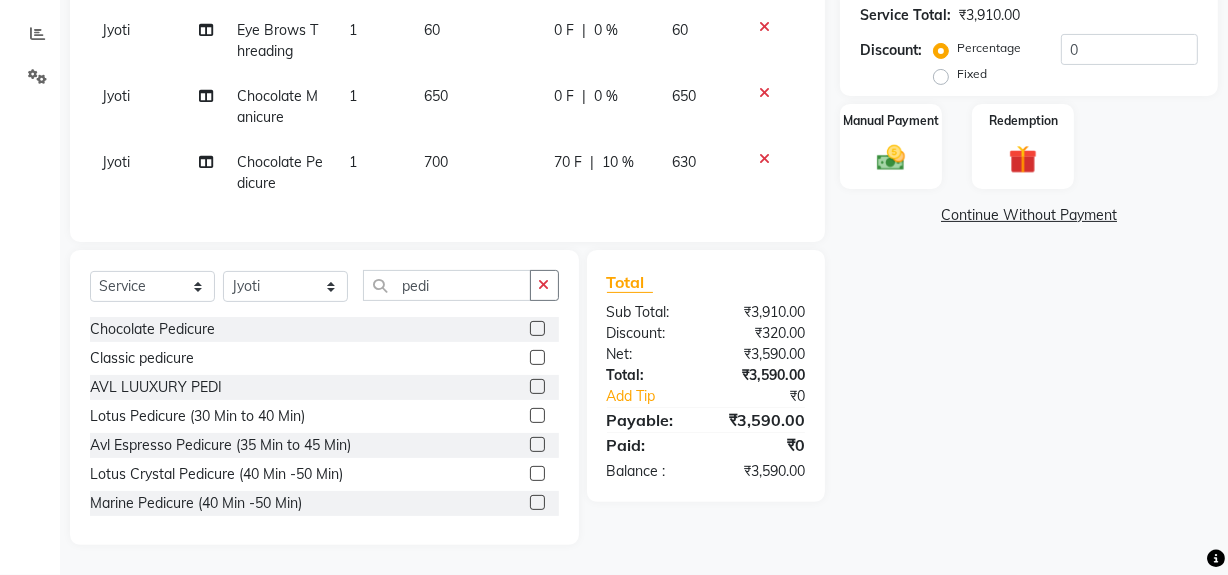 click on "Name: Somya  Jain  Membership:  No Active Membership  Total Visits:  1 Card on file:  0 Last Visit:   07-02-2025 Points:   0  Coupon Code Apply Service Total:  ₹3,910.00  Discount:  Percentage   Fixed  0 Manual Payment Redemption  Continue Without Payment" 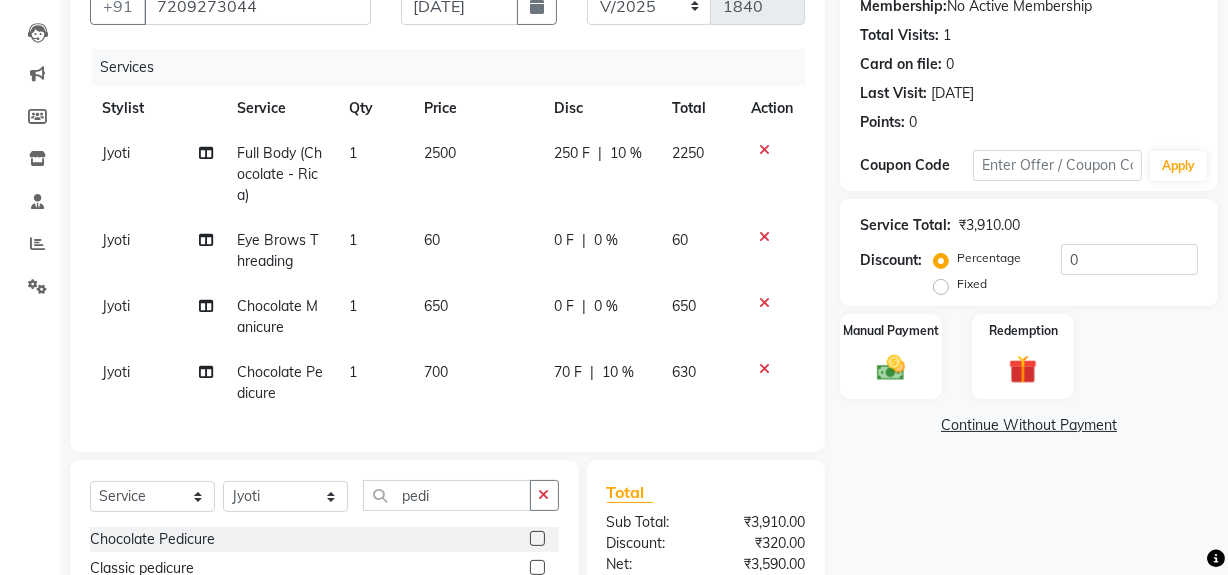 scroll, scrollTop: 0, scrollLeft: 0, axis: both 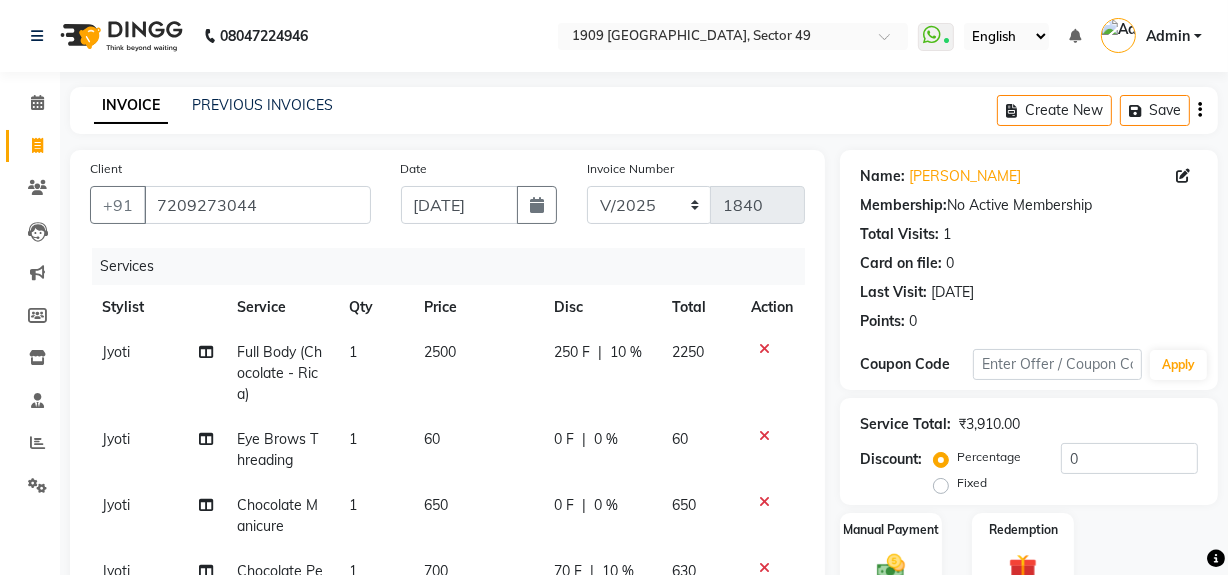 click 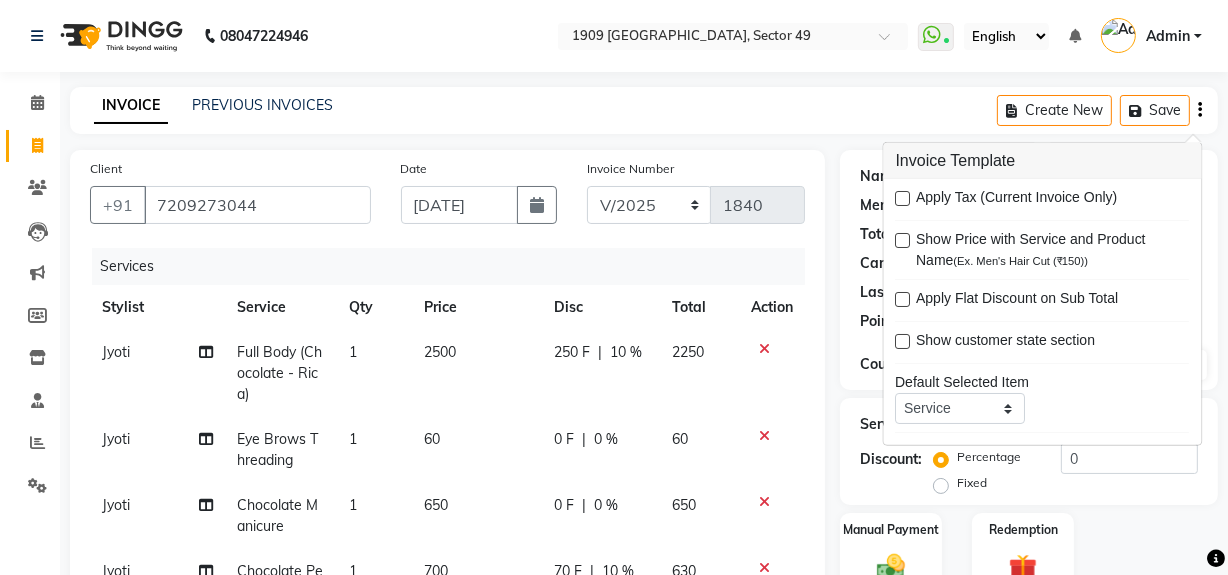 click at bounding box center [903, 198] 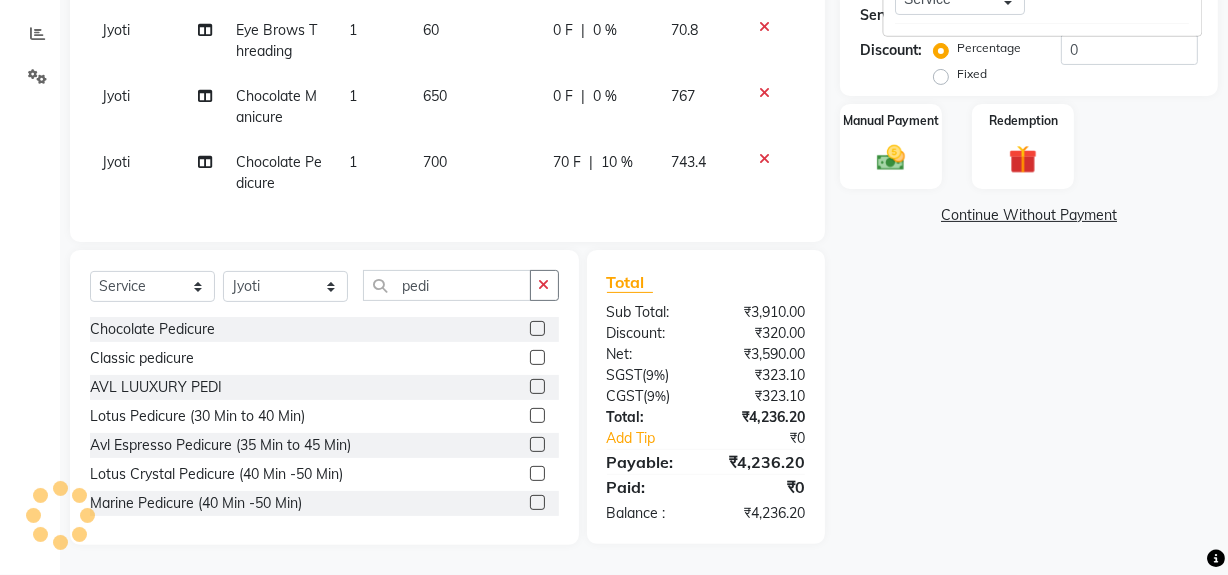 scroll, scrollTop: 422, scrollLeft: 0, axis: vertical 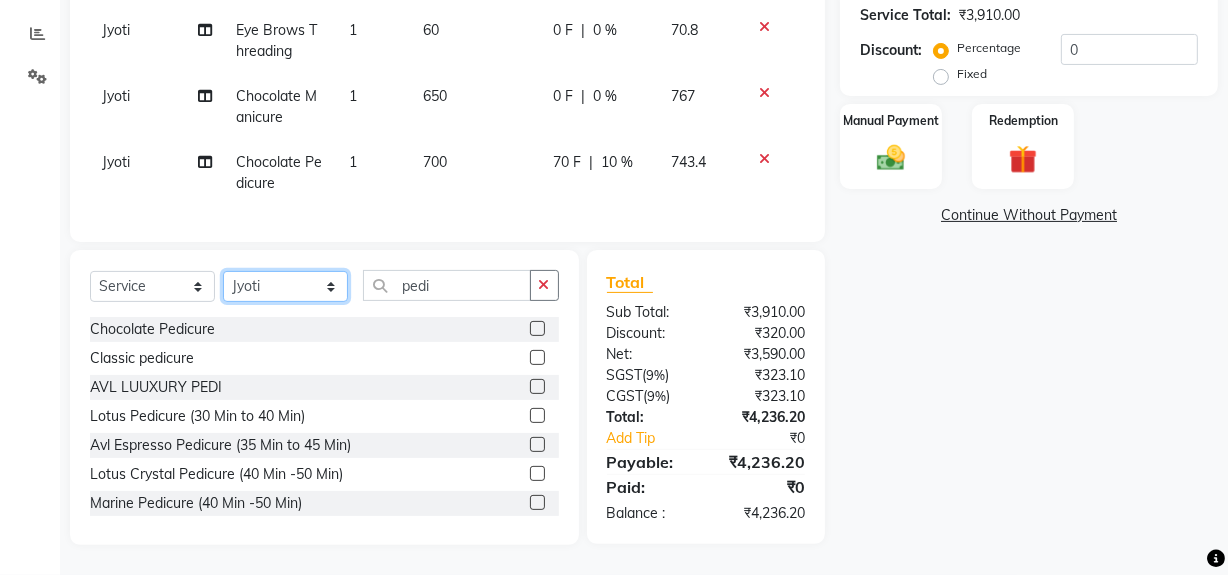 click on "Select Stylist Abdul Ahmed Arif Harun House Sale Jyoti Nisha Rehaan Ujjwal Umesh Veer vikram mehta Vishal" 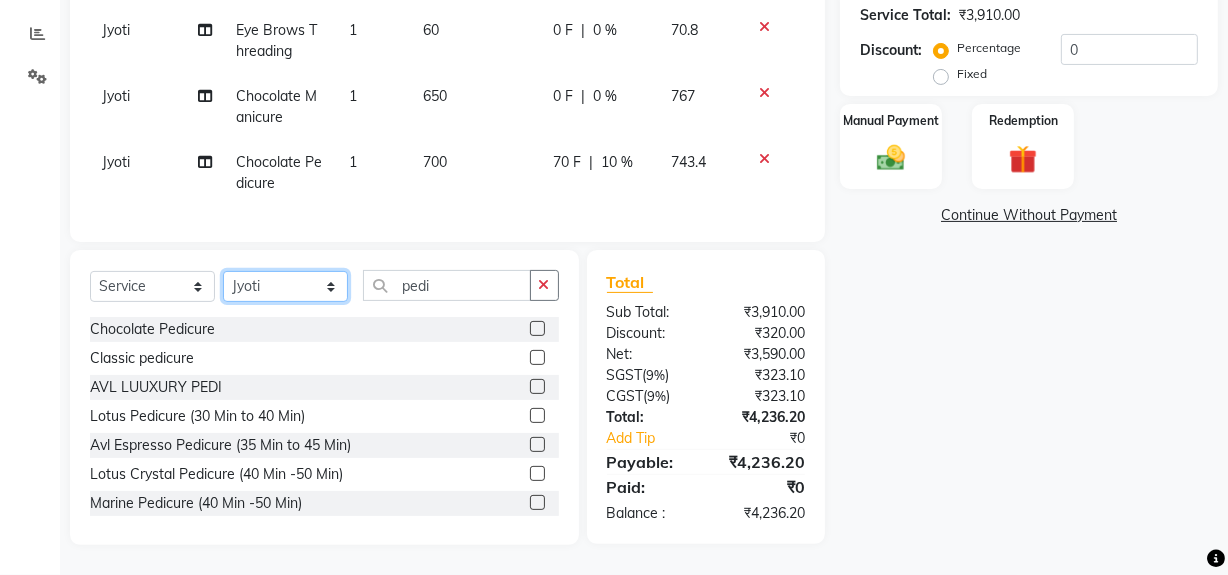 select on "61498" 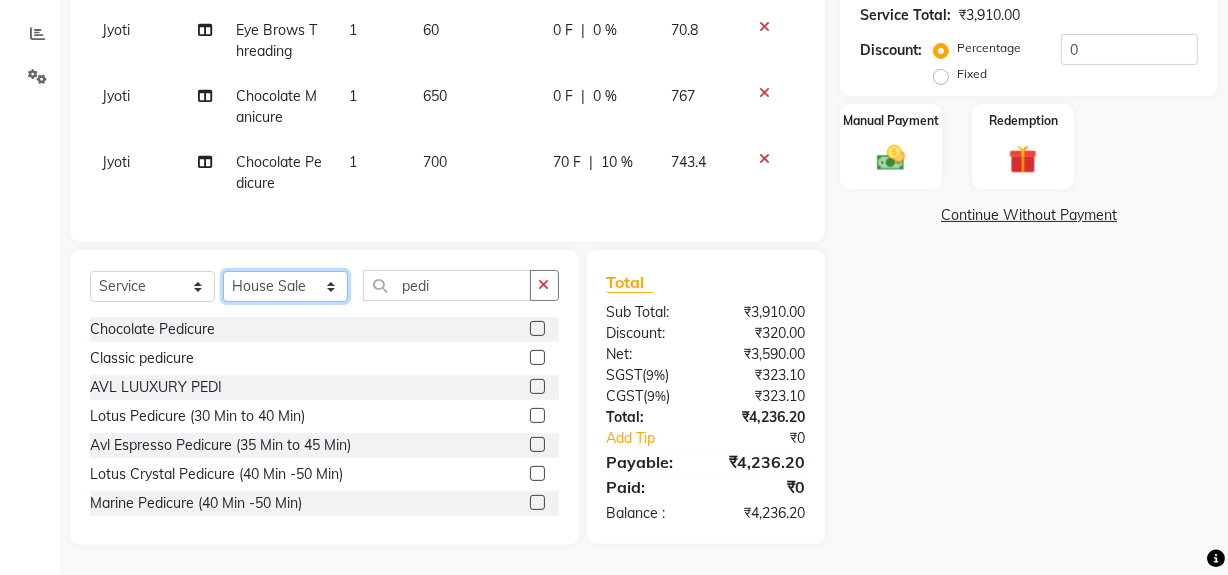click on "Select Stylist Abdul Ahmed Arif Harun House Sale Jyoti Nisha Rehaan Ujjwal Umesh Veer vikram mehta Vishal" 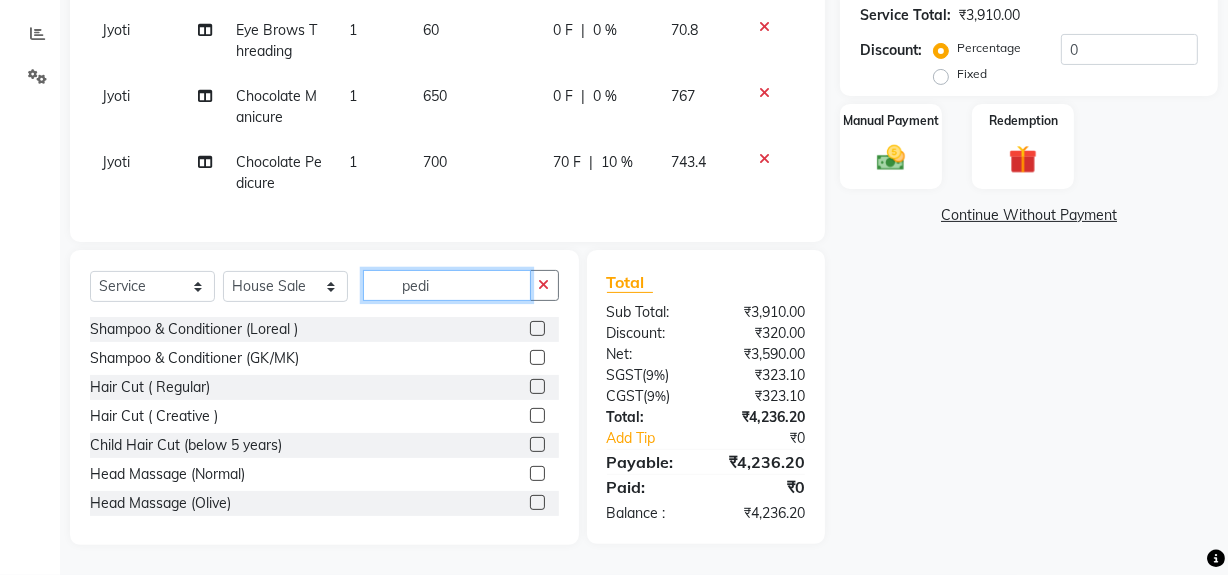 click on "pedi" 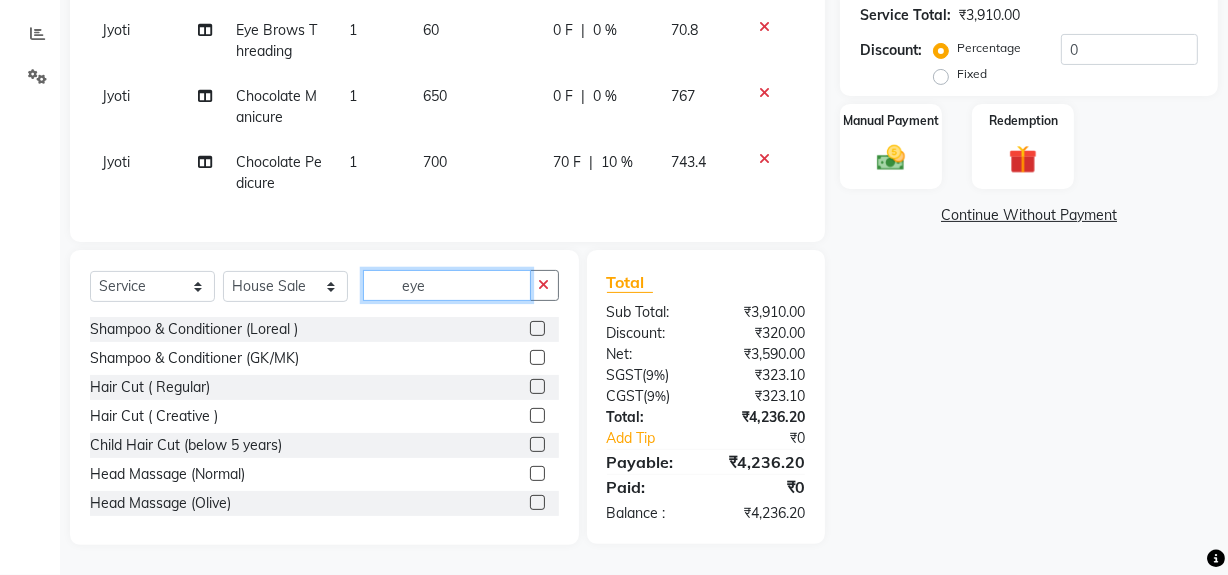 scroll, scrollTop: 421, scrollLeft: 0, axis: vertical 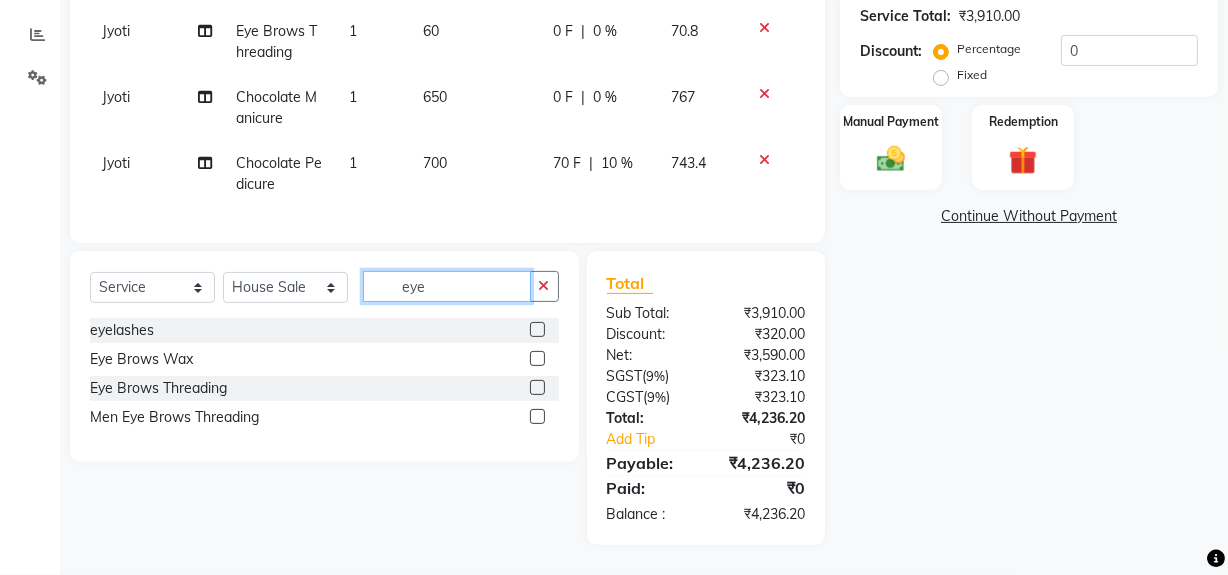 type on "eye" 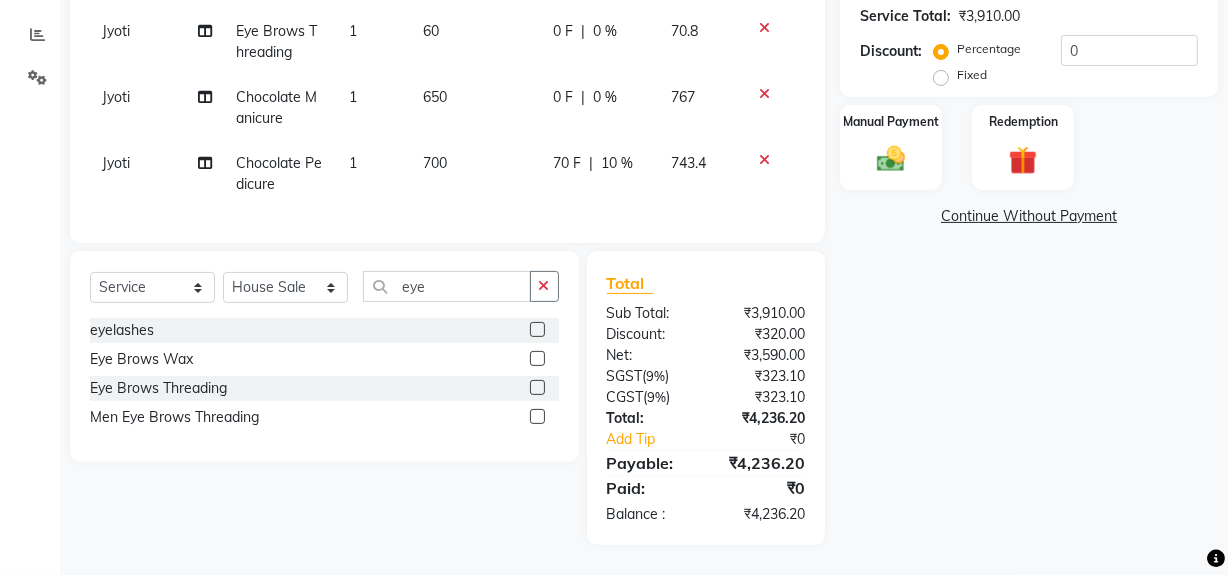 click 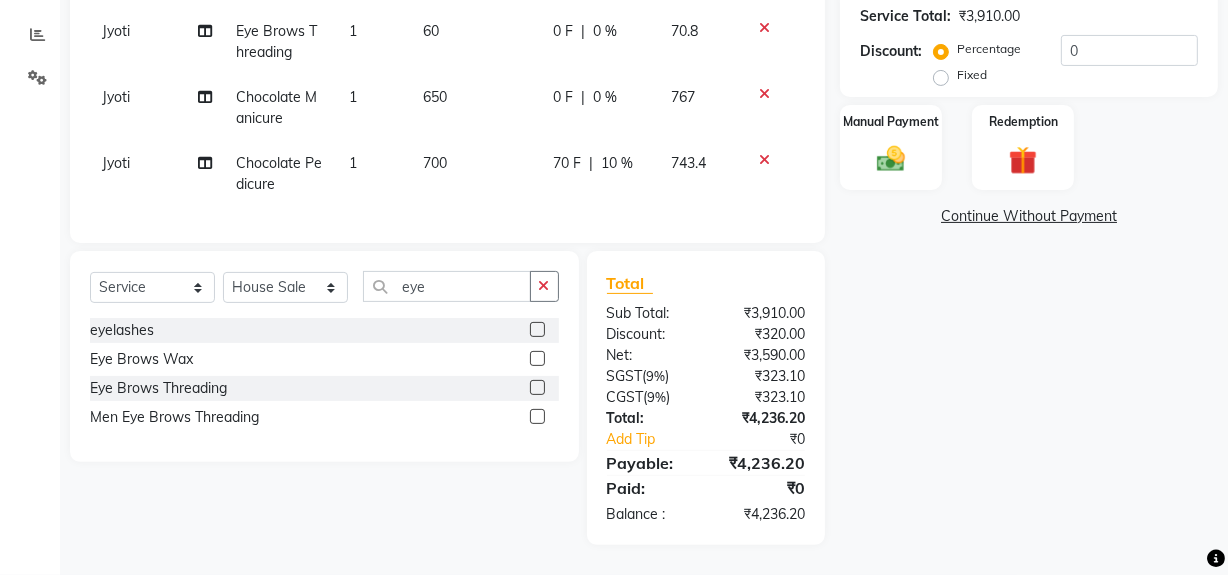 click at bounding box center [536, 388] 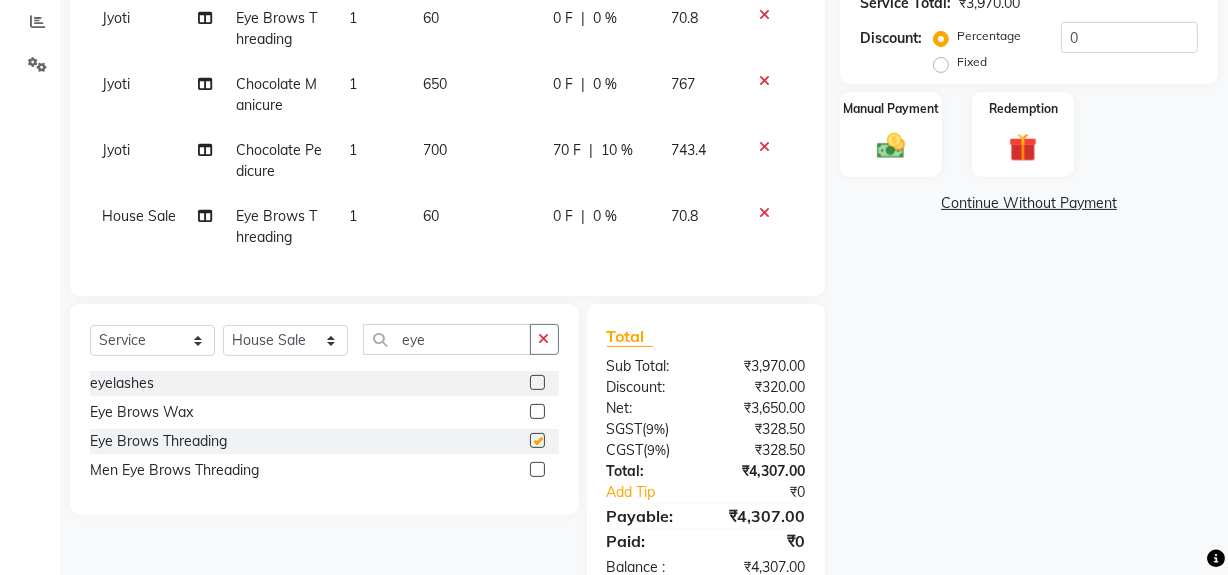 checkbox on "false" 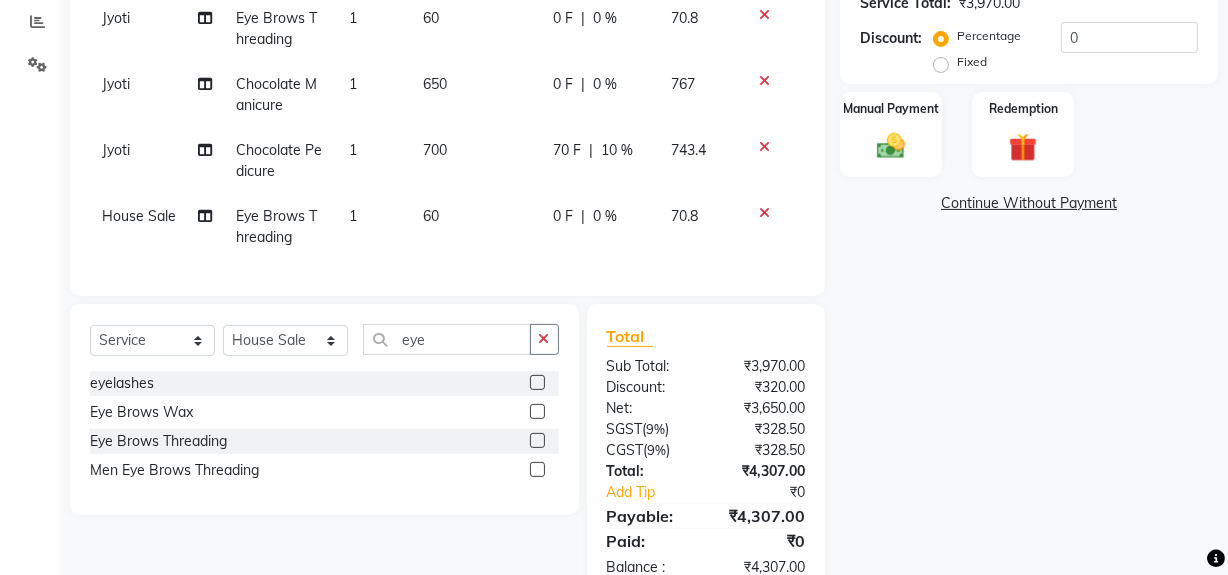 click on "60" 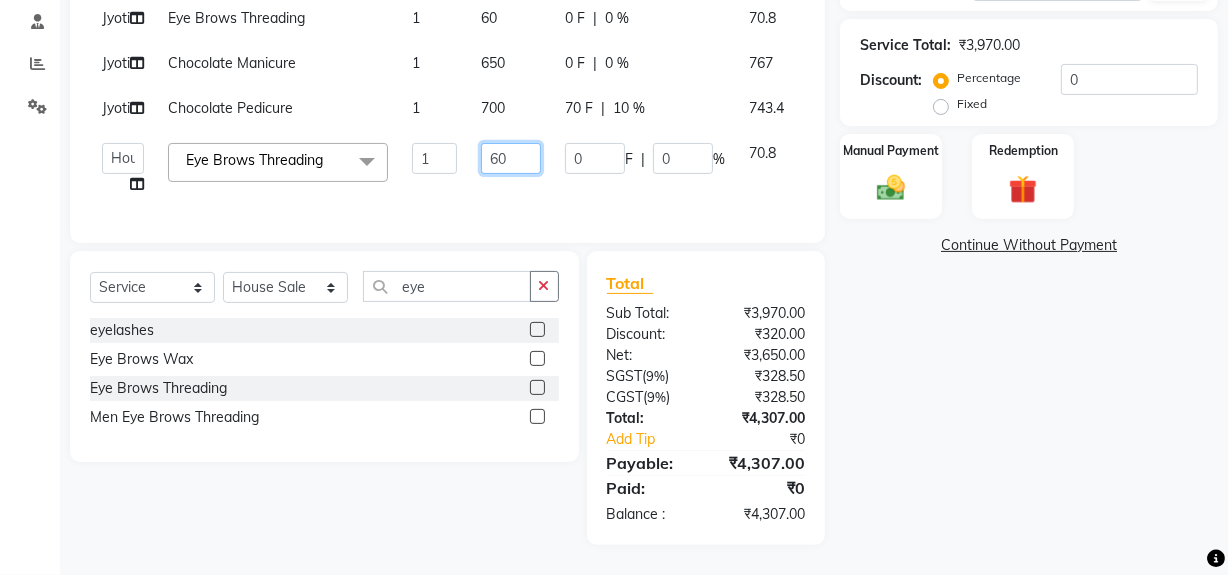 drag, startPoint x: 490, startPoint y: 201, endPoint x: 552, endPoint y: 196, distance: 62.201286 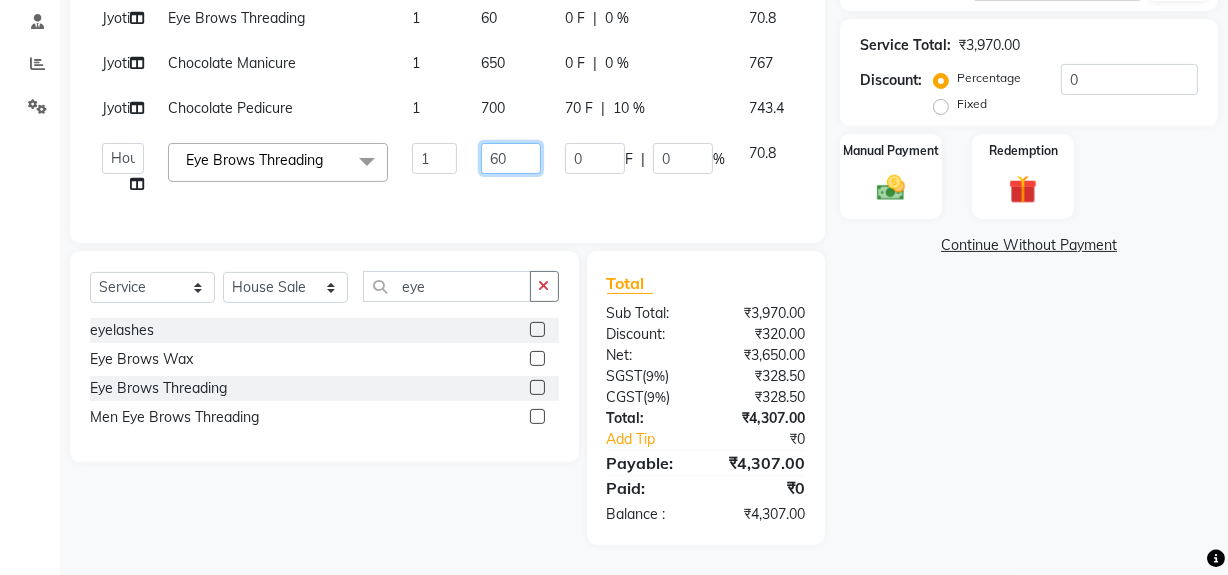 click on "Abdul   Ahmed   Arif   Harun   House Sale   Jyoti   Nisha   Rehaan   Ujjwal   Umesh   Veer   vikram mehta   Vishal  Eye Brows Threading  x Shampoo & Conditioner (Loreal ) Shampoo & Conditioner (GK/MK) Hair Cut ( Regular) Hair Cut ( Creative ) Child Hair Cut (below 5 years) Head Massage (Normal) Head Massage (Olive) Head Massage (BadamRogan) Deep Conditioning Chocolate Pedicure Chocolate Manicure Gel New Set Gel Refill Gel Overlay +Freanch Polish Gel Toe Extension Nail Extension Gel Polish Removal Tip Removal Nail Extension Refill Nail polish Flix cut Classic pedicure eyelashes Face masge Nose wax Global (IGORA) GL Polish Schwazkopf spa Back Massage AVL LUUXURY PEDI AVL LUXURY MANI power mask casmara men hair style Body trim frunt back Duble touchup Rica spa Eye Brows Wax Ionic - Biotech Plex Treatment Footes spa Hand spa Blow Dry Blow Dry with Shampoo Iron Curls Hair Do Tongs ( Twists, loops &  Curls) Crimping (Retro Style) Split End Removal Root Touchup MAJIREL Root Touchup INOA (Amonia Free ) Highlights 1" 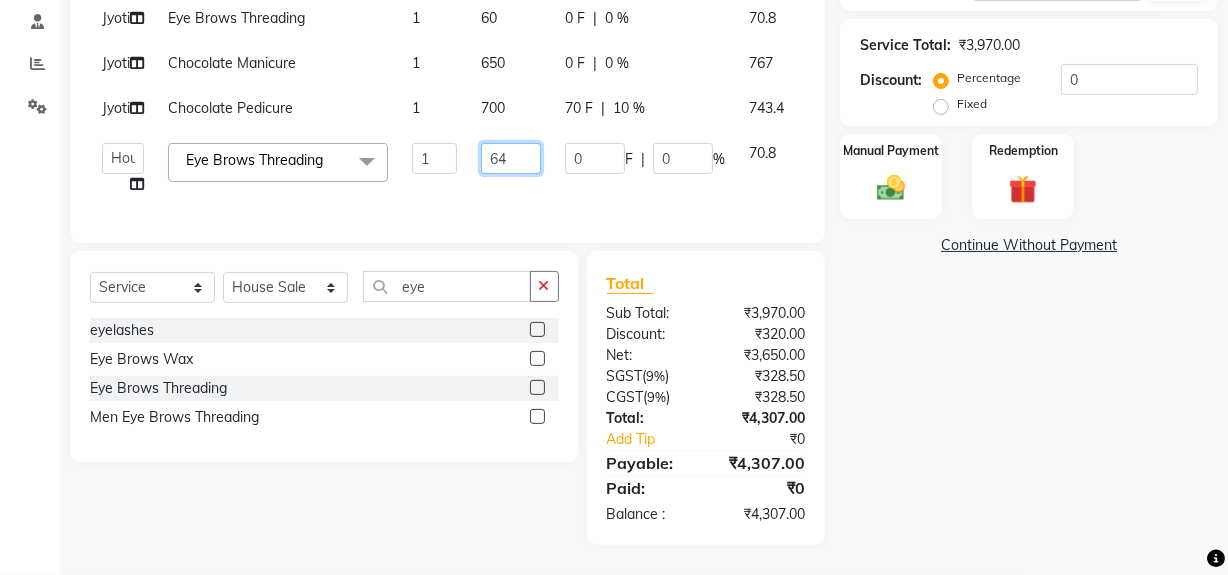 type on "640" 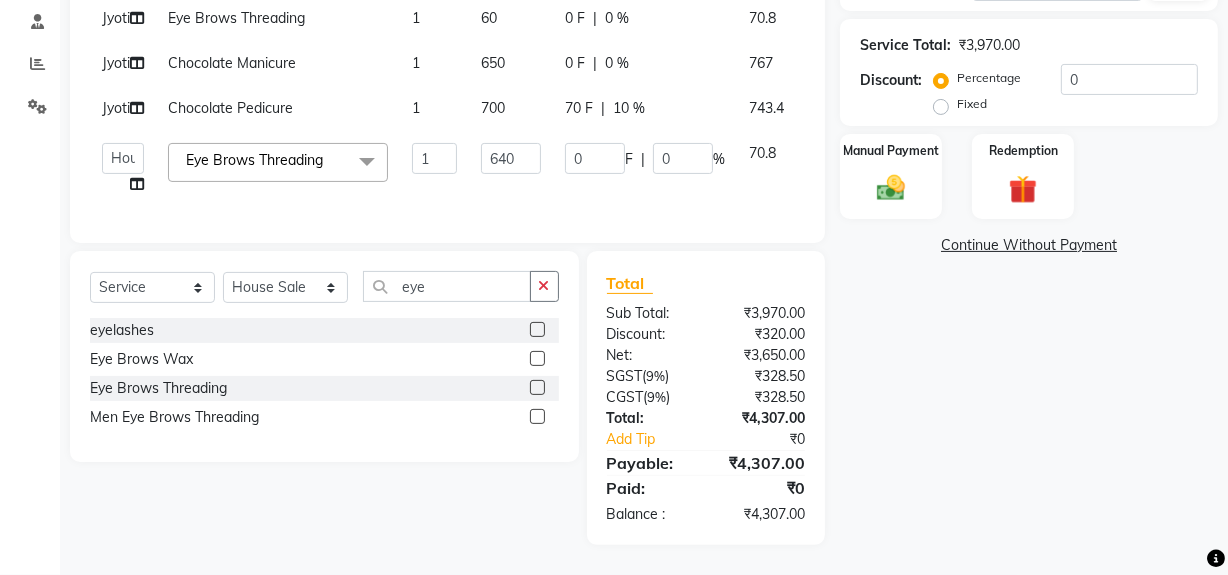 click on "Name: Somya  Jain  Membership:  No Active Membership  Total Visits:  1 Card on file:  0 Last Visit:   07-02-2025 Points:   0  Coupon Code Apply Service Total:  ₹3,970.00  Discount:  Percentage   Fixed  0 Manual Payment Redemption  Continue Without Payment" 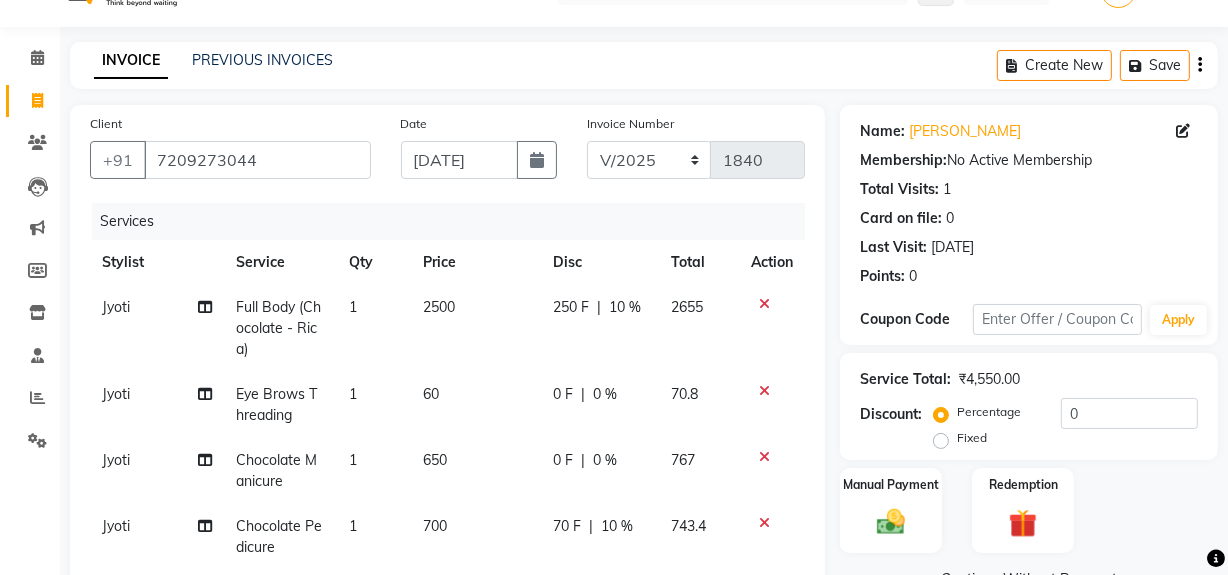 scroll, scrollTop: 17, scrollLeft: 0, axis: vertical 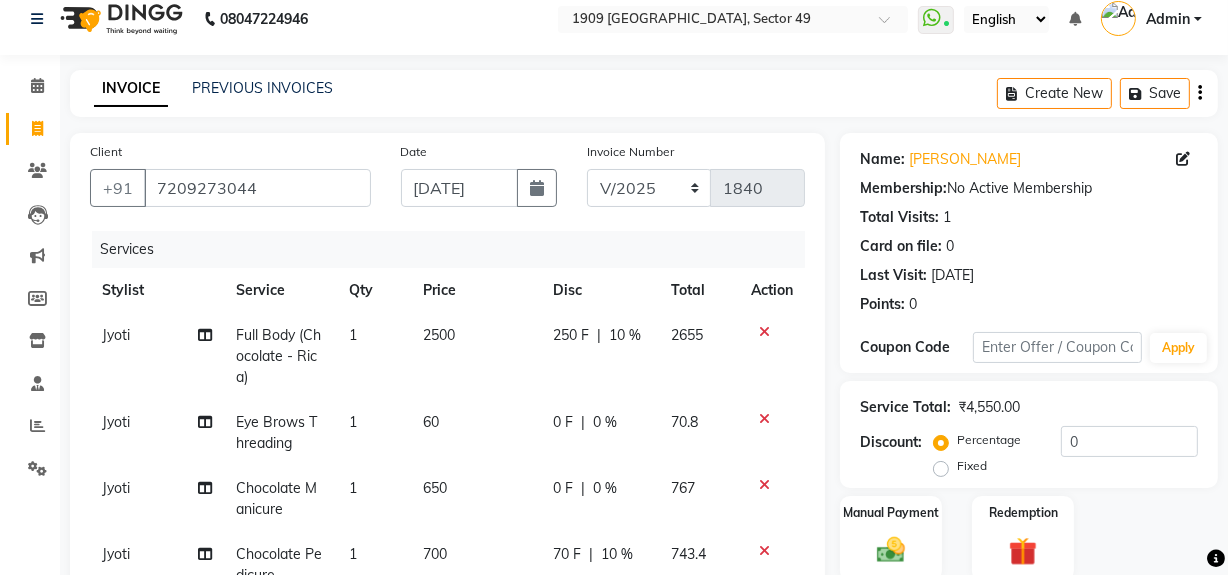click 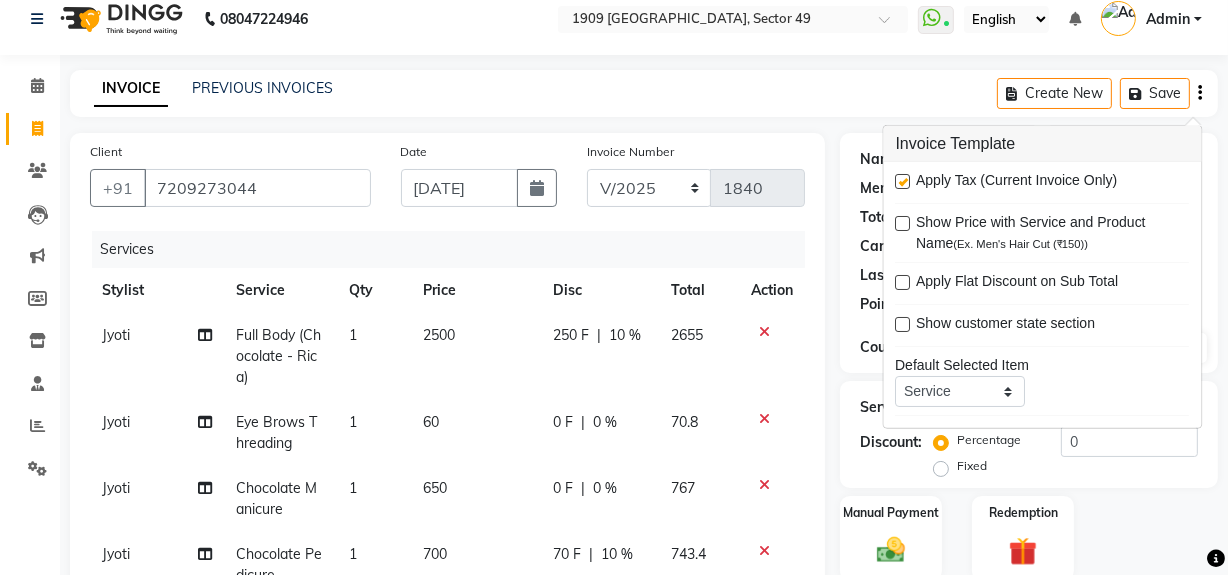 click at bounding box center [903, 181] 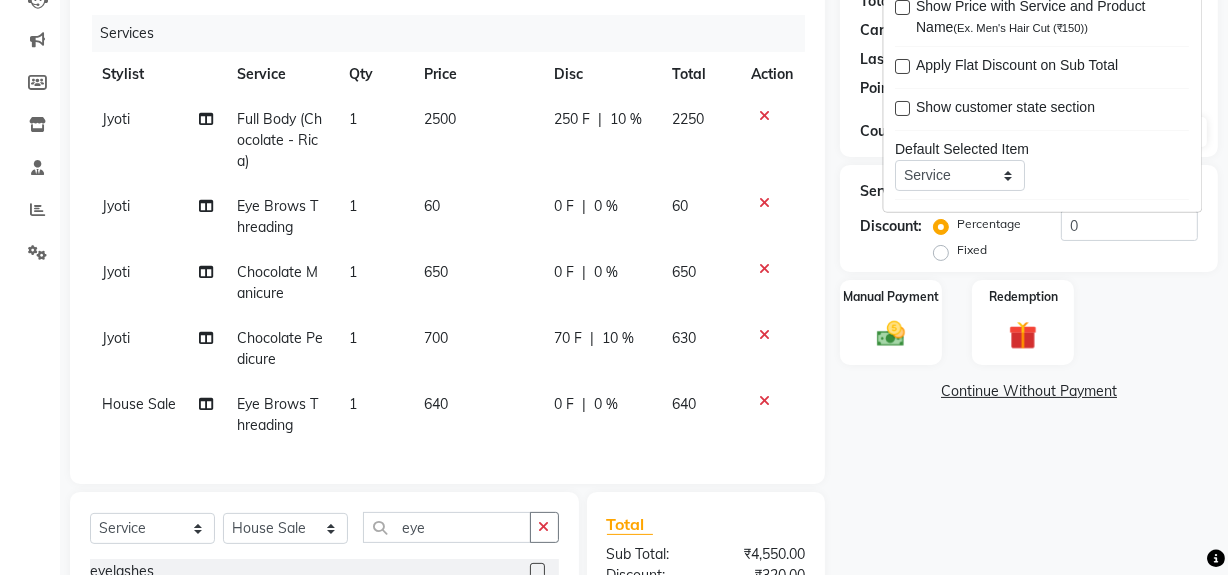 scroll, scrollTop: 416, scrollLeft: 0, axis: vertical 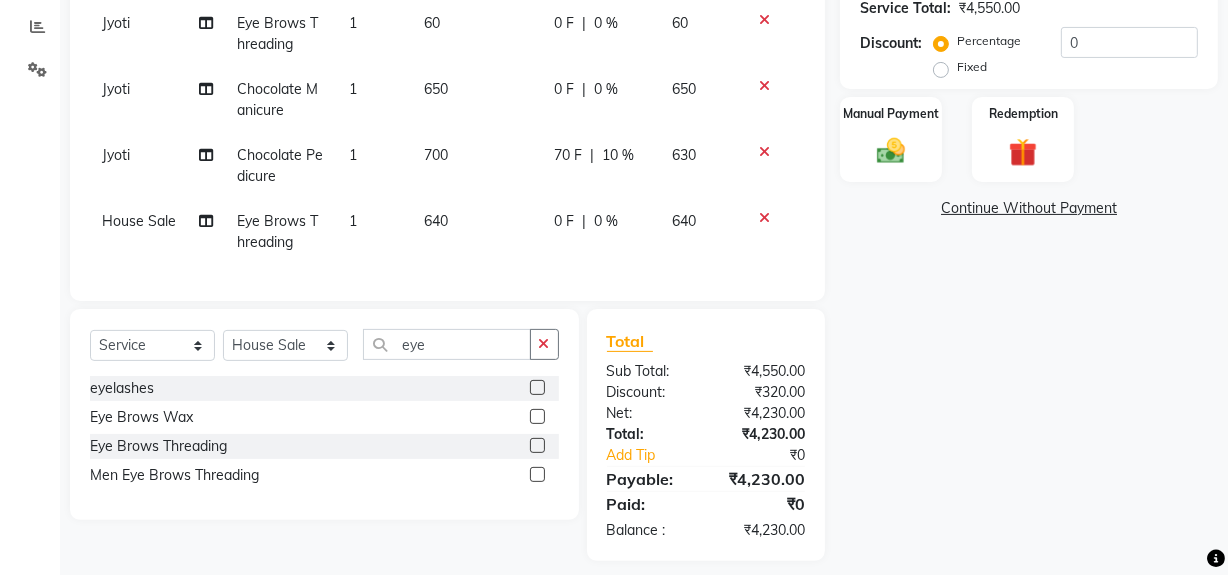 click on "Name: Somya  Jain  Membership:  No Active Membership  Total Visits:  1 Card on file:  0 Last Visit:   07-02-2025 Points:   0  Coupon Code Apply Service Total:  ₹4,550.00  Discount:  Percentage   Fixed  0 Manual Payment Redemption  Continue Without Payment" 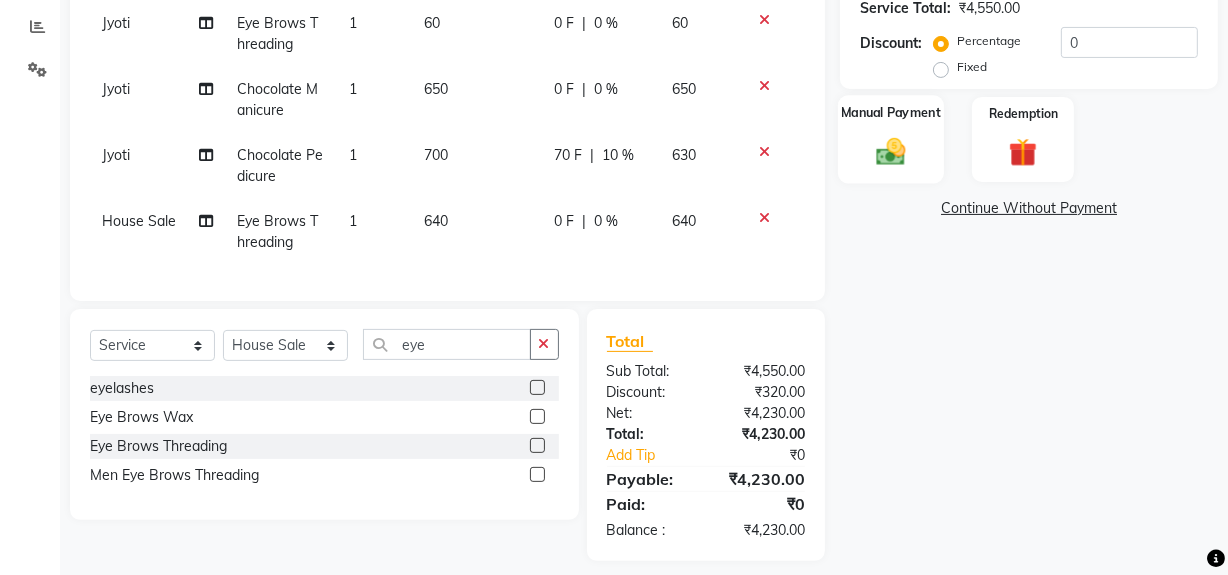 click on "Manual Payment" 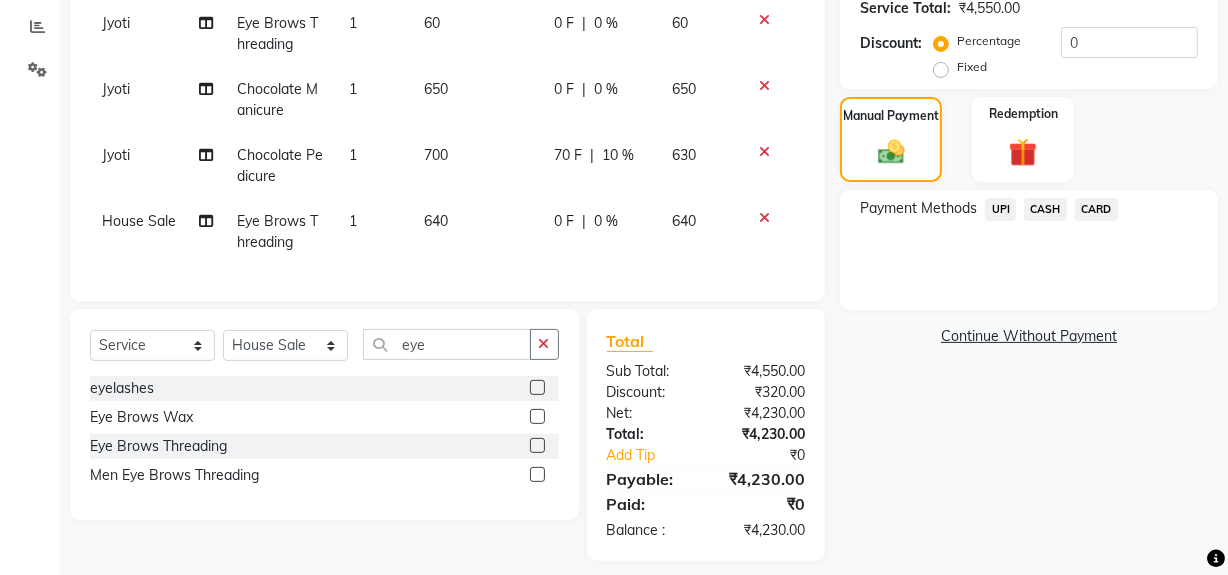 click on "CASH" 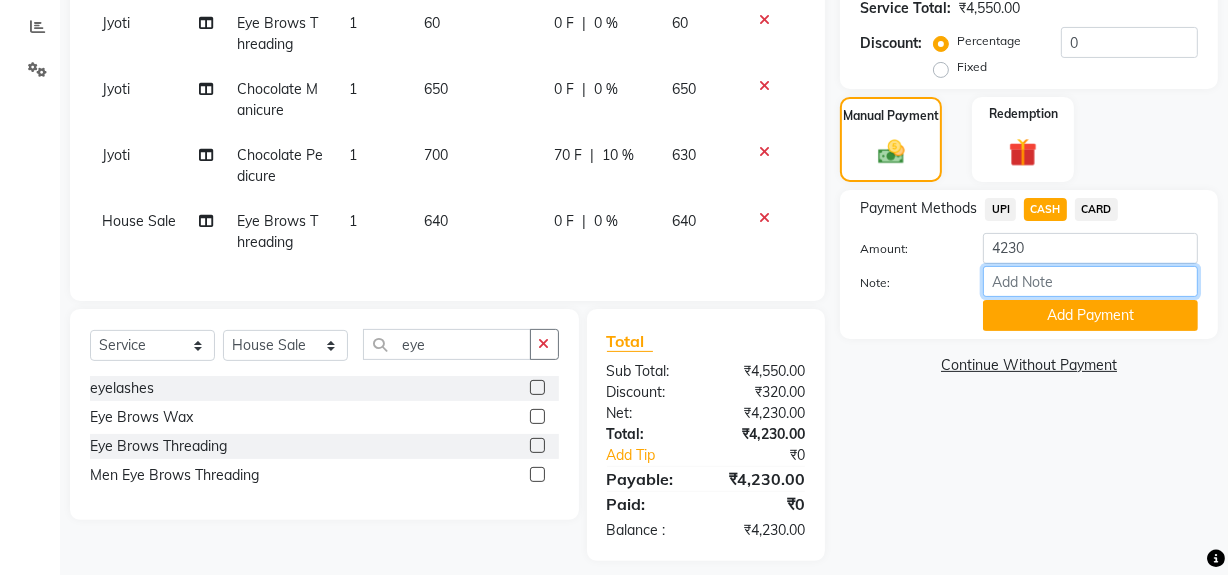 click on "Note:" at bounding box center (1090, 281) 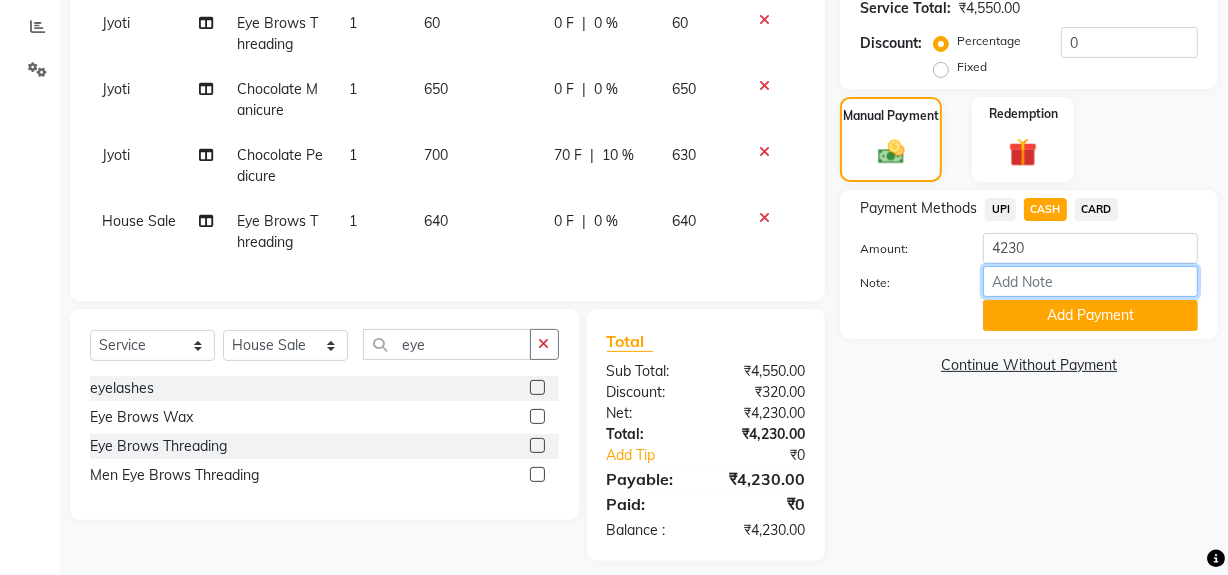 type on "NT" 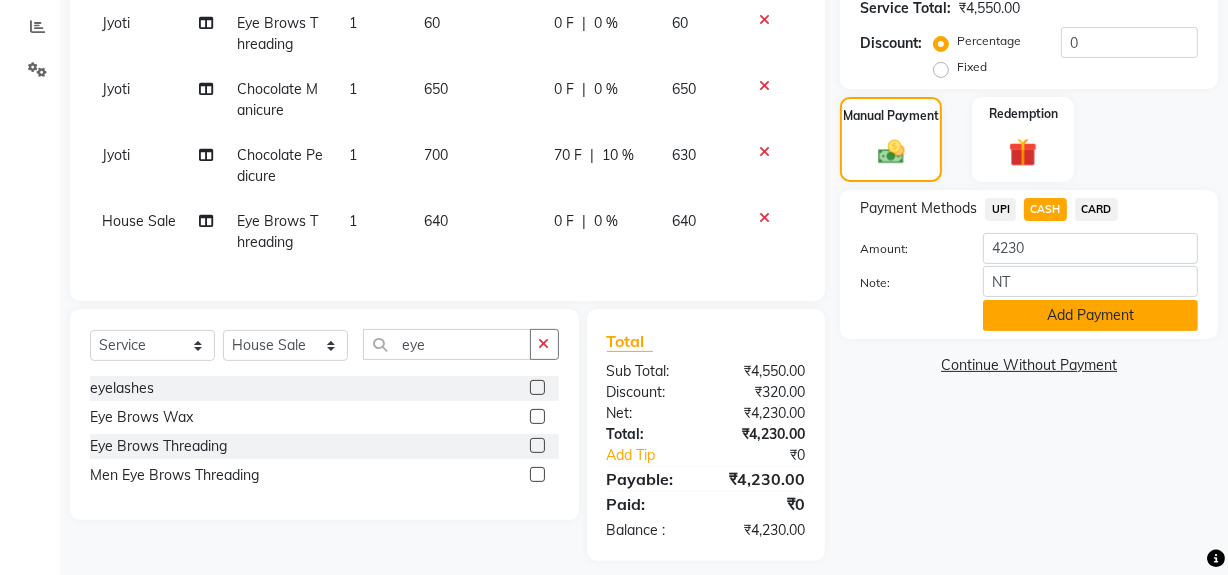 click on "Add Payment" 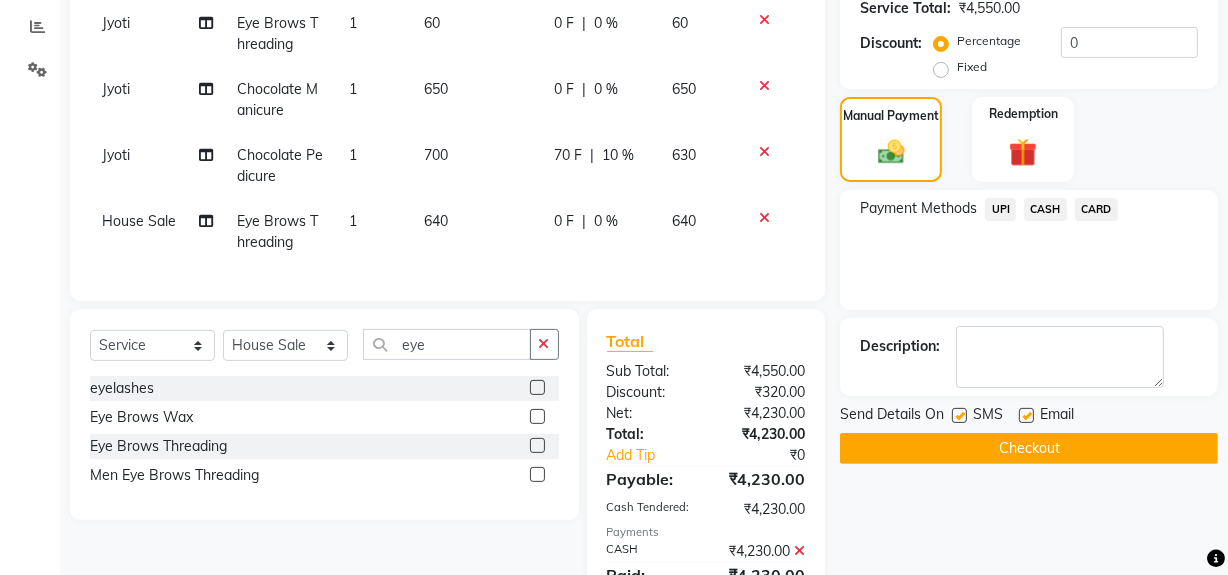 scroll, scrollTop: 516, scrollLeft: 0, axis: vertical 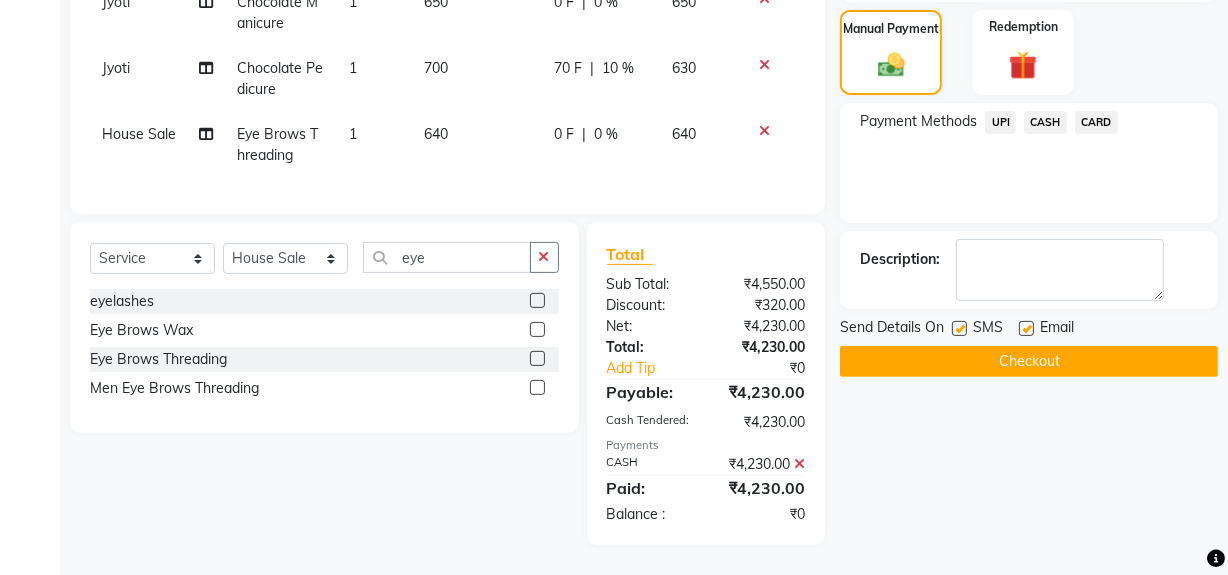 click 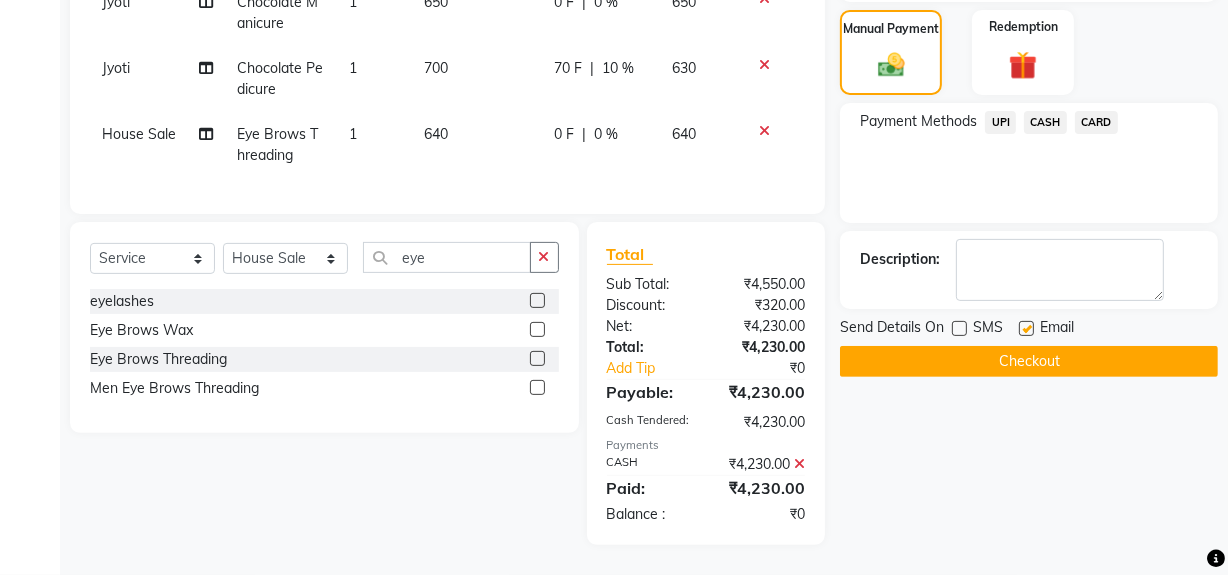click on "Checkout" 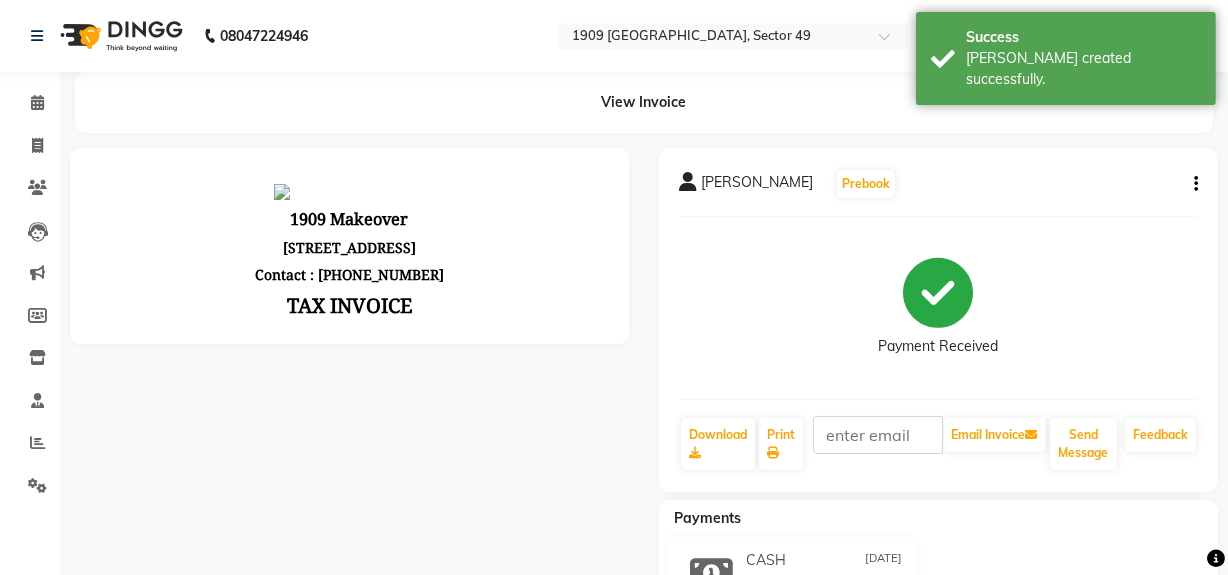 scroll, scrollTop: 0, scrollLeft: 0, axis: both 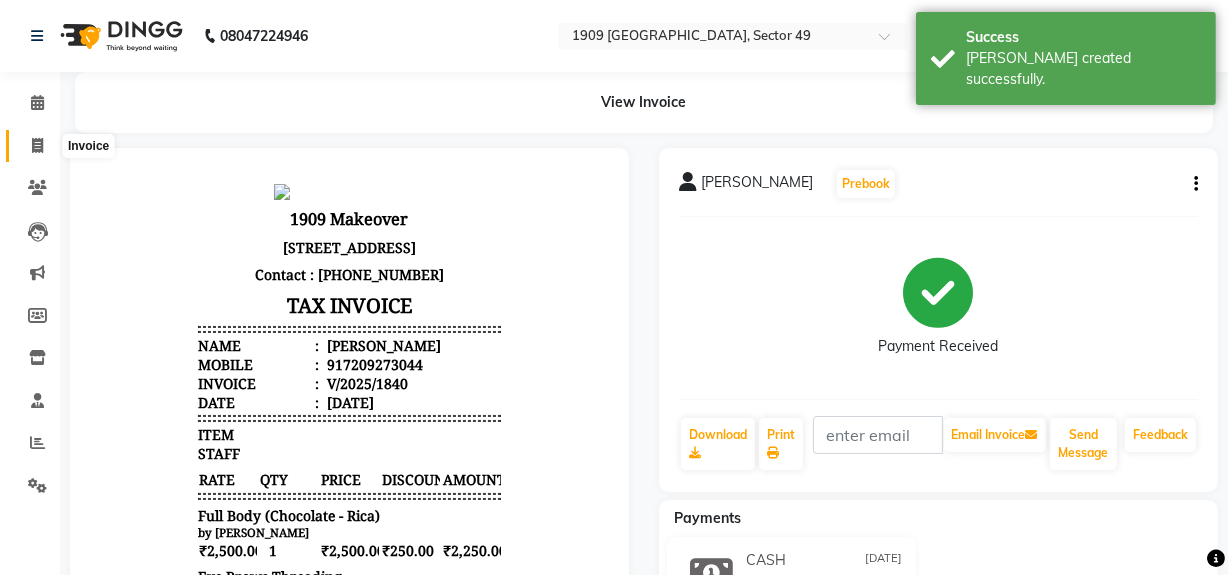 click 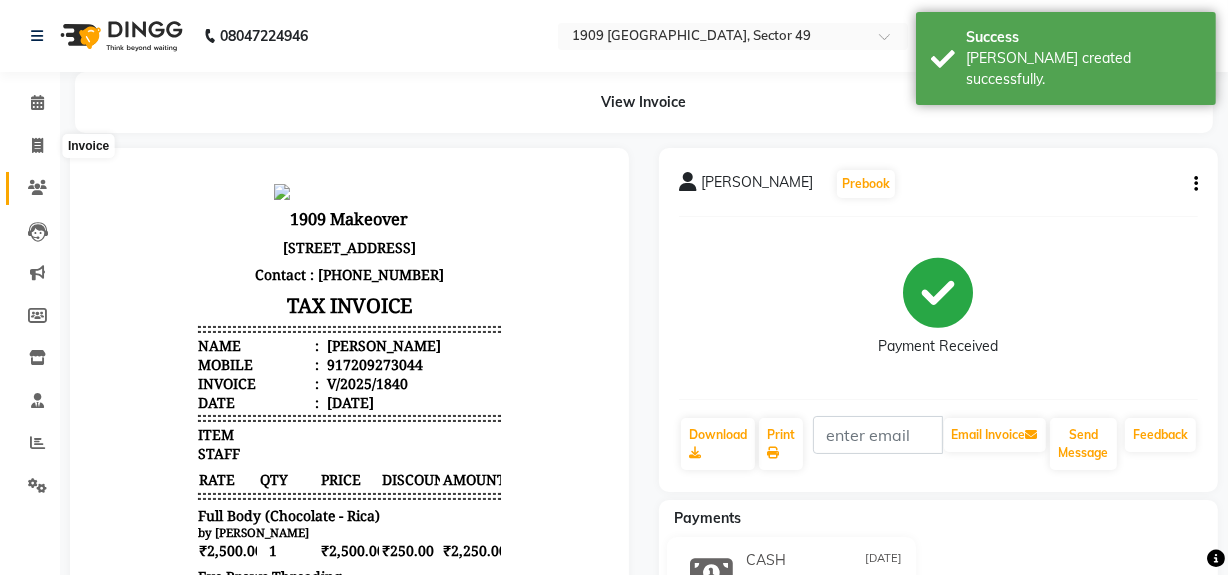 select on "service" 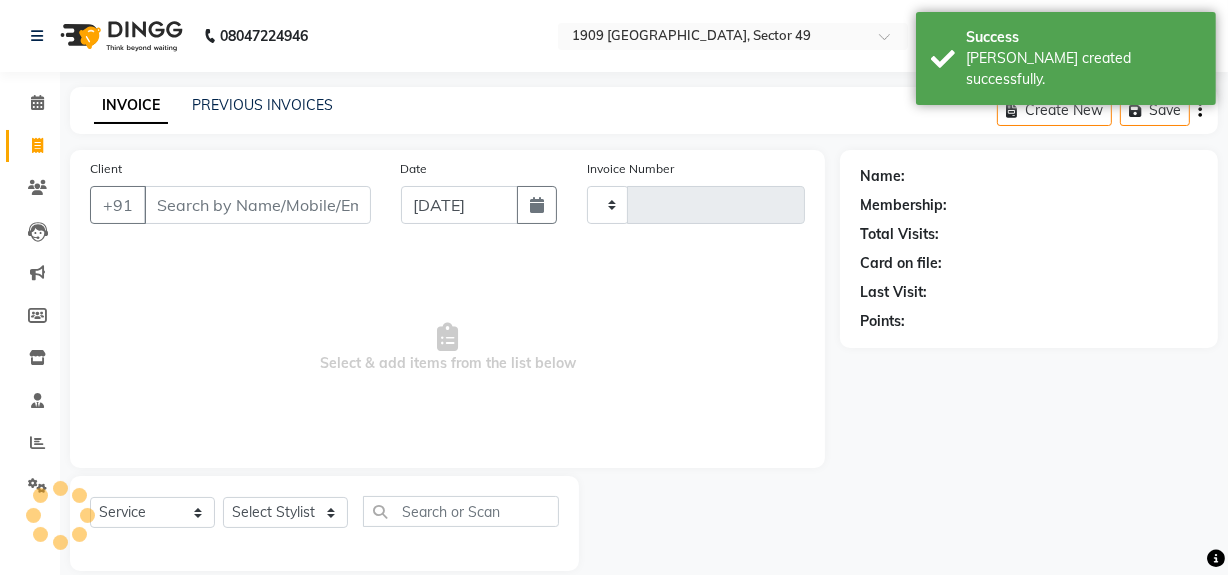 scroll, scrollTop: 26, scrollLeft: 0, axis: vertical 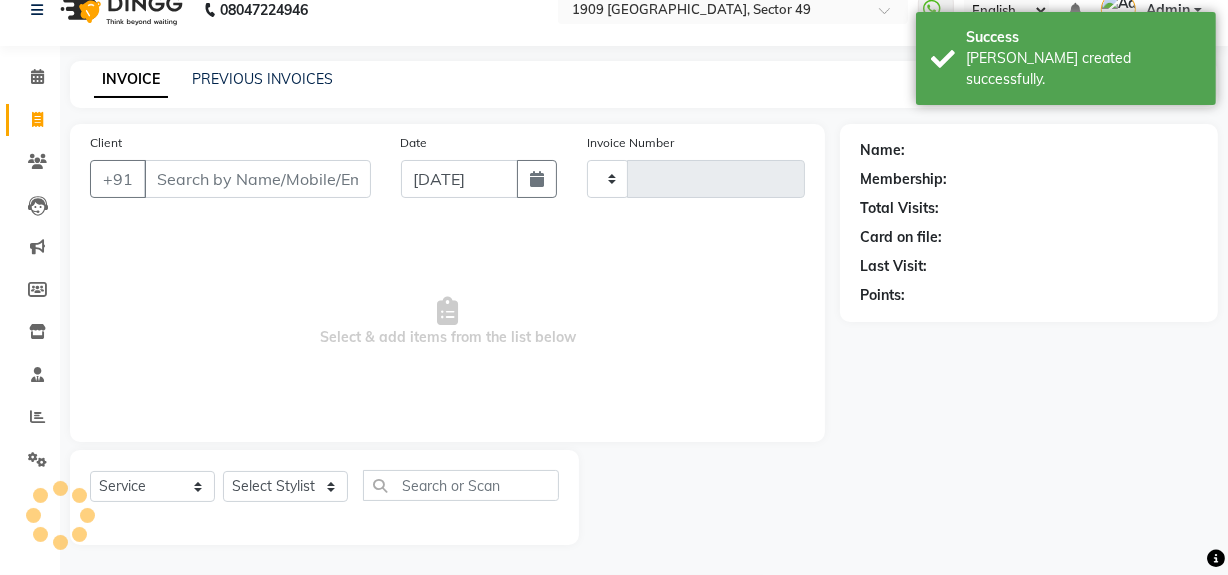 type on "1438" 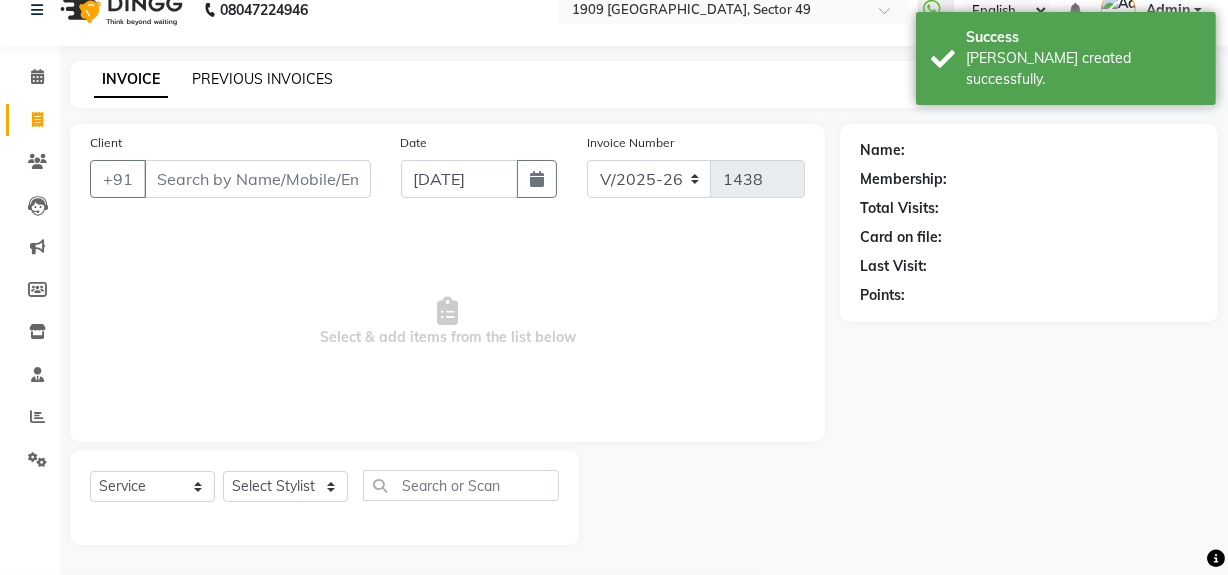 click on "PREVIOUS INVOICES" 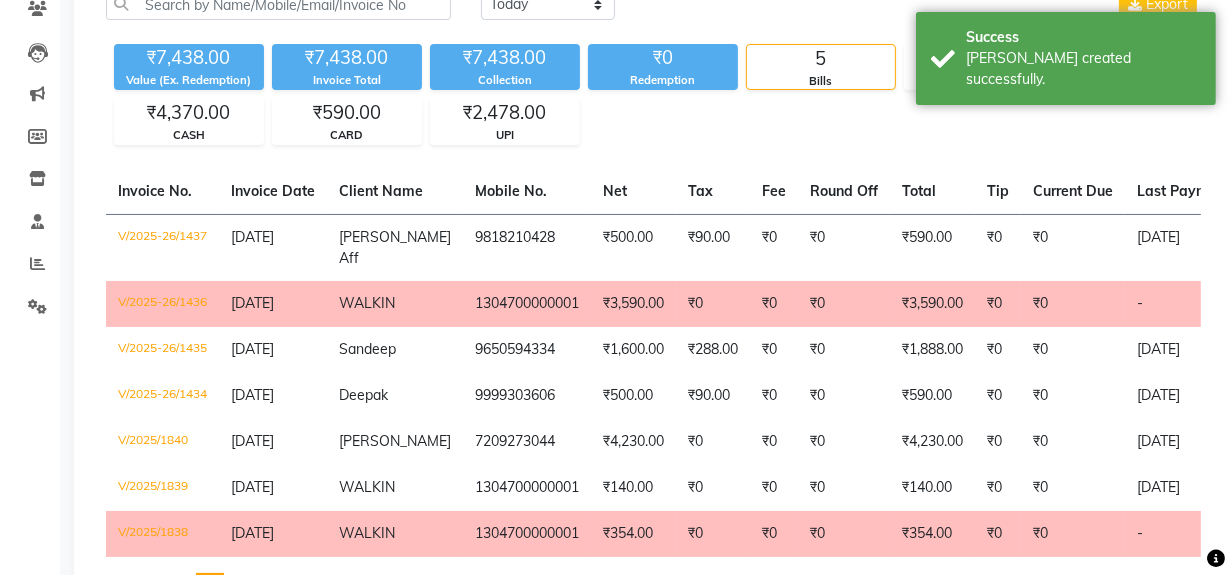 scroll, scrollTop: 181, scrollLeft: 0, axis: vertical 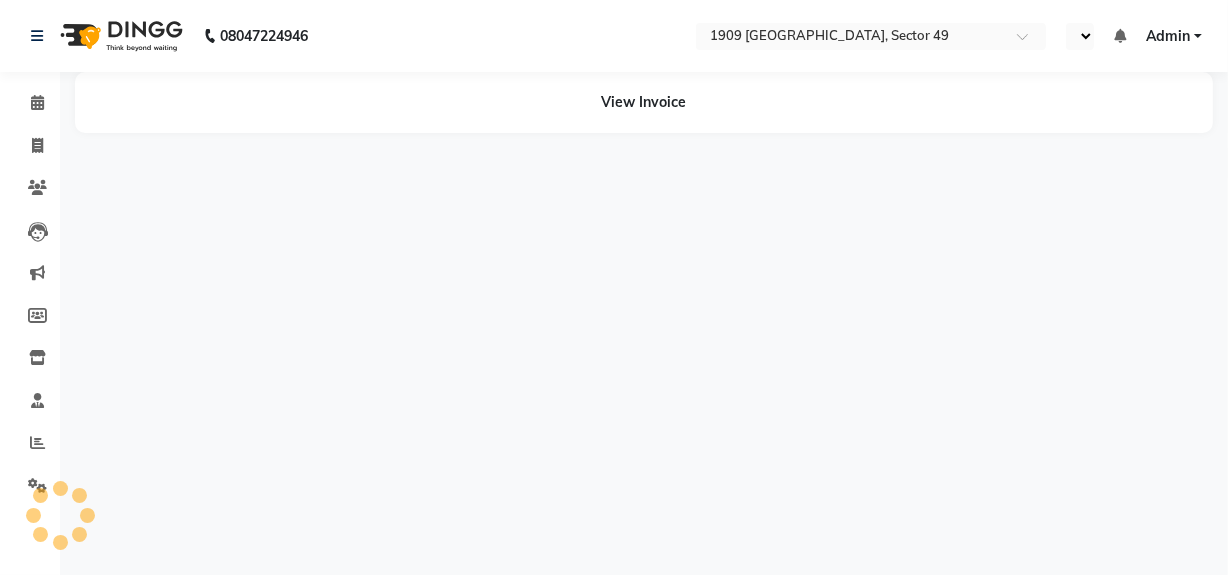 select on "en" 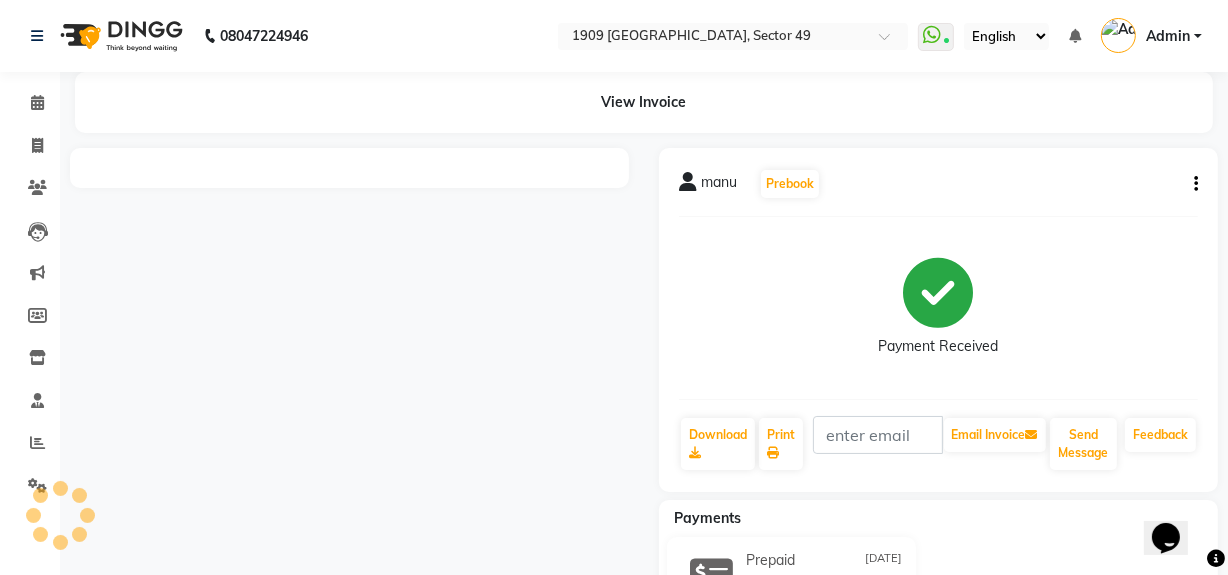 scroll, scrollTop: 0, scrollLeft: 0, axis: both 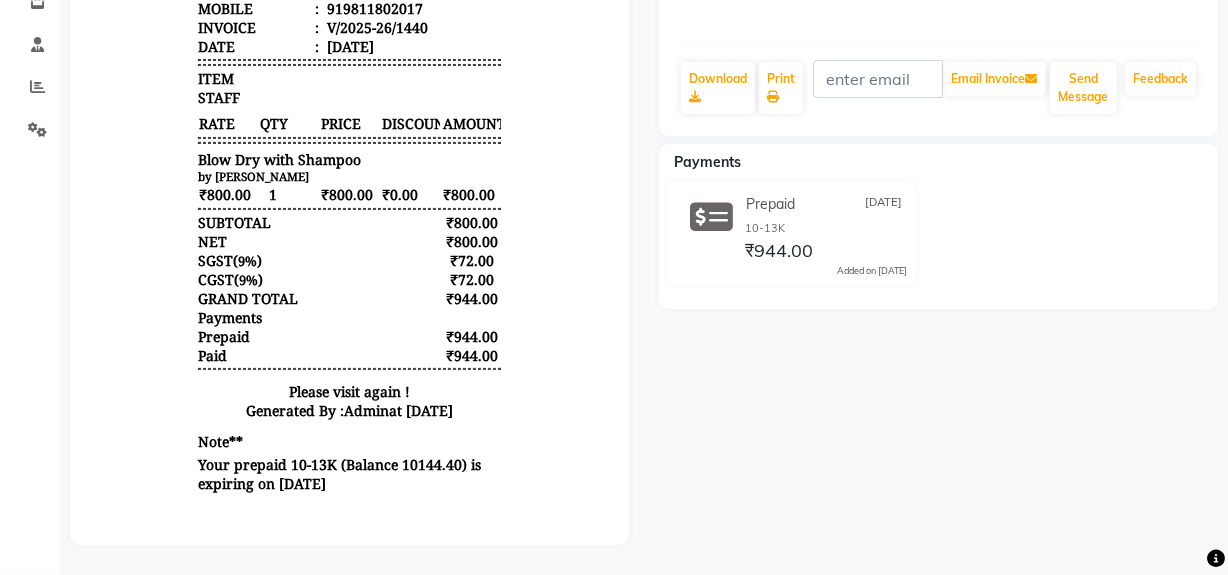 click on "manu   Prebook   Payment Received  Download  Print   Email Invoice   Send Message Feedback  Payments Prepaid [DATE] 10-13K  ₹944.00  Added on [DATE]" 